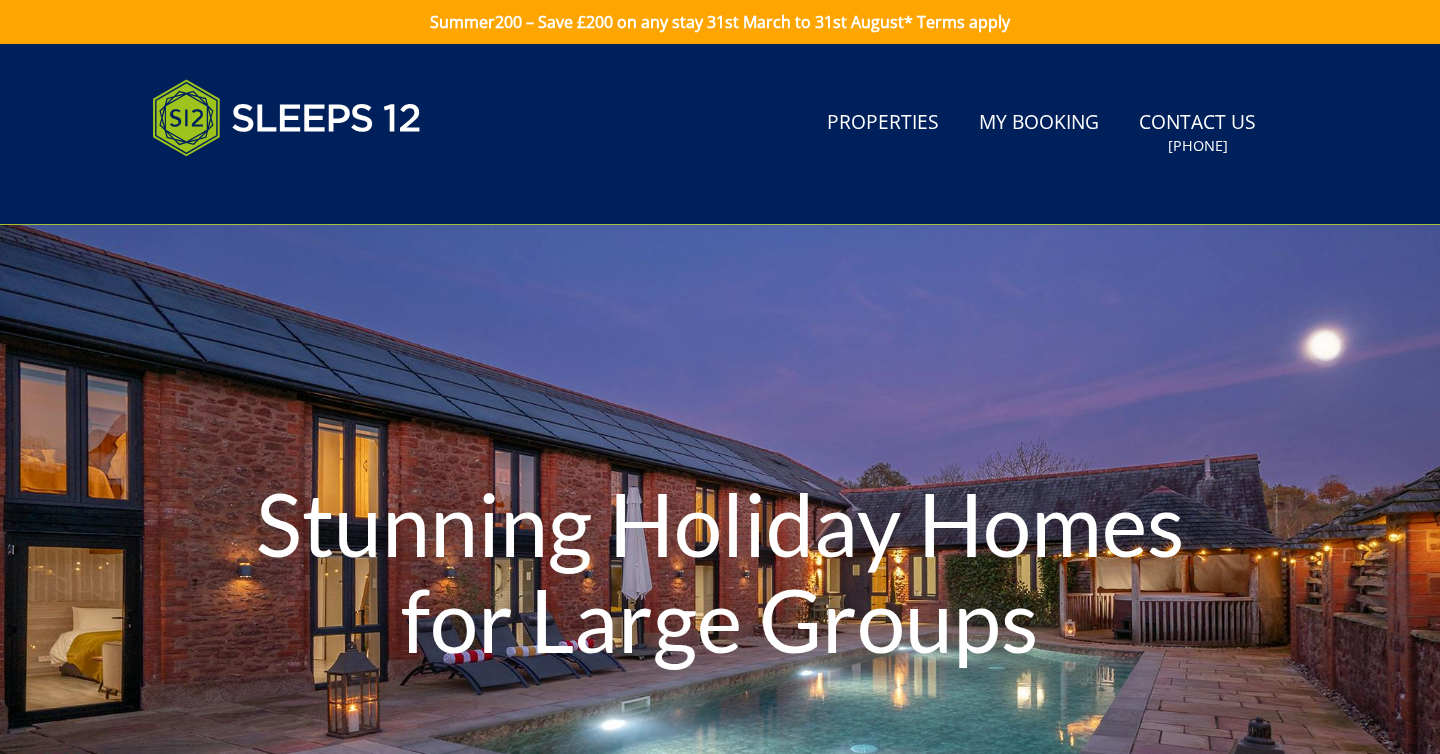 scroll, scrollTop: 0, scrollLeft: 0, axis: both 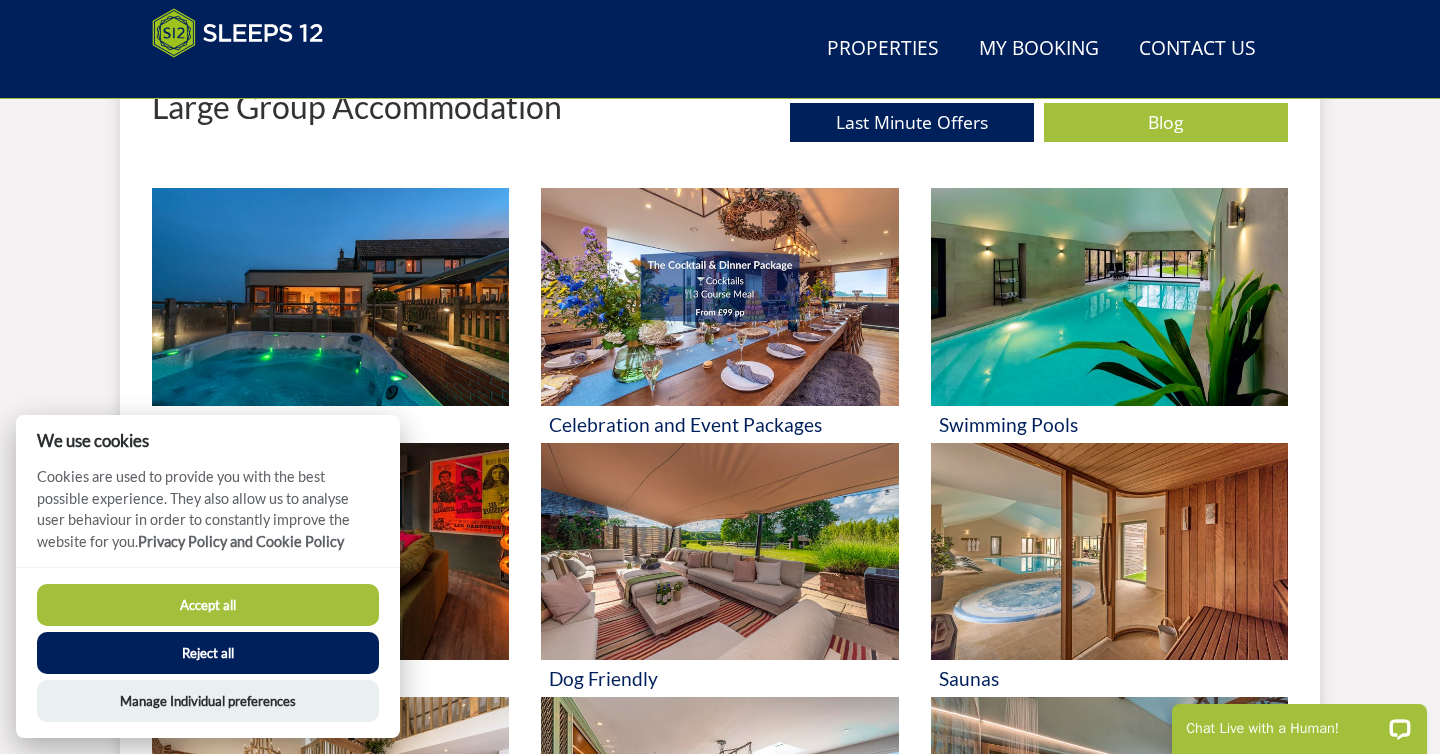 click on "Accept all" at bounding box center (208, 605) 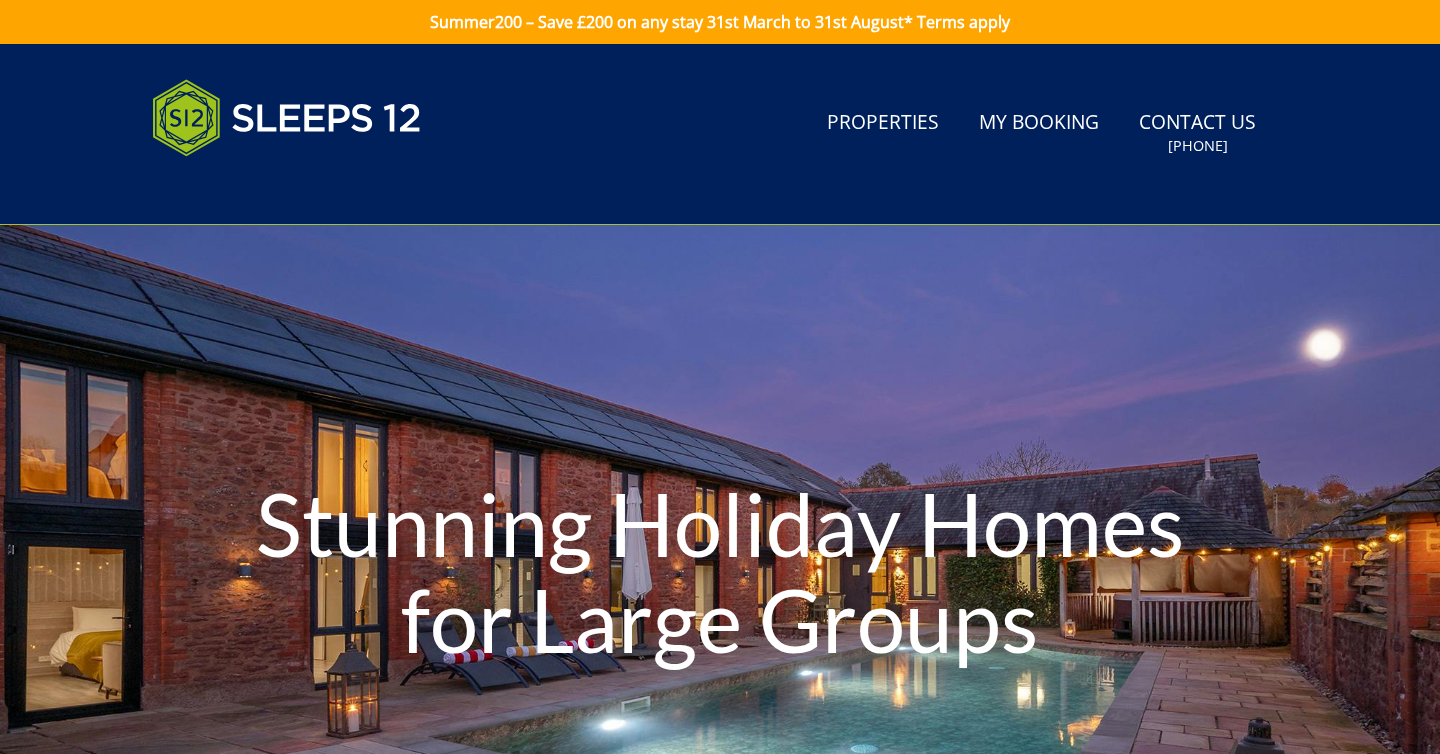 scroll, scrollTop: 786, scrollLeft: 0, axis: vertical 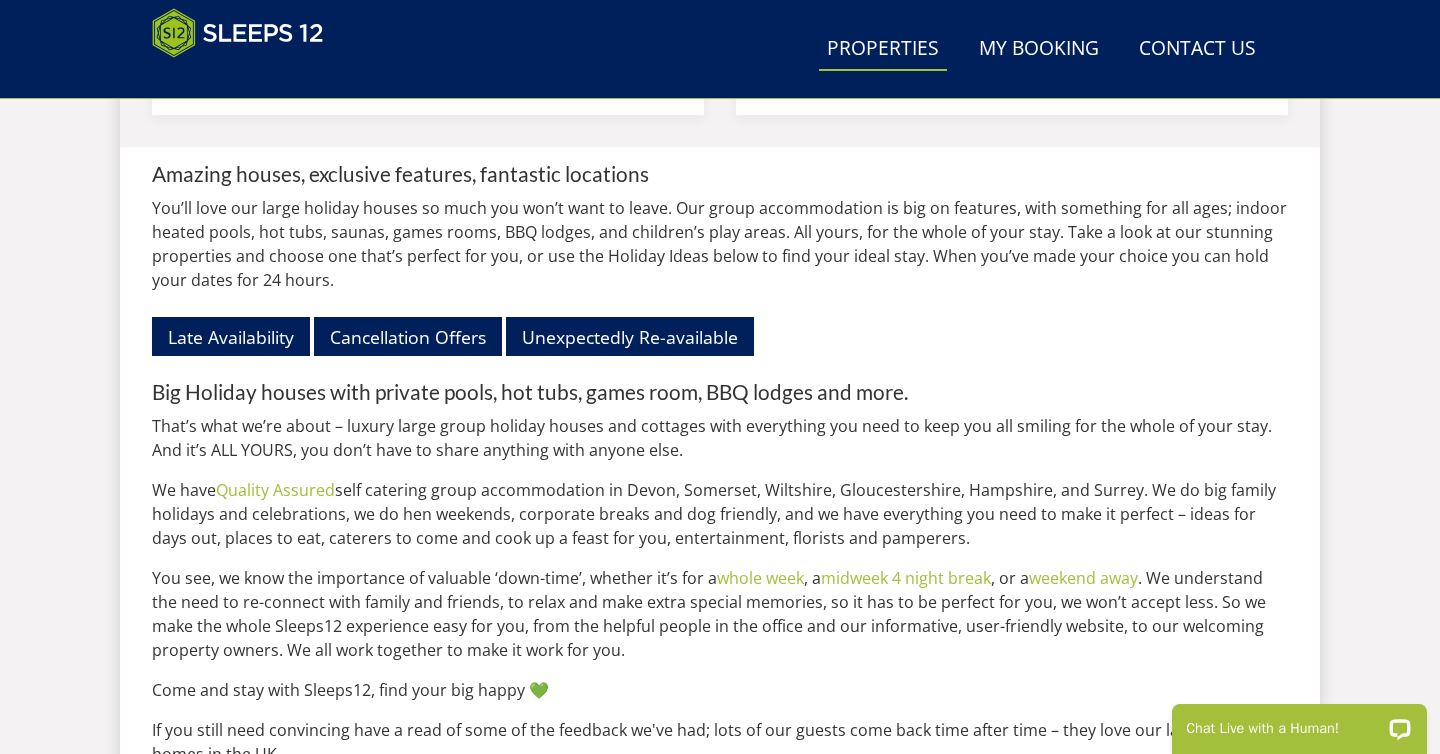 click on "Properties" at bounding box center (883, 49) 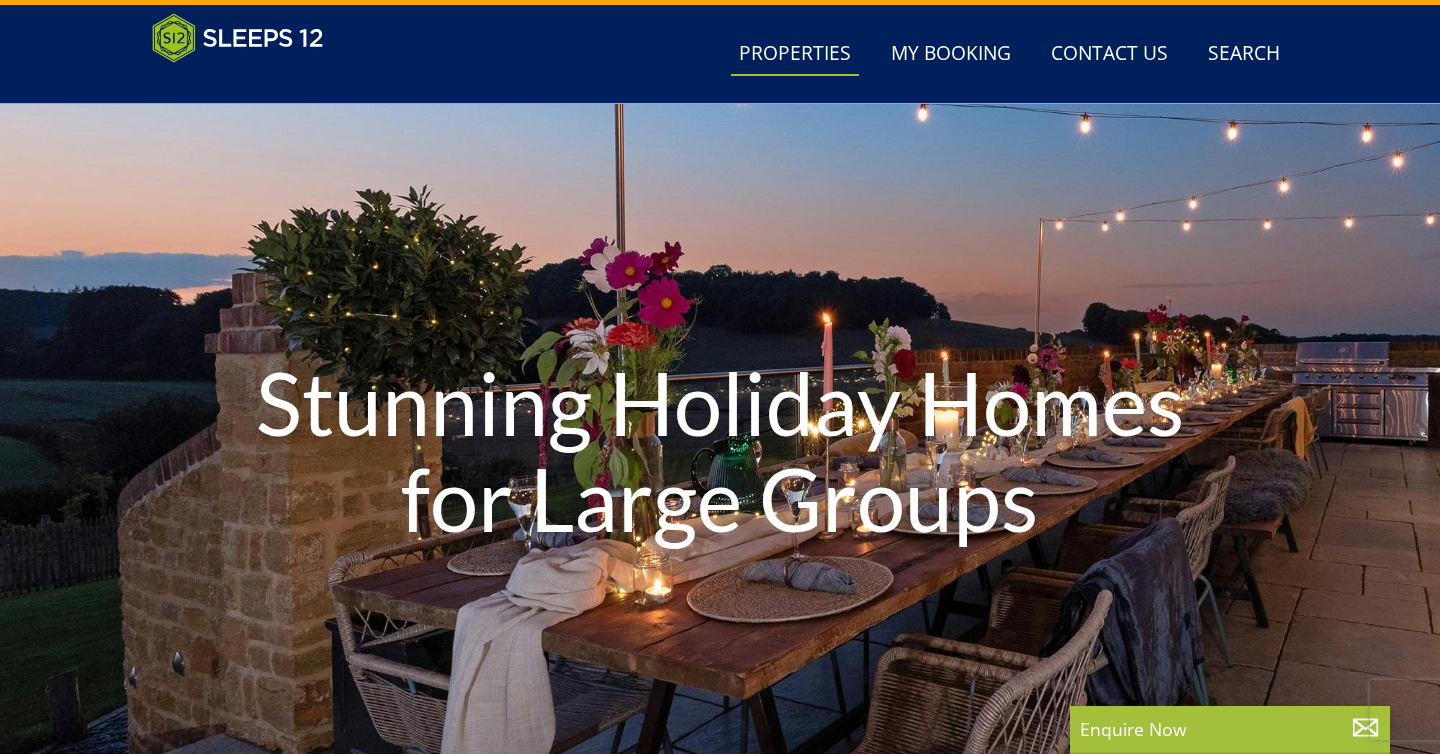 scroll, scrollTop: 181, scrollLeft: 0, axis: vertical 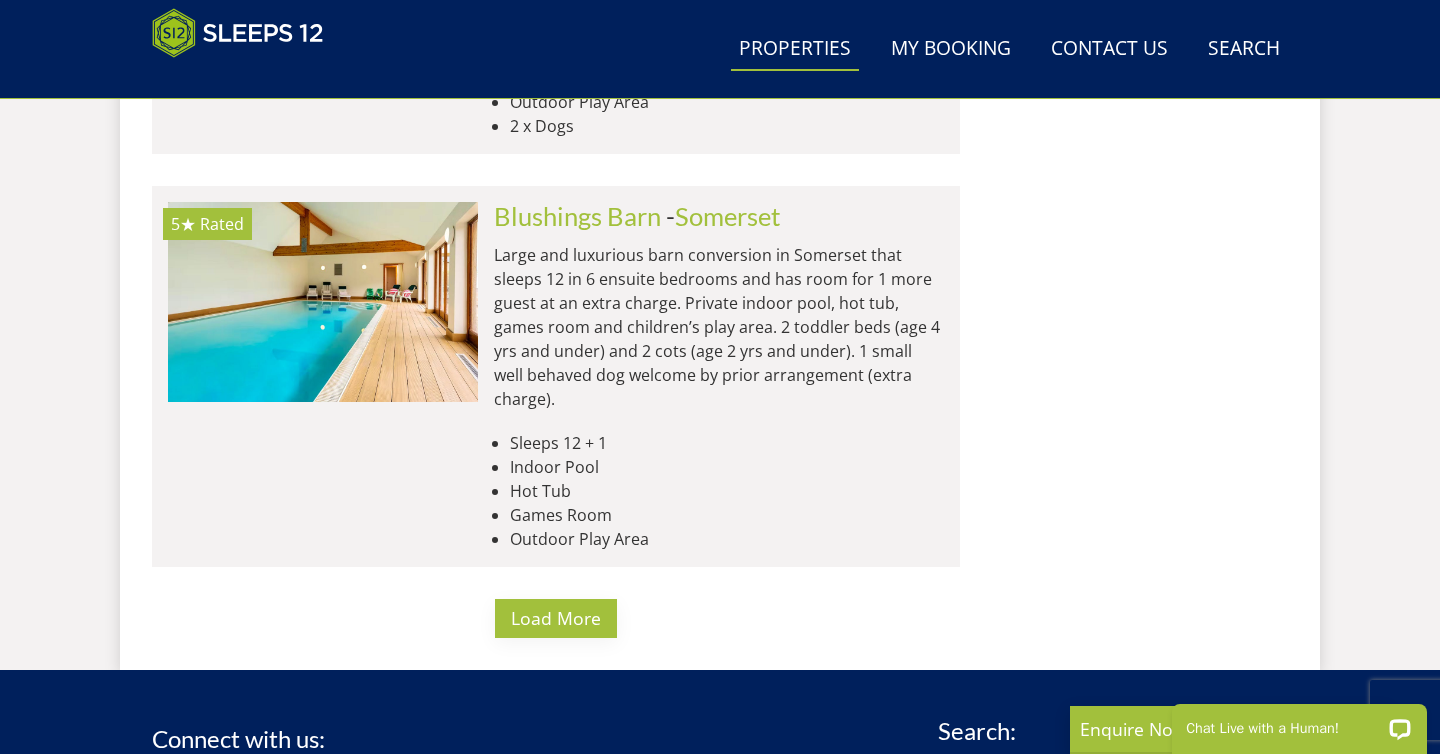 click on "Load More" at bounding box center [556, 618] 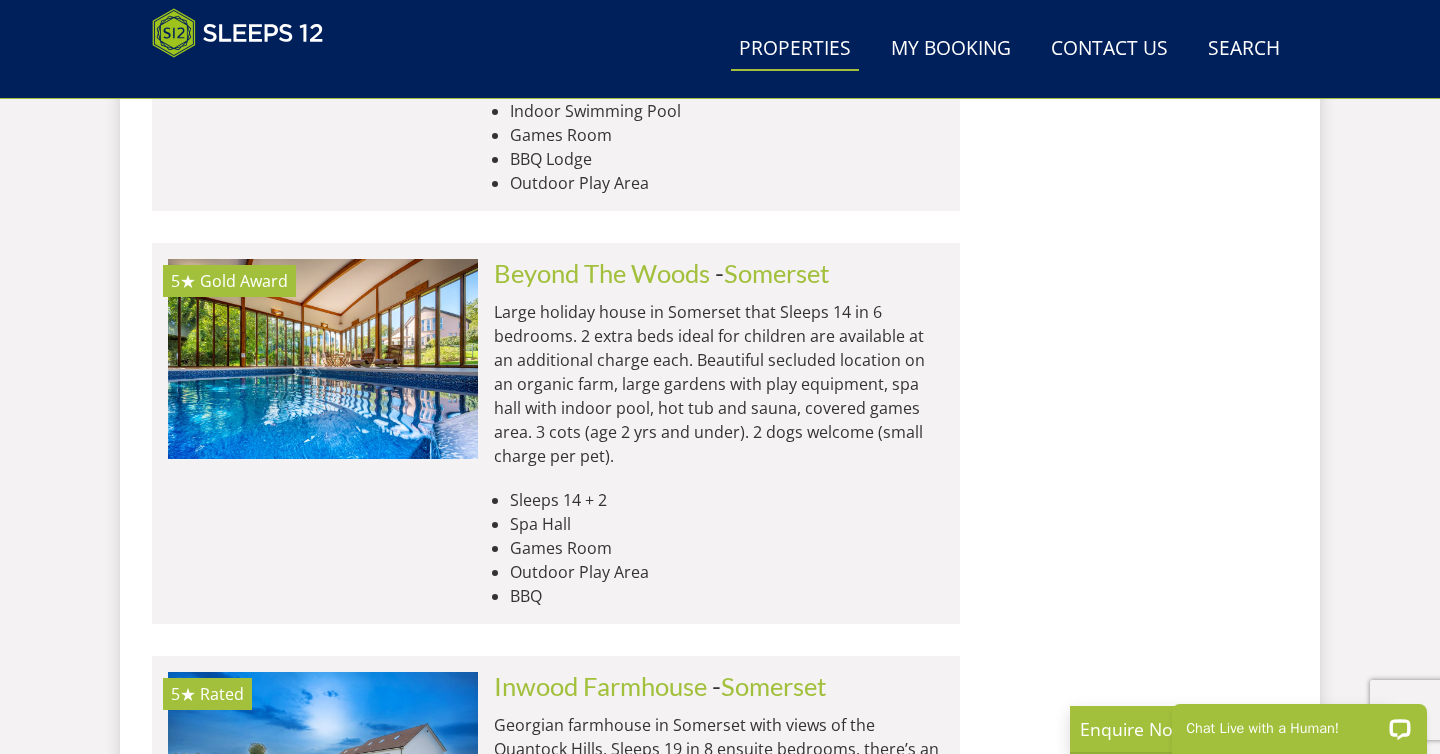 scroll, scrollTop: 9453, scrollLeft: 0, axis: vertical 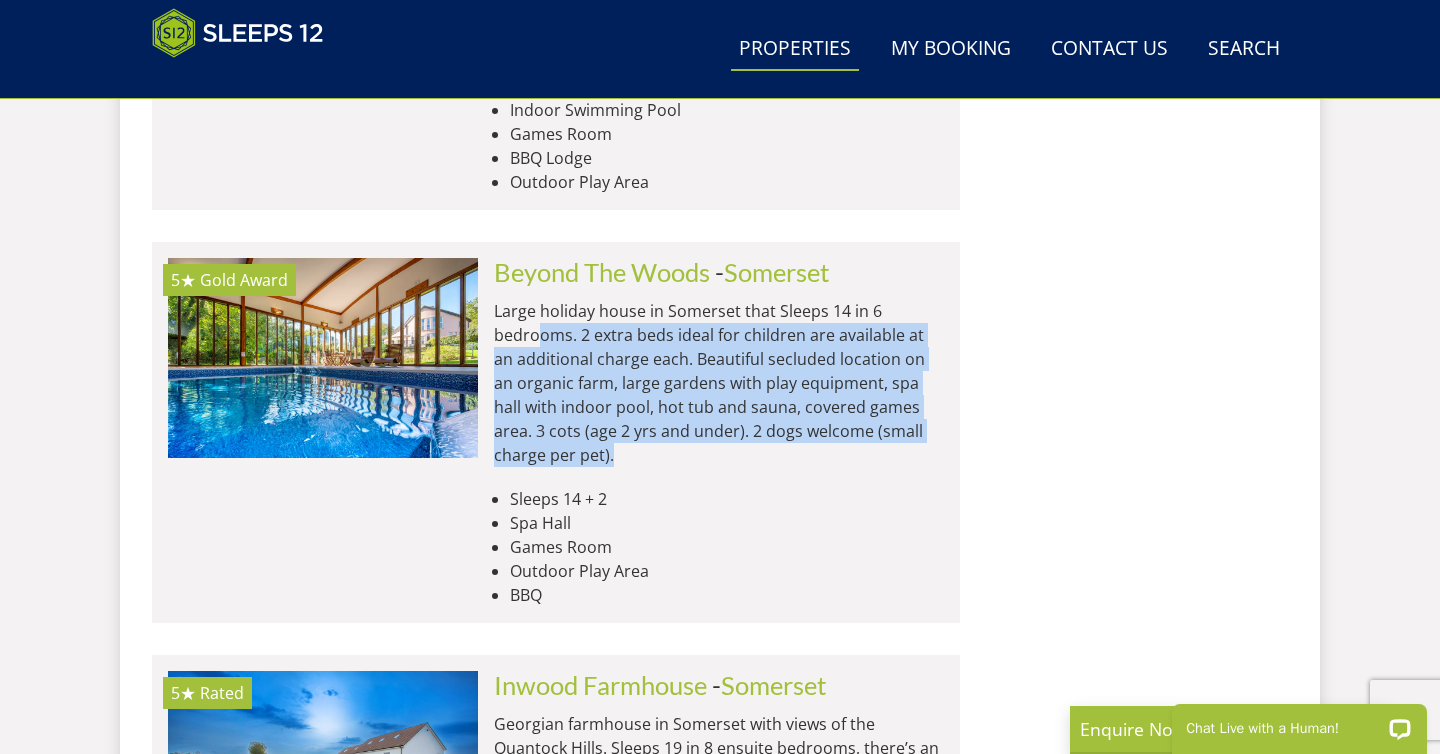 drag, startPoint x: 540, startPoint y: 290, endPoint x: 618, endPoint y: 409, distance: 142.28493 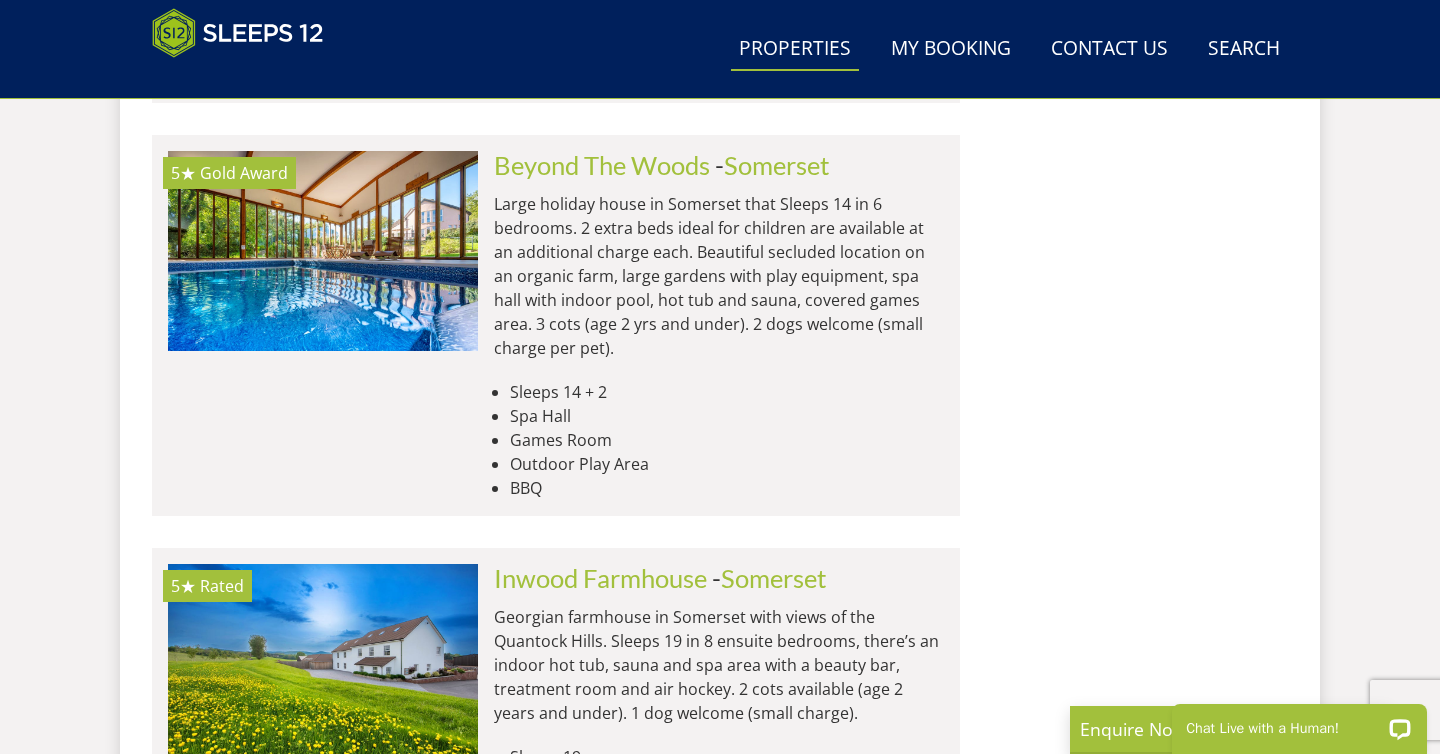 scroll, scrollTop: 9511, scrollLeft: 0, axis: vertical 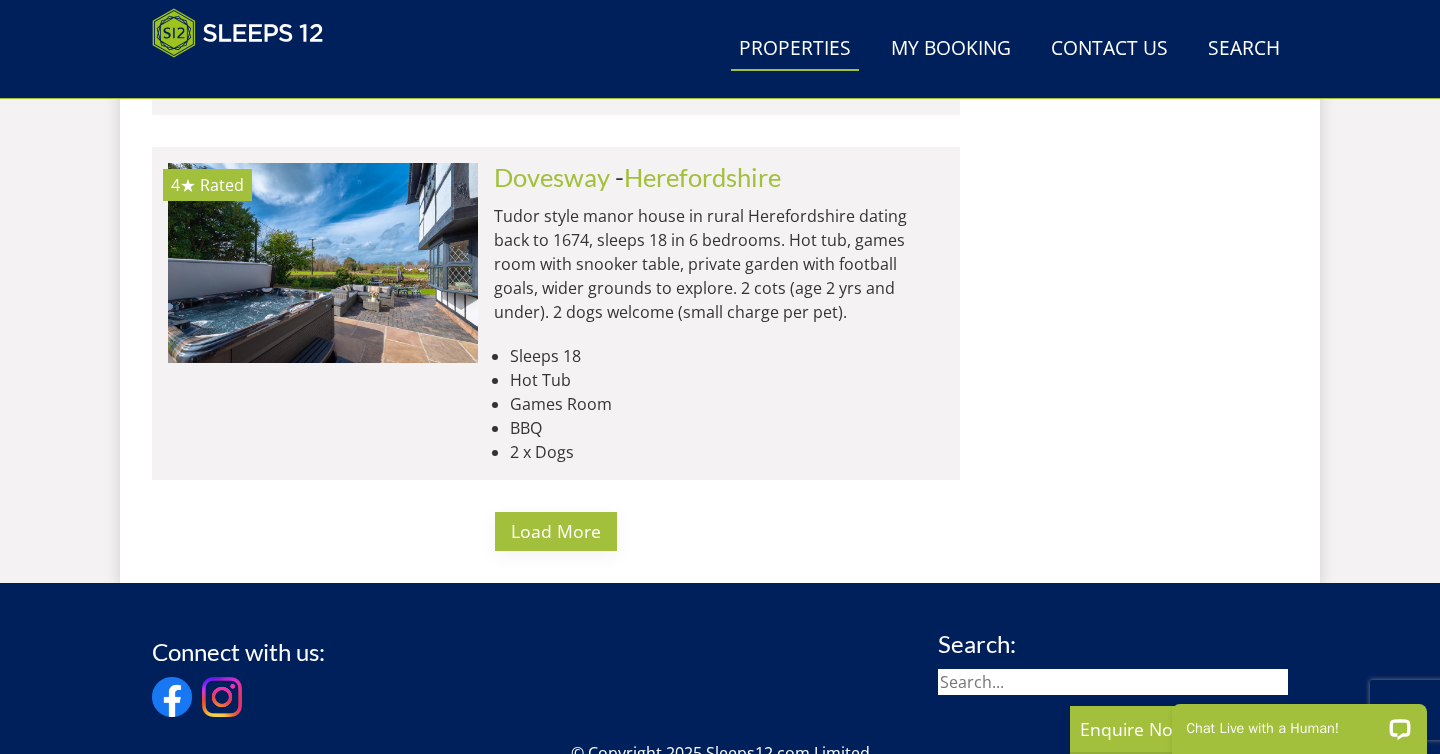 click on "Load More" at bounding box center [556, 531] 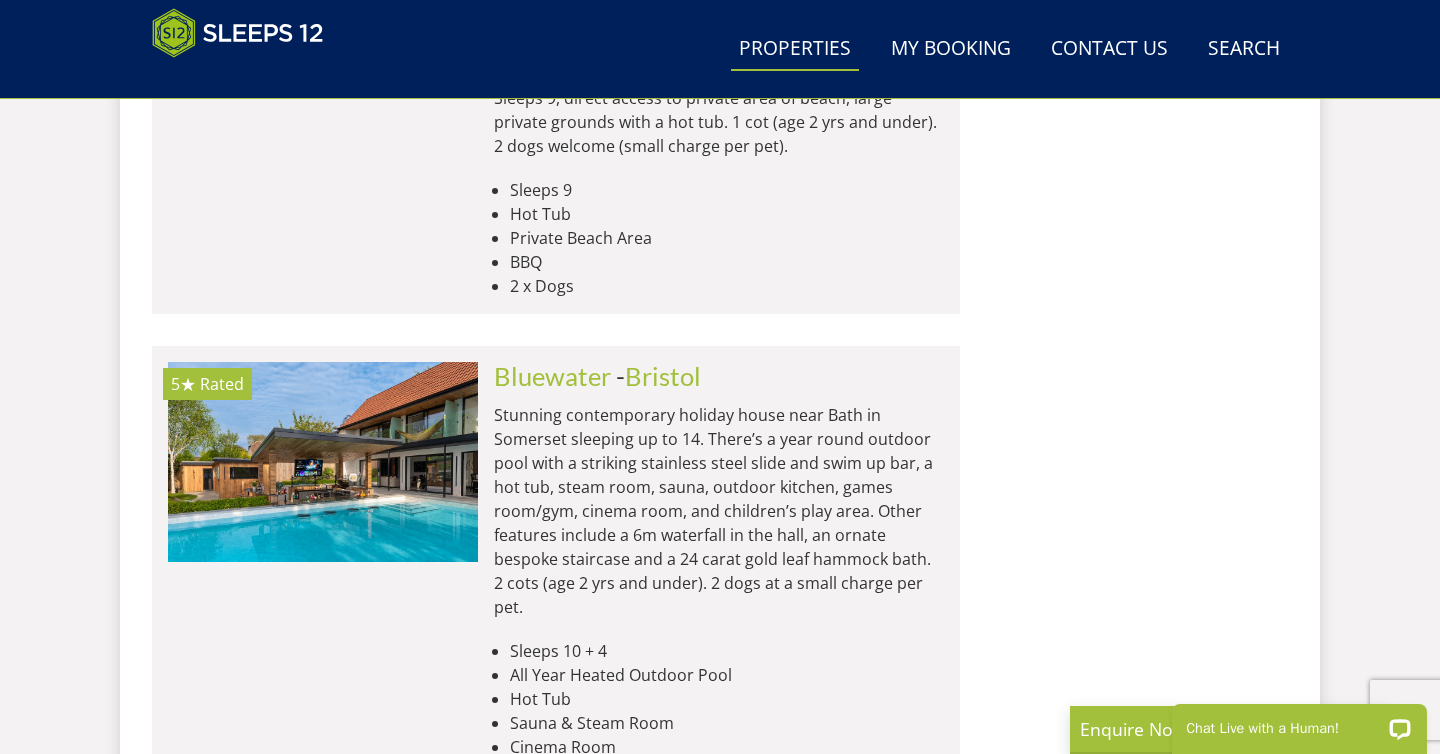 scroll, scrollTop: 16959, scrollLeft: 0, axis: vertical 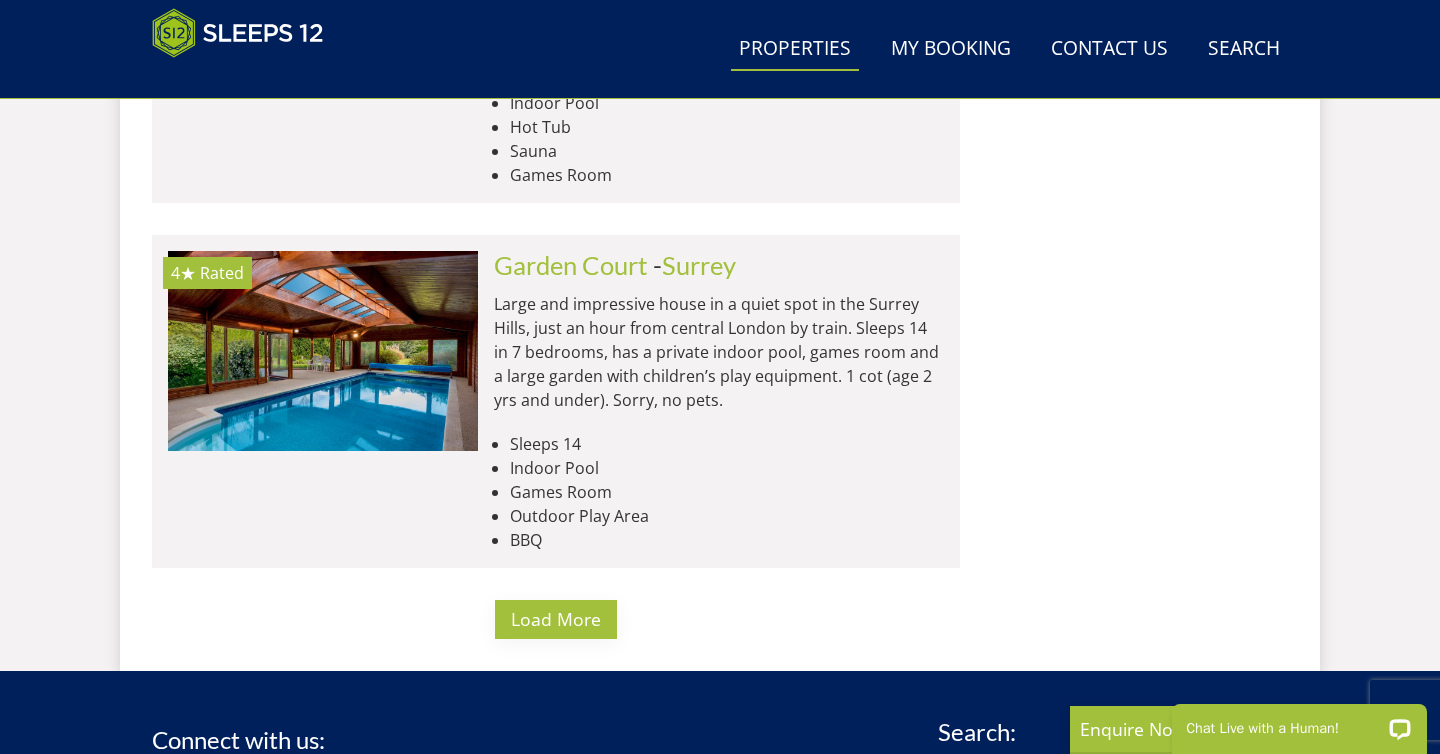 click on "Load More" at bounding box center [556, 619] 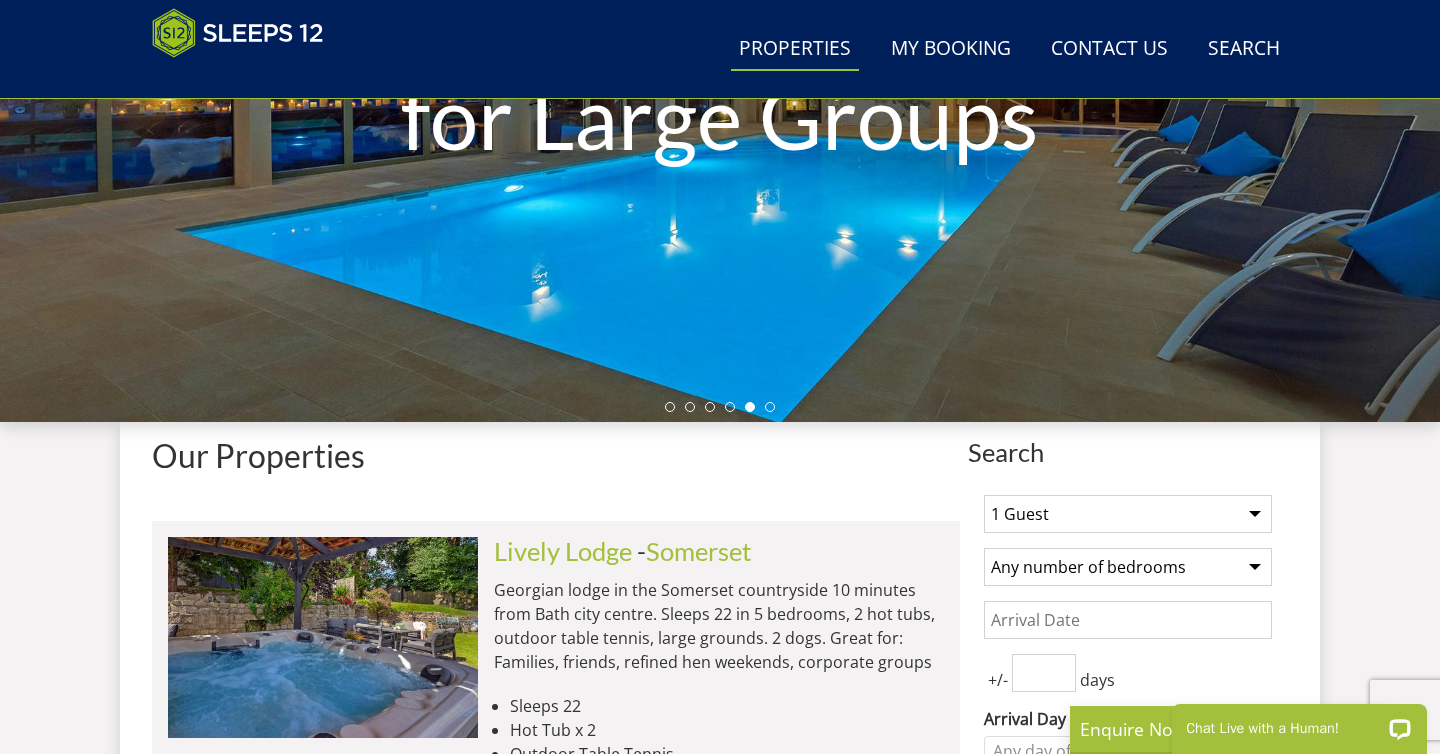 scroll, scrollTop: 0, scrollLeft: 0, axis: both 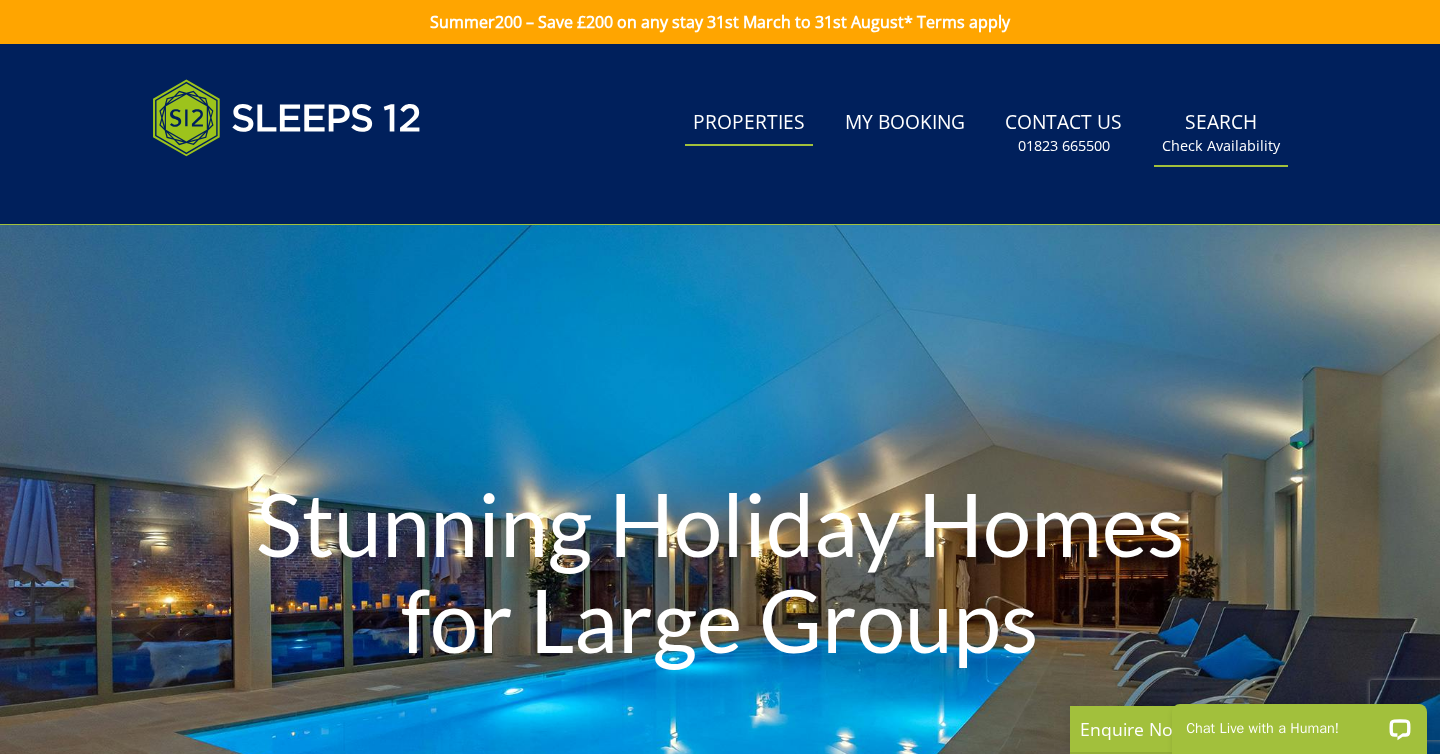 click on "Check Availability" at bounding box center (1221, 146) 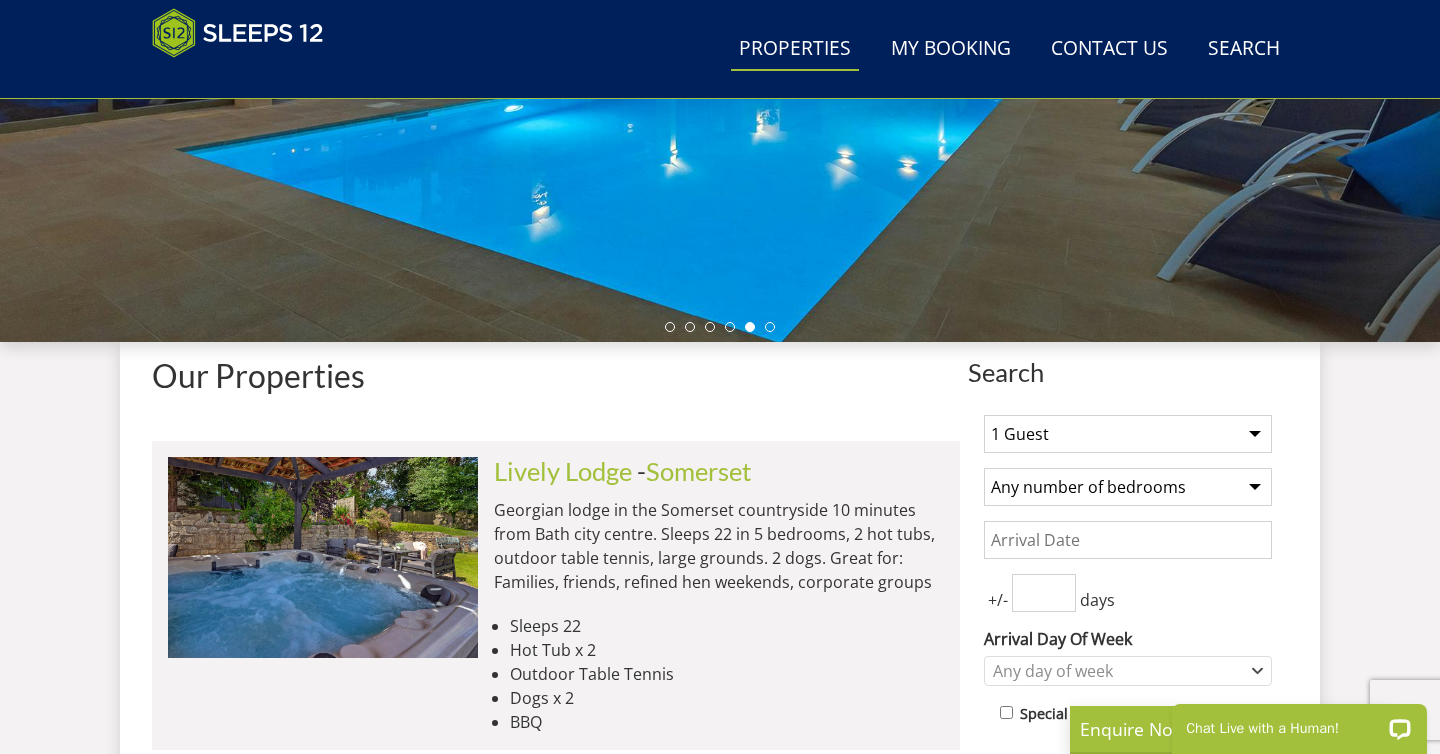 scroll, scrollTop: 644, scrollLeft: 0, axis: vertical 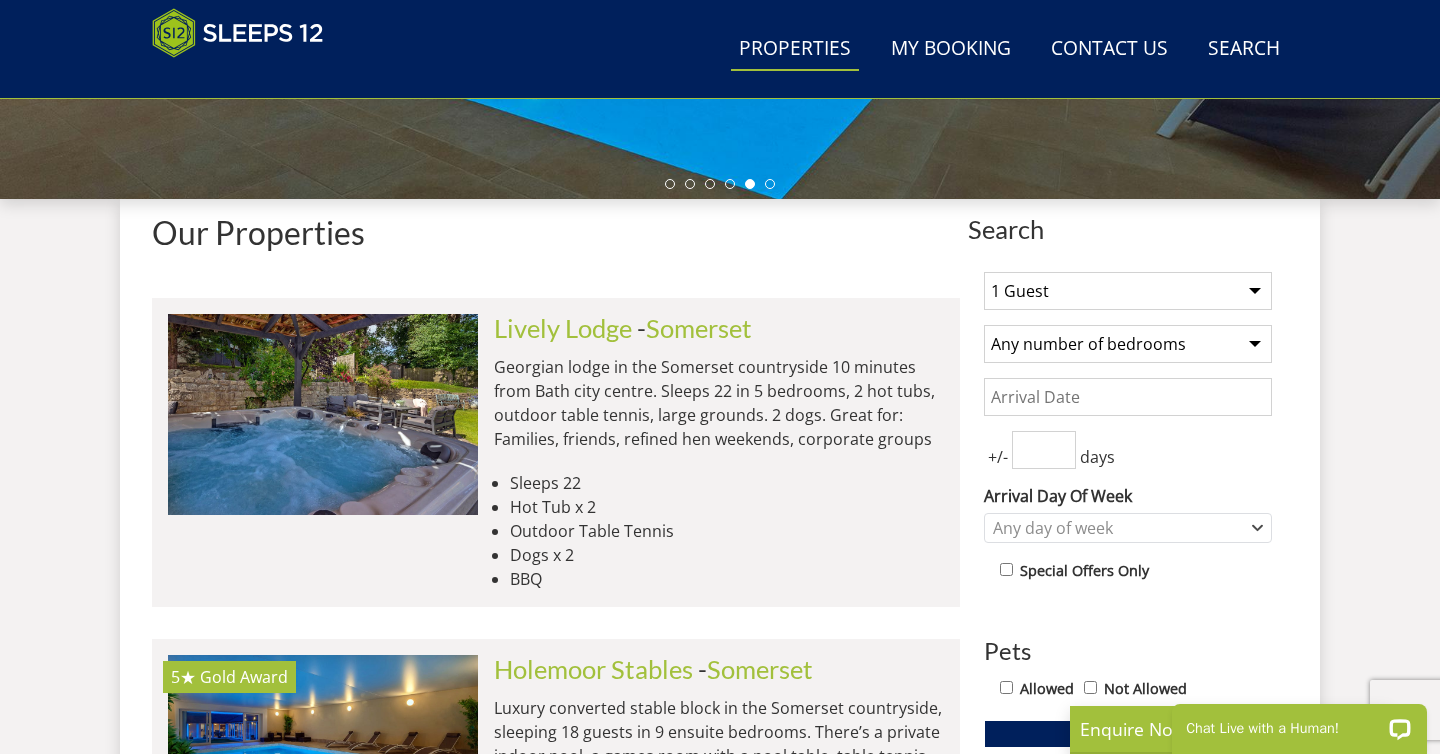 click on "1 Guest
2 Guests
3 Guests
4 Guests
5 Guests
6 Guests
7 Guests
8 Guests
9 Guests
10 Guests
11 Guests
12 Guests
13 Guests
14 Guests
15 Guests
16 Guests
17 Guests
18 Guests
19 Guests
20 Guests
21 Guests
22 Guests
23 Guests
24 Guests
25 Guests
26 Guests
27 Guests
28 Guests
29 Guests
30 Guests
31 Guests
32 Guests" at bounding box center [1128, 291] 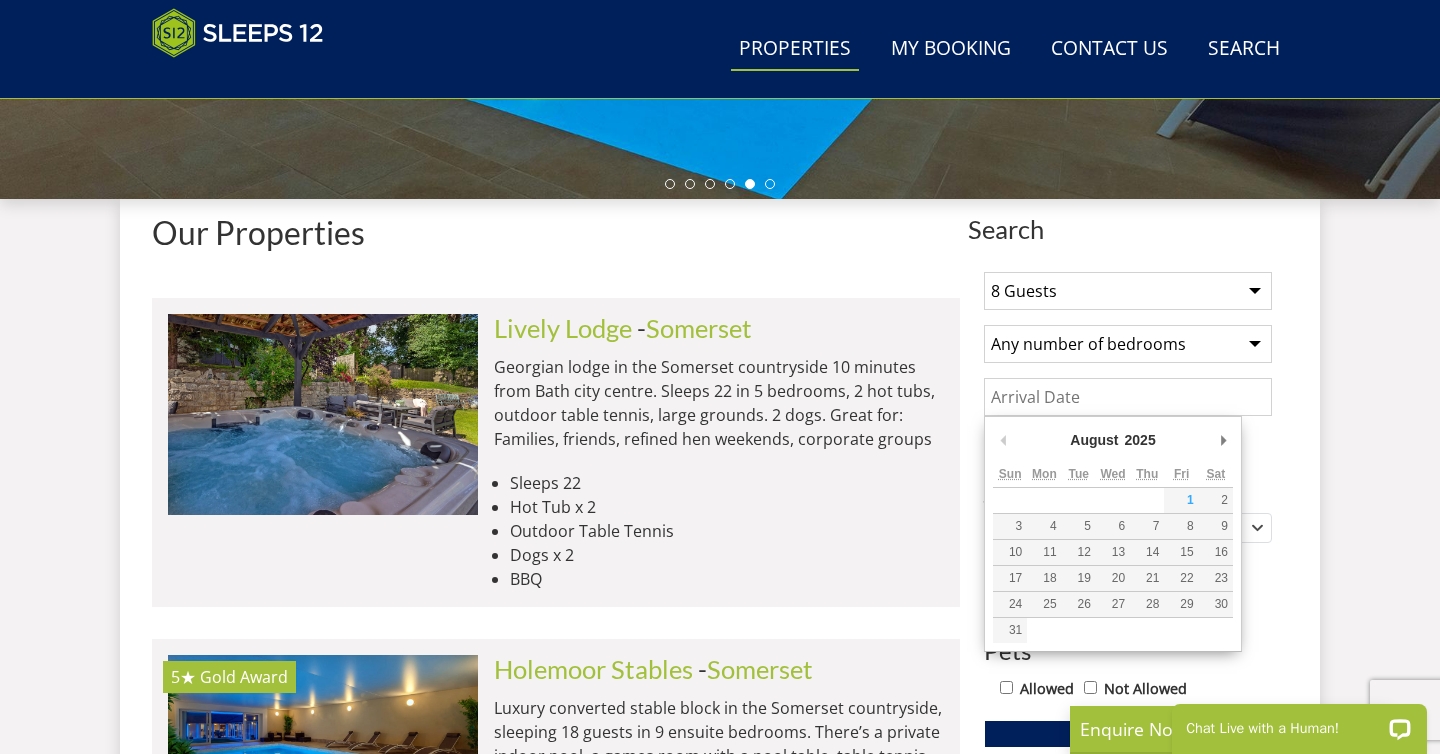 click on "Date" at bounding box center (1128, 397) 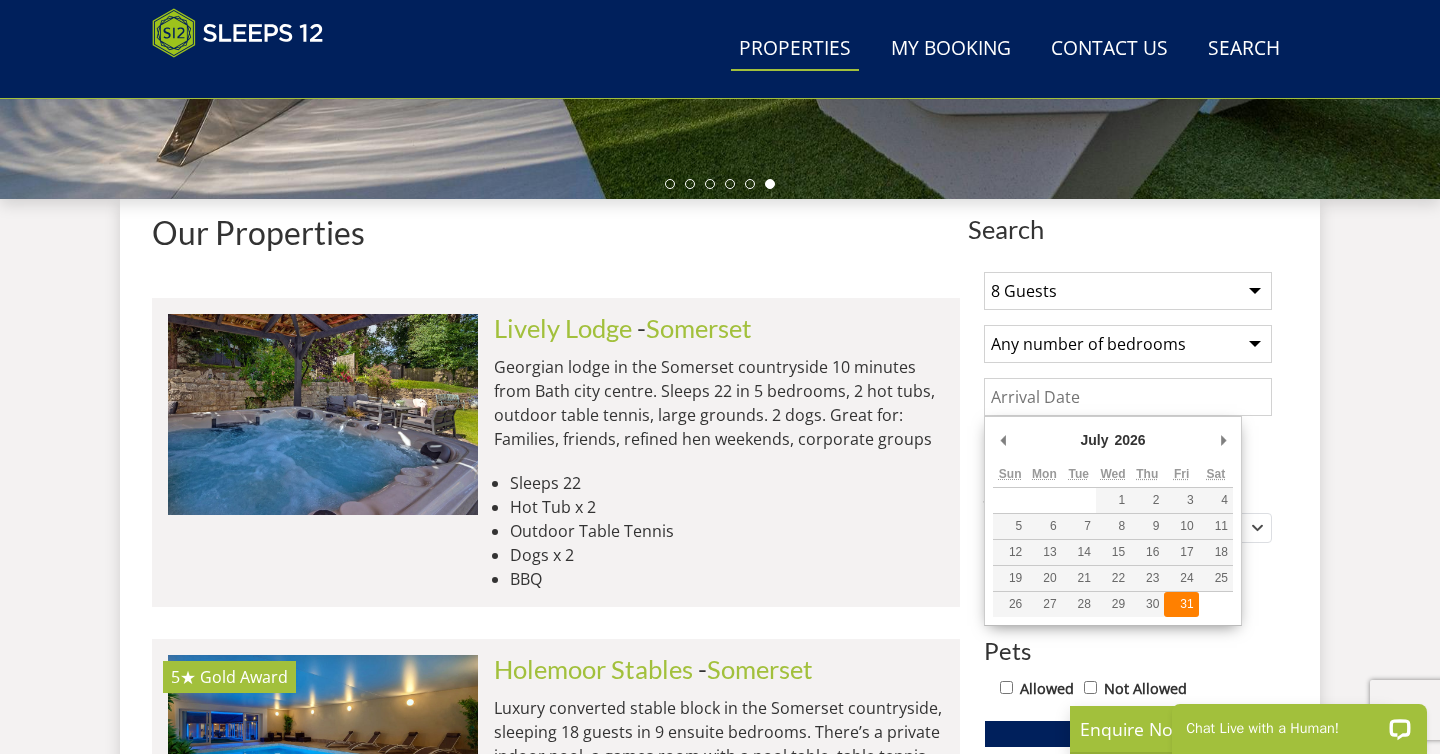 type on "31/07/2026" 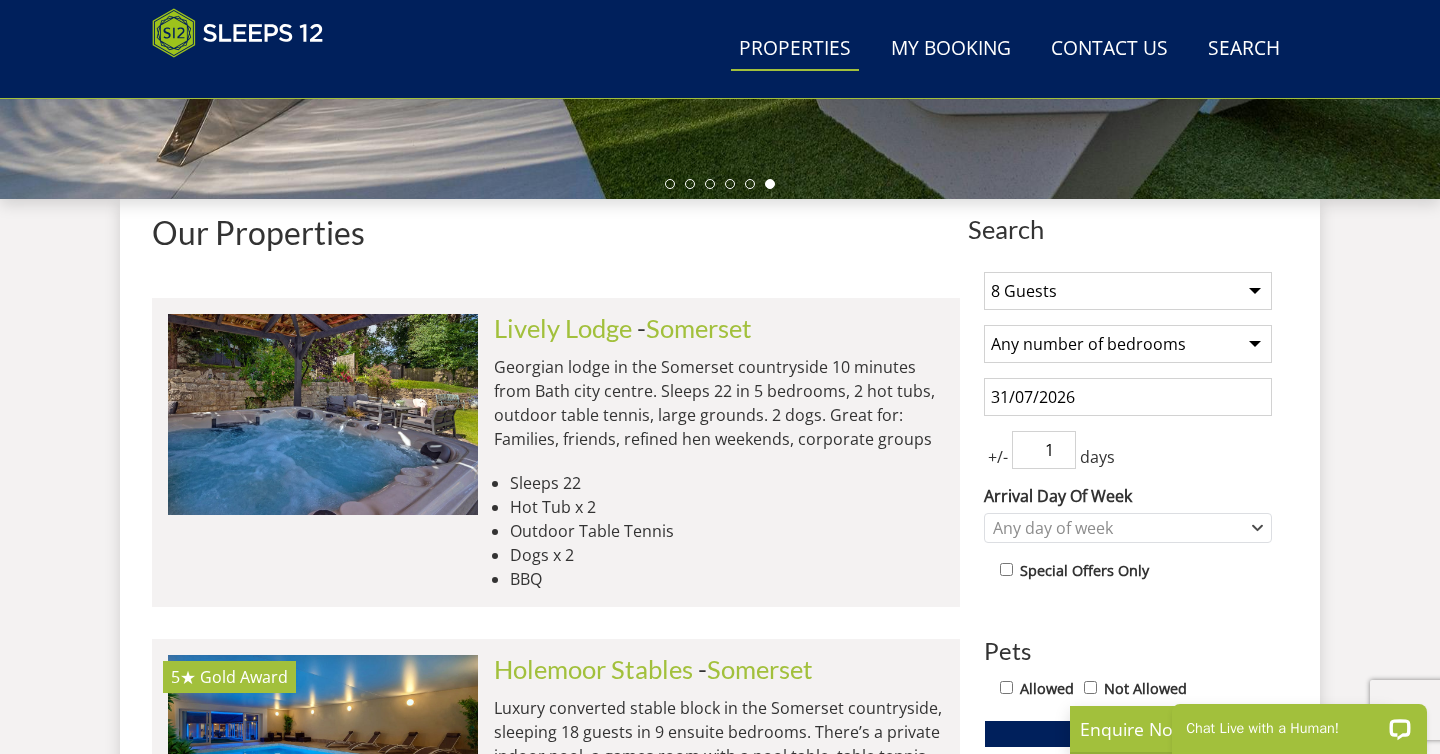 click on "1" at bounding box center (1044, 450) 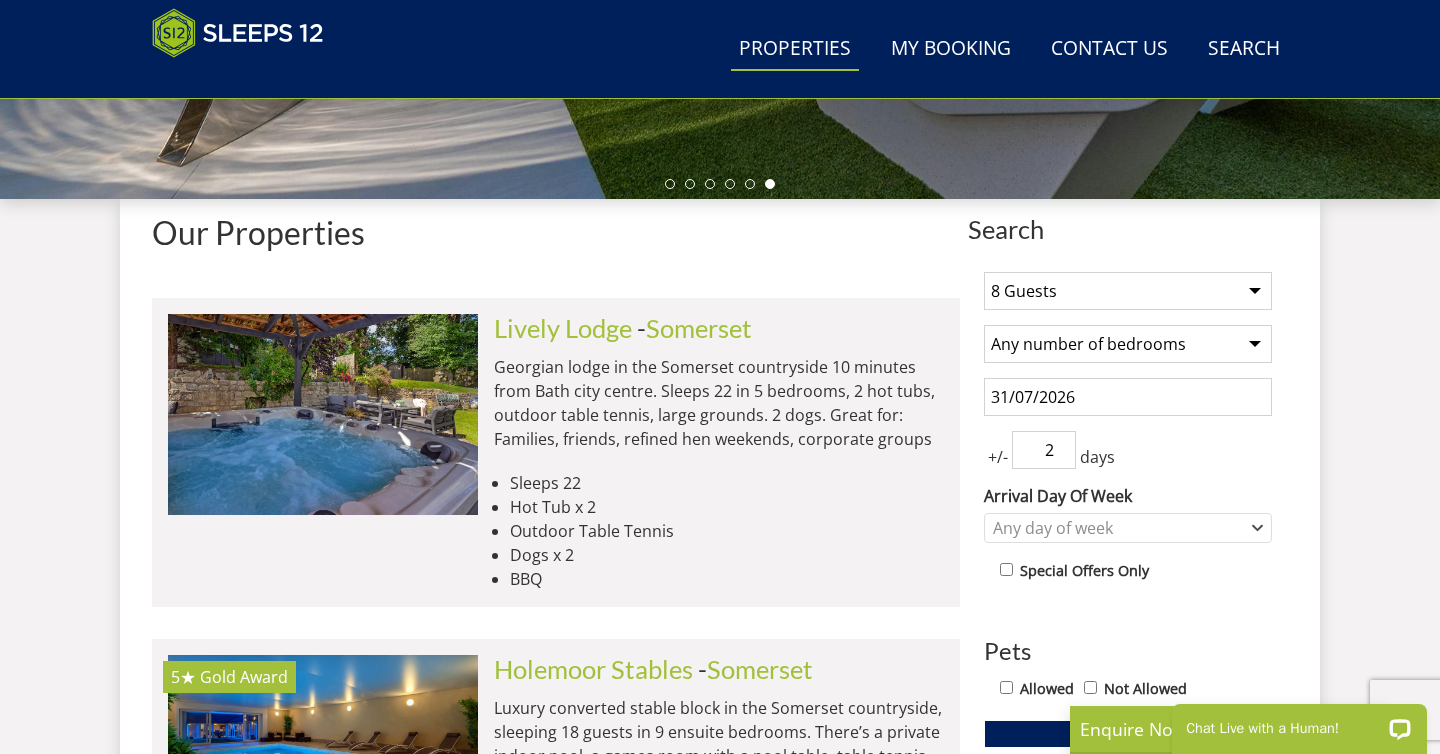 click on "2" at bounding box center (1044, 450) 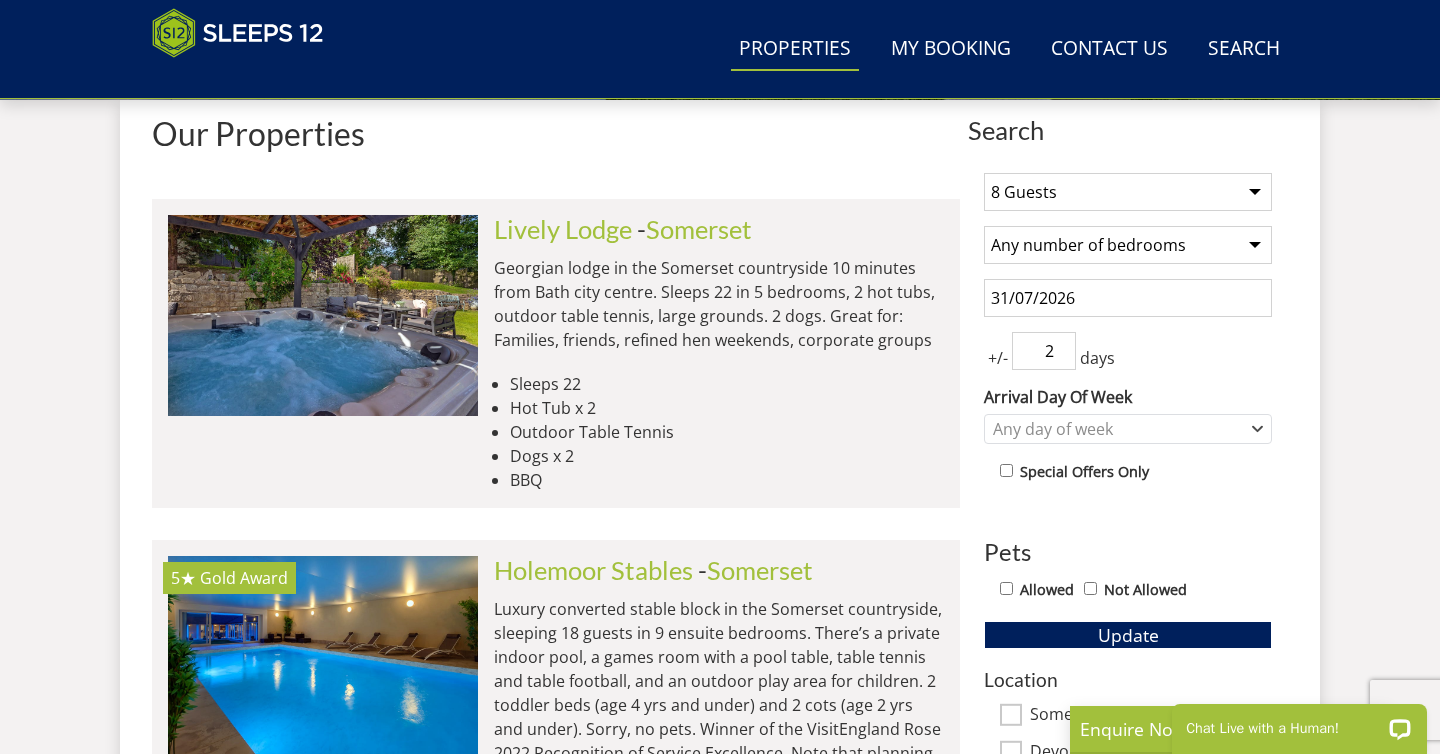 scroll, scrollTop: 744, scrollLeft: 0, axis: vertical 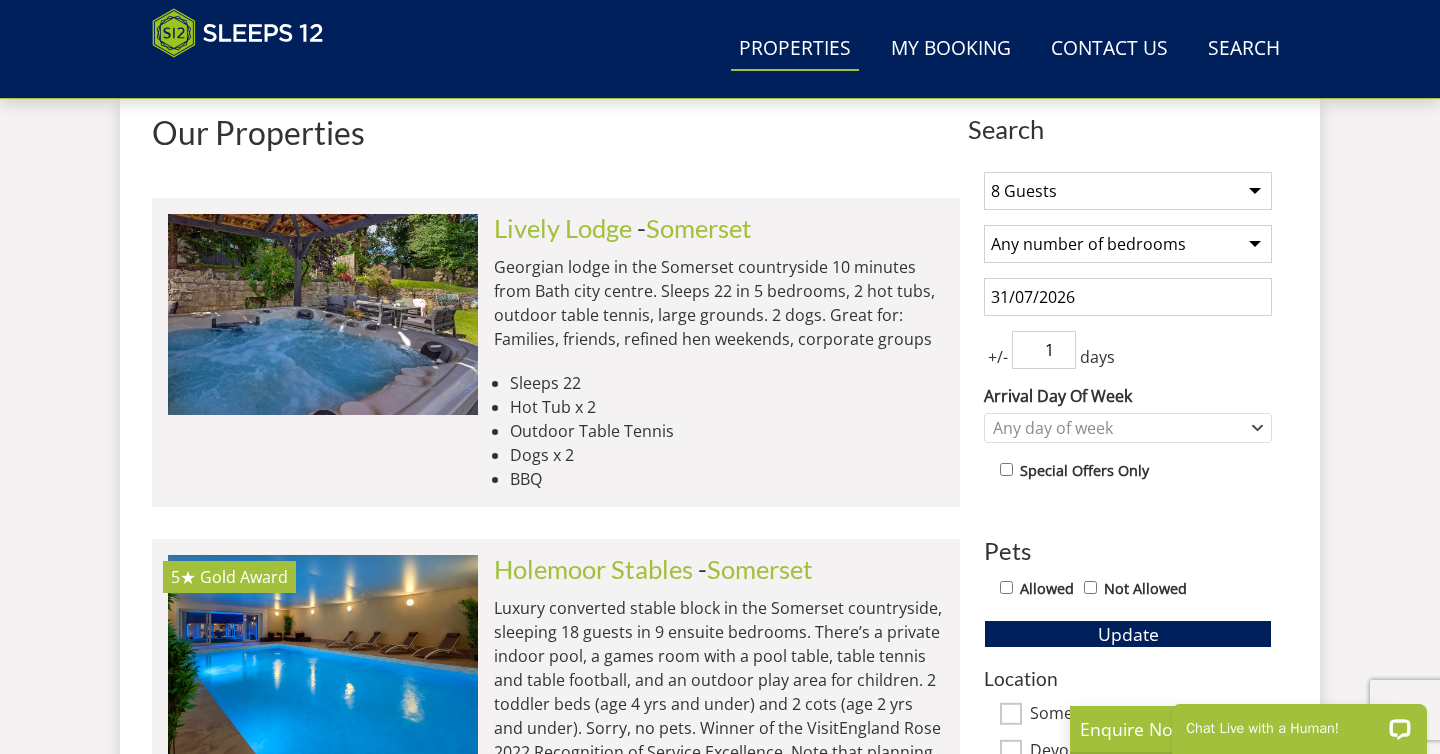click on "1" at bounding box center [1044, 350] 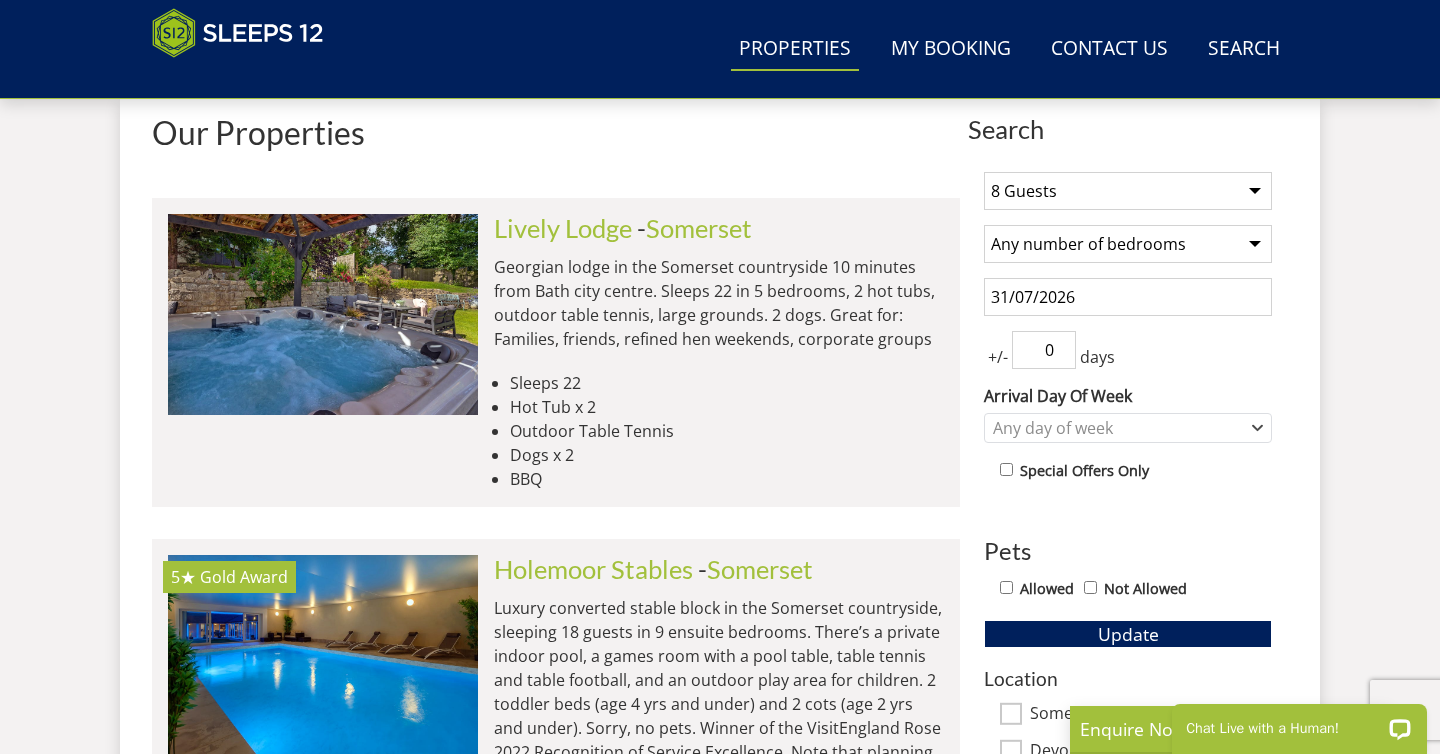 click on "0" at bounding box center (1044, 350) 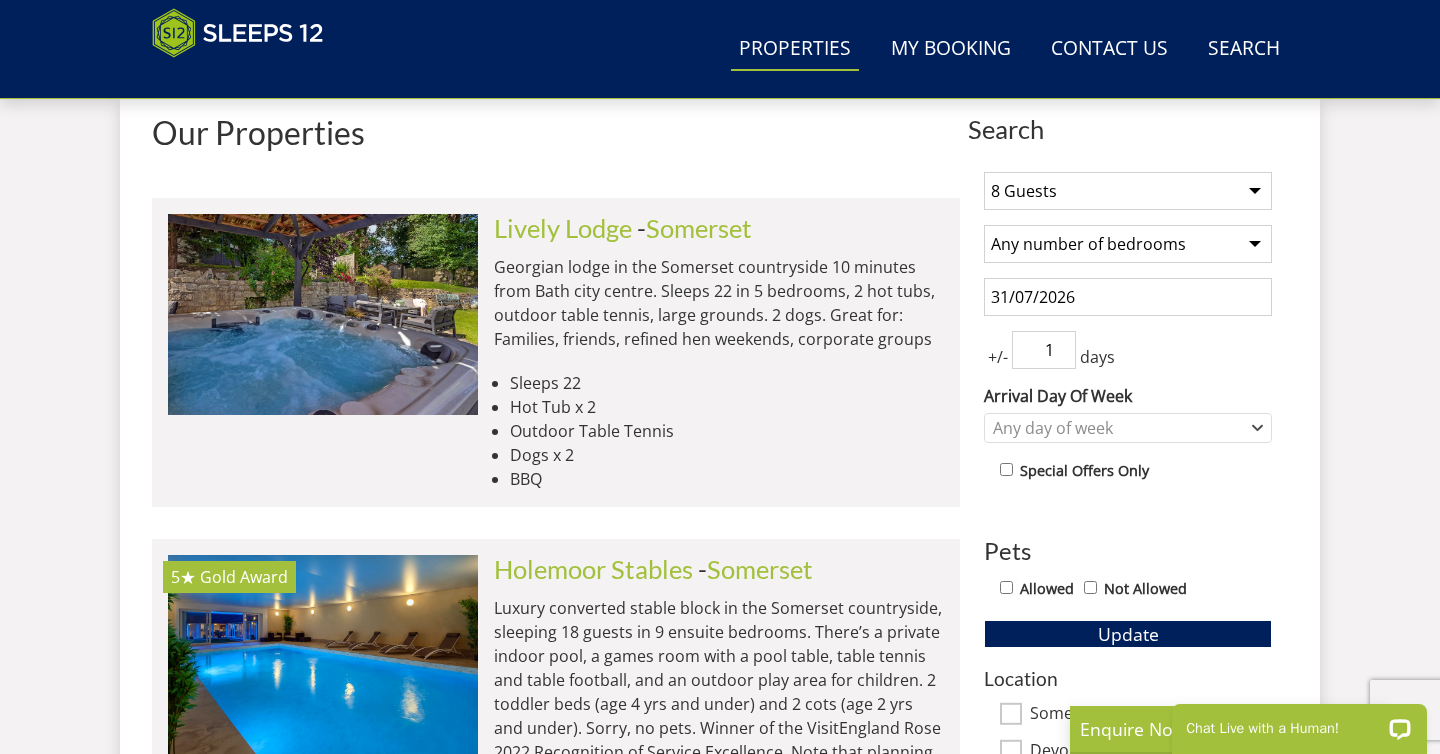 click on "1" at bounding box center (1044, 350) 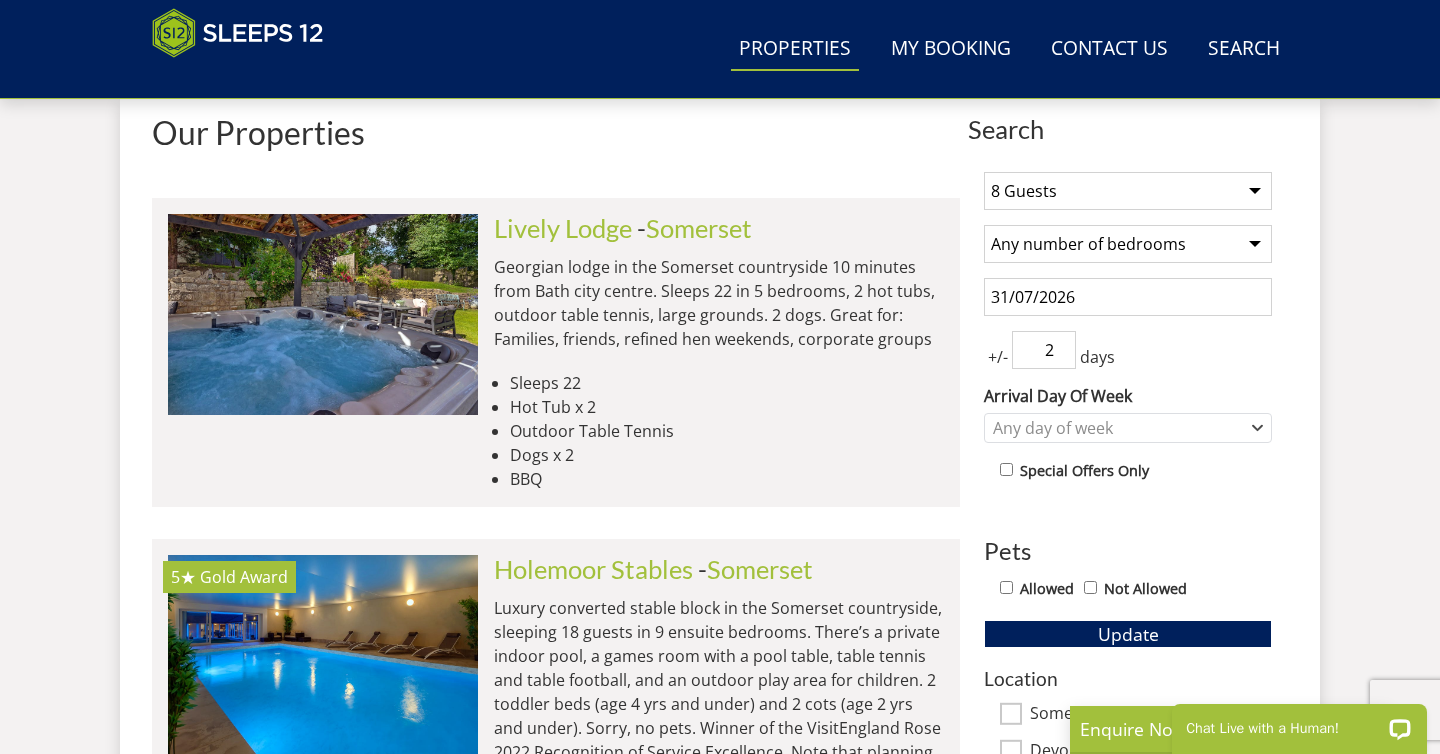 click on "2" at bounding box center [1044, 350] 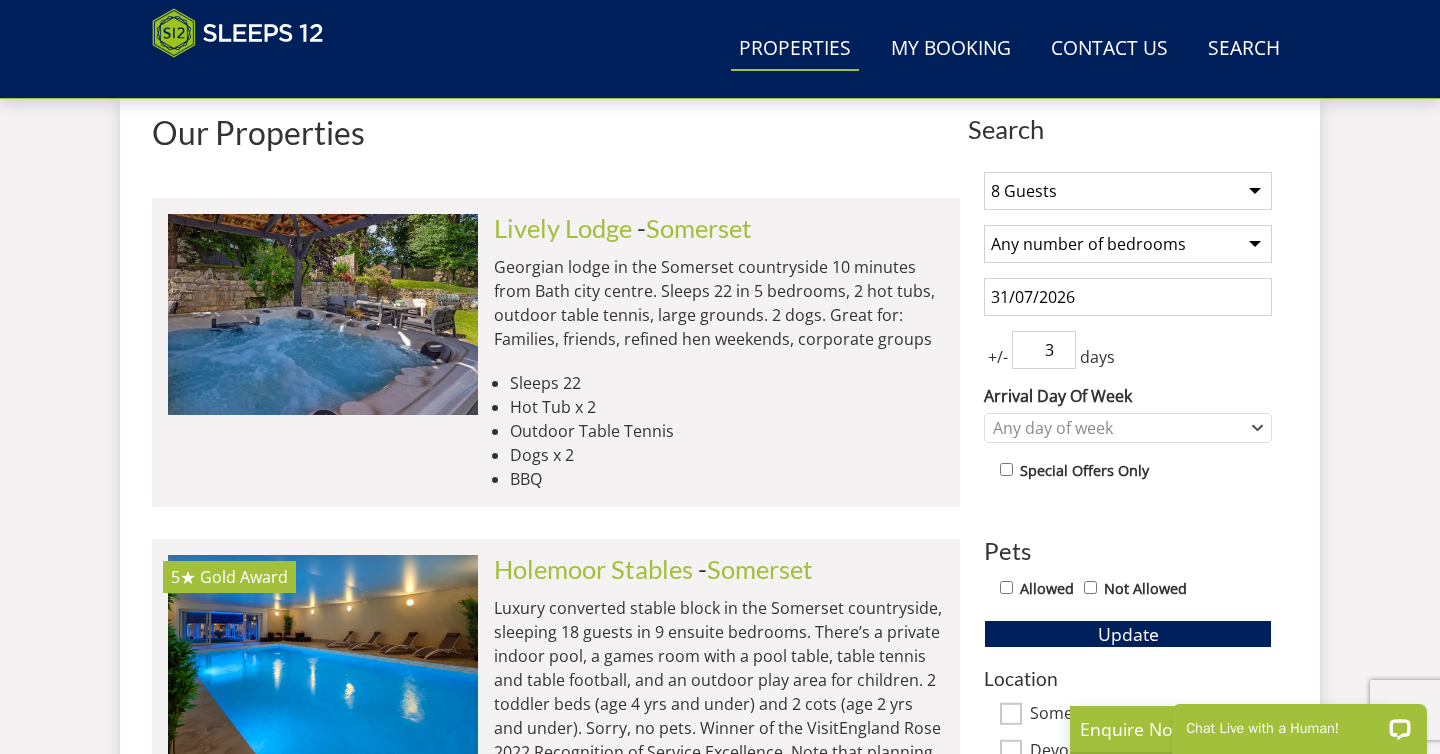 click on "3" at bounding box center [1044, 350] 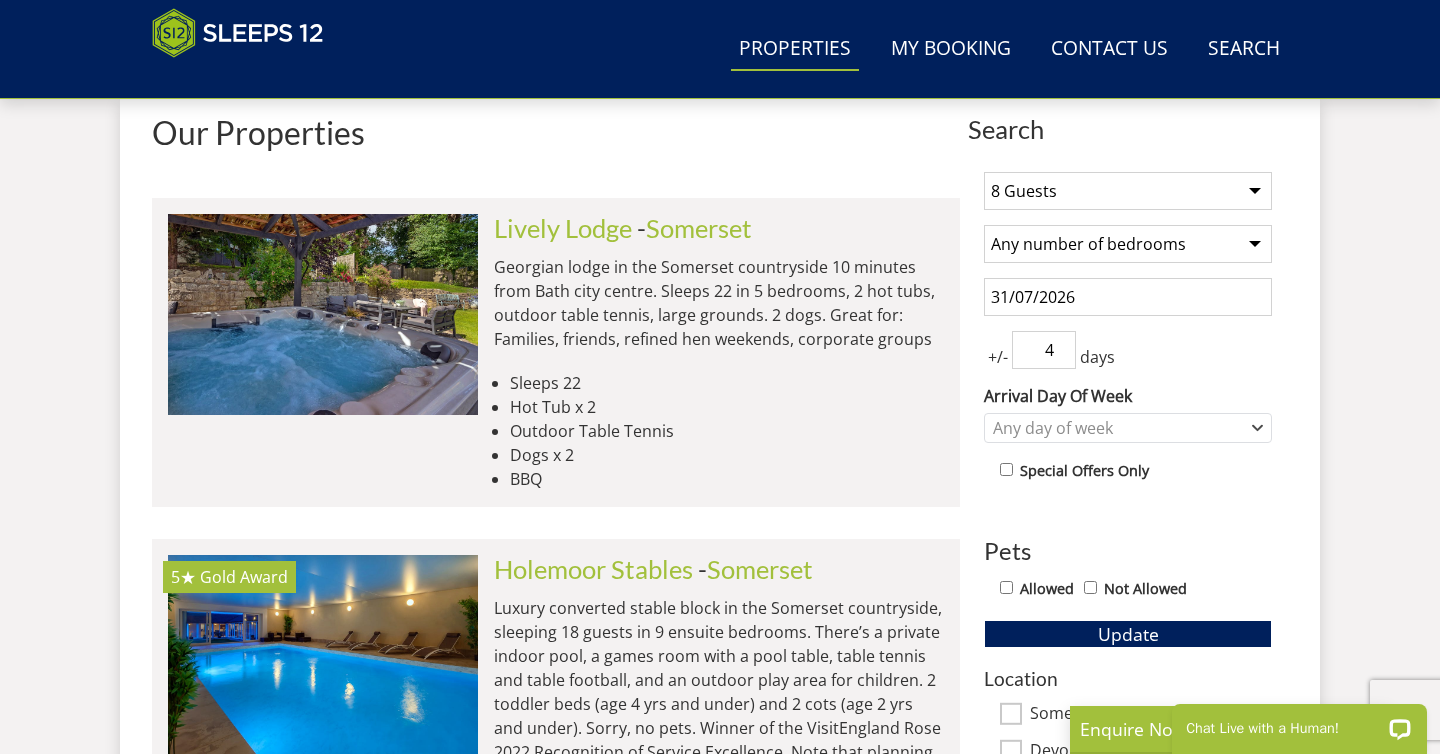click on "4" at bounding box center [1044, 350] 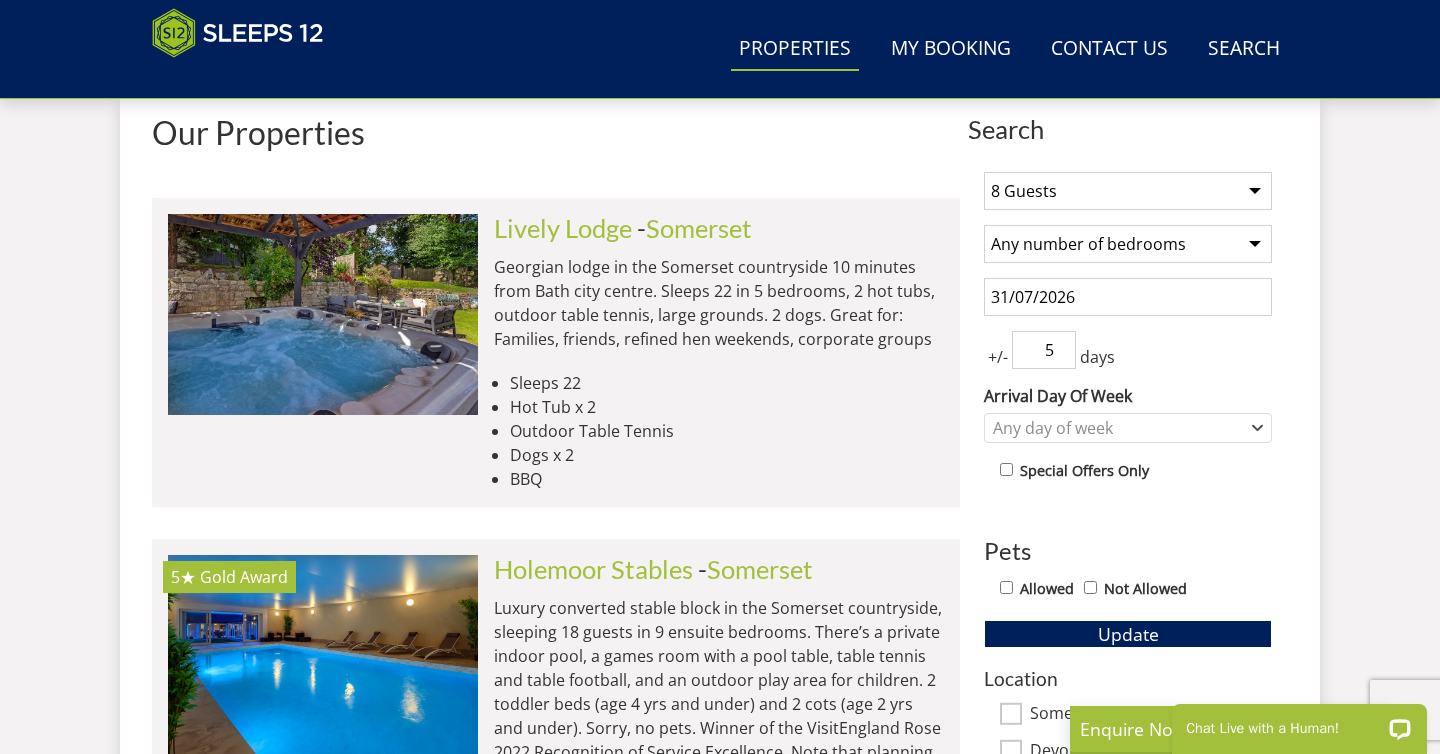 click on "5" at bounding box center (1044, 350) 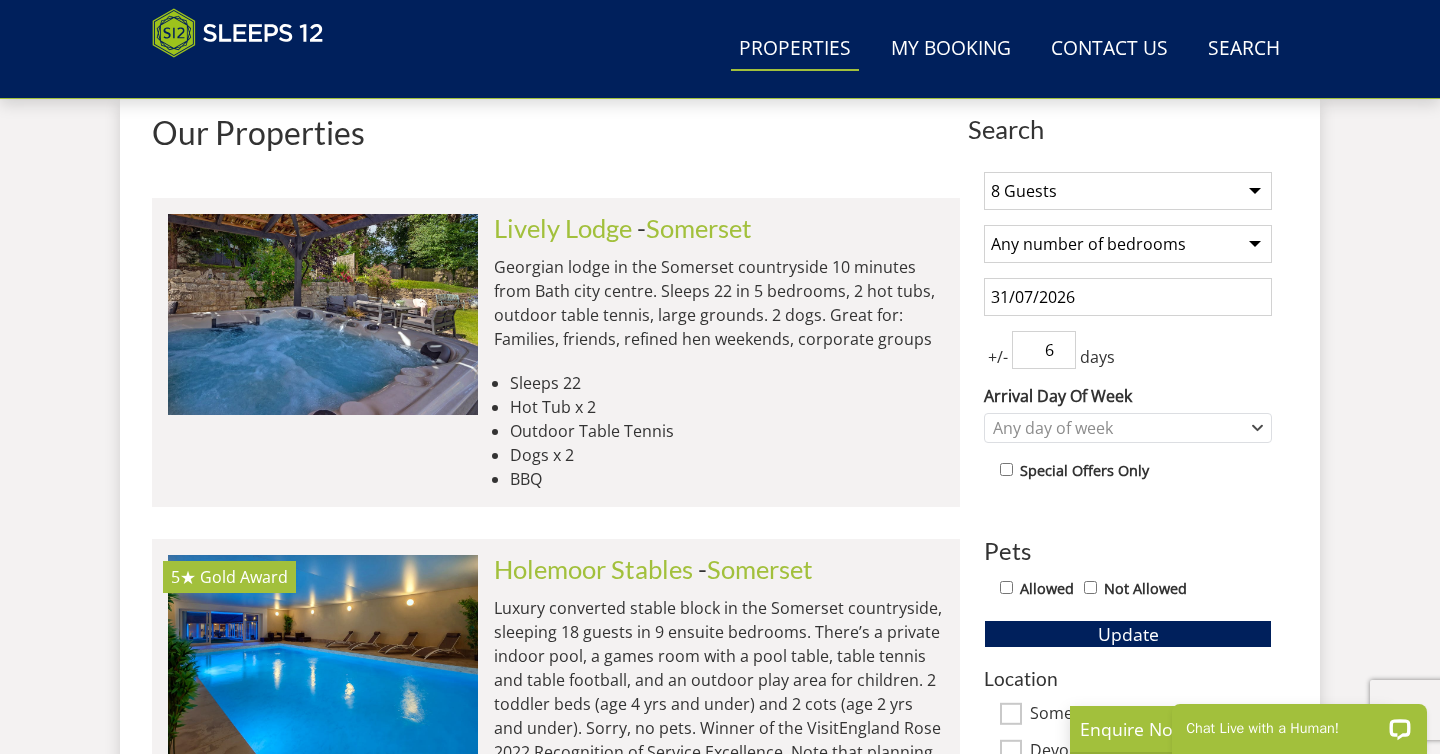 click on "6" at bounding box center (1044, 350) 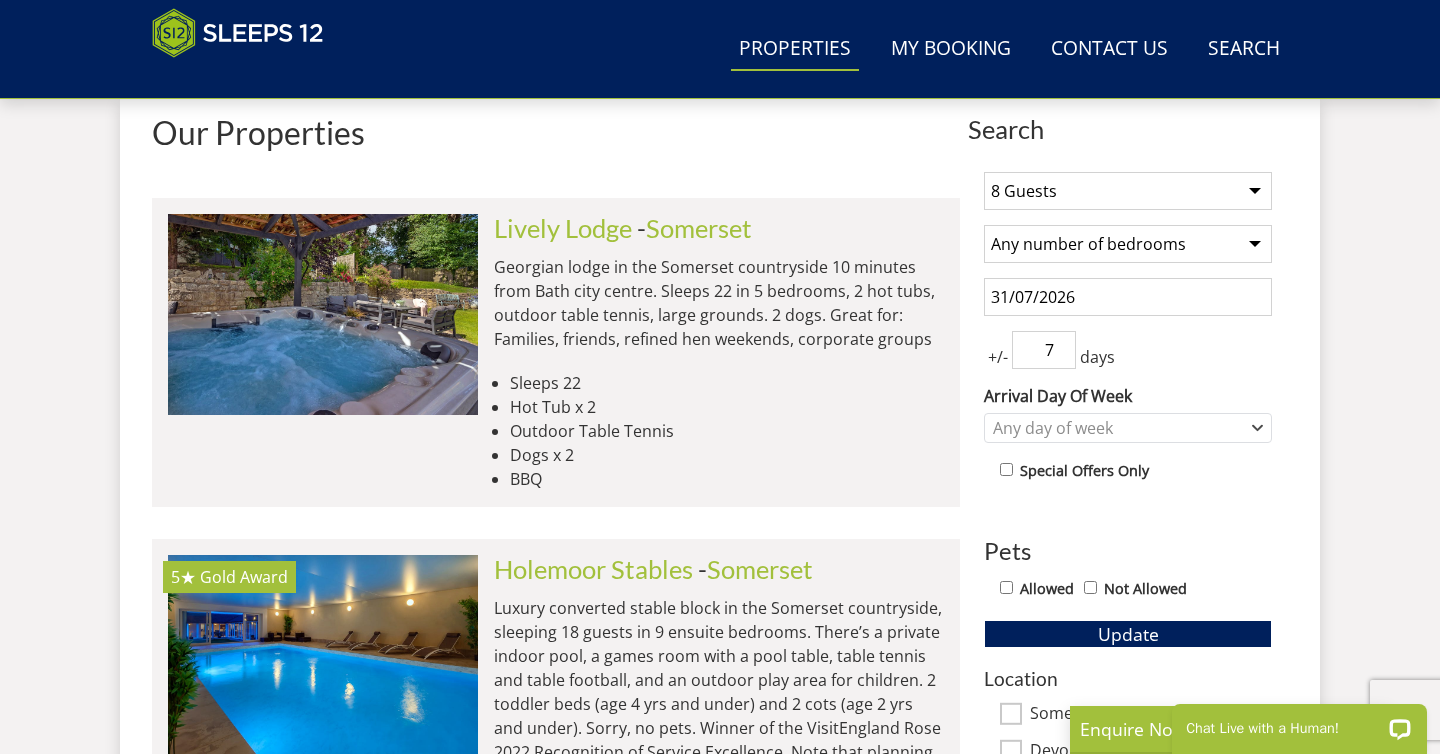 type on "7" 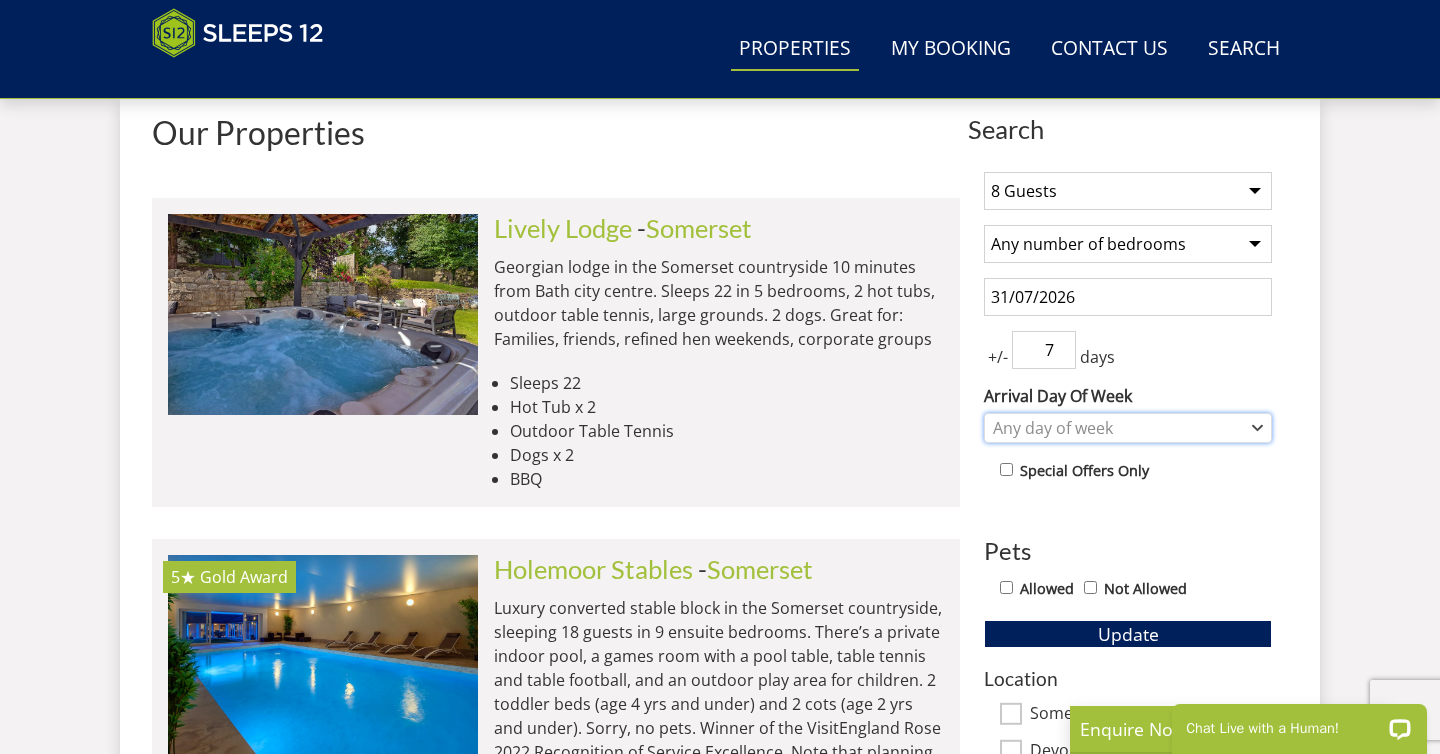 click on "Any day of week" at bounding box center (1117, 428) 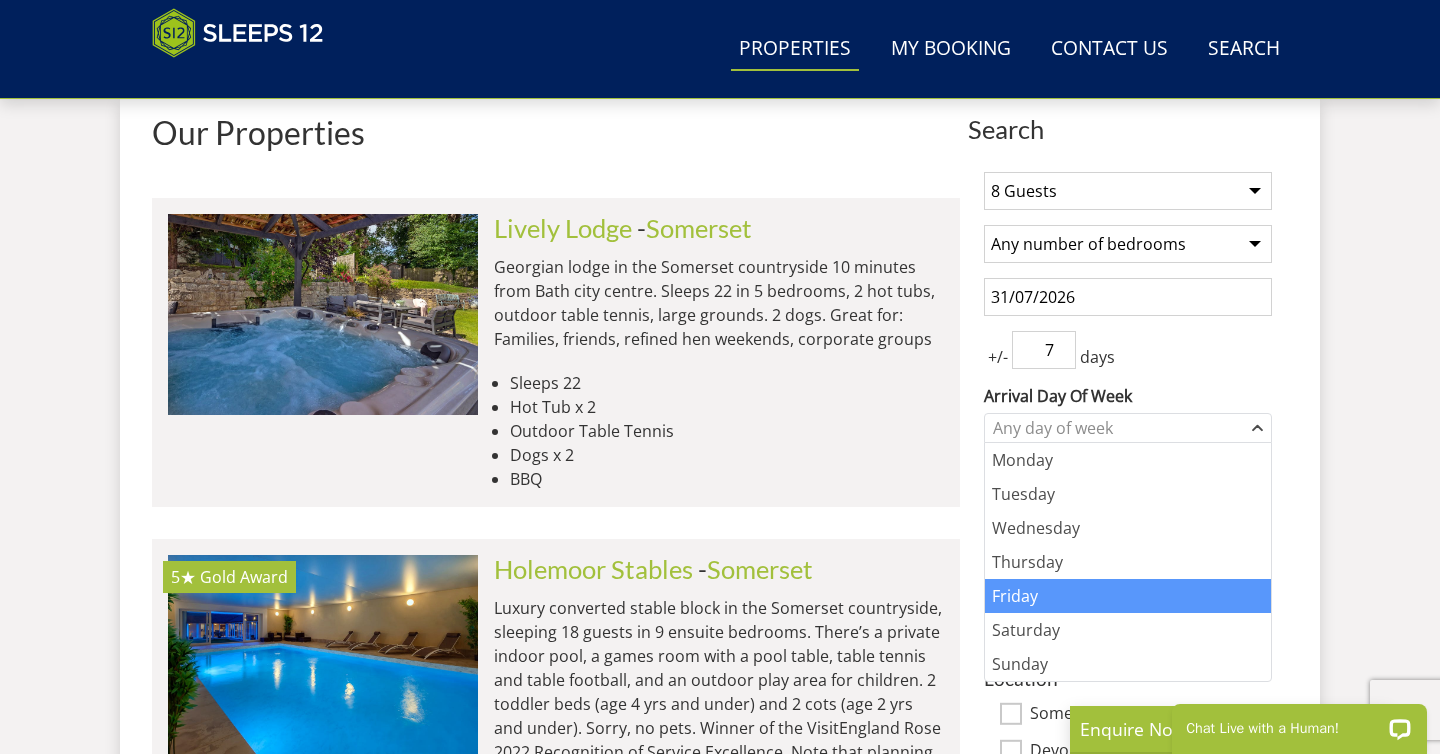 click on "Friday" at bounding box center [1128, 596] 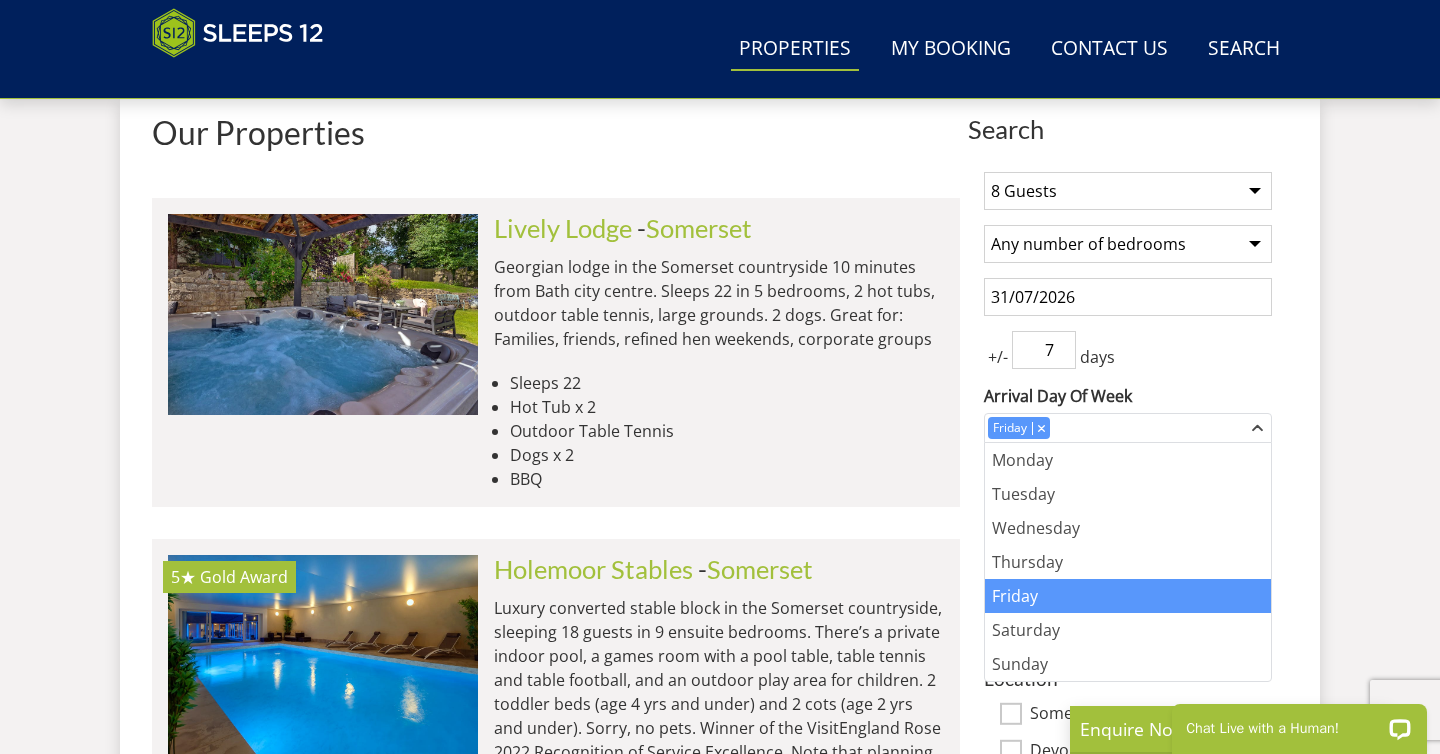 click on "+/-
7
days" at bounding box center (1128, 350) 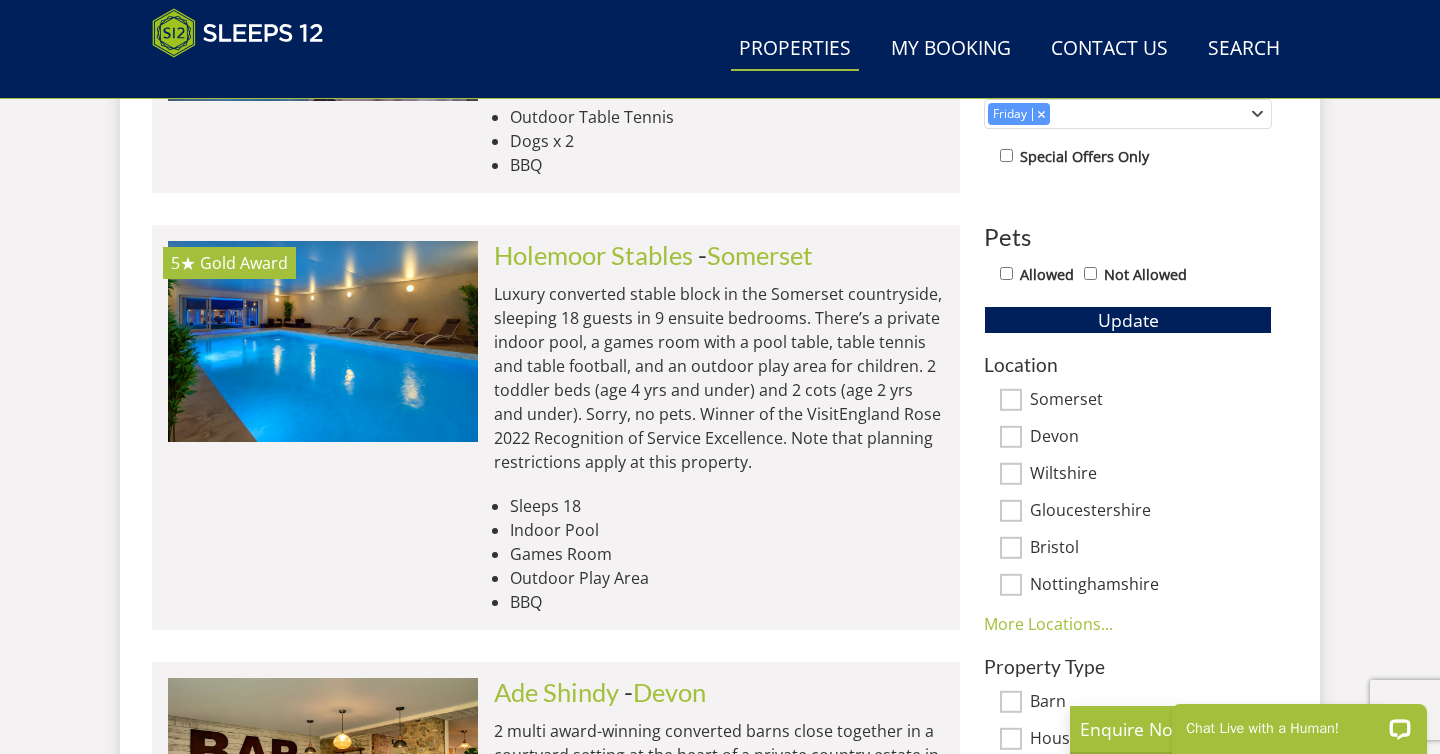 scroll, scrollTop: 1059, scrollLeft: 0, axis: vertical 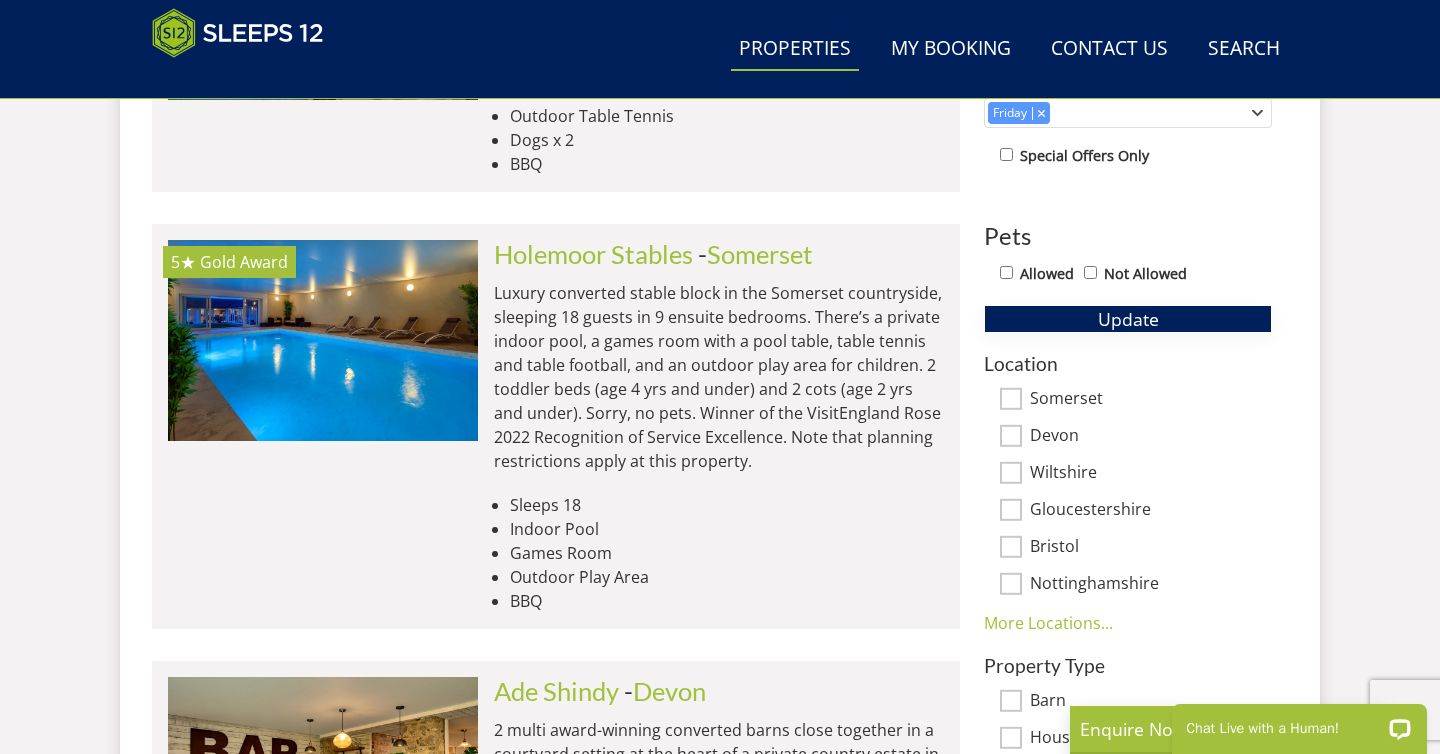 click on "Update" at bounding box center (1128, 319) 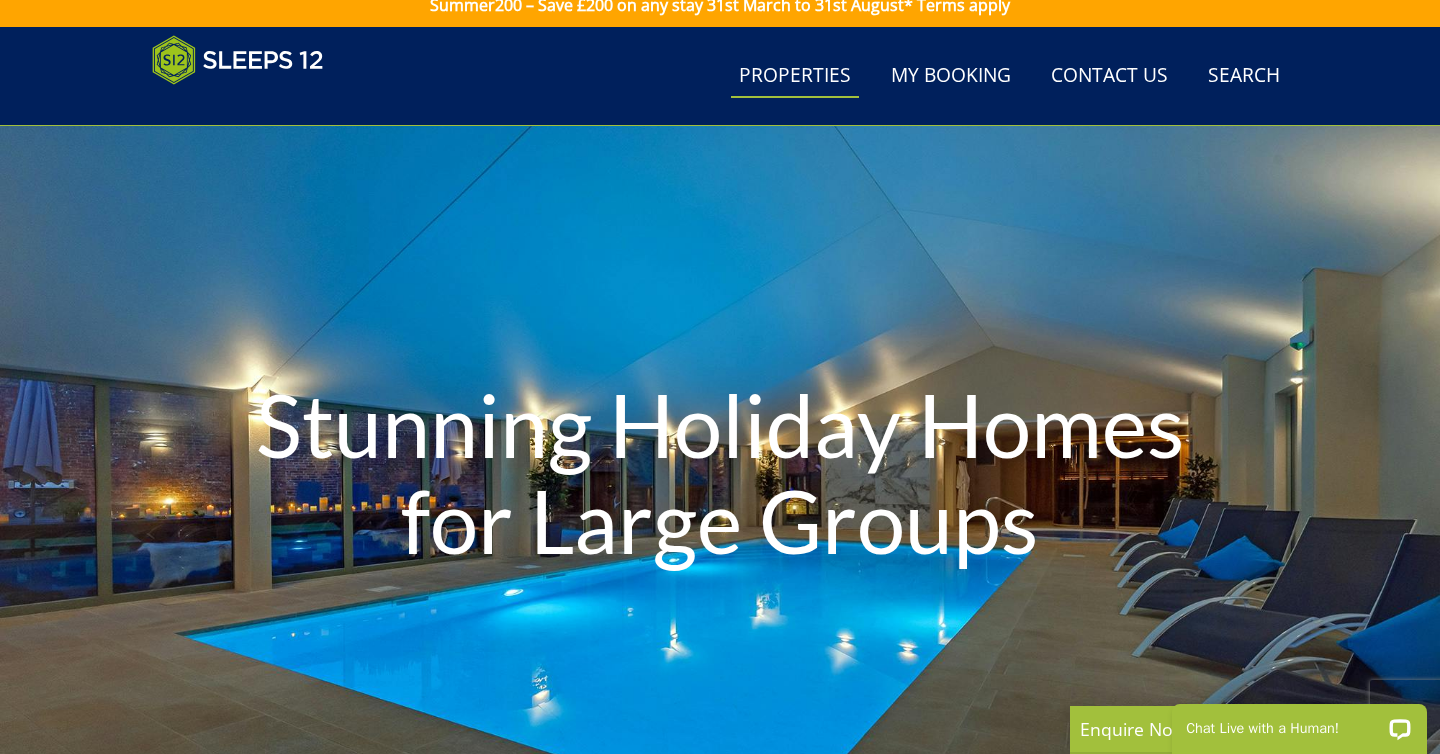 scroll, scrollTop: 15, scrollLeft: 0, axis: vertical 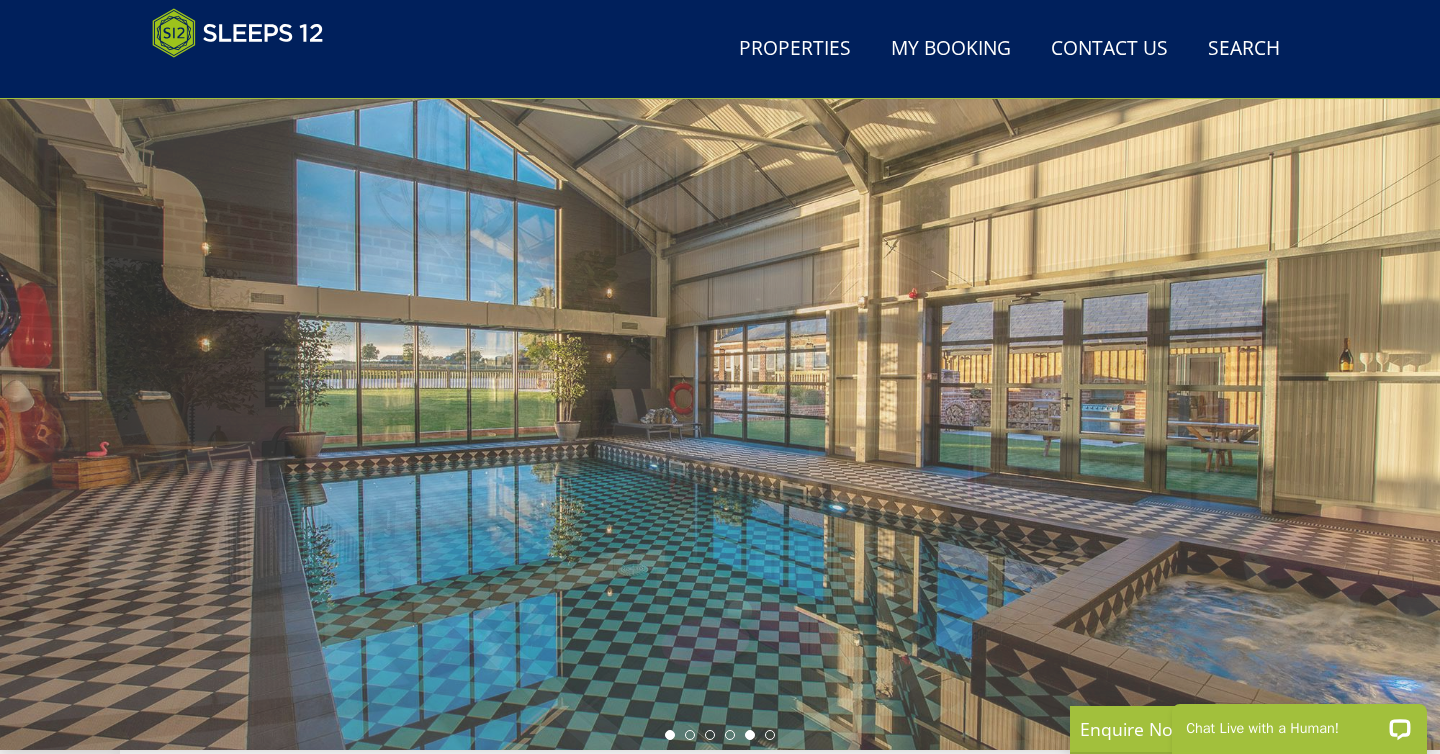 click at bounding box center (670, 735) 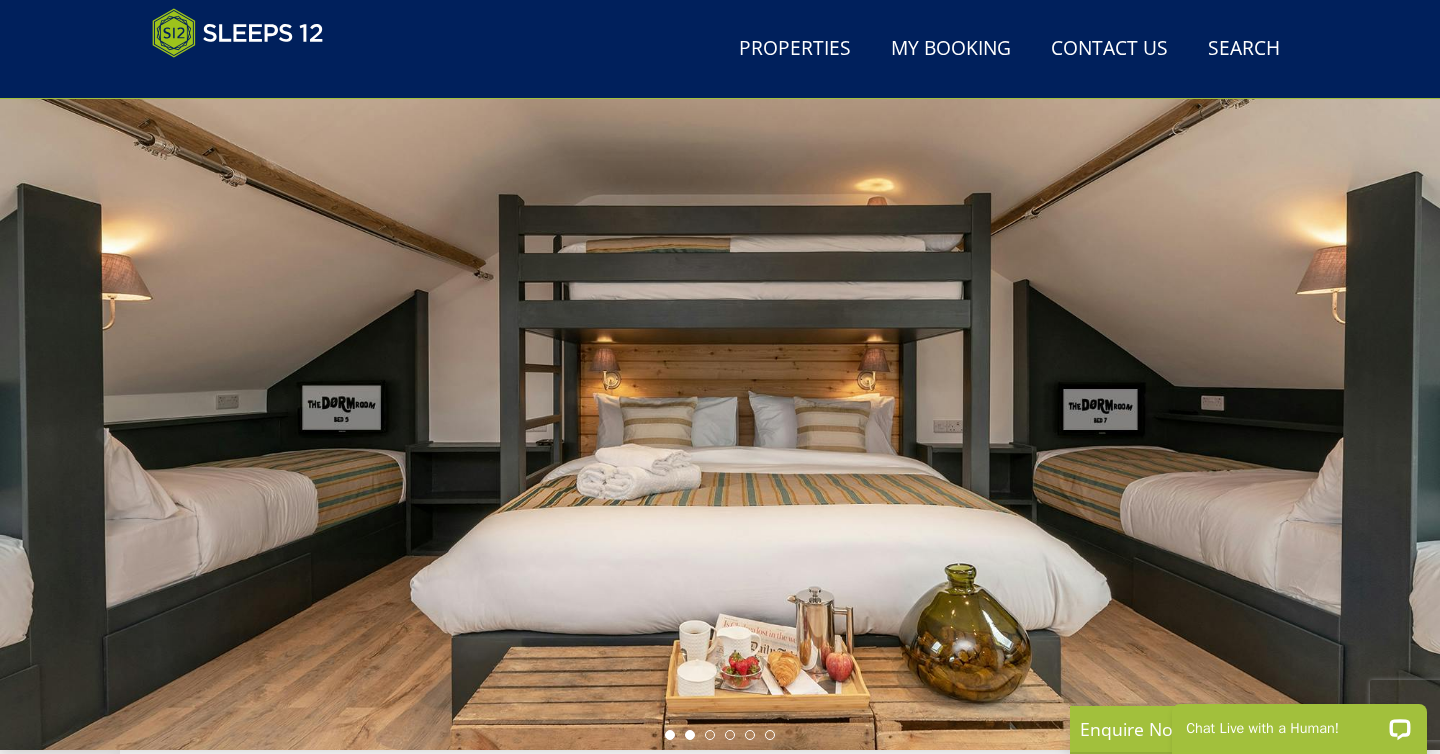 click at bounding box center (690, 735) 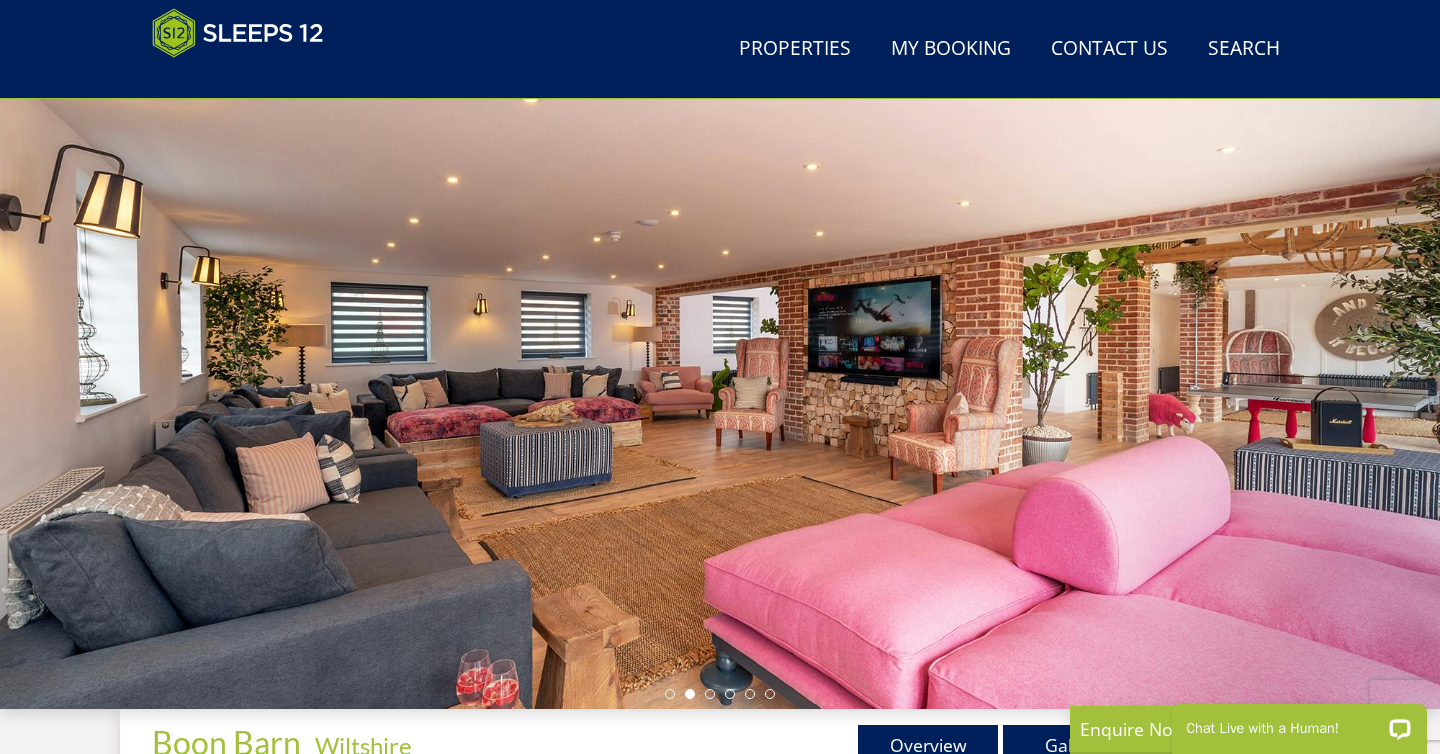 scroll, scrollTop: 137, scrollLeft: 0, axis: vertical 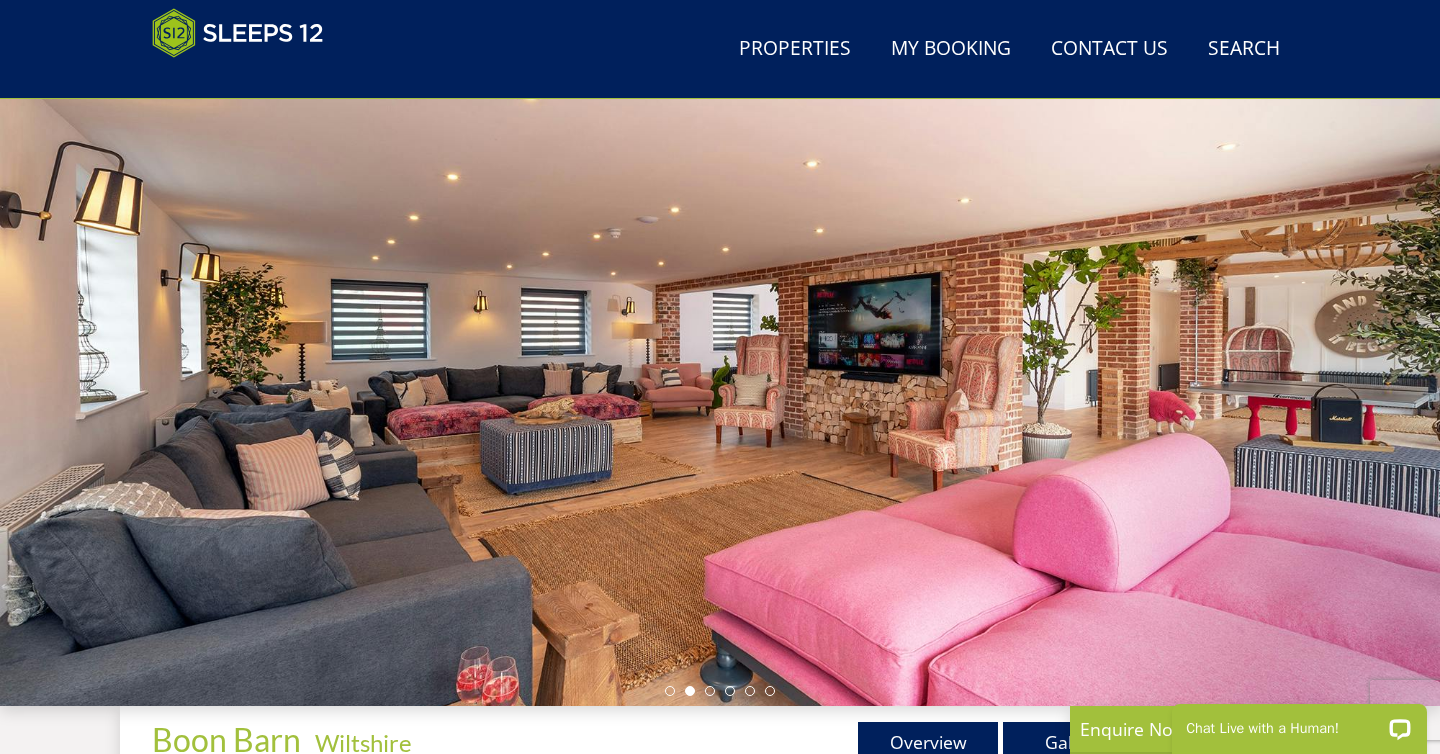 click at bounding box center [720, 691] 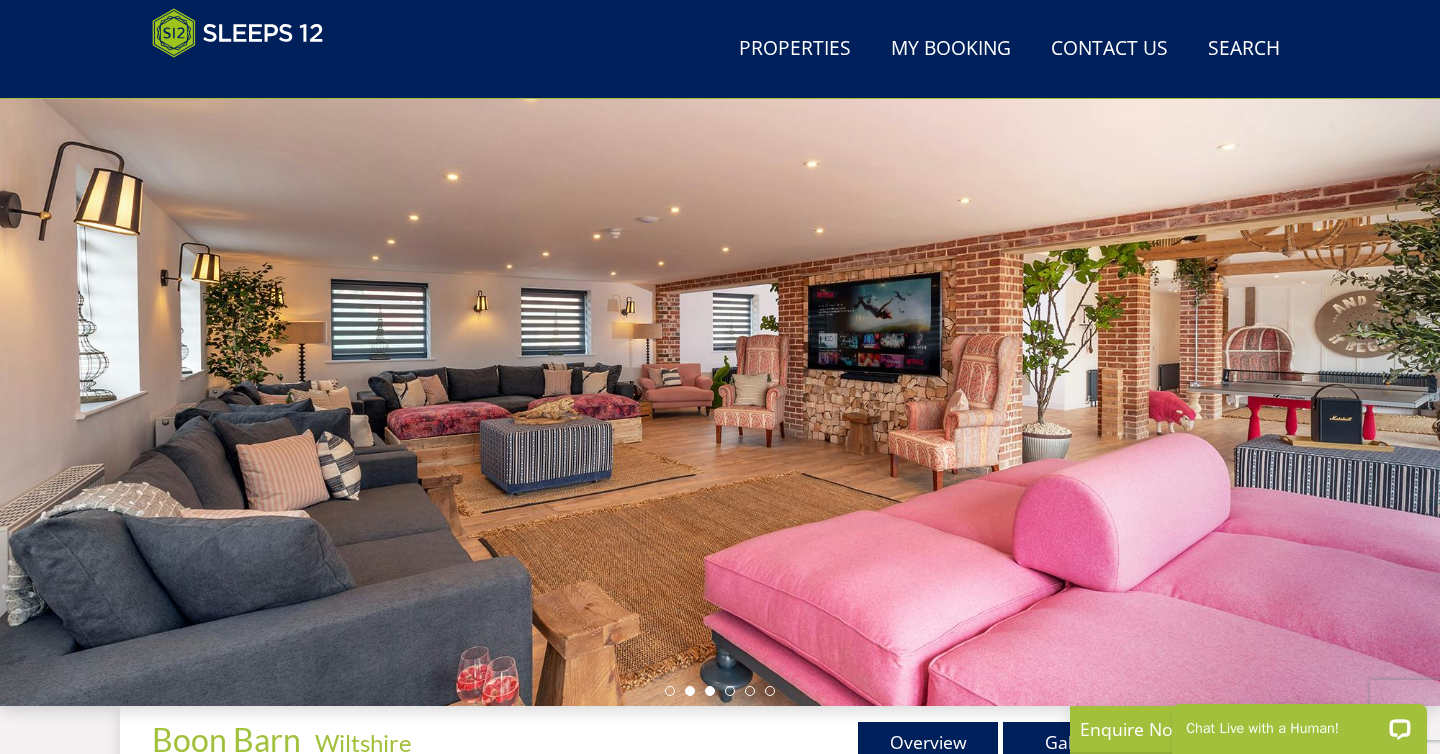 click at bounding box center (710, 691) 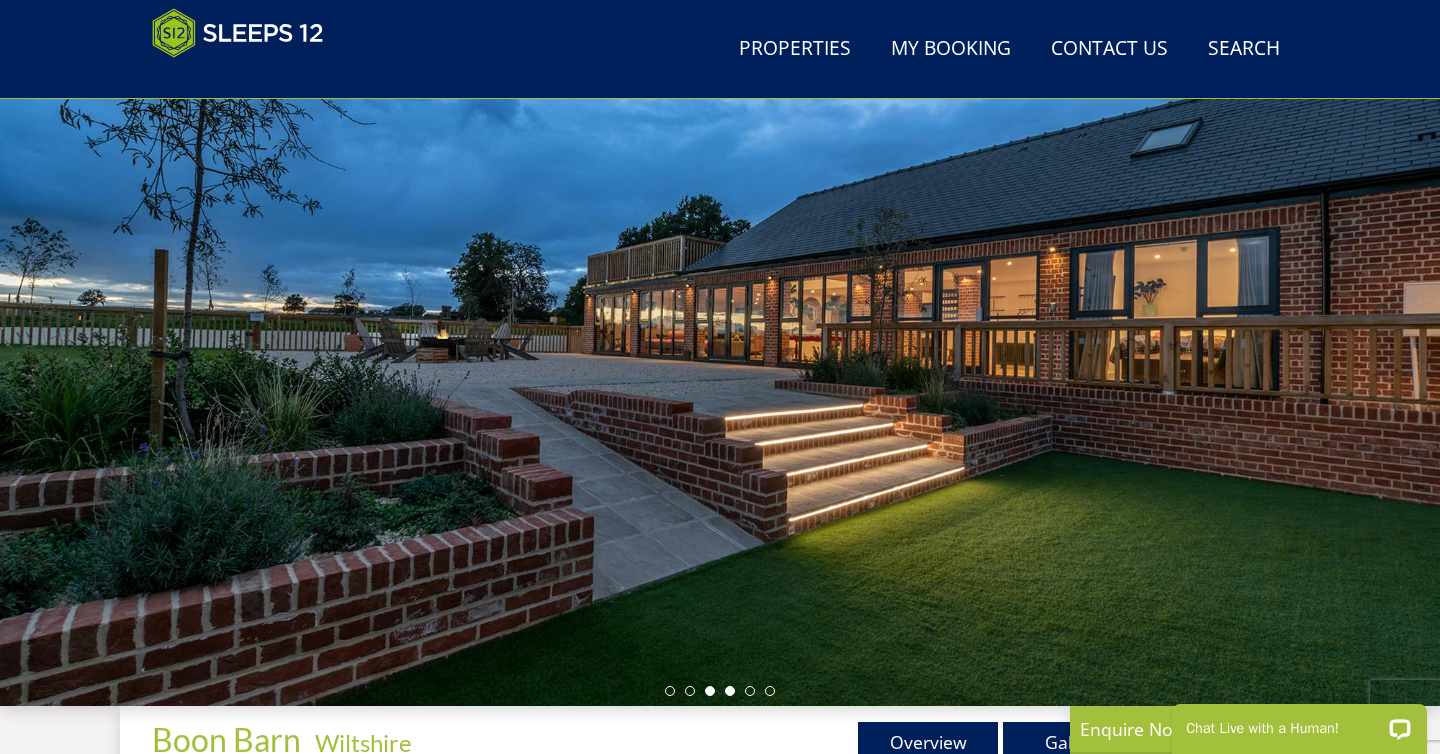 click at bounding box center (730, 691) 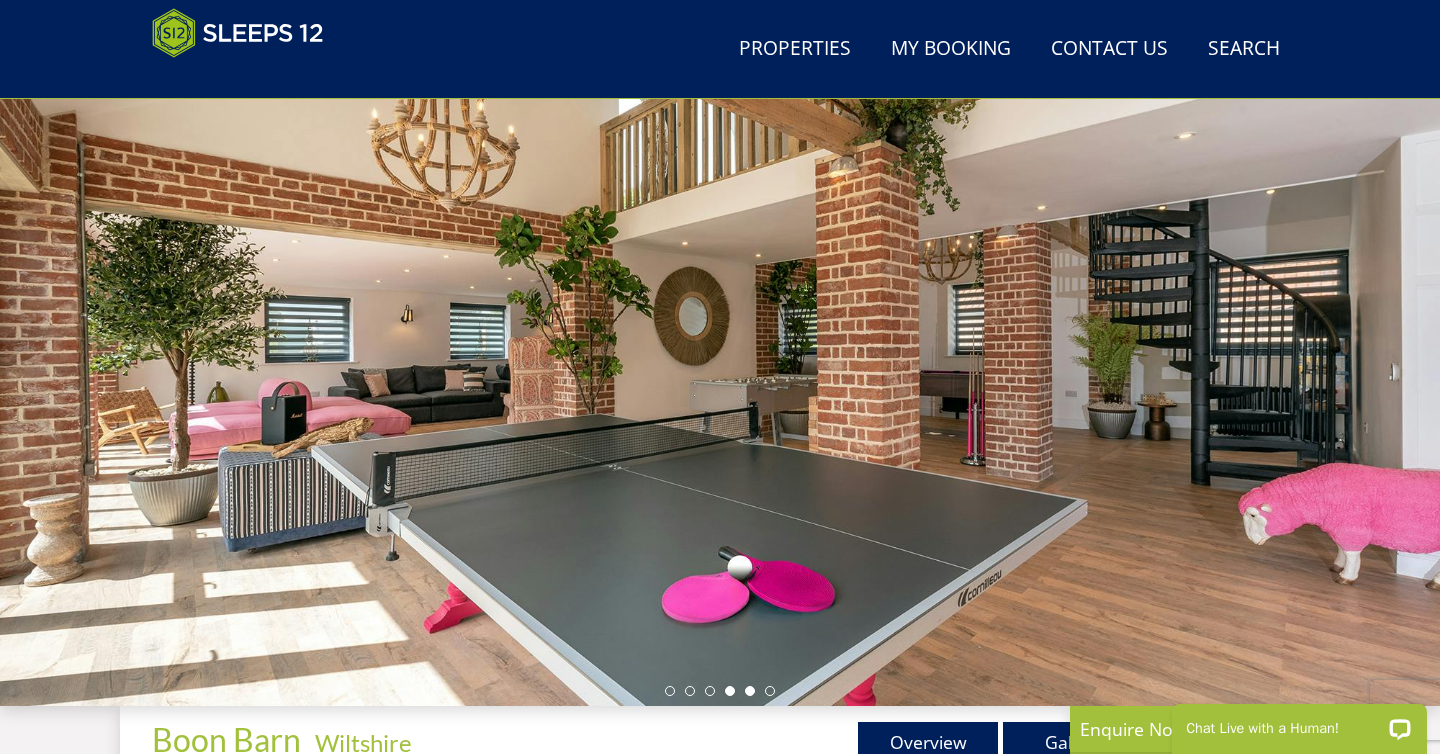 click at bounding box center (750, 691) 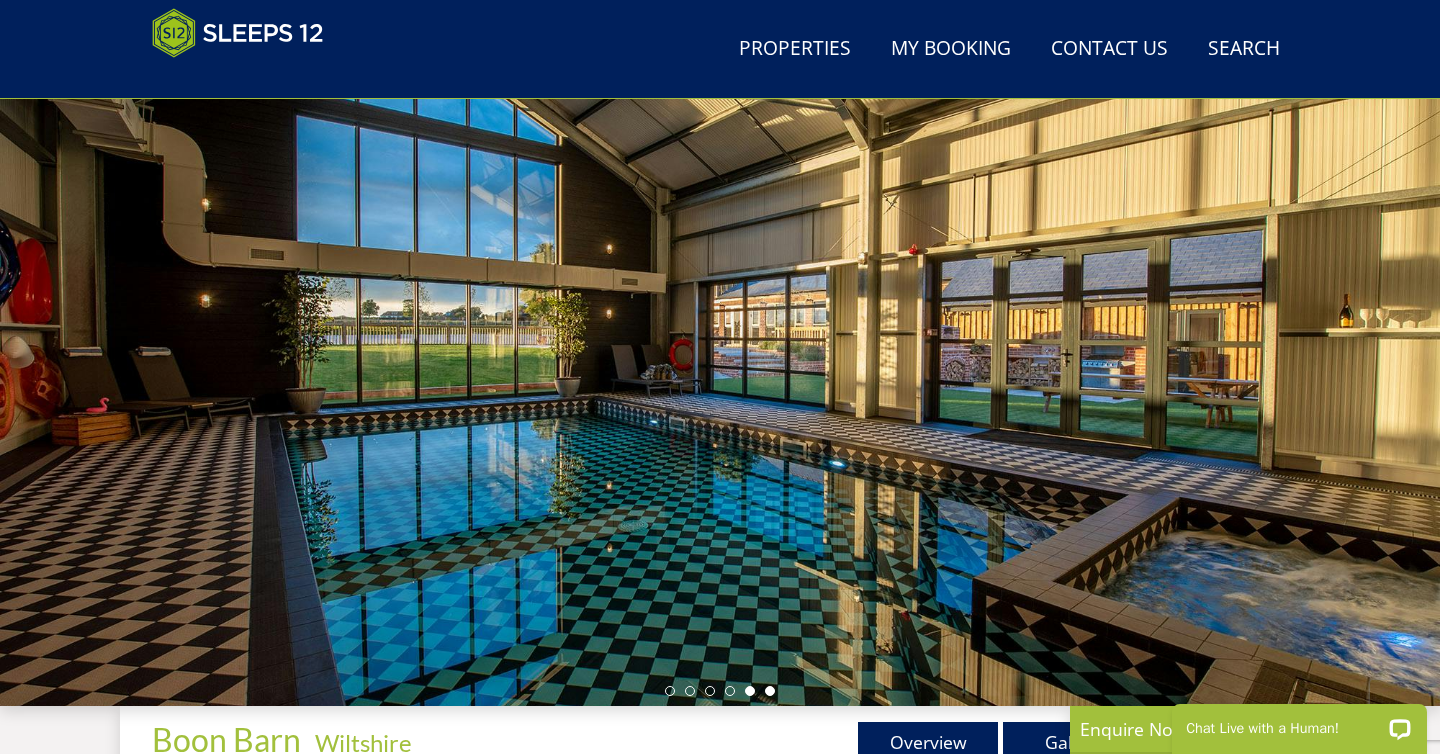 click at bounding box center [770, 691] 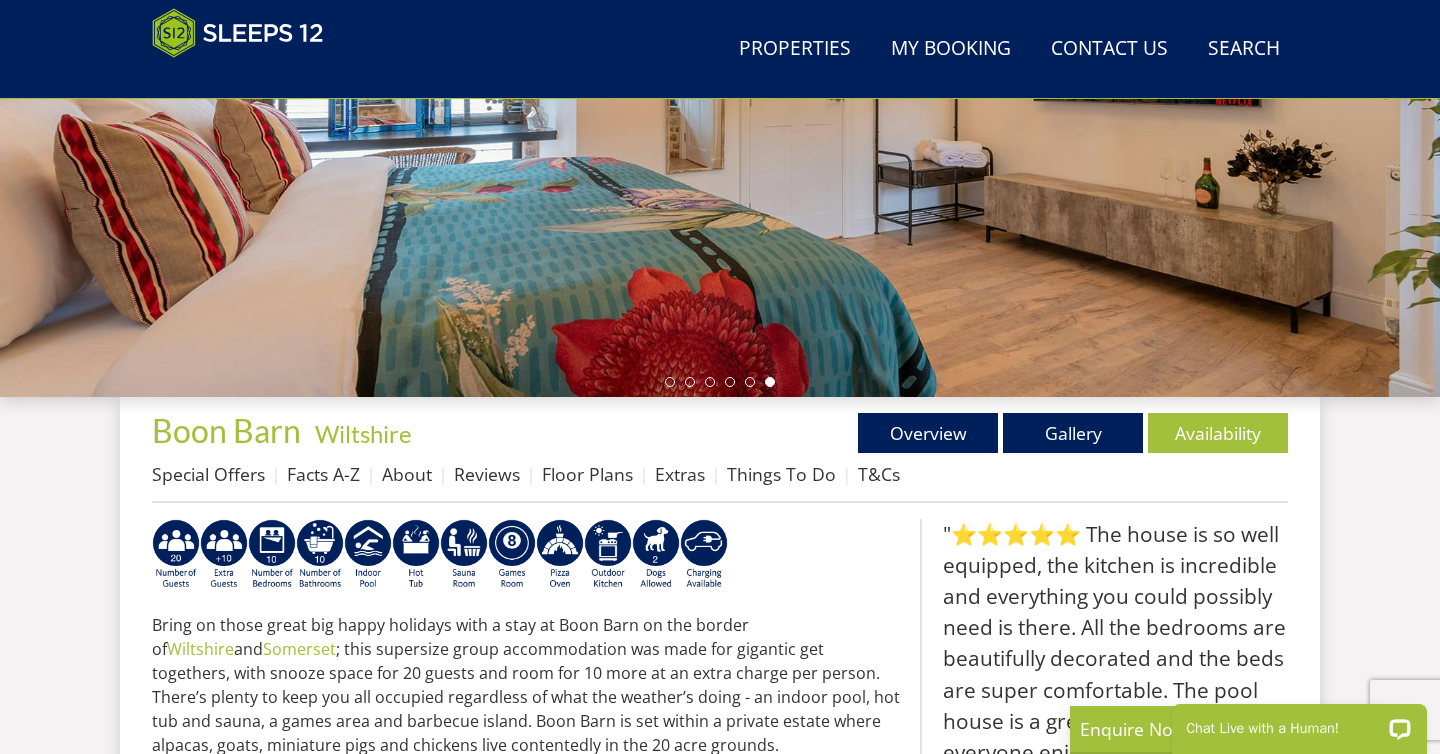 scroll, scrollTop: 644, scrollLeft: 0, axis: vertical 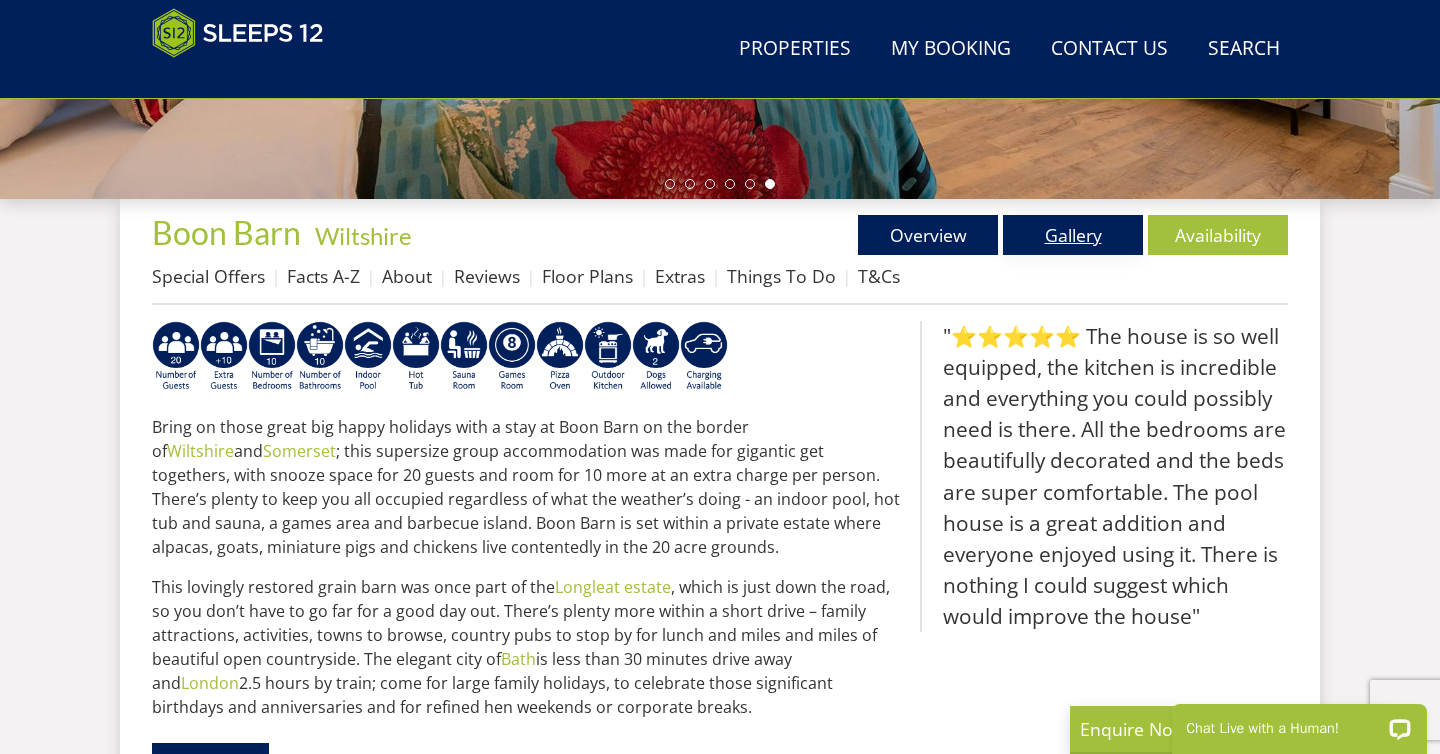 click on "Gallery" at bounding box center (1073, 235) 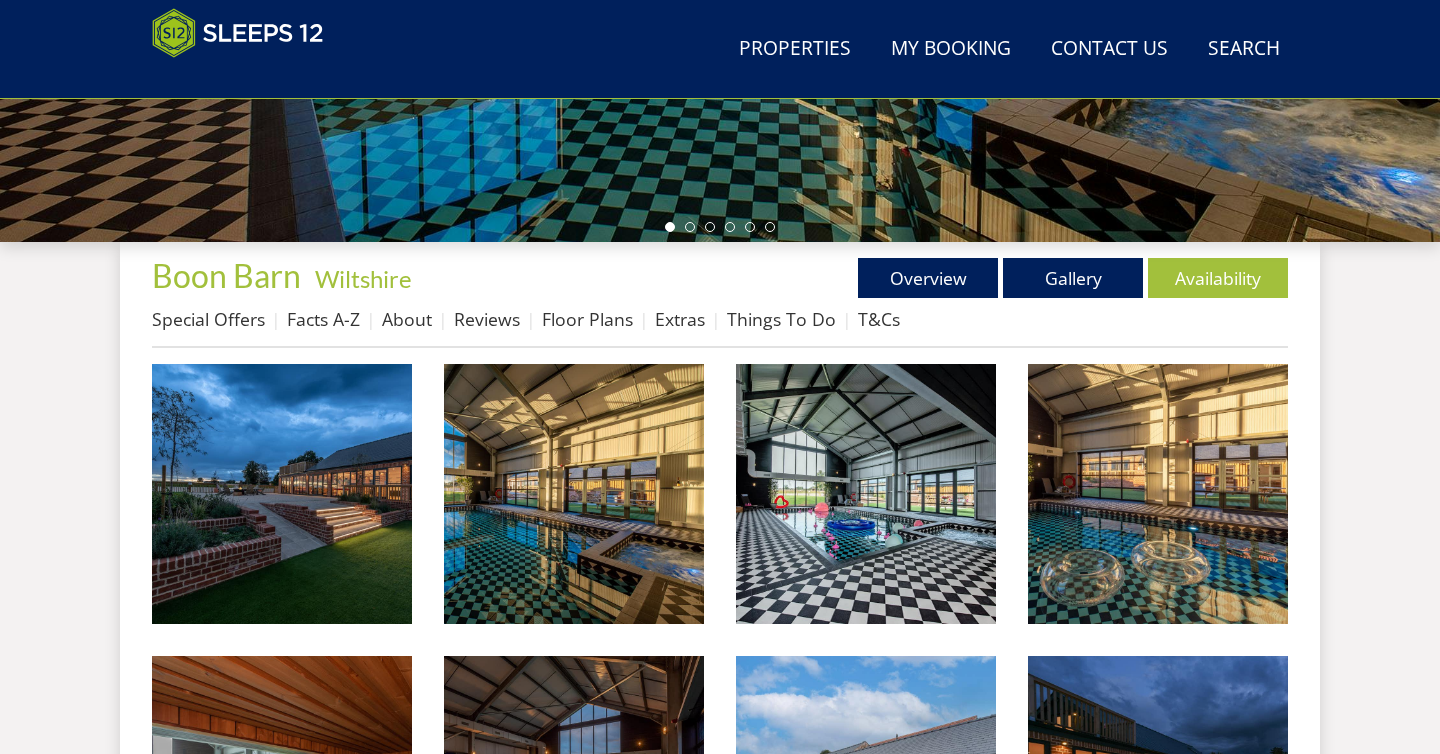 scroll, scrollTop: 741, scrollLeft: 0, axis: vertical 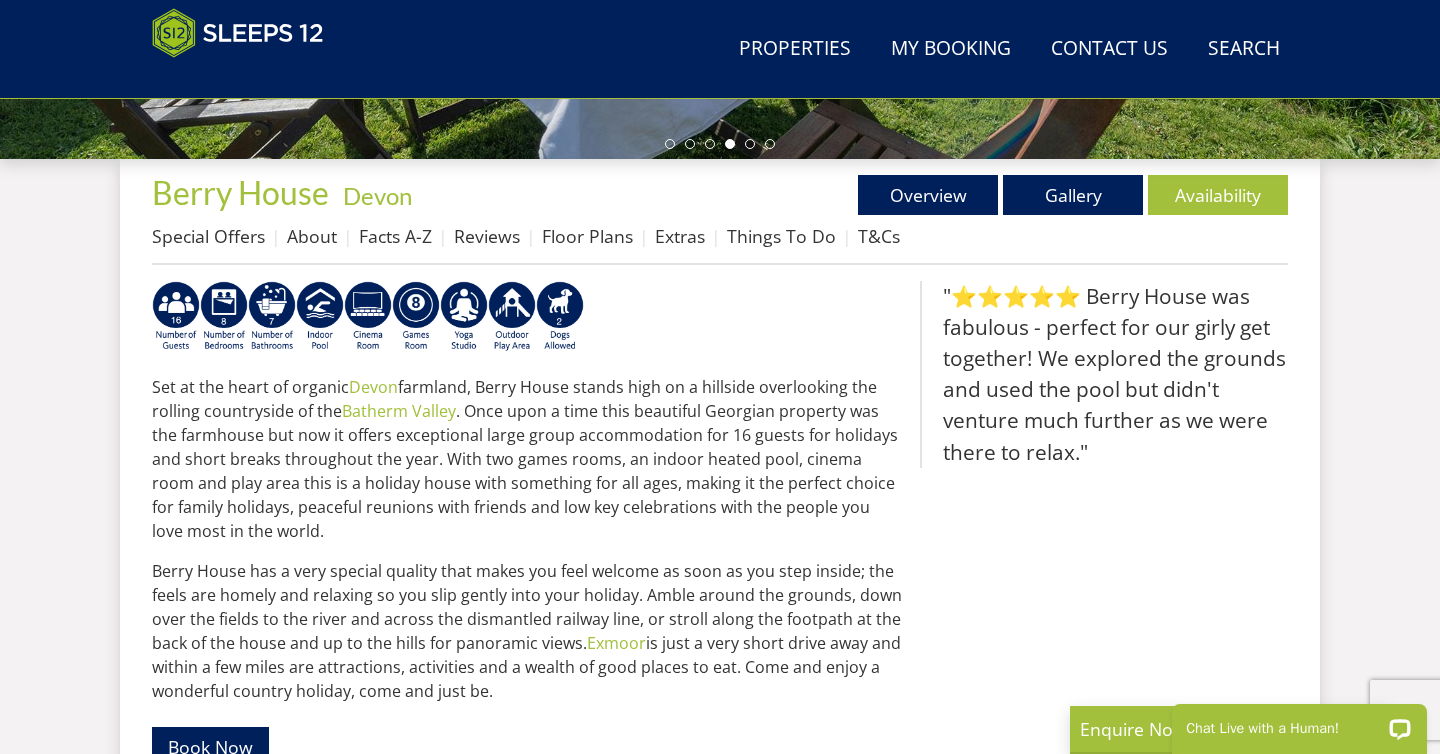 click on "Properties
Berry House
-  Devon
Overview
Gallery
Availability
Special Offers
About
Facts A-Z
Reviews
Floor Plans
Extras
Things To Do
T&Cs" at bounding box center (720, 220) 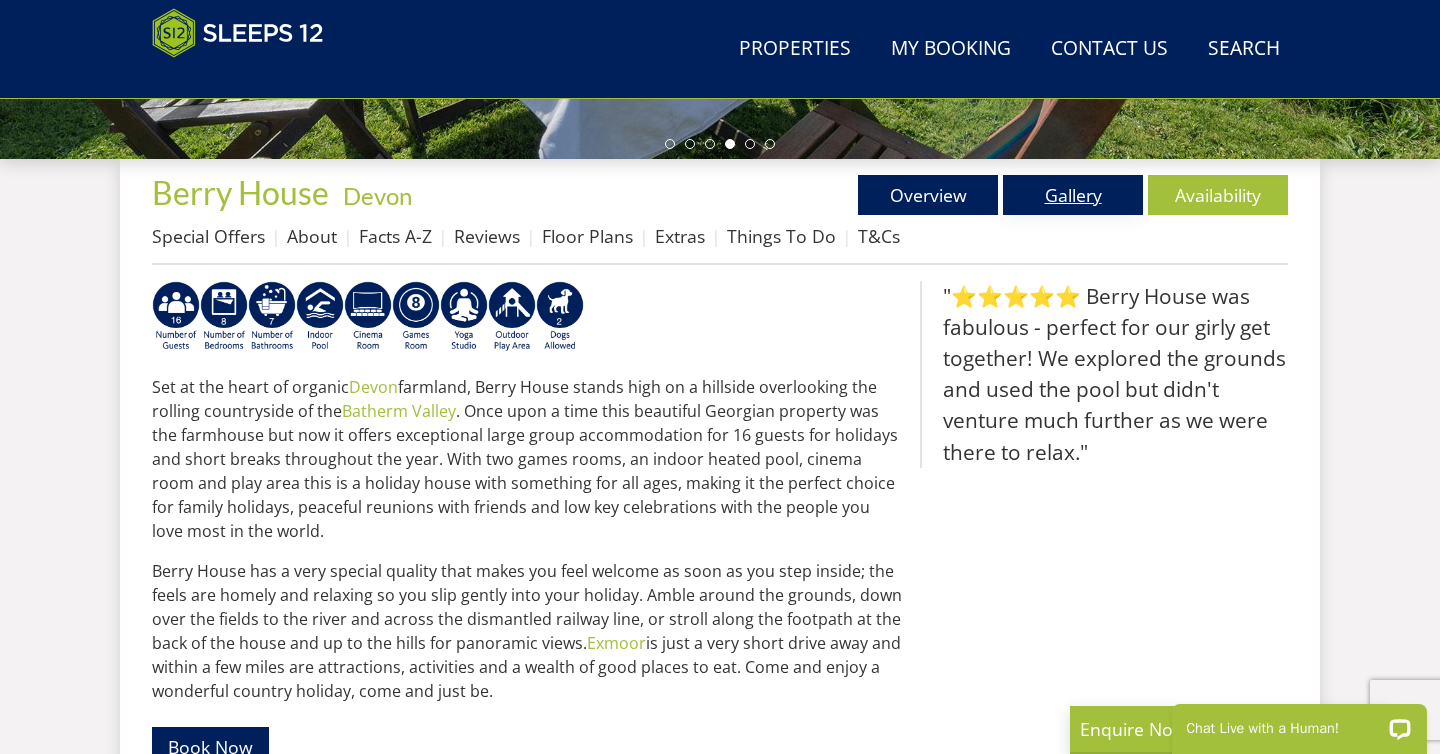 click on "Gallery" at bounding box center (1073, 195) 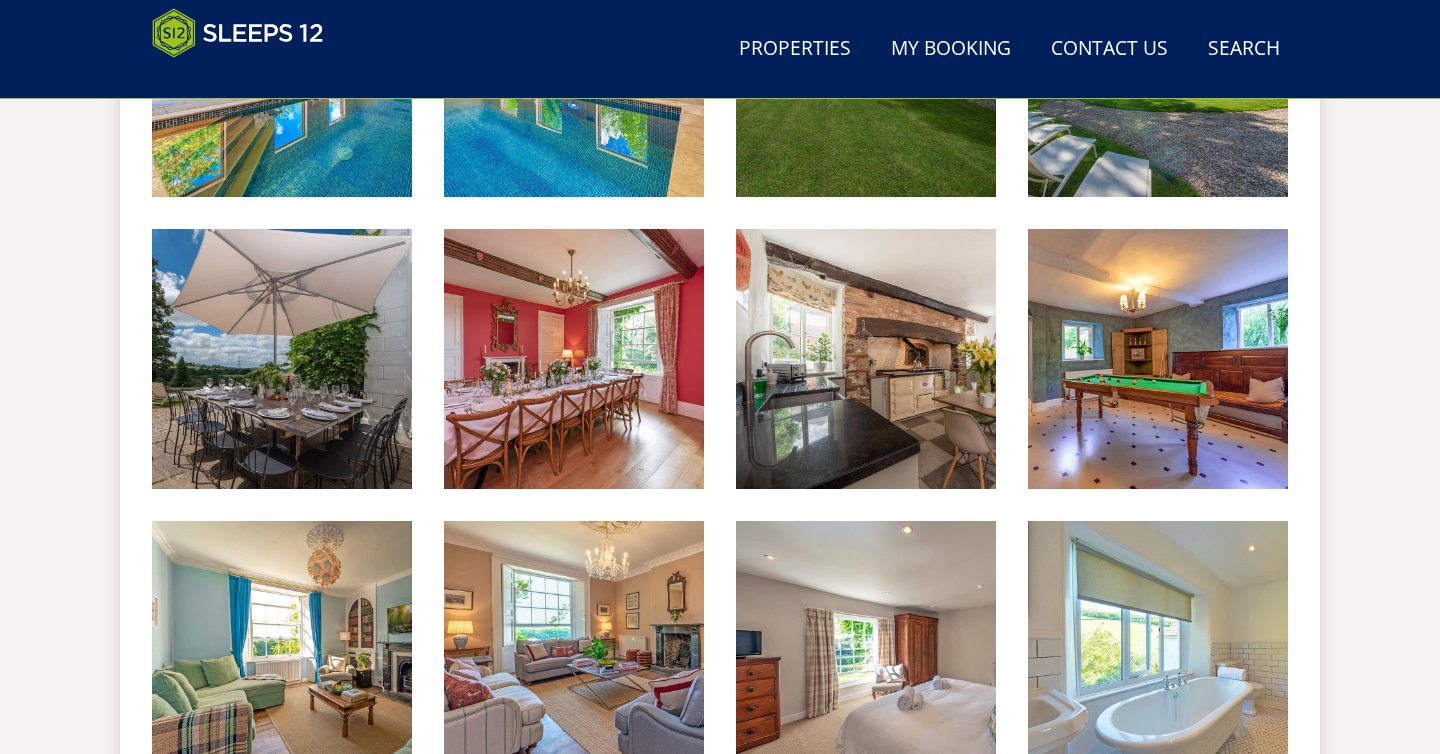 scroll, scrollTop: 1073, scrollLeft: 0, axis: vertical 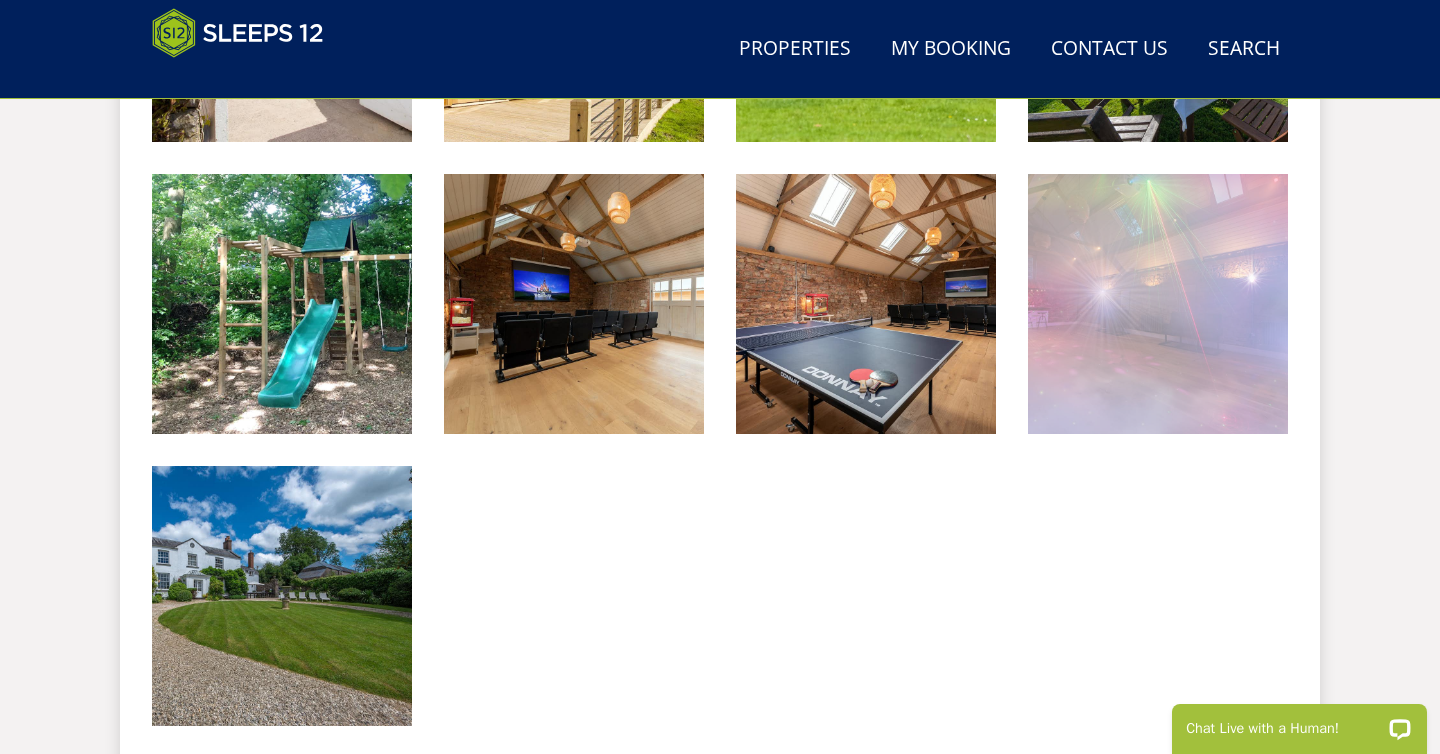 click at bounding box center [1158, 304] 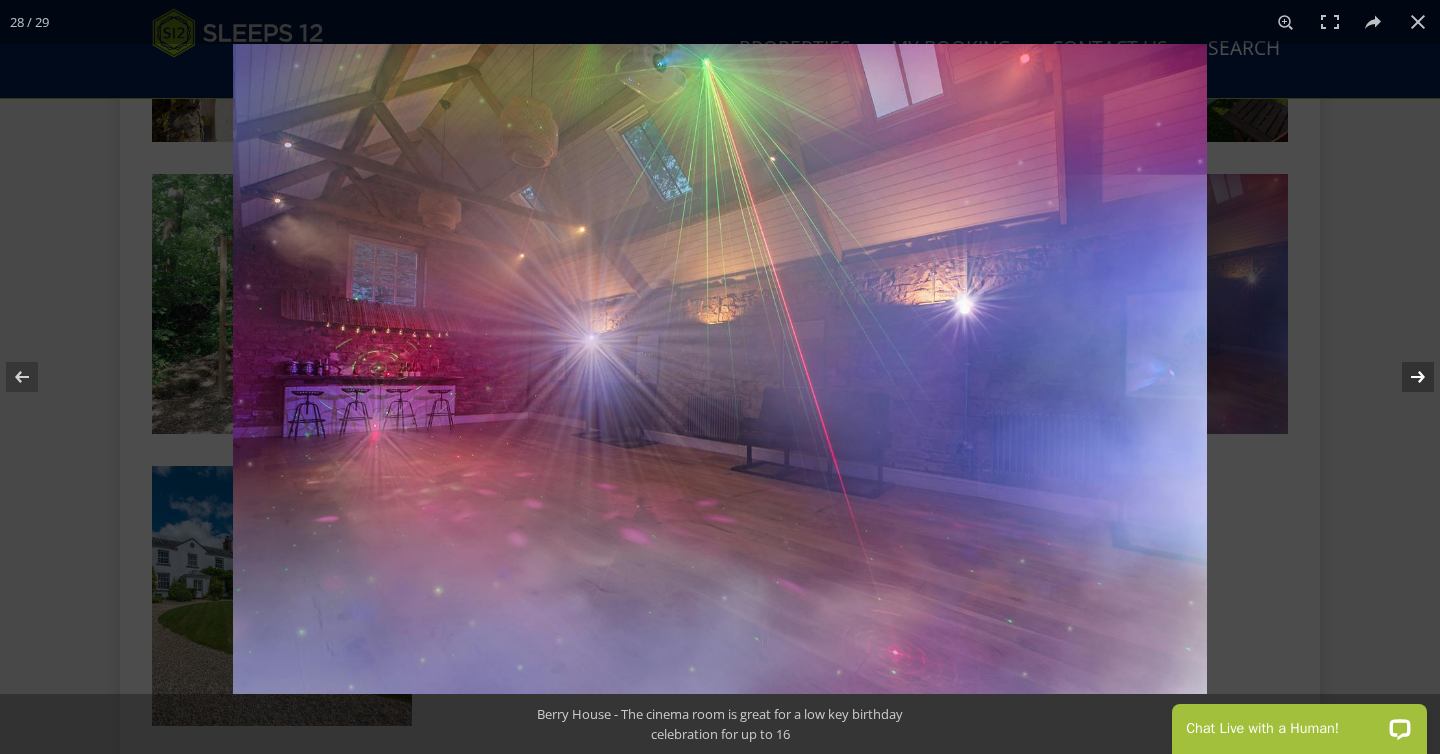 click at bounding box center [1405, 377] 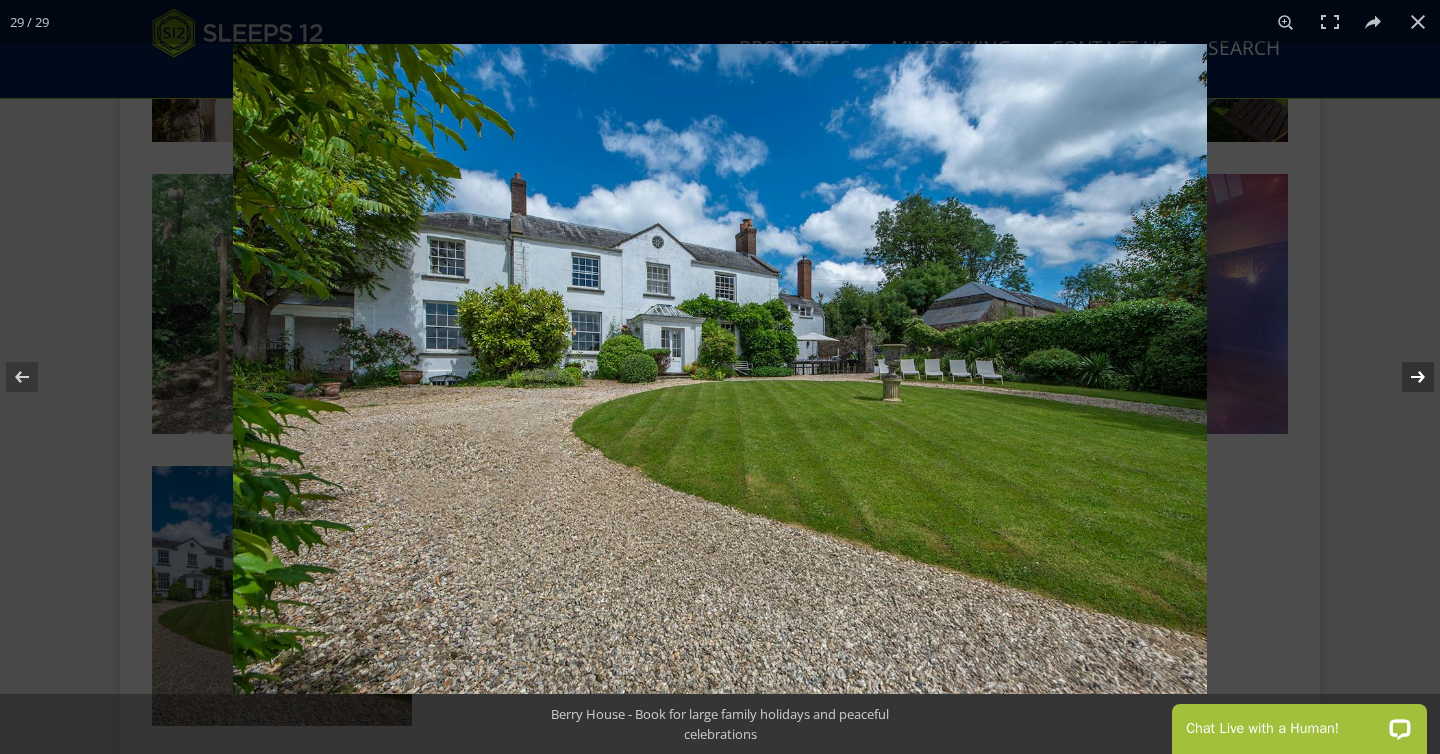 click at bounding box center [1405, 377] 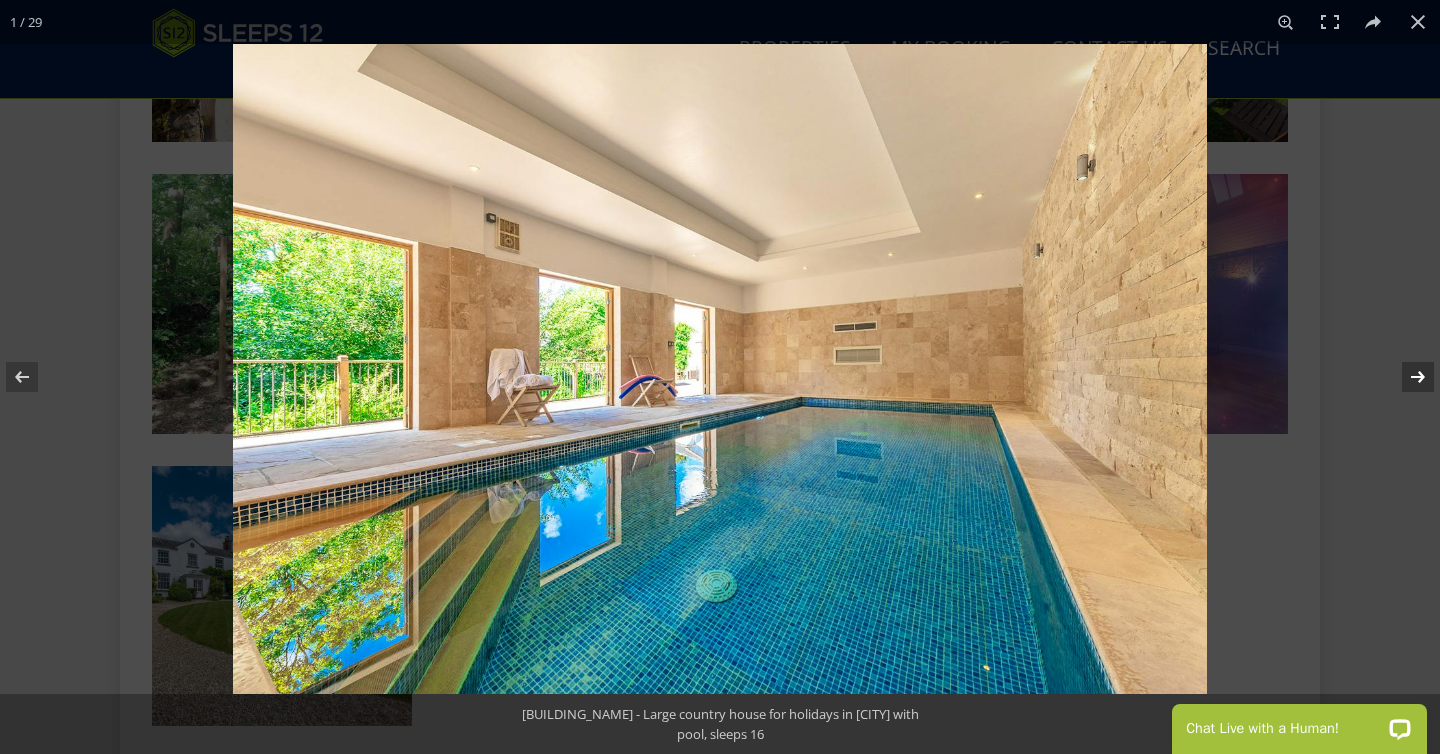 click at bounding box center (1405, 377) 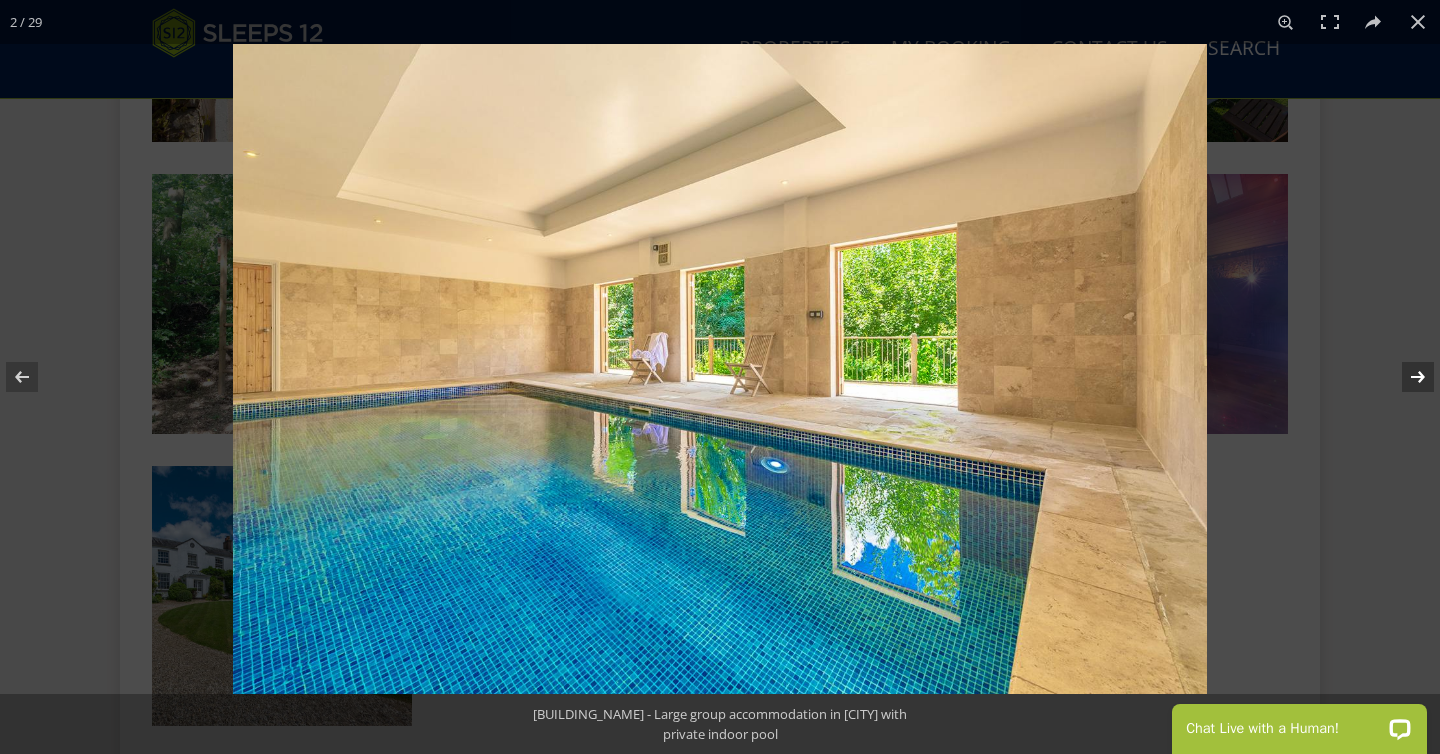 click at bounding box center (1405, 377) 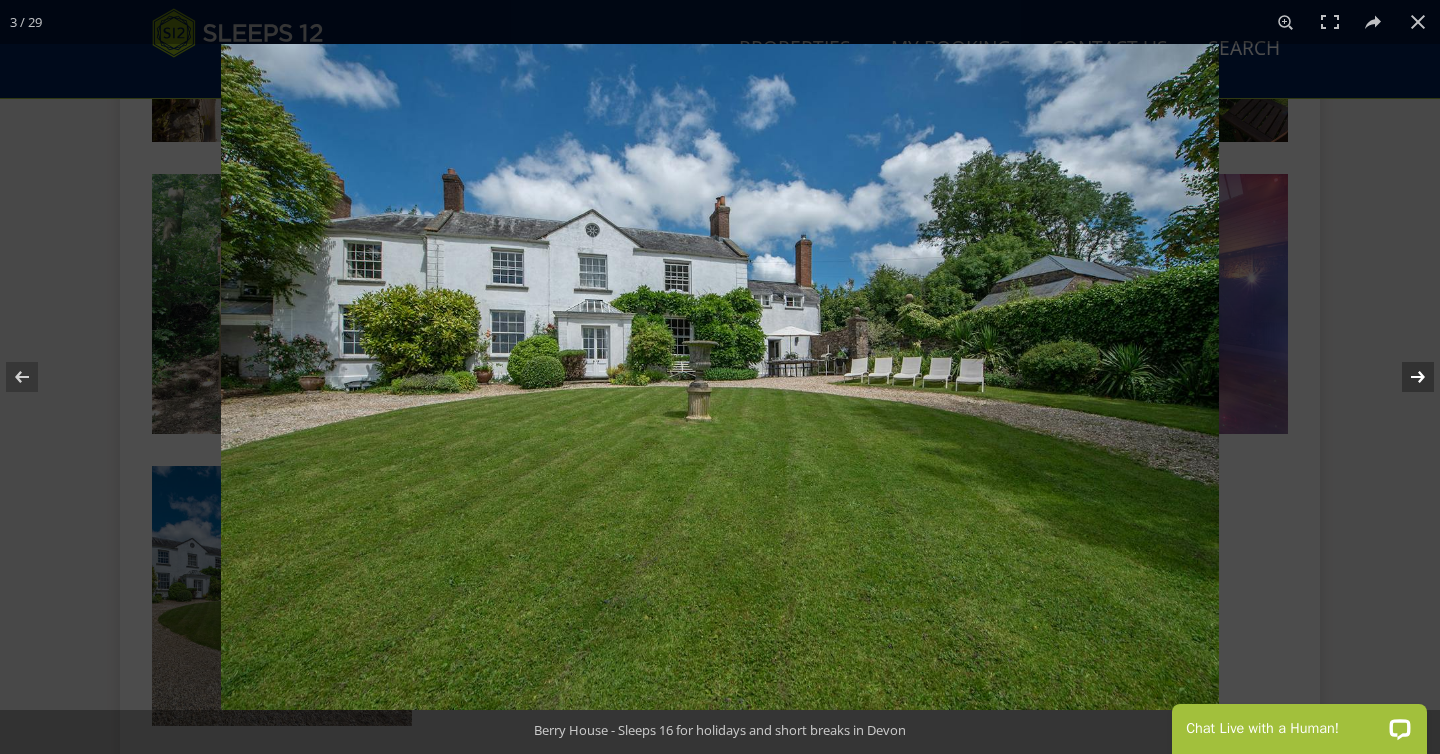 click at bounding box center (1405, 377) 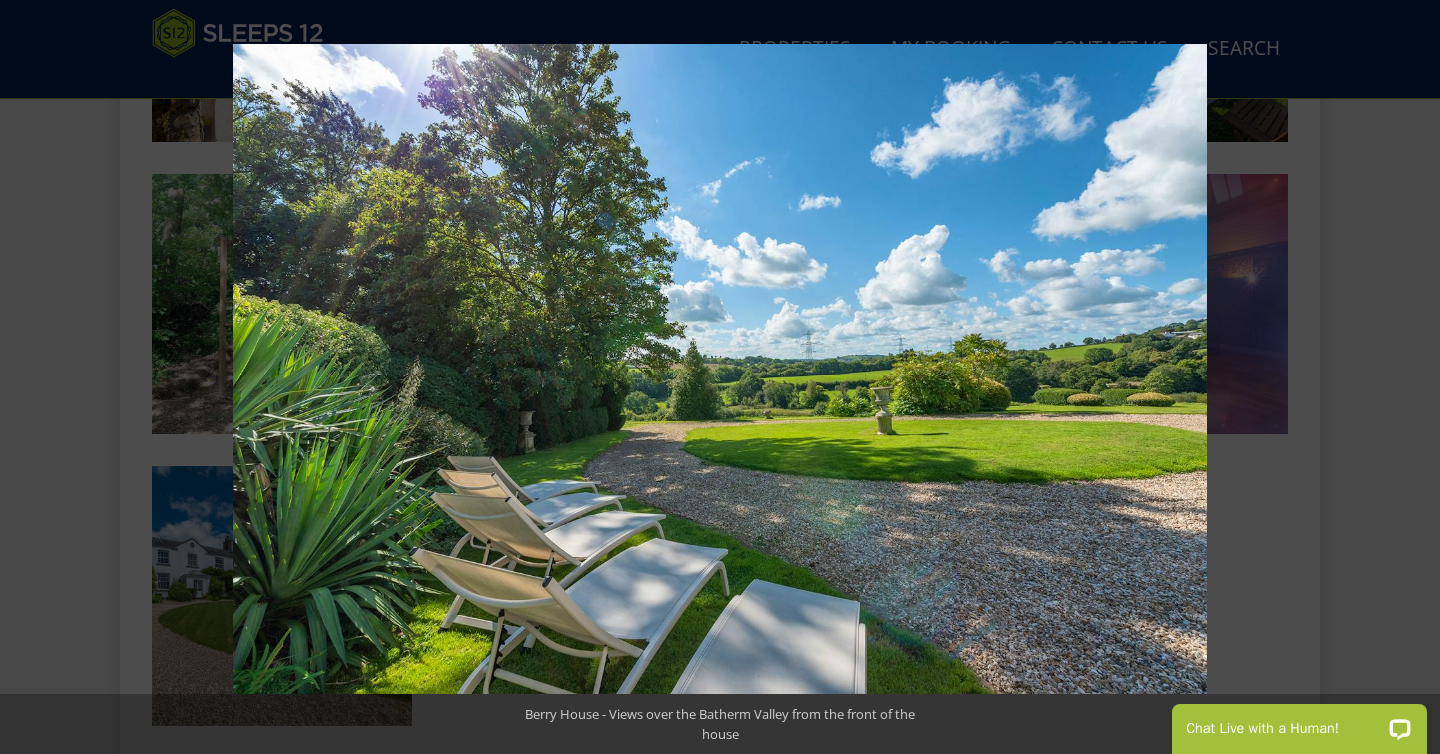 click at bounding box center [1405, 377] 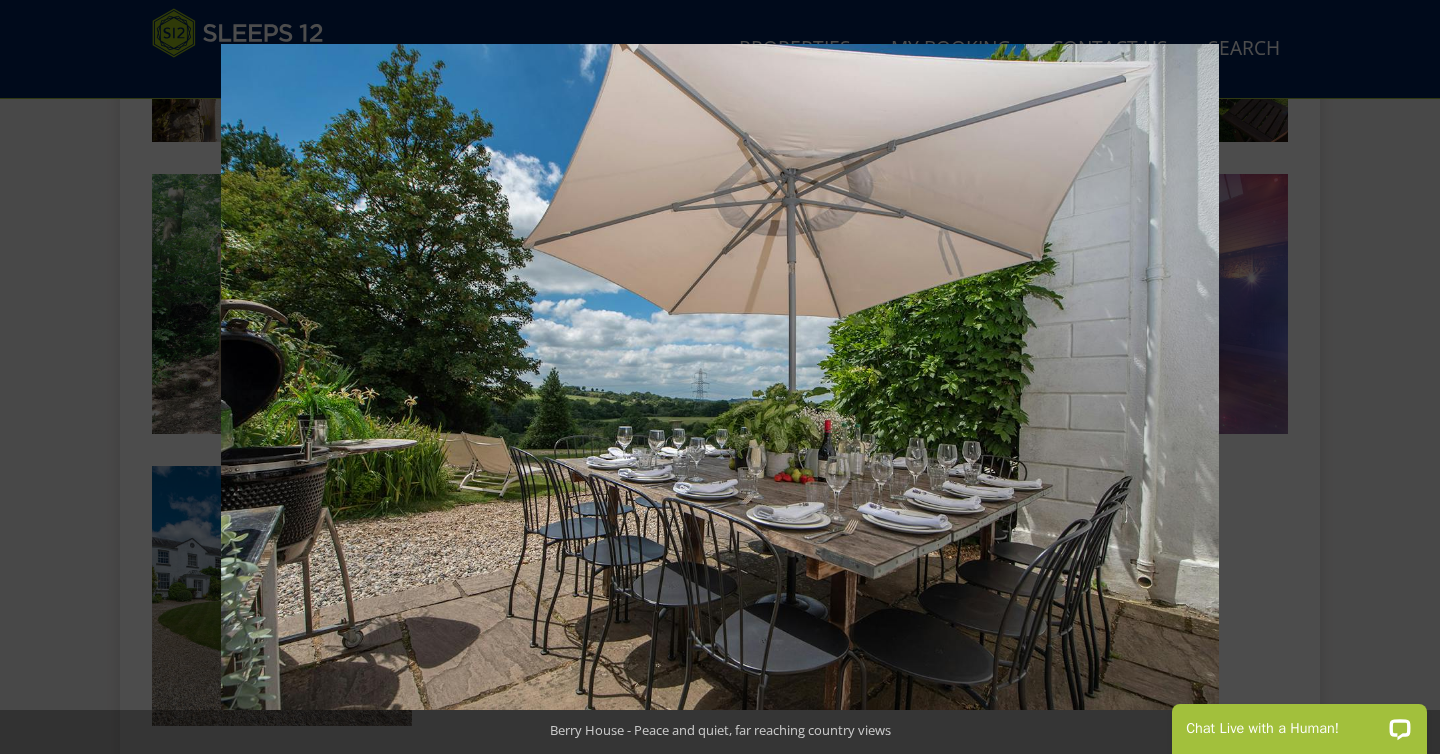 click at bounding box center [1405, 377] 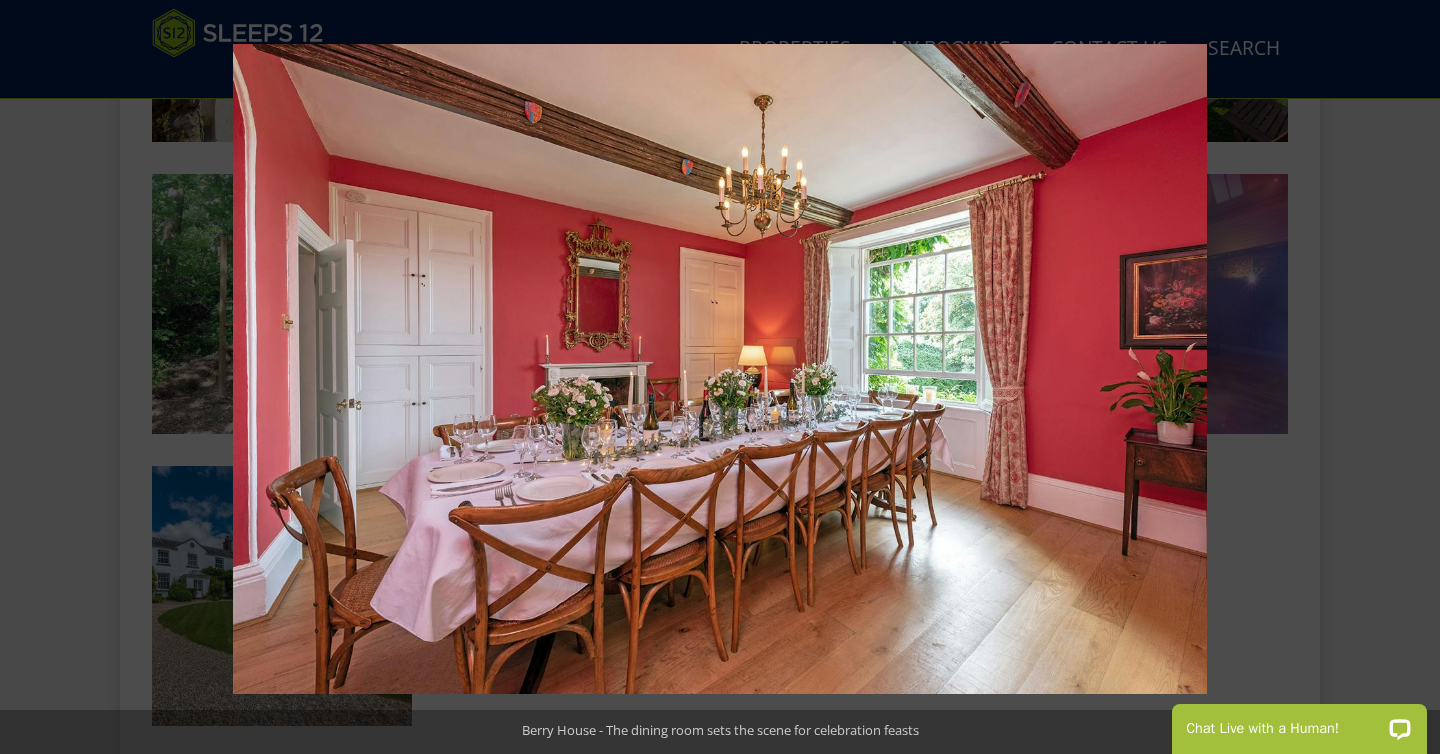 click at bounding box center (1405, 377) 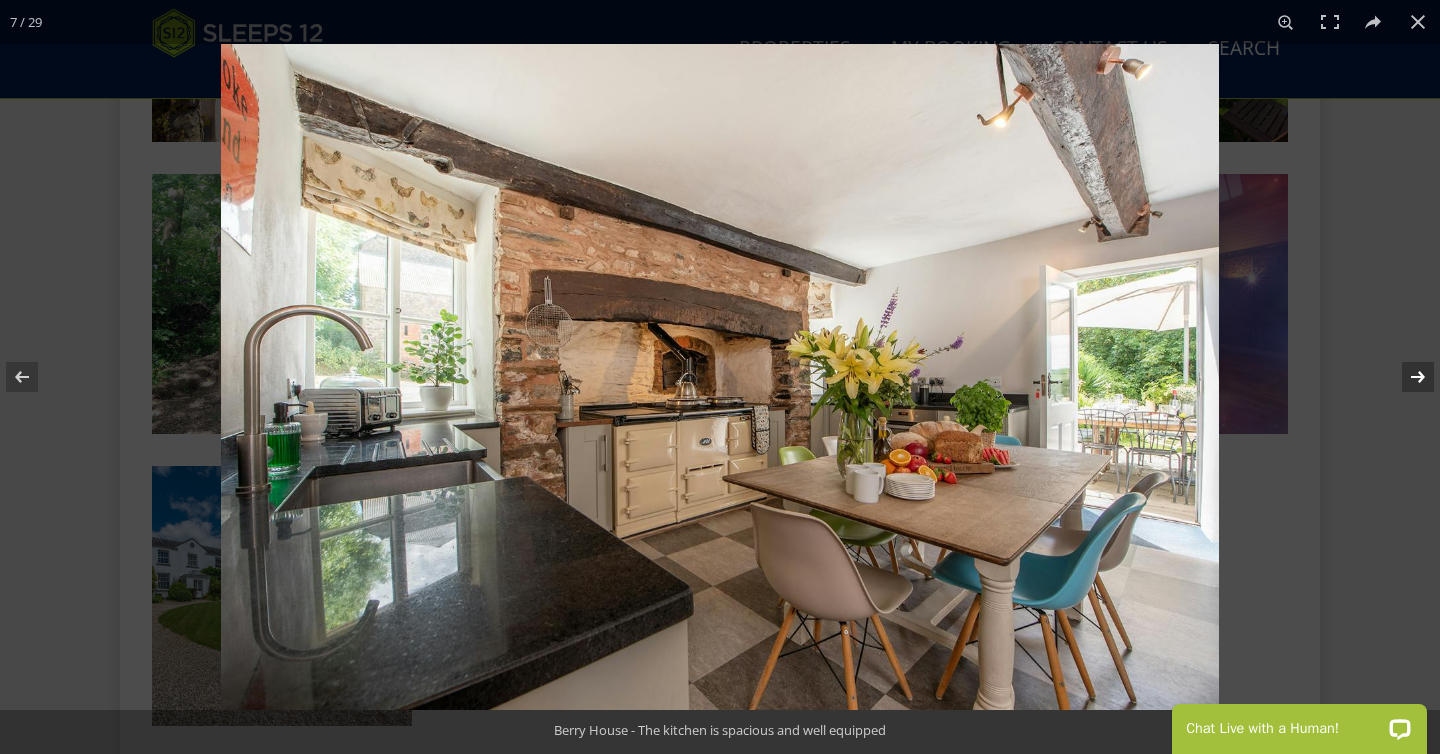 click at bounding box center (1405, 377) 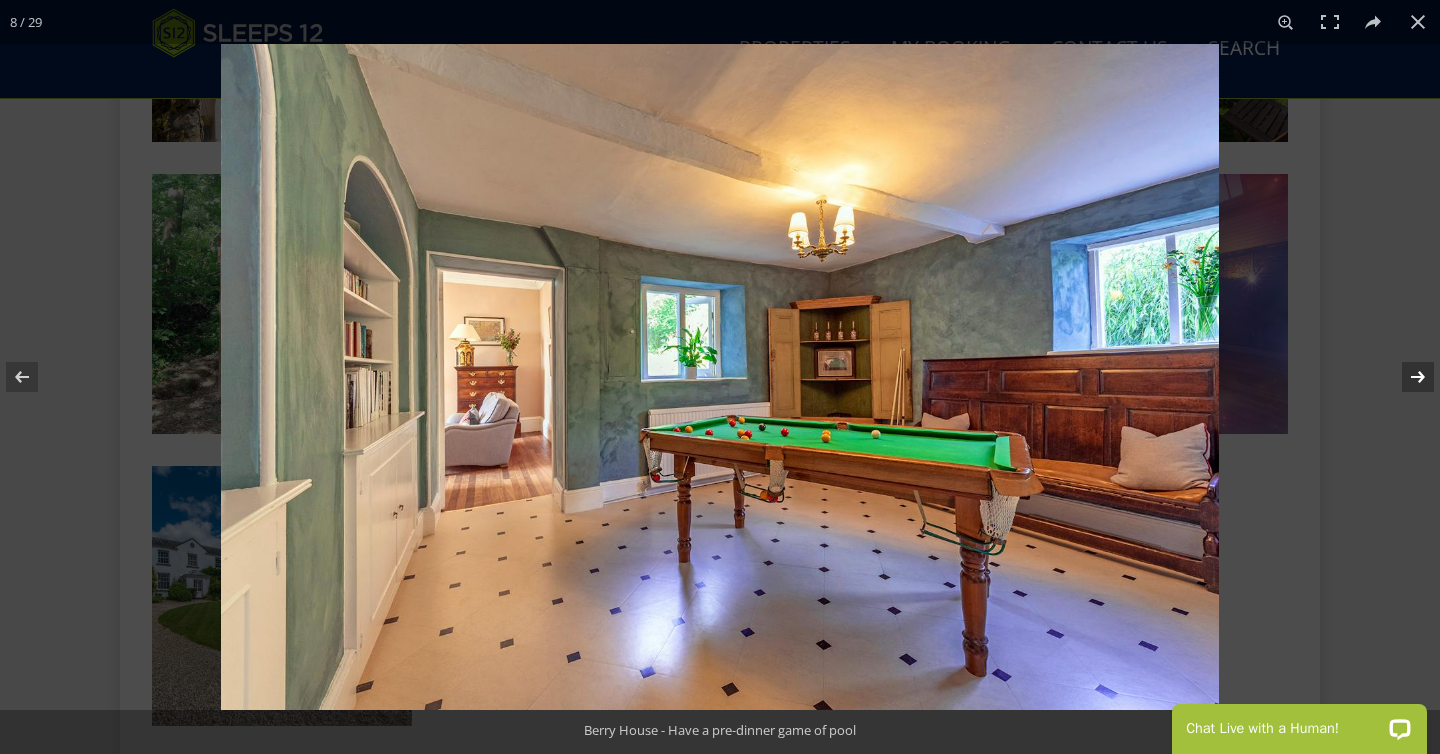 click at bounding box center [1405, 377] 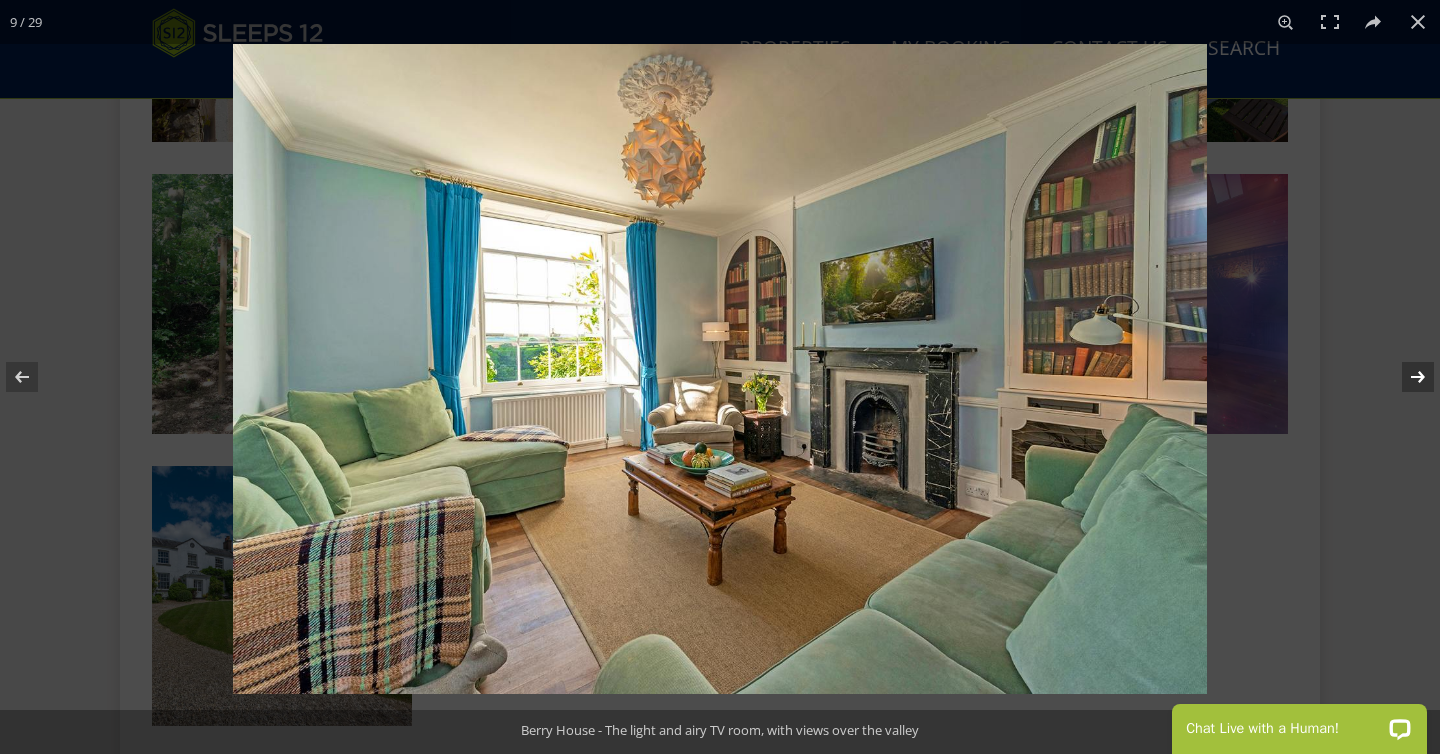 click at bounding box center [1405, 377] 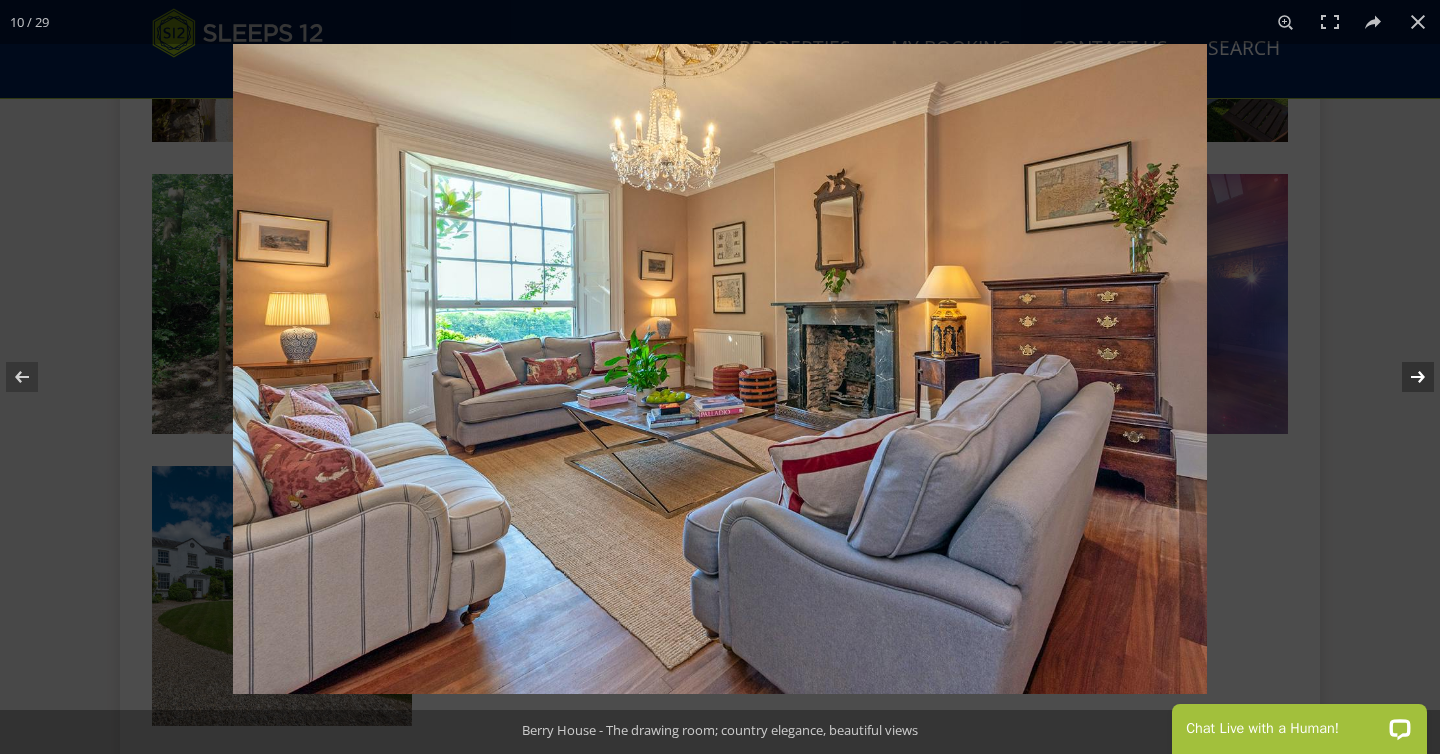 click at bounding box center [1405, 377] 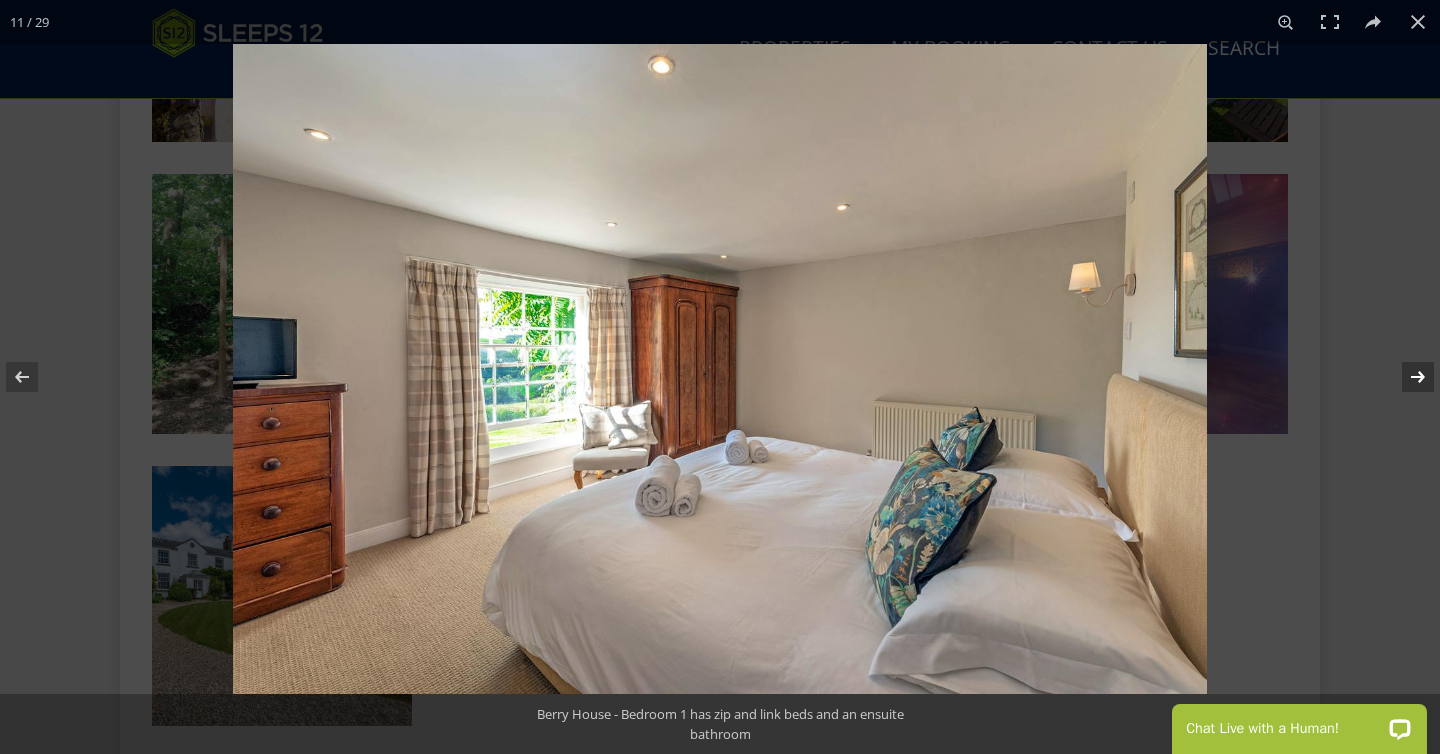 click at bounding box center (1405, 377) 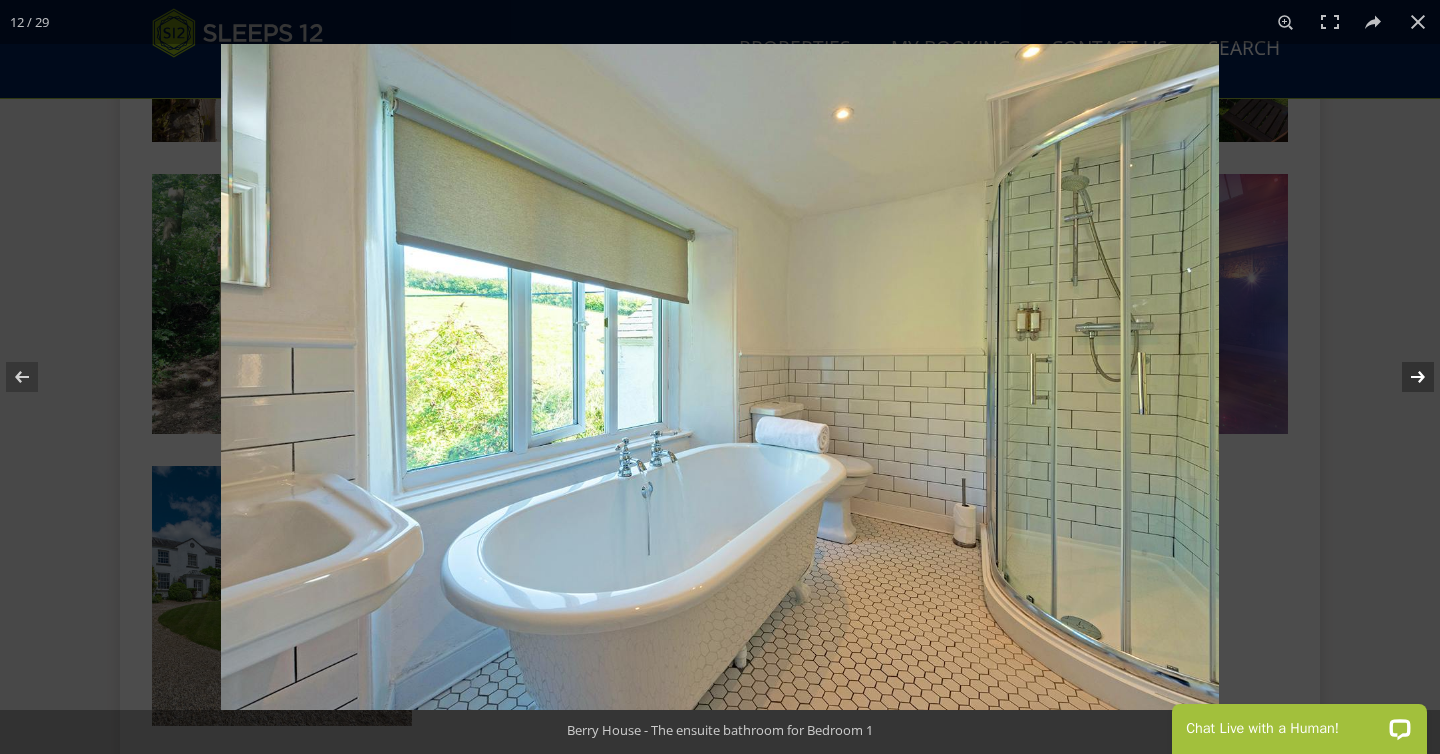 click at bounding box center [1405, 377] 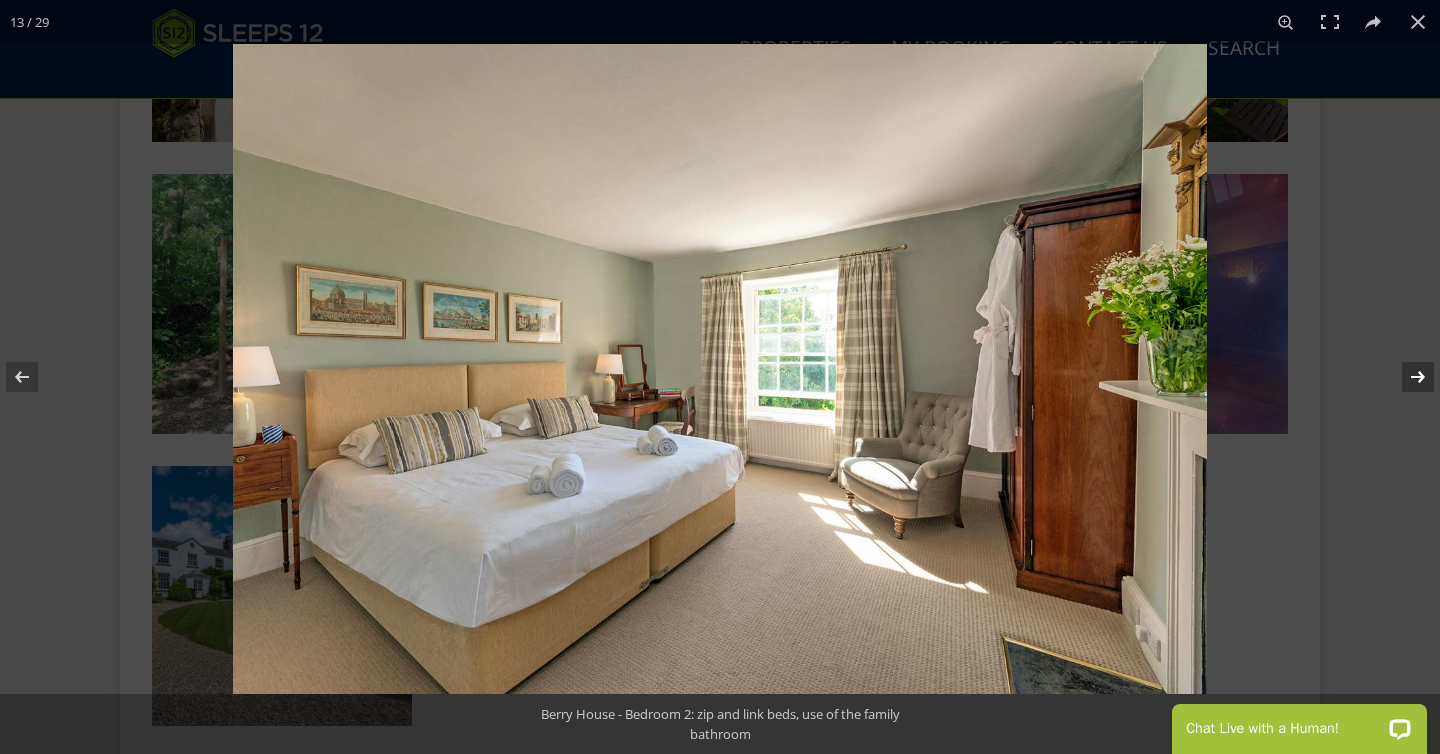 click at bounding box center (1405, 377) 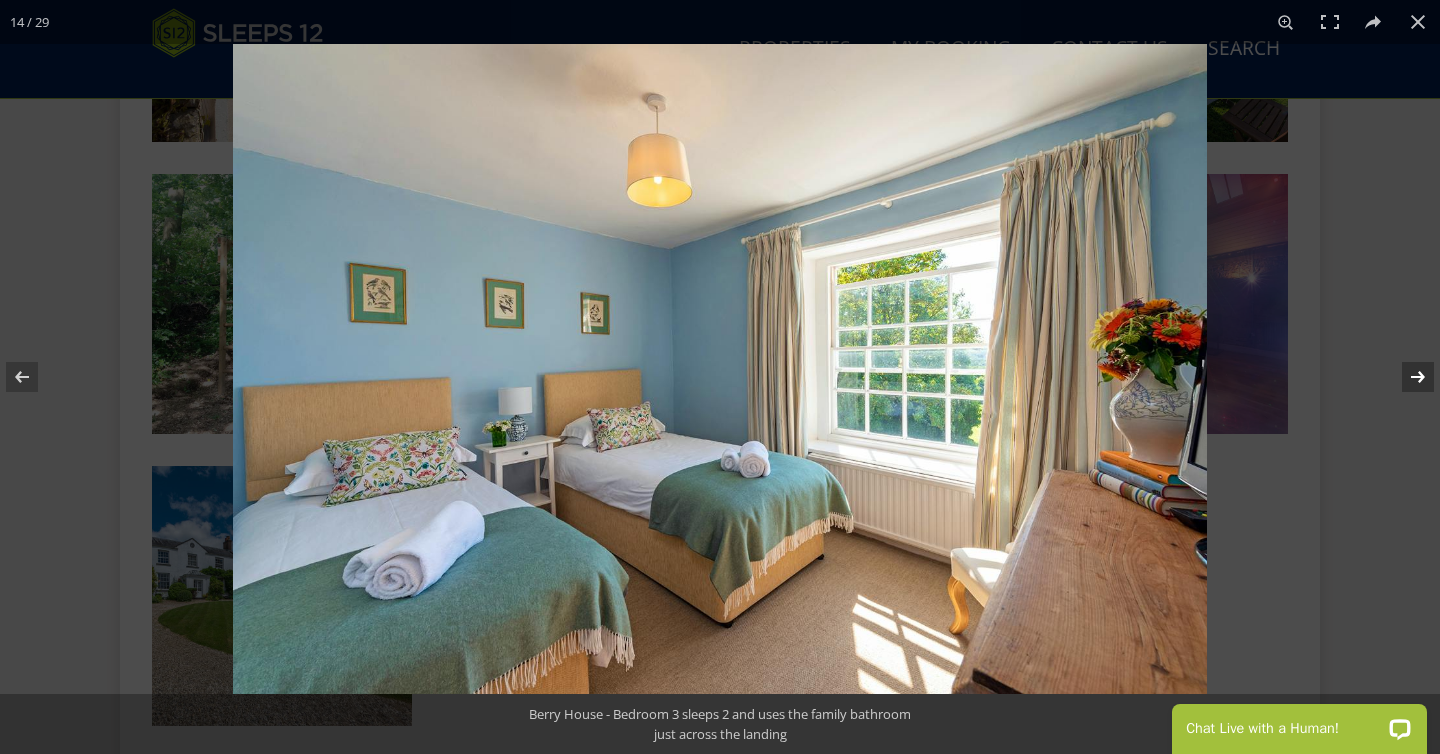 click at bounding box center (1405, 377) 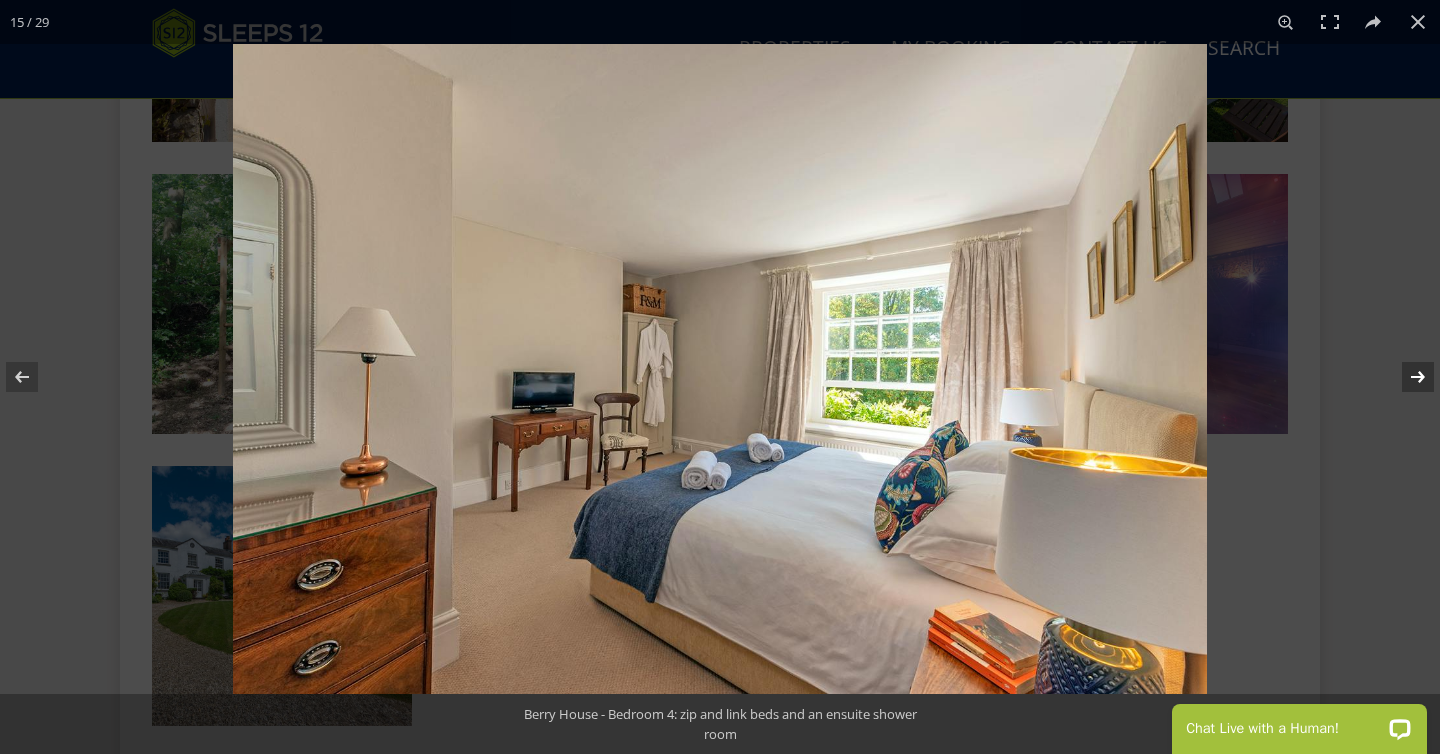 click at bounding box center [1405, 377] 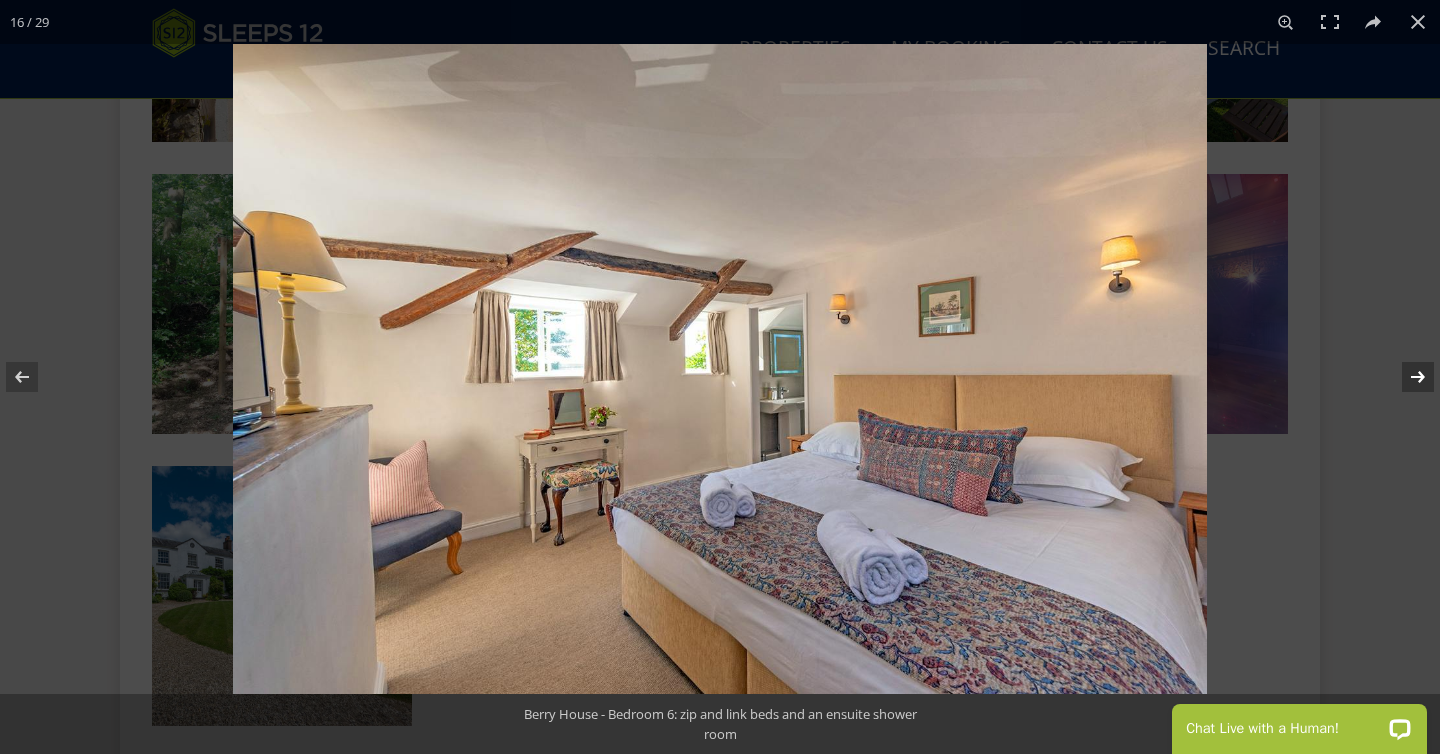 click at bounding box center [1405, 377] 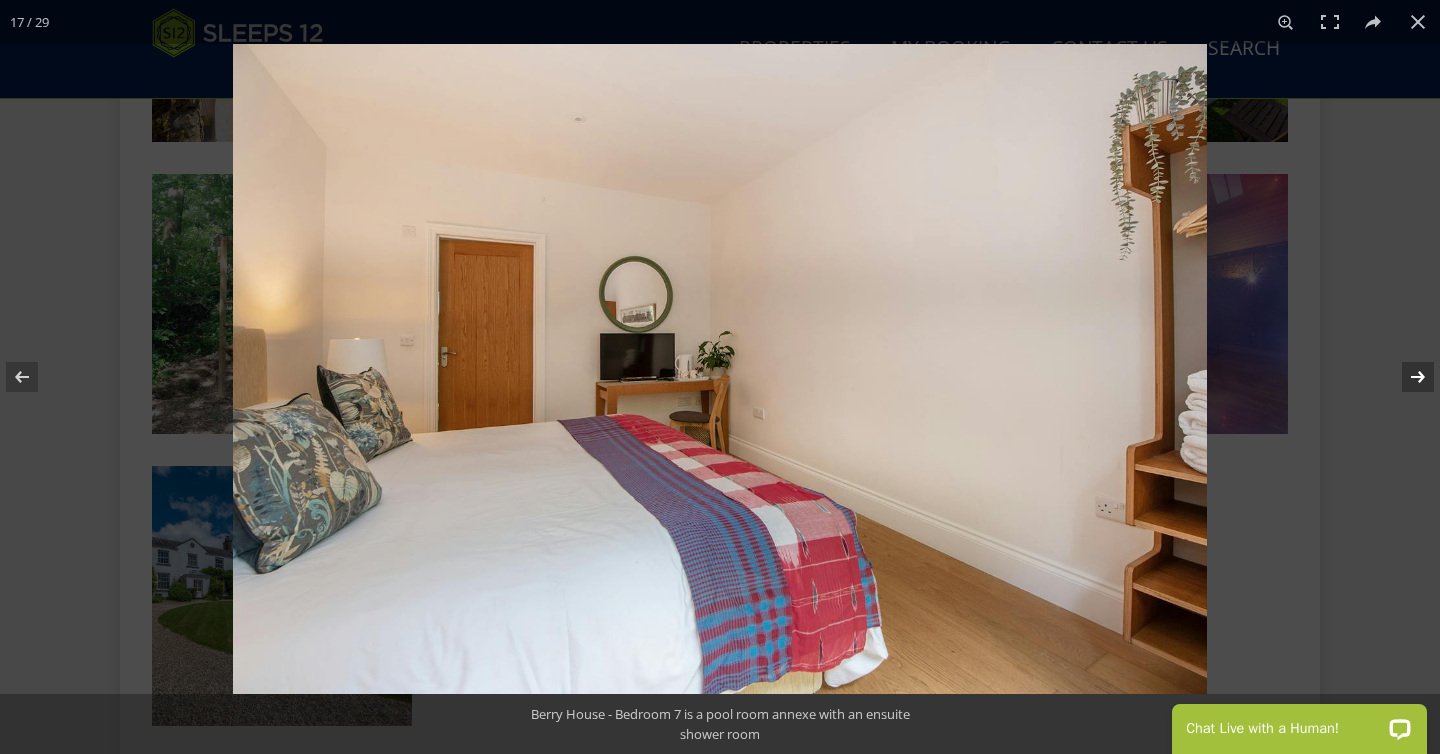 click at bounding box center (1405, 377) 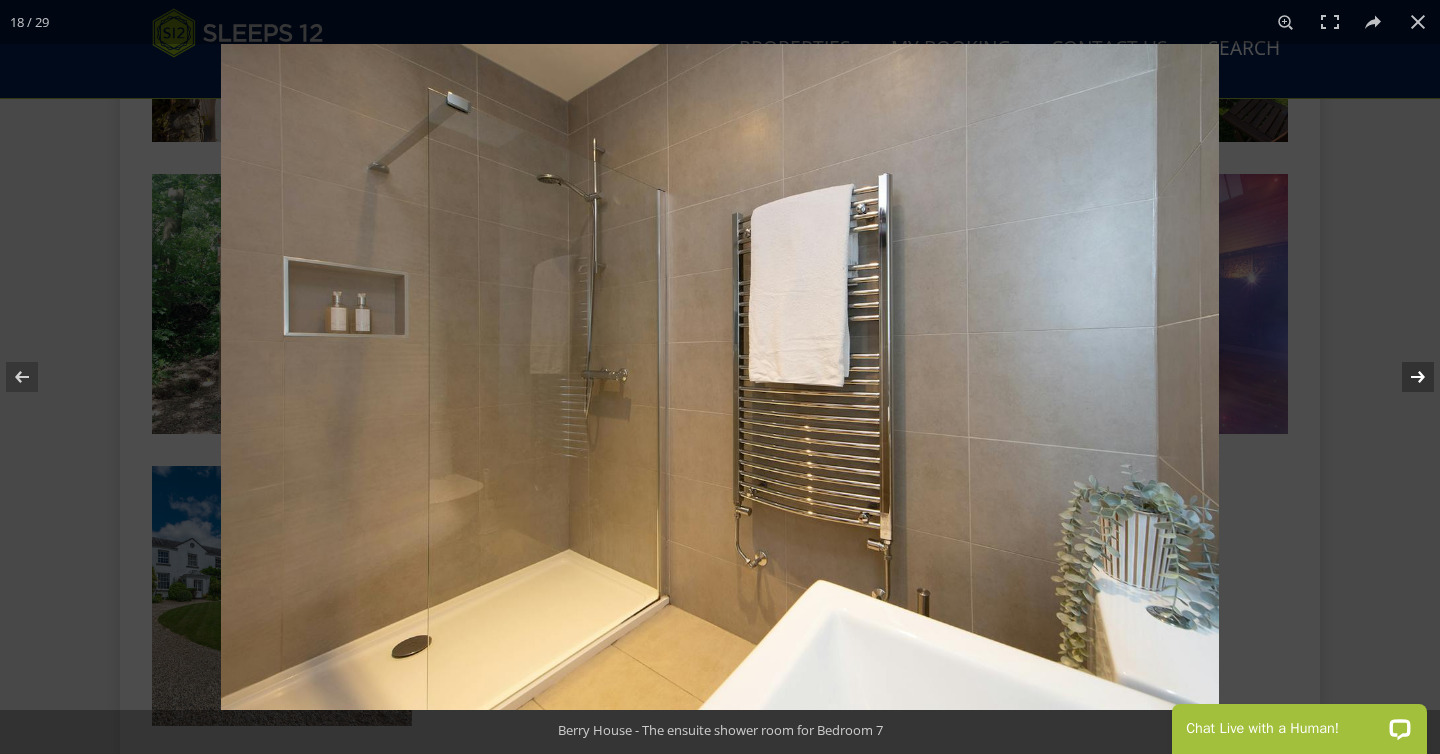 click at bounding box center [1405, 377] 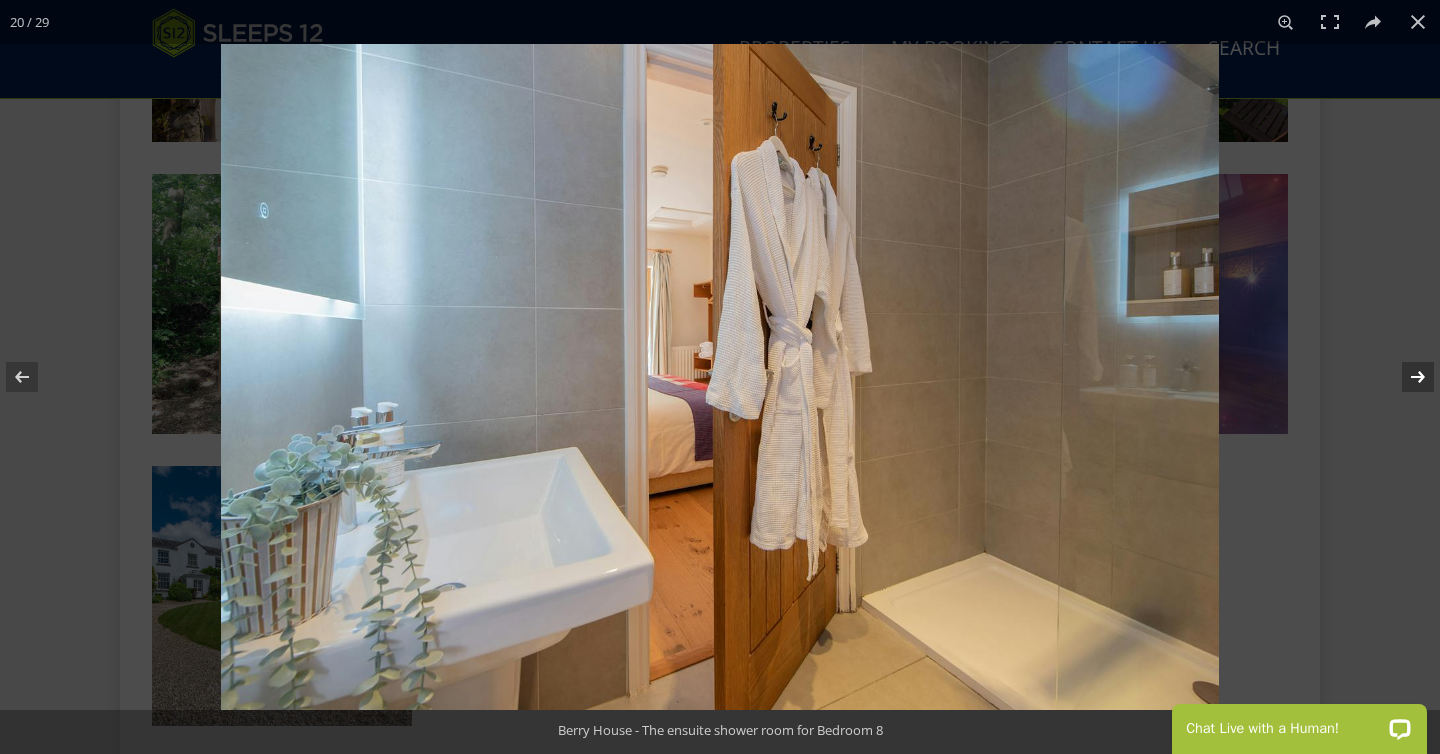 click at bounding box center [1405, 377] 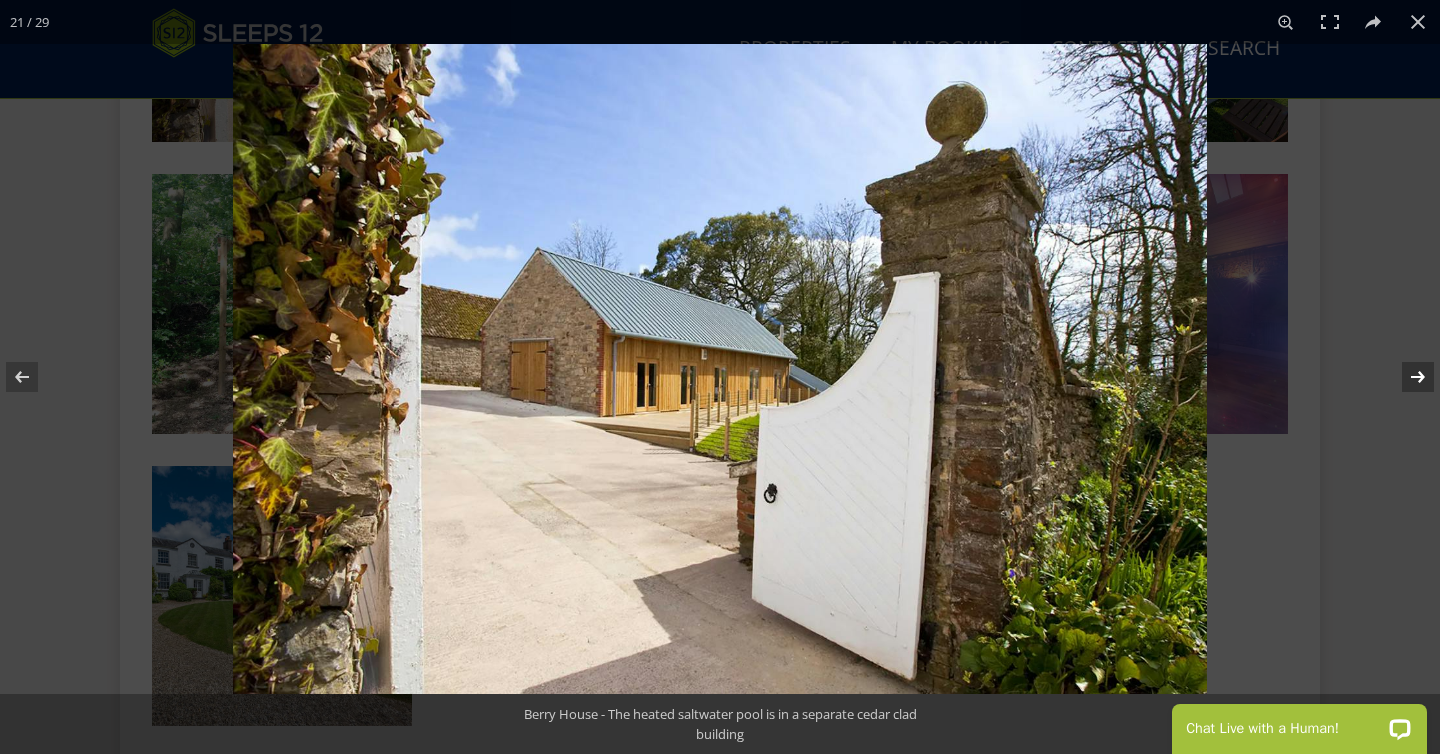click at bounding box center [1405, 377] 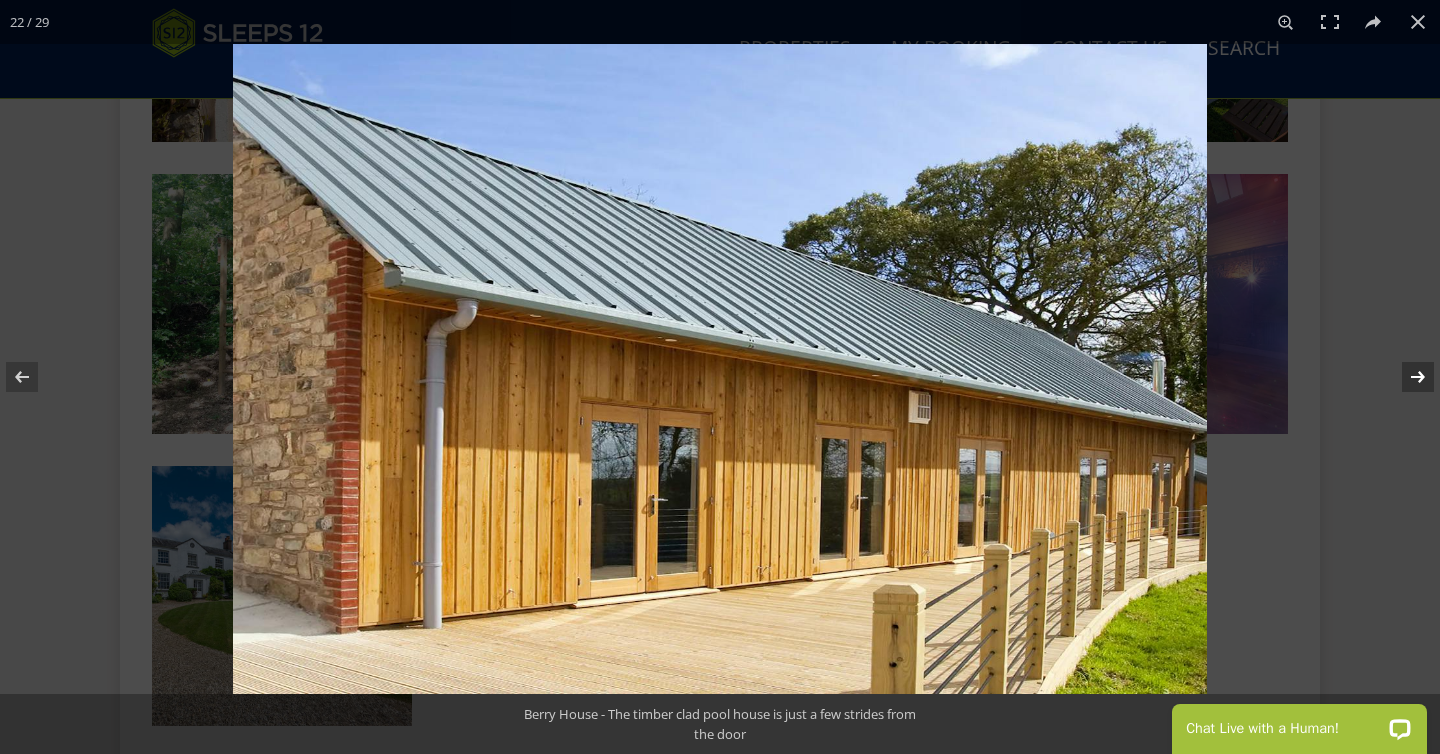 click at bounding box center [1405, 377] 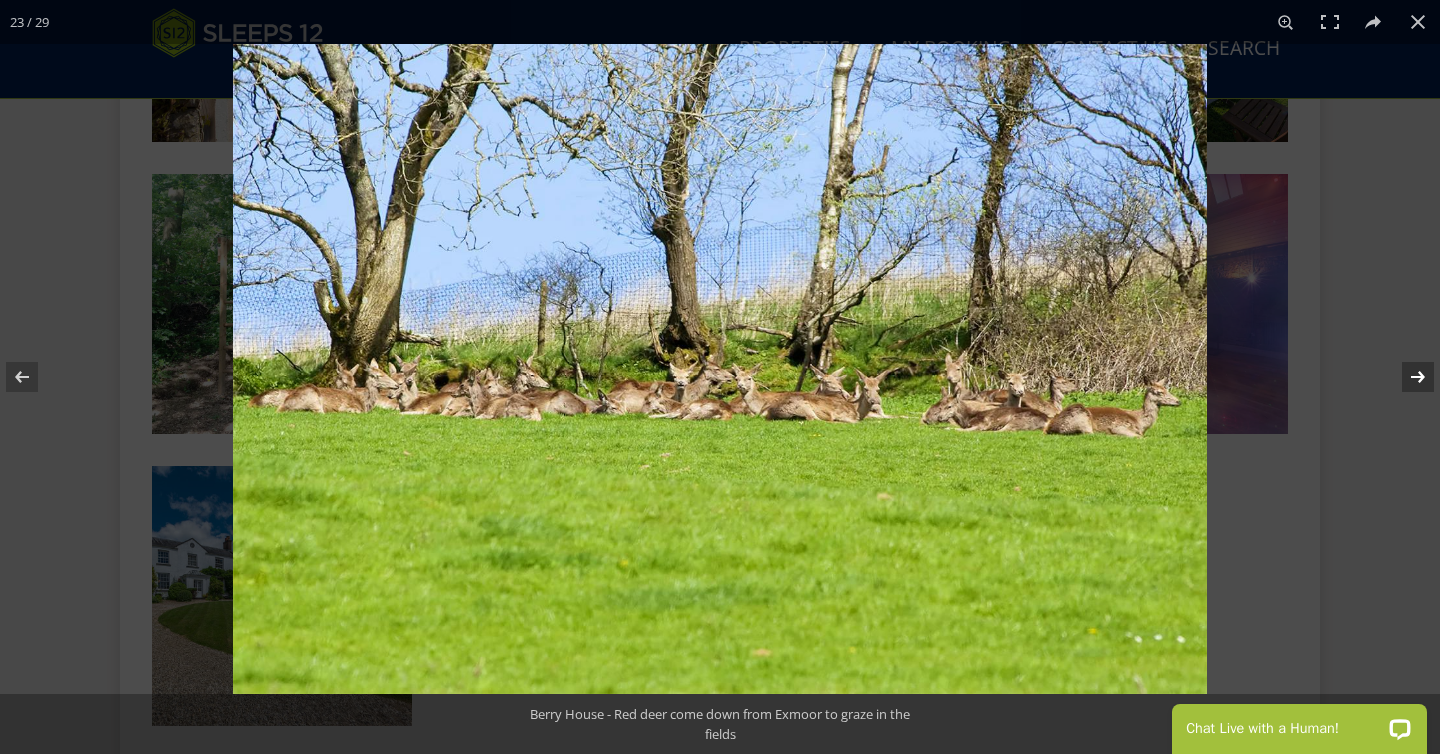 click at bounding box center (1405, 377) 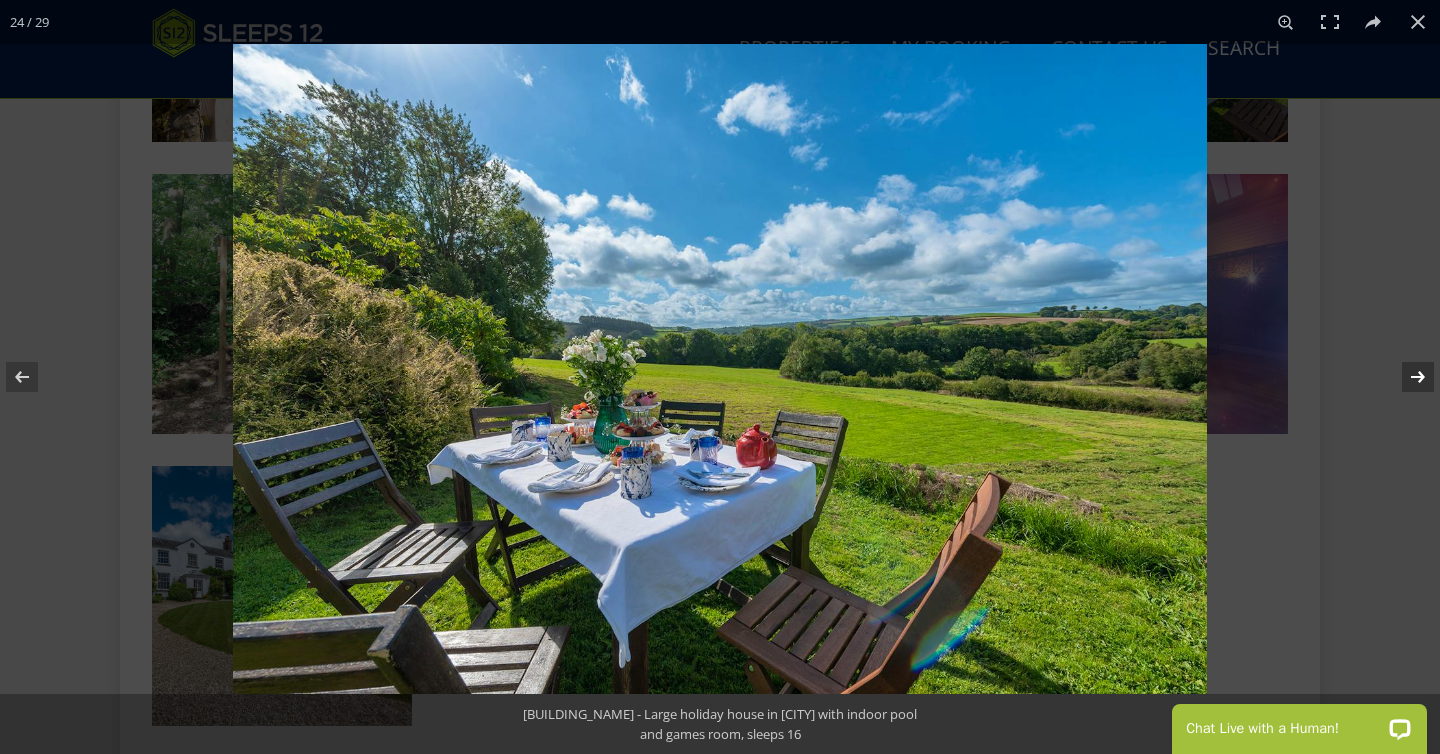 click at bounding box center [1405, 377] 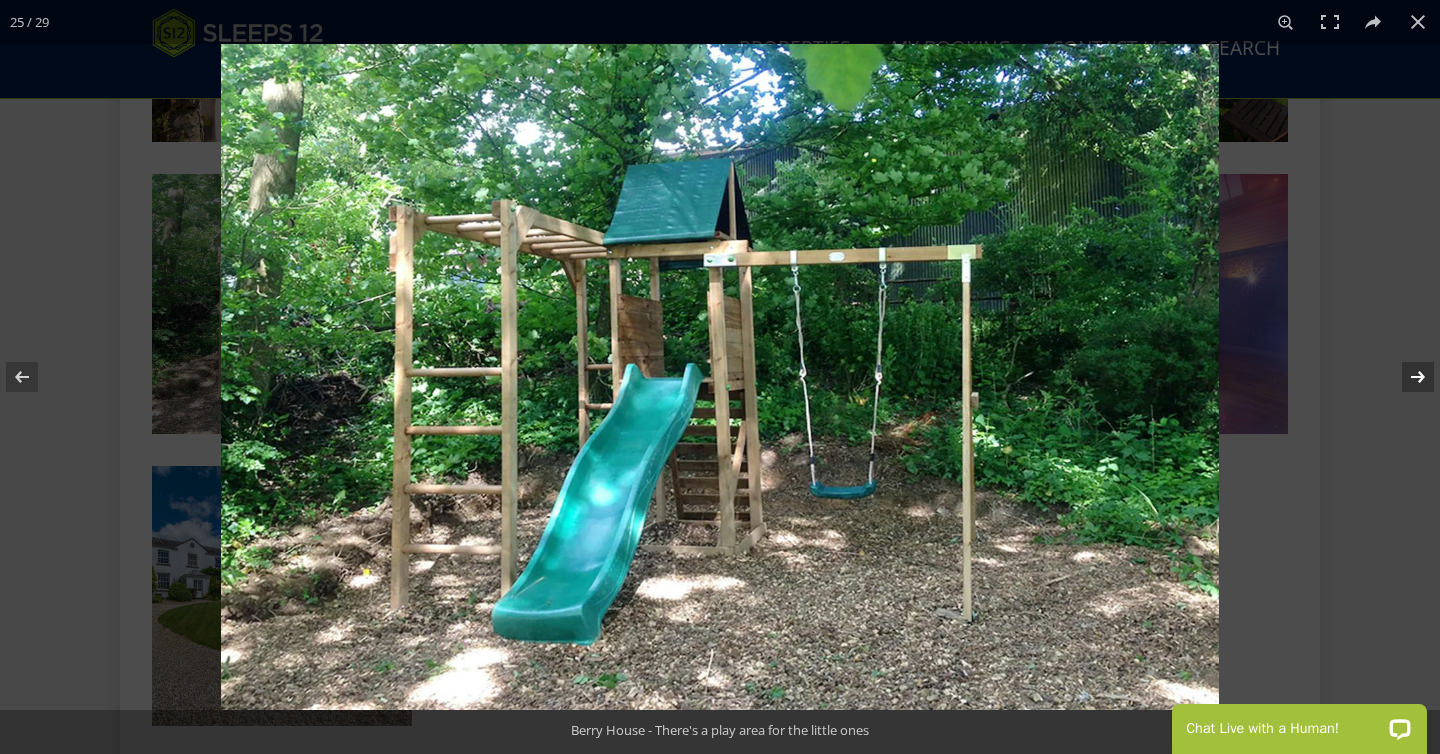 click at bounding box center [1405, 377] 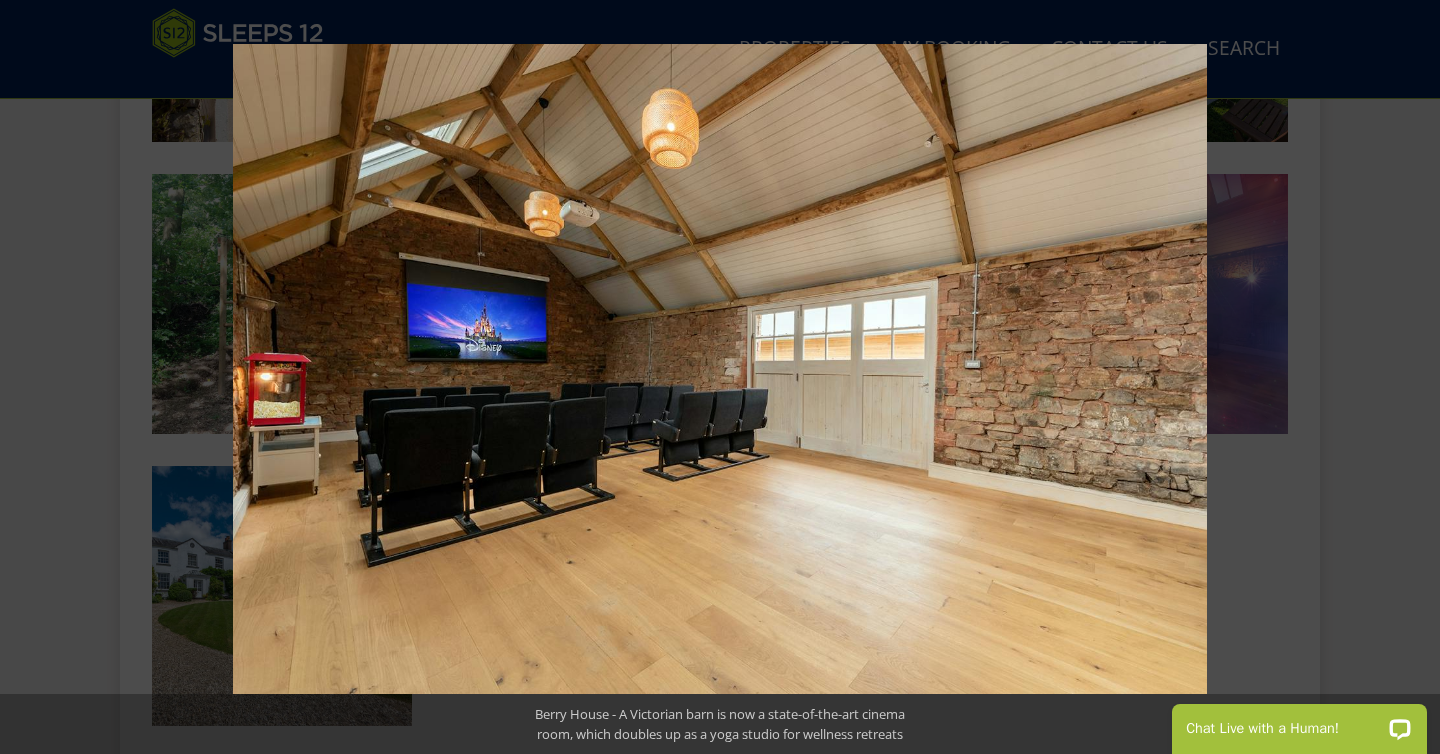 click at bounding box center [1405, 377] 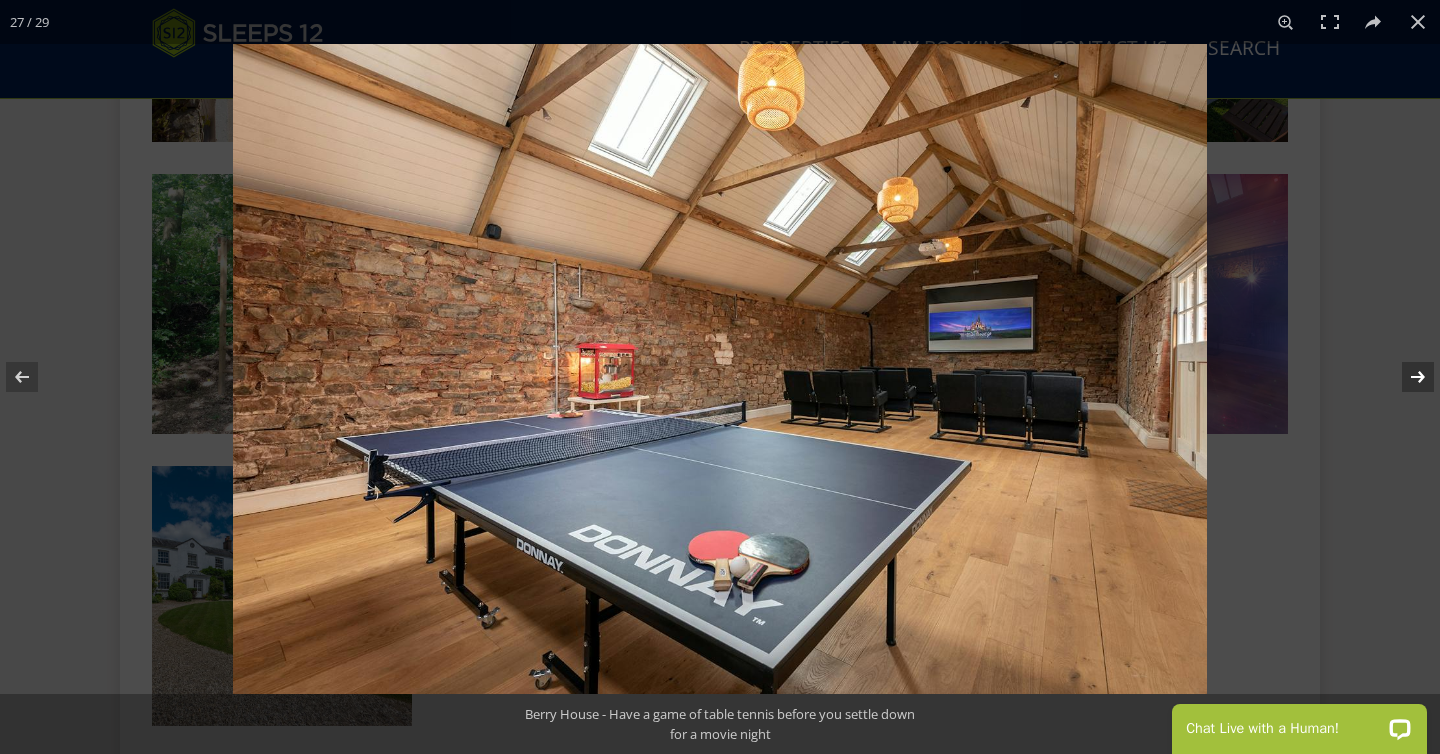 click at bounding box center [1405, 377] 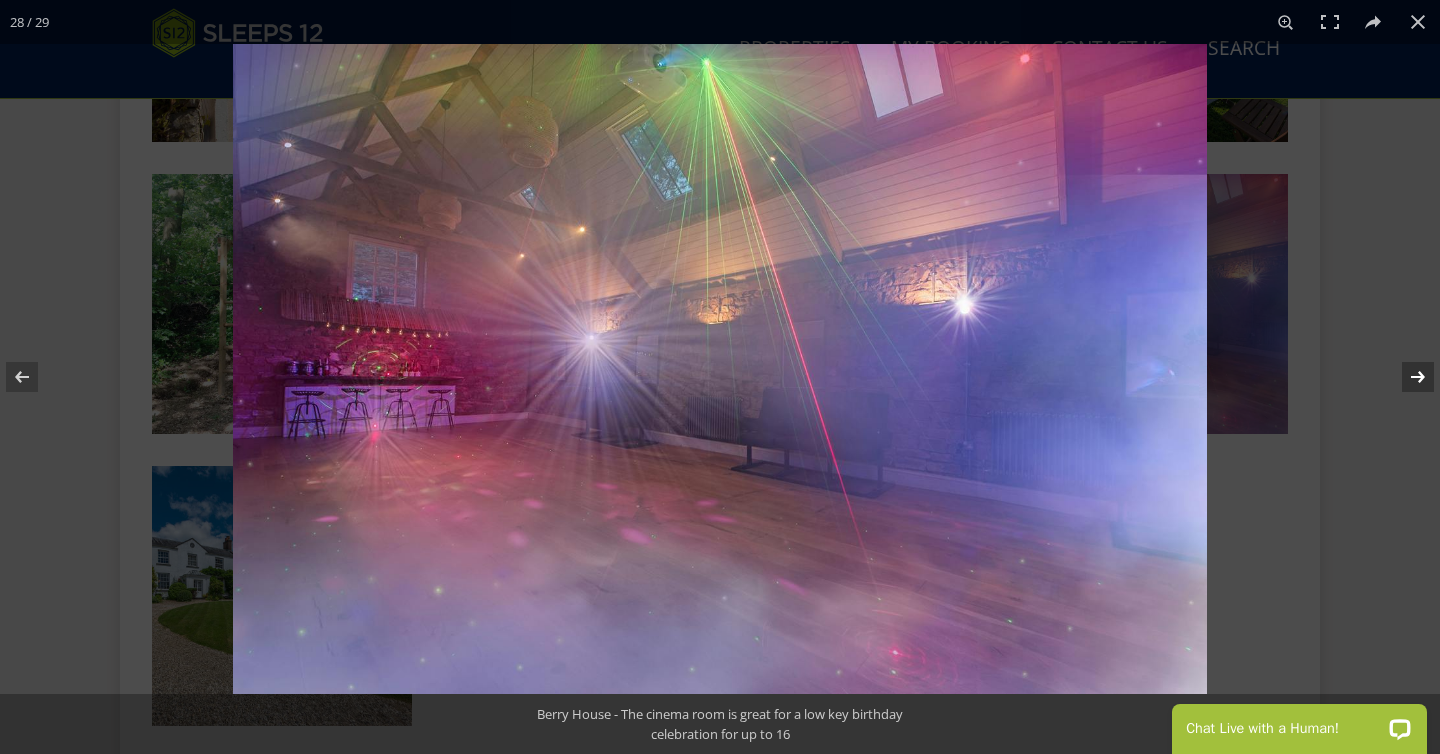 click at bounding box center [1405, 377] 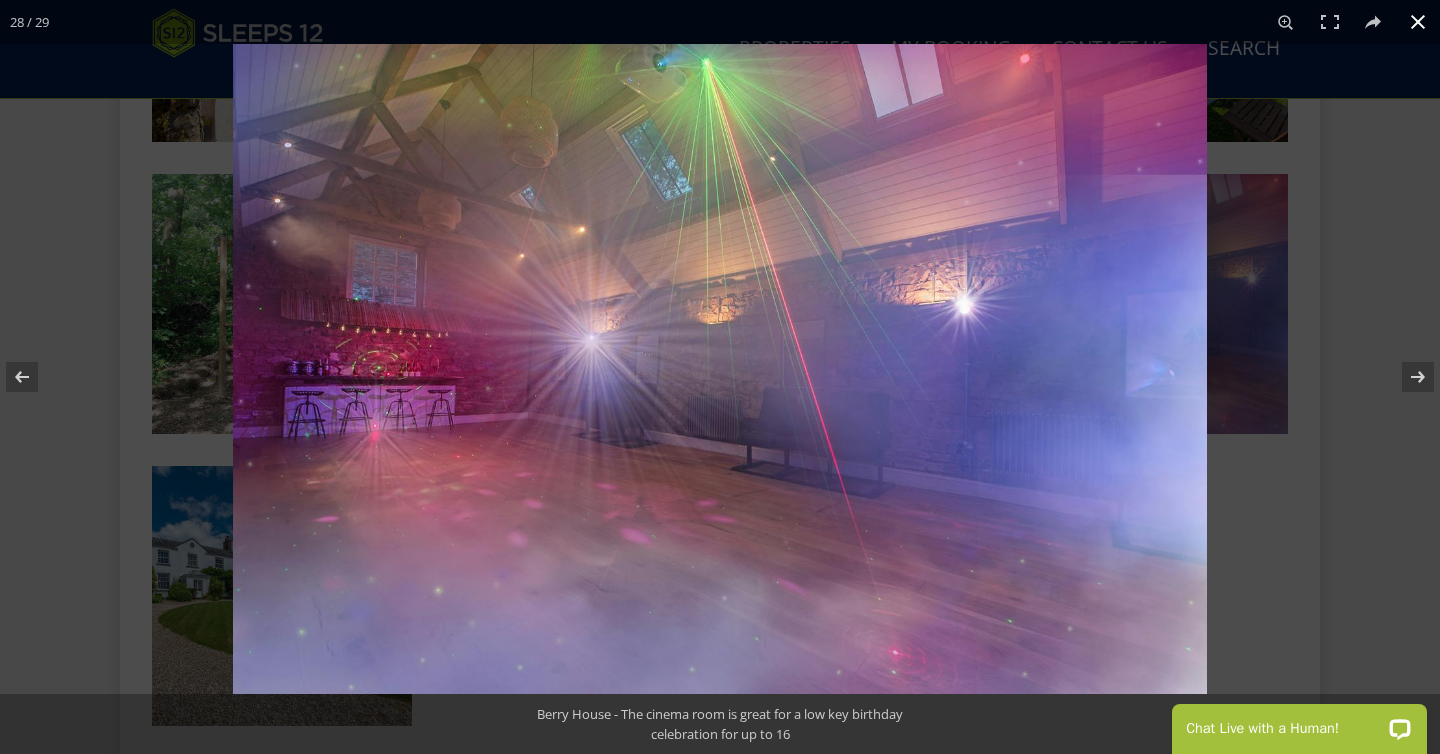 click at bounding box center (720, 377) 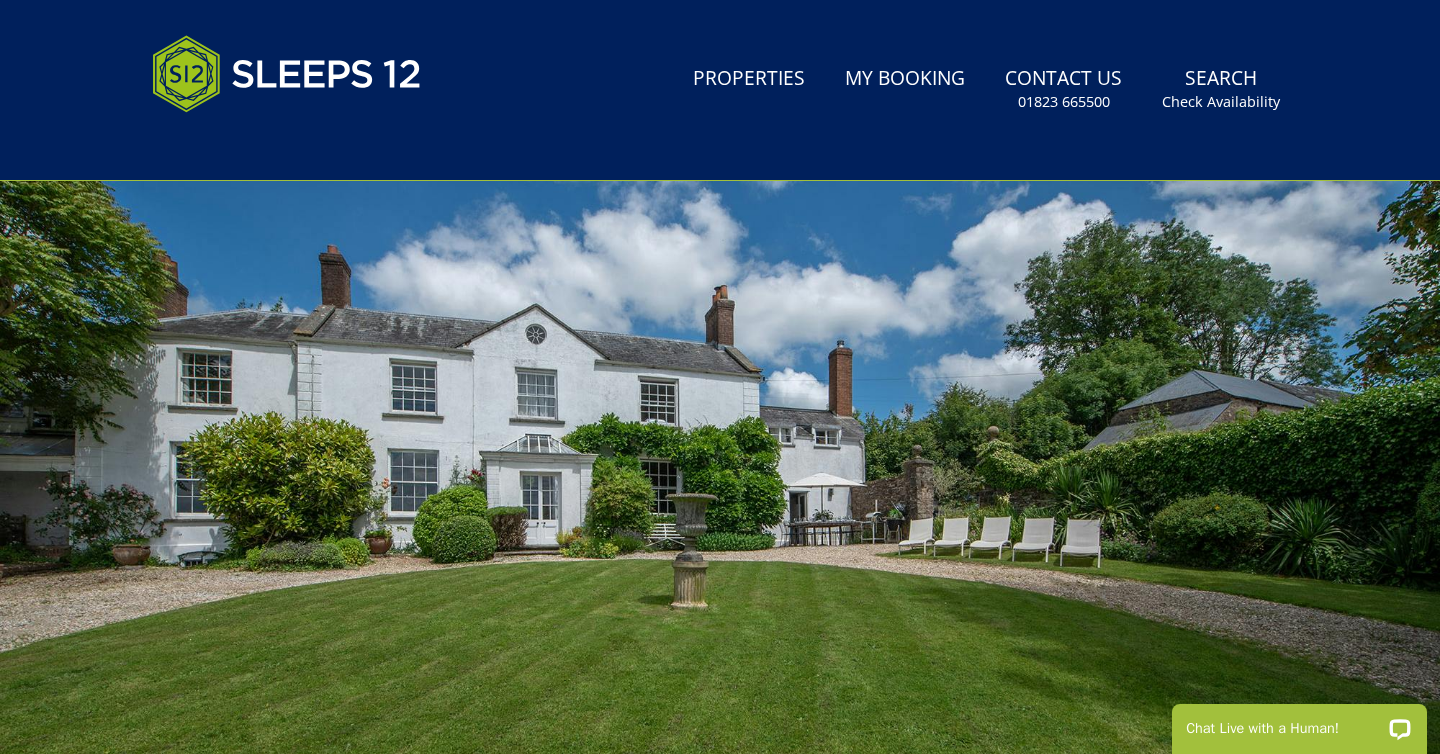 scroll, scrollTop: 318, scrollLeft: 0, axis: vertical 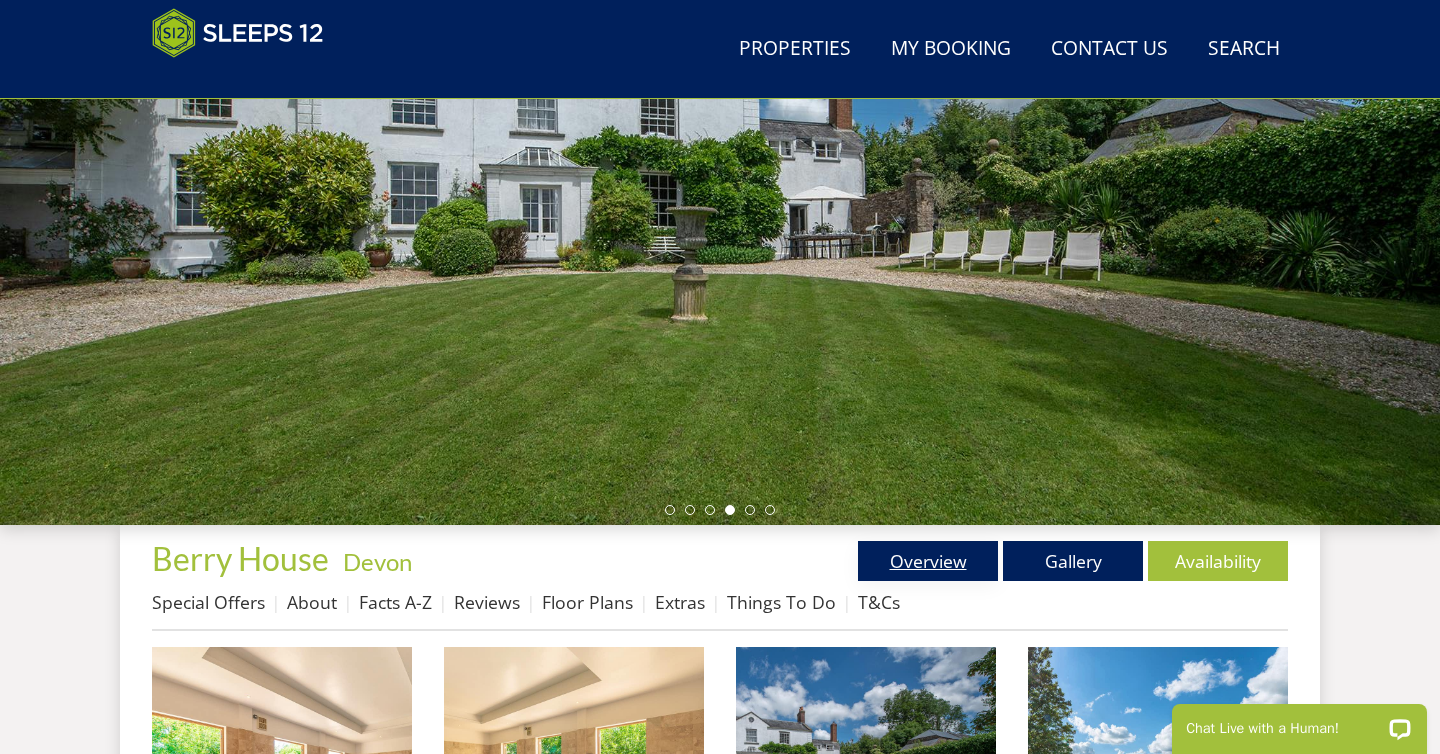 click on "Overview" at bounding box center [928, 561] 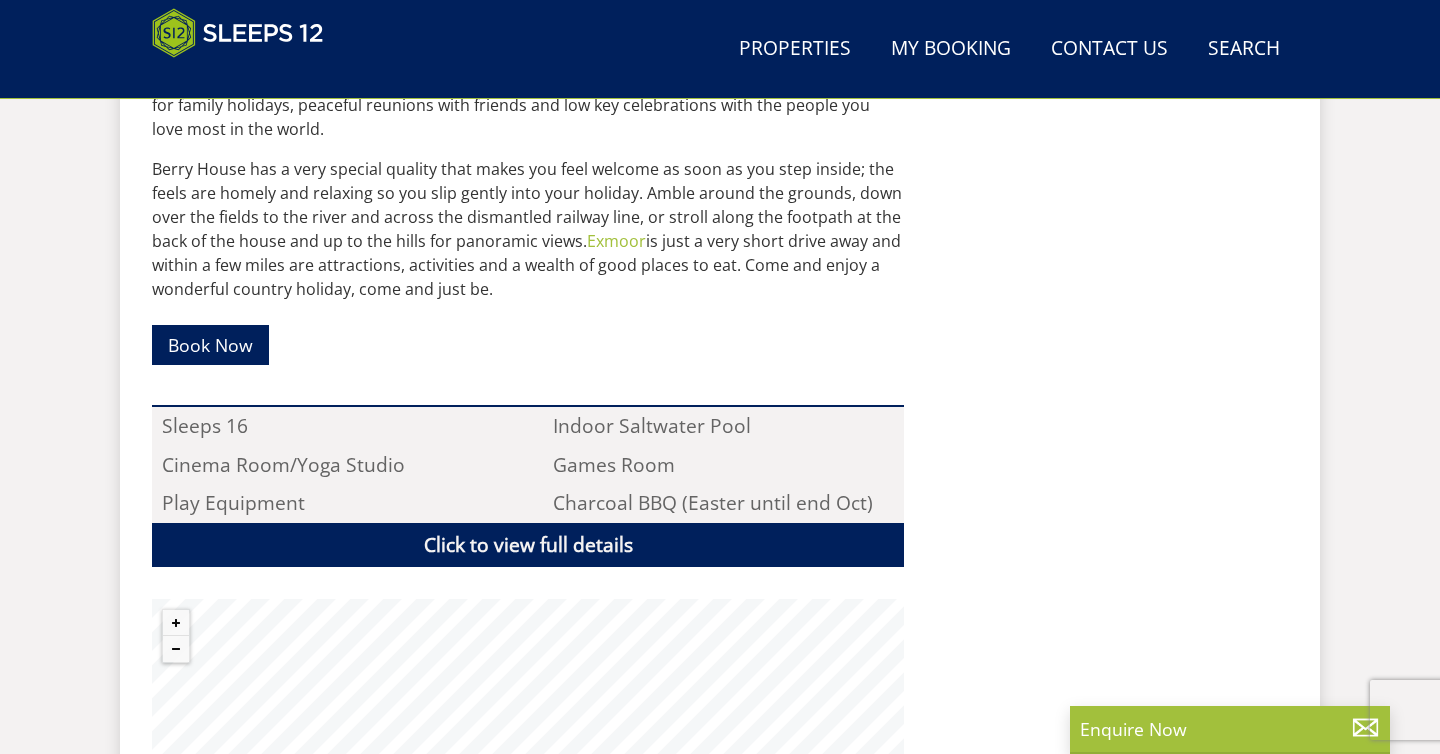 scroll, scrollTop: 1449, scrollLeft: 0, axis: vertical 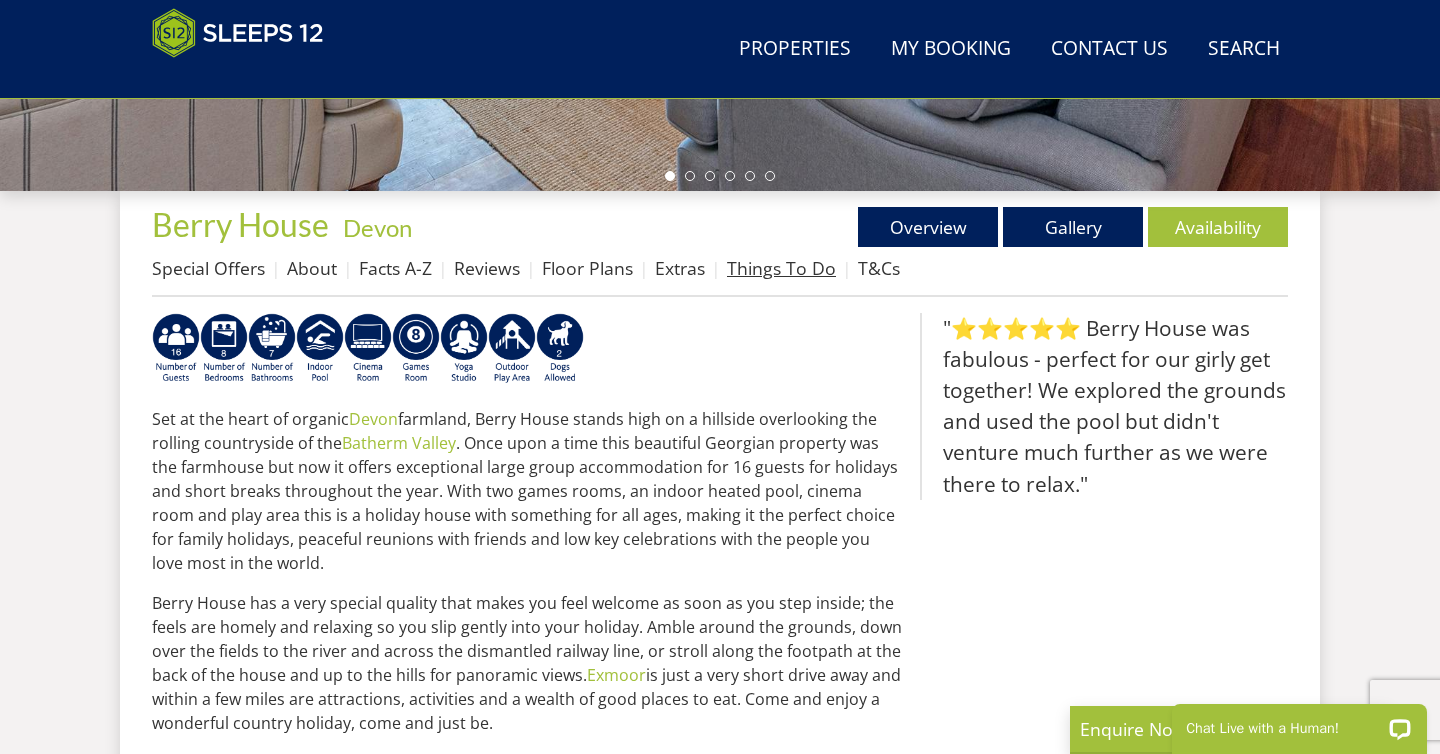 click on "Things To Do" at bounding box center (781, 268) 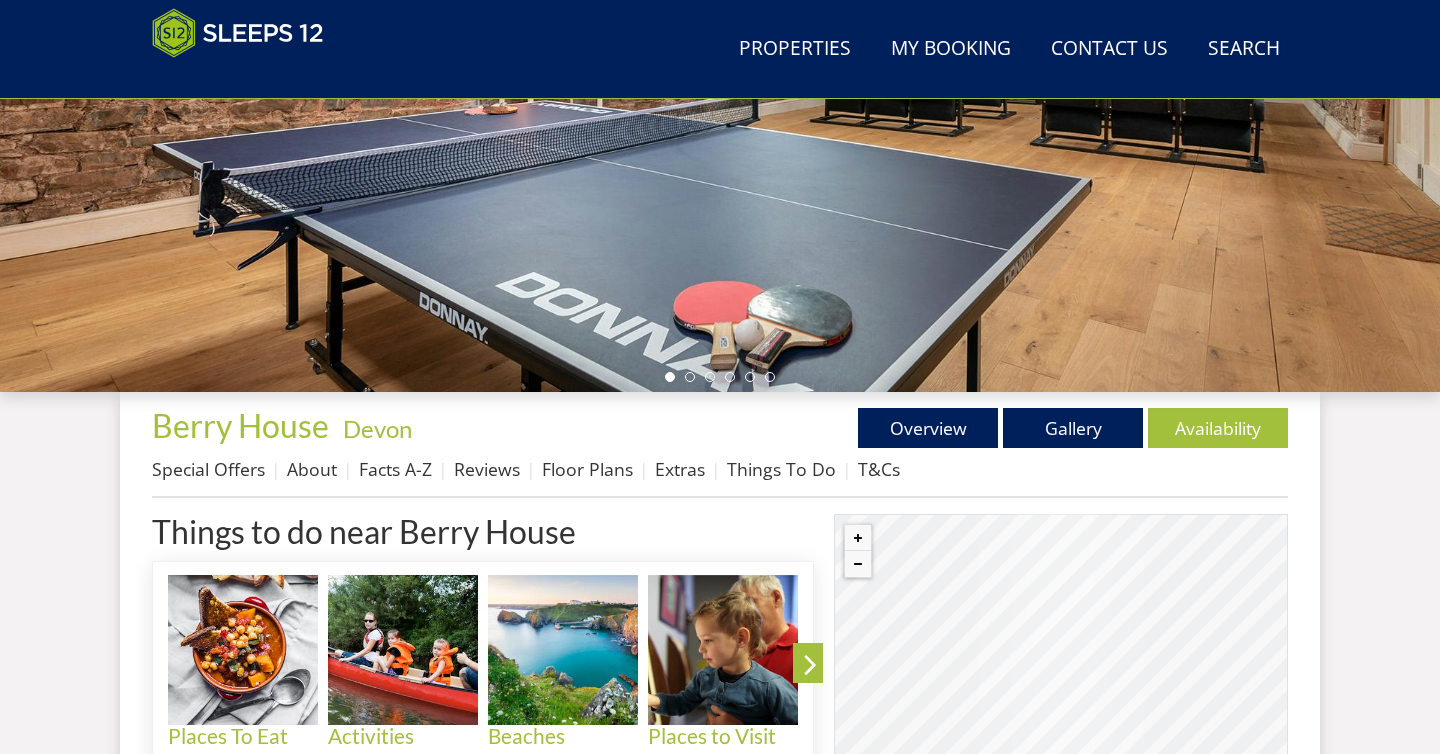 scroll, scrollTop: 680, scrollLeft: 0, axis: vertical 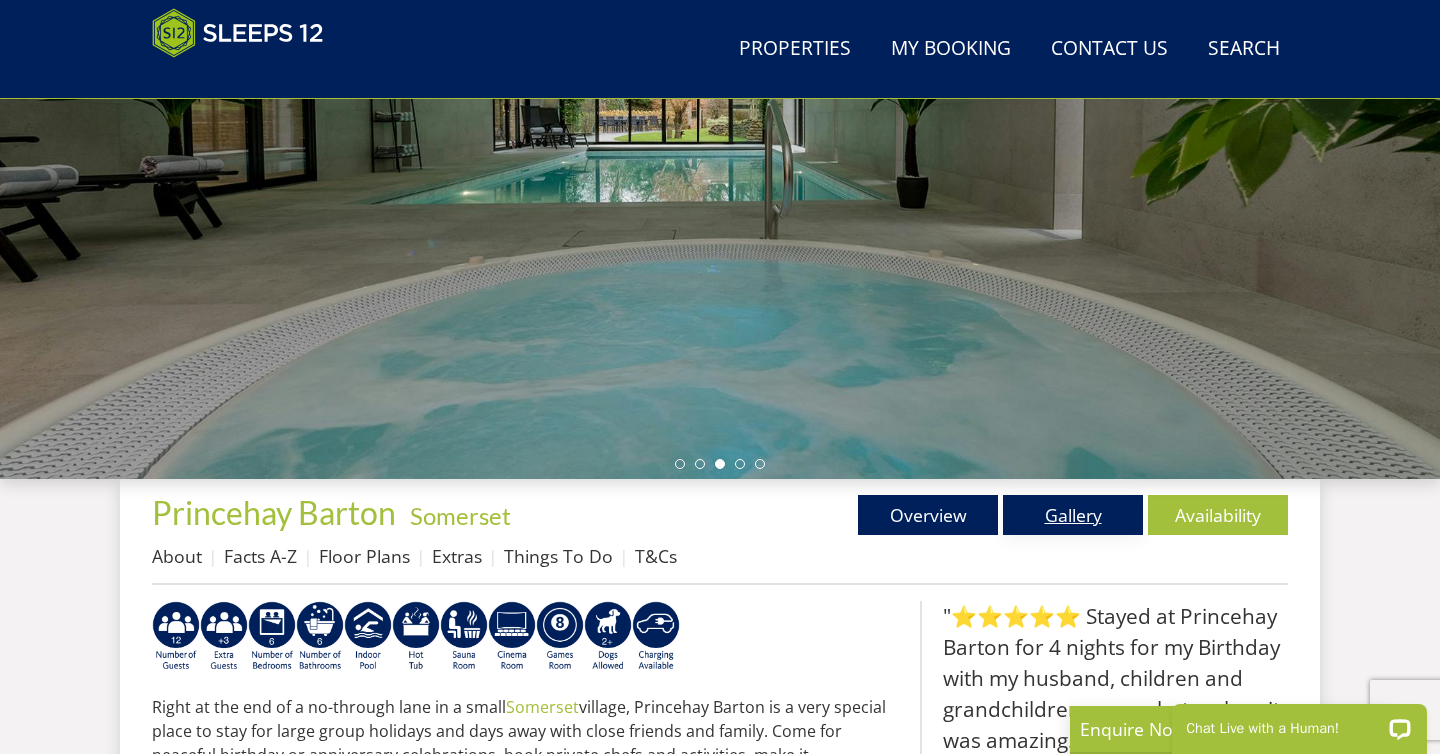 click on "Gallery" at bounding box center (1073, 515) 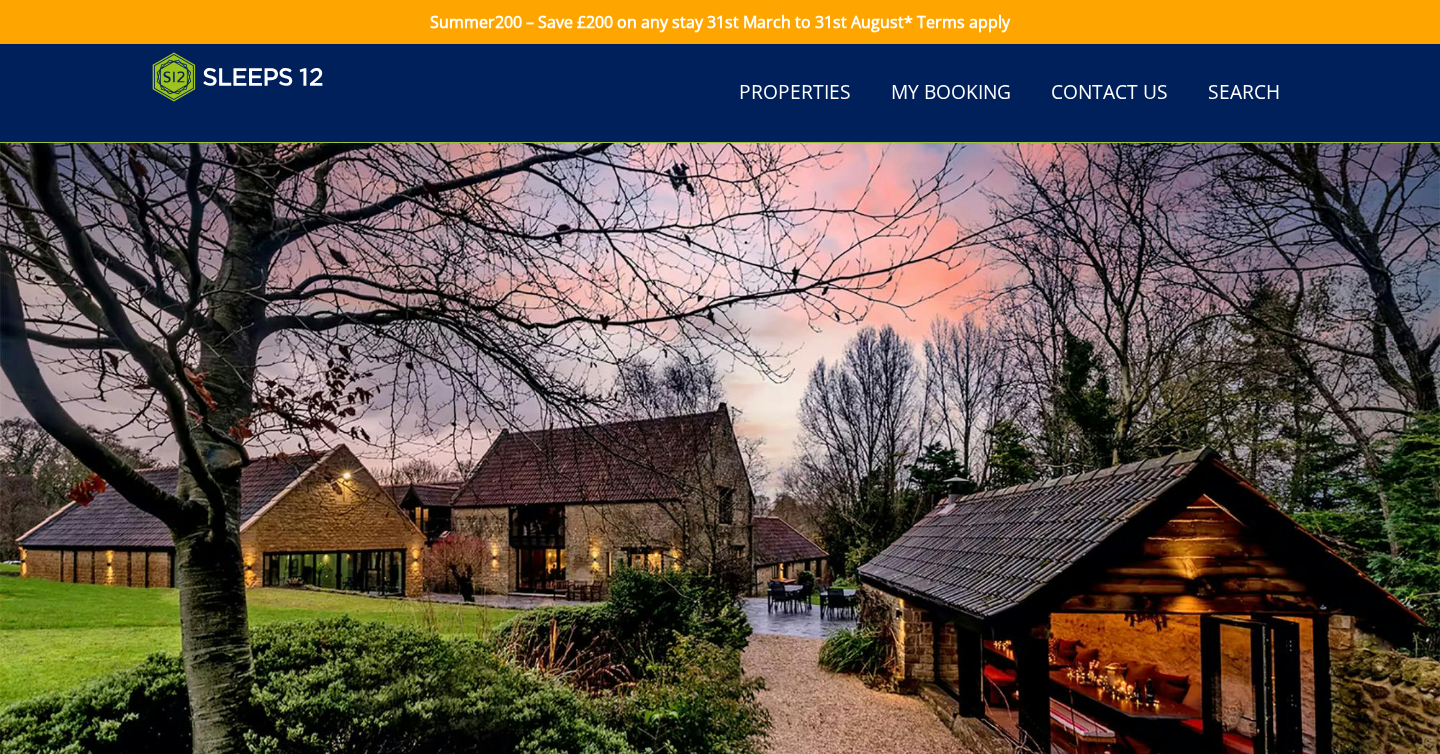 scroll, scrollTop: 258, scrollLeft: 0, axis: vertical 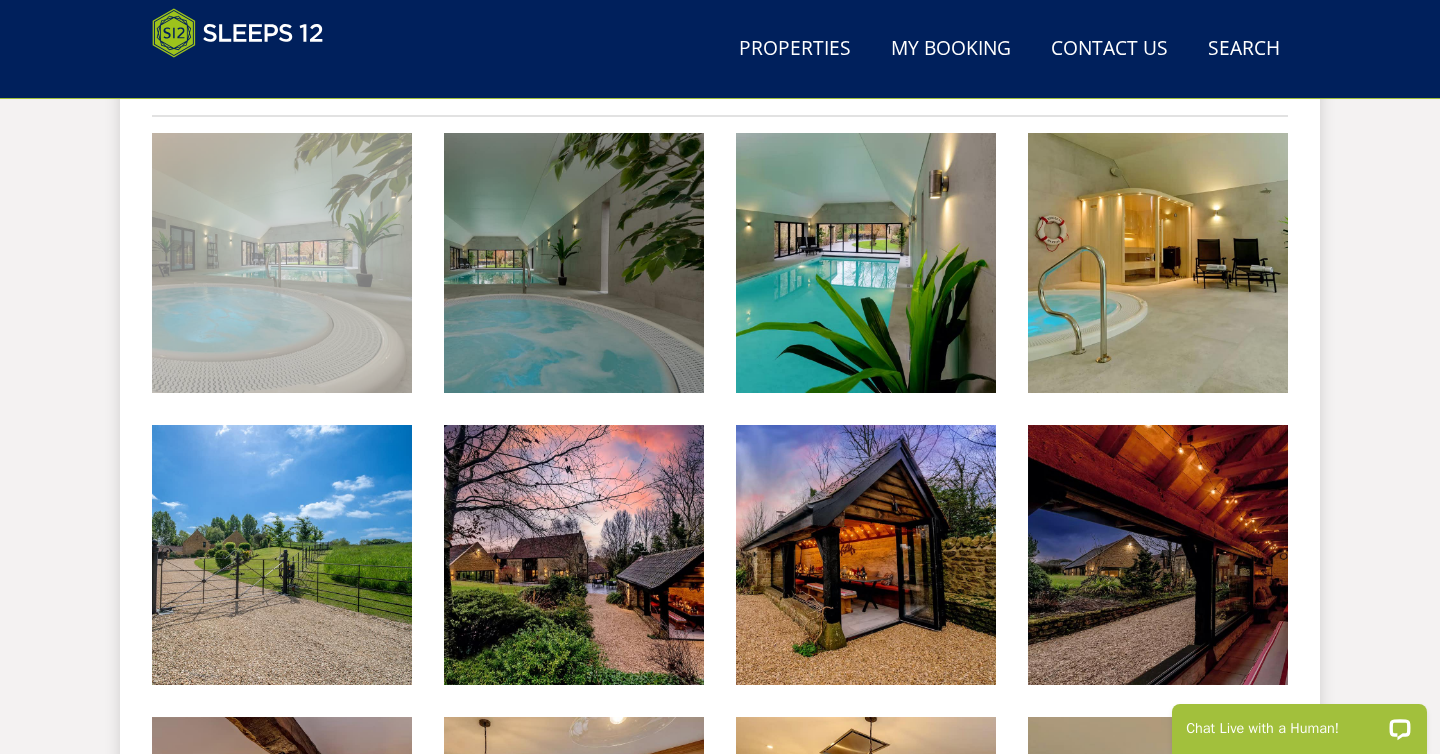 click at bounding box center (282, 263) 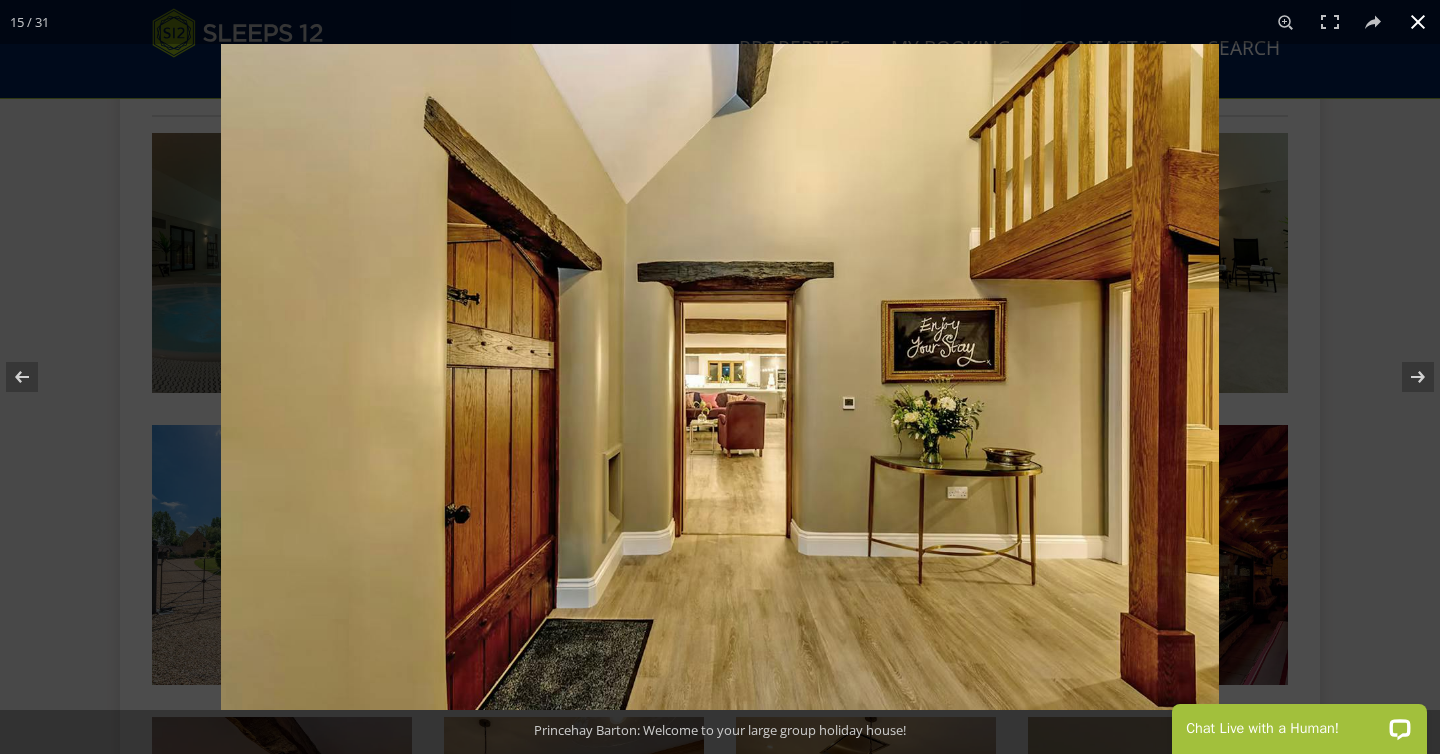 click at bounding box center [1418, 22] 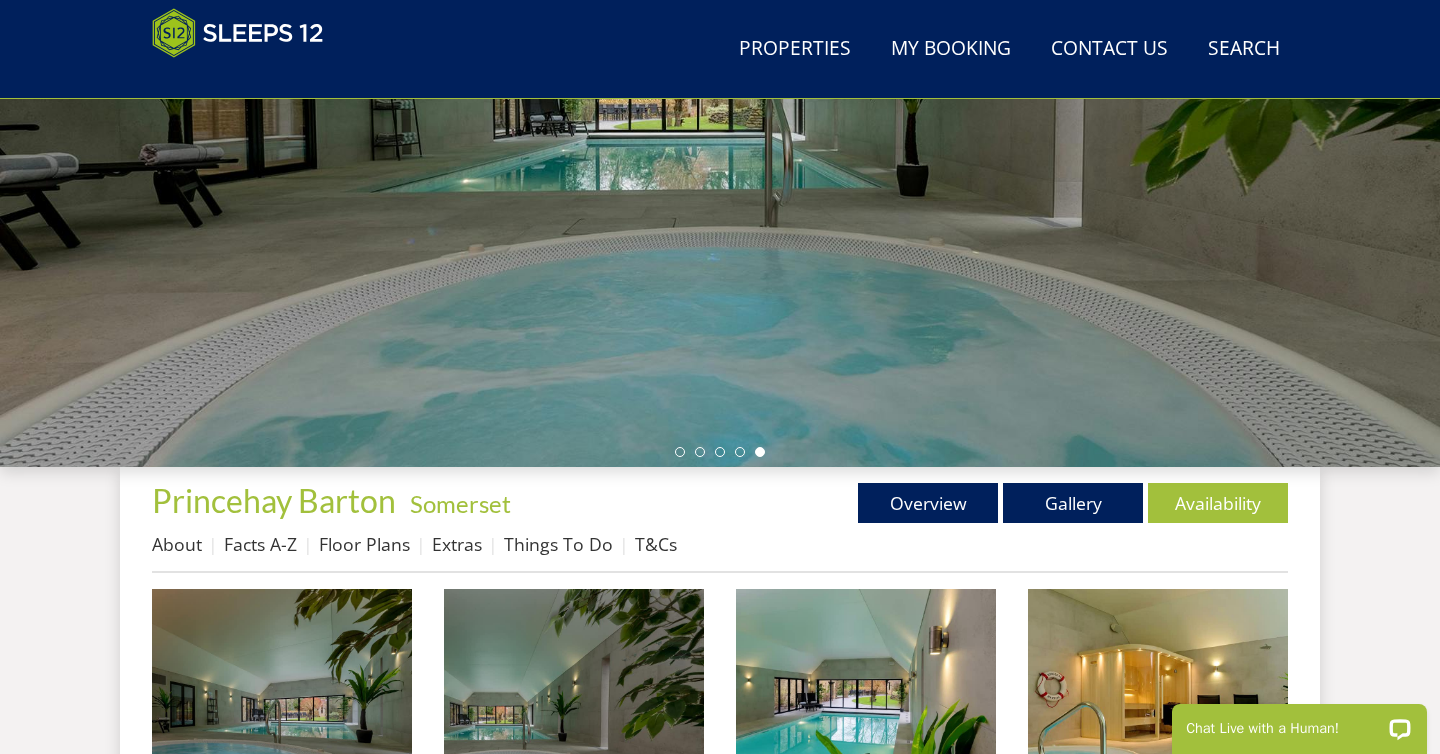 scroll, scrollTop: 251, scrollLeft: 0, axis: vertical 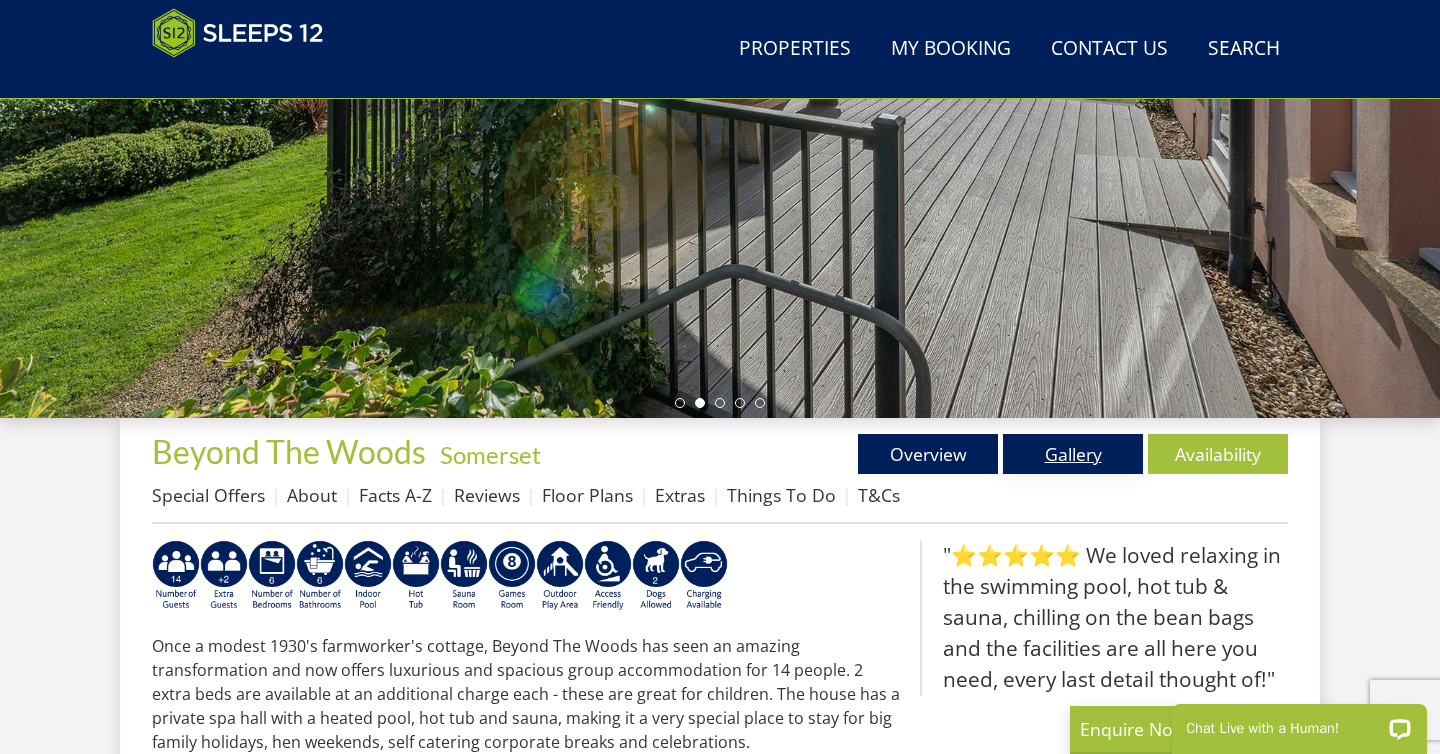 click on "Gallery" at bounding box center (1073, 454) 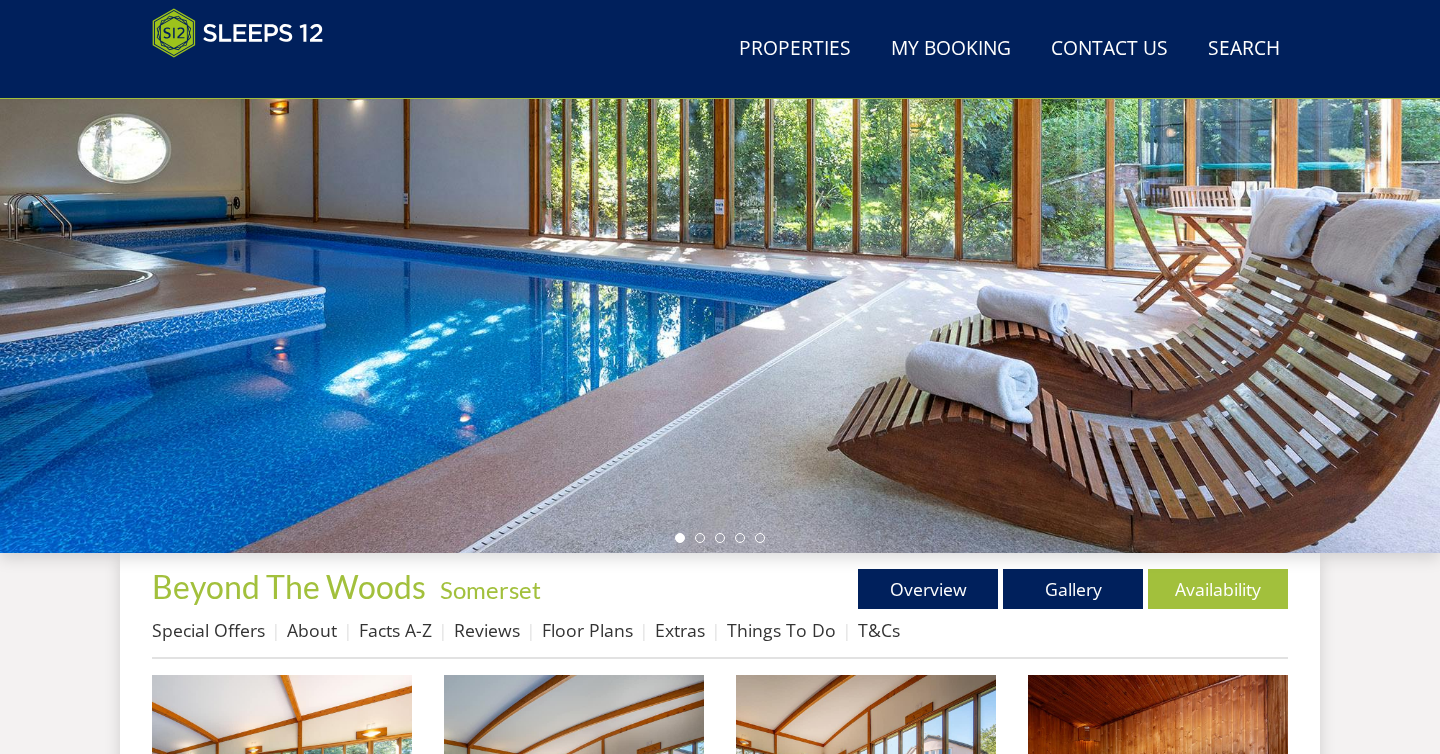 scroll, scrollTop: 292, scrollLeft: 0, axis: vertical 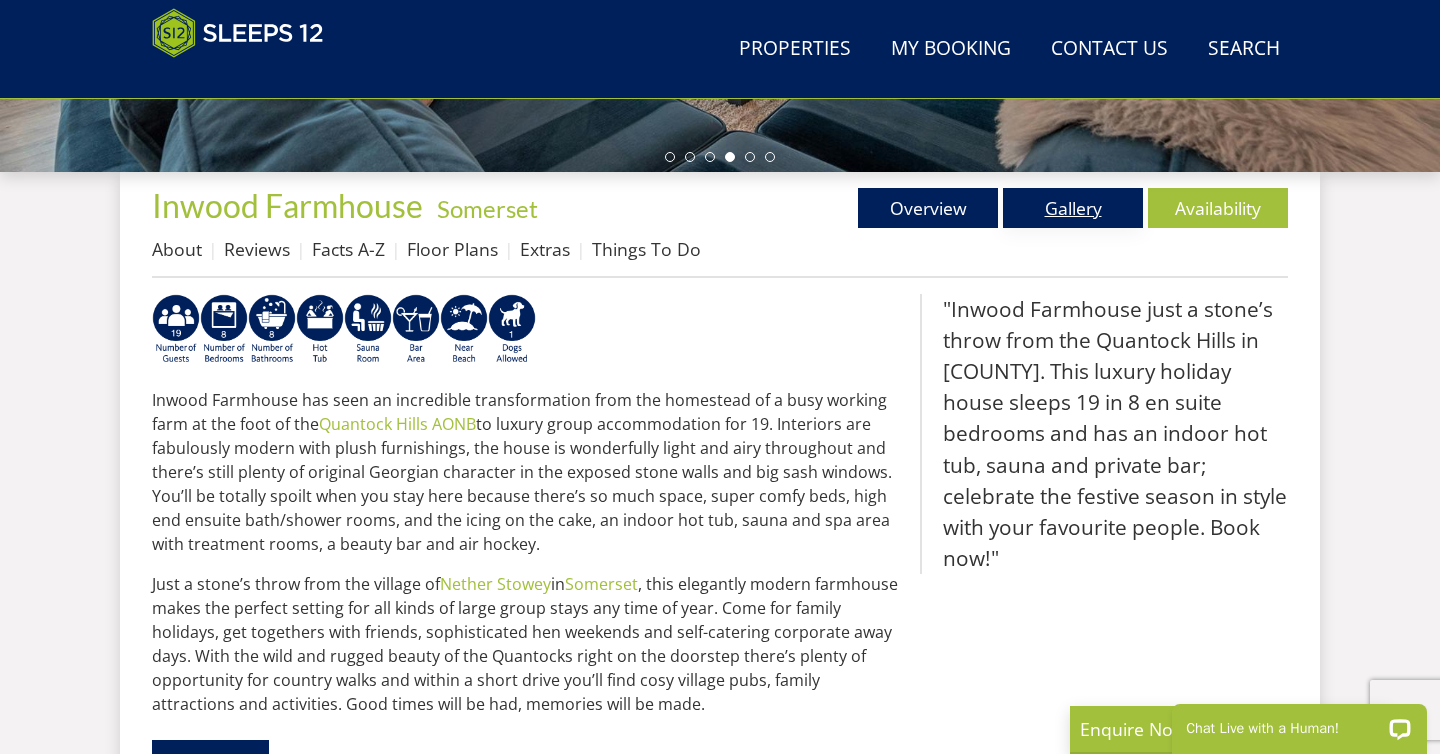 click on "Gallery" at bounding box center (1073, 208) 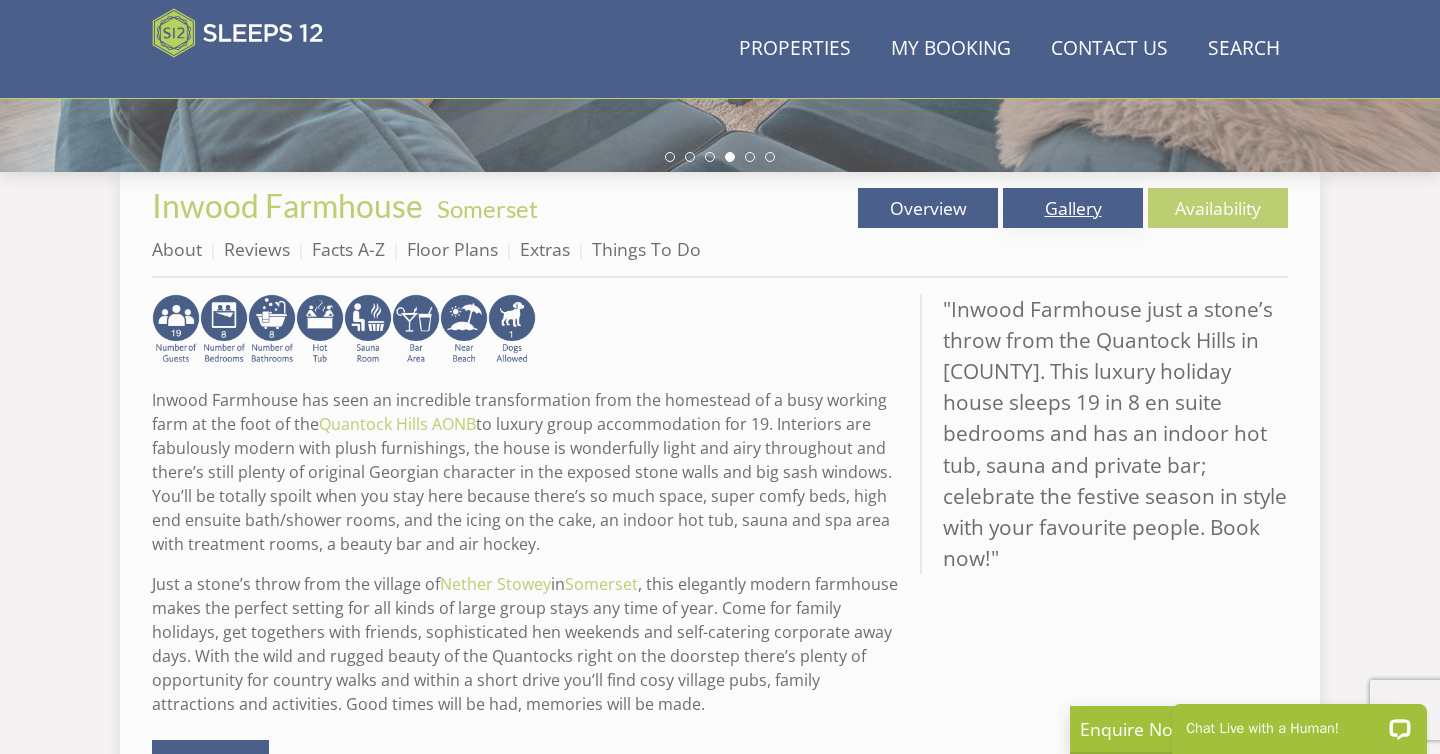 scroll, scrollTop: 0, scrollLeft: 0, axis: both 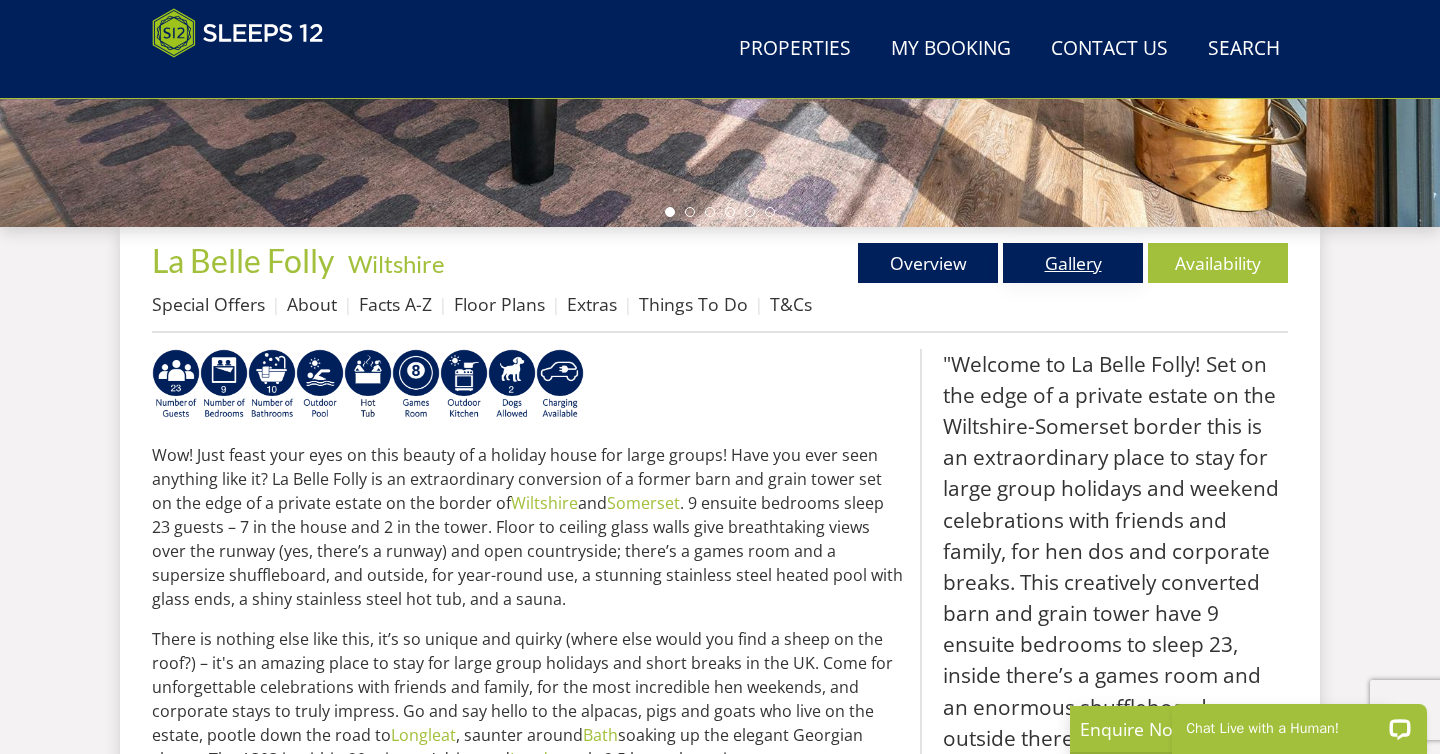 click on "Gallery" at bounding box center [1073, 263] 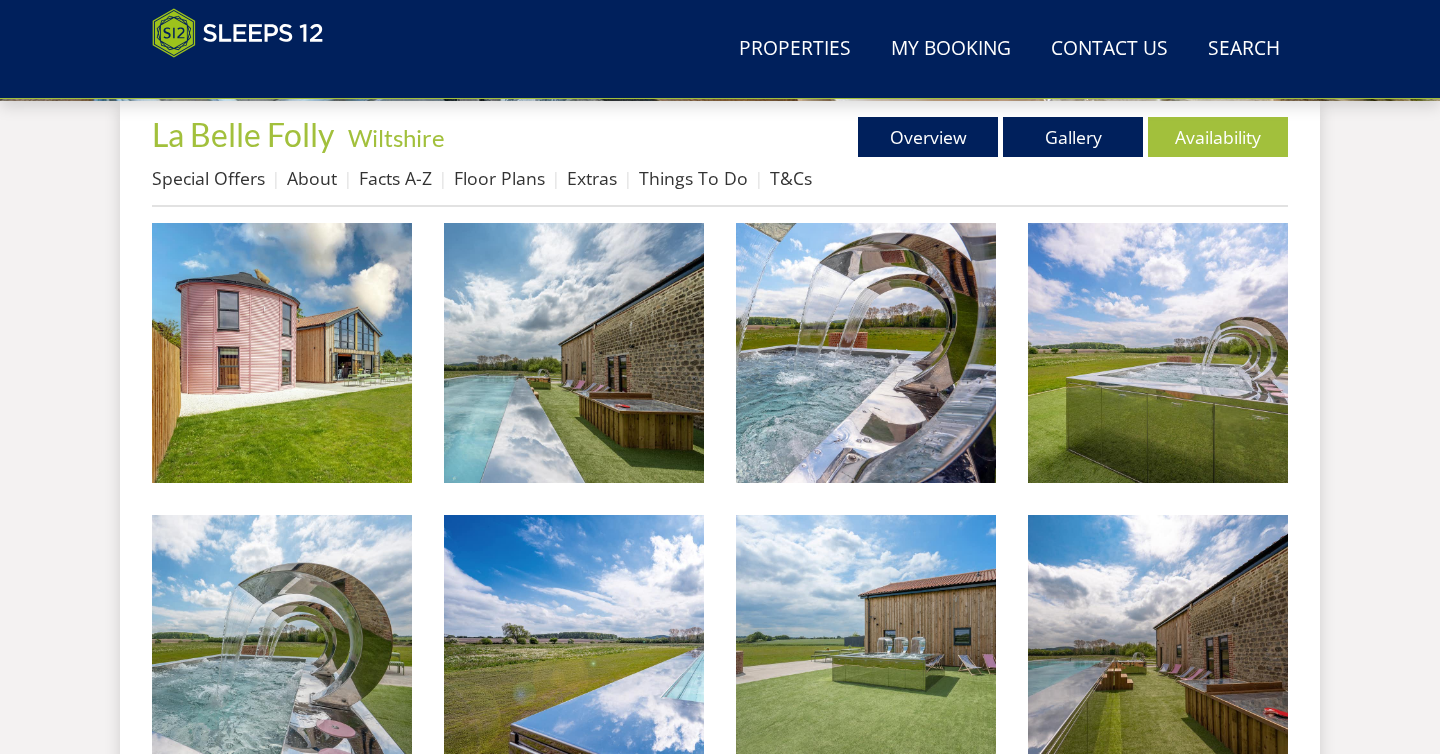 scroll, scrollTop: 829, scrollLeft: 0, axis: vertical 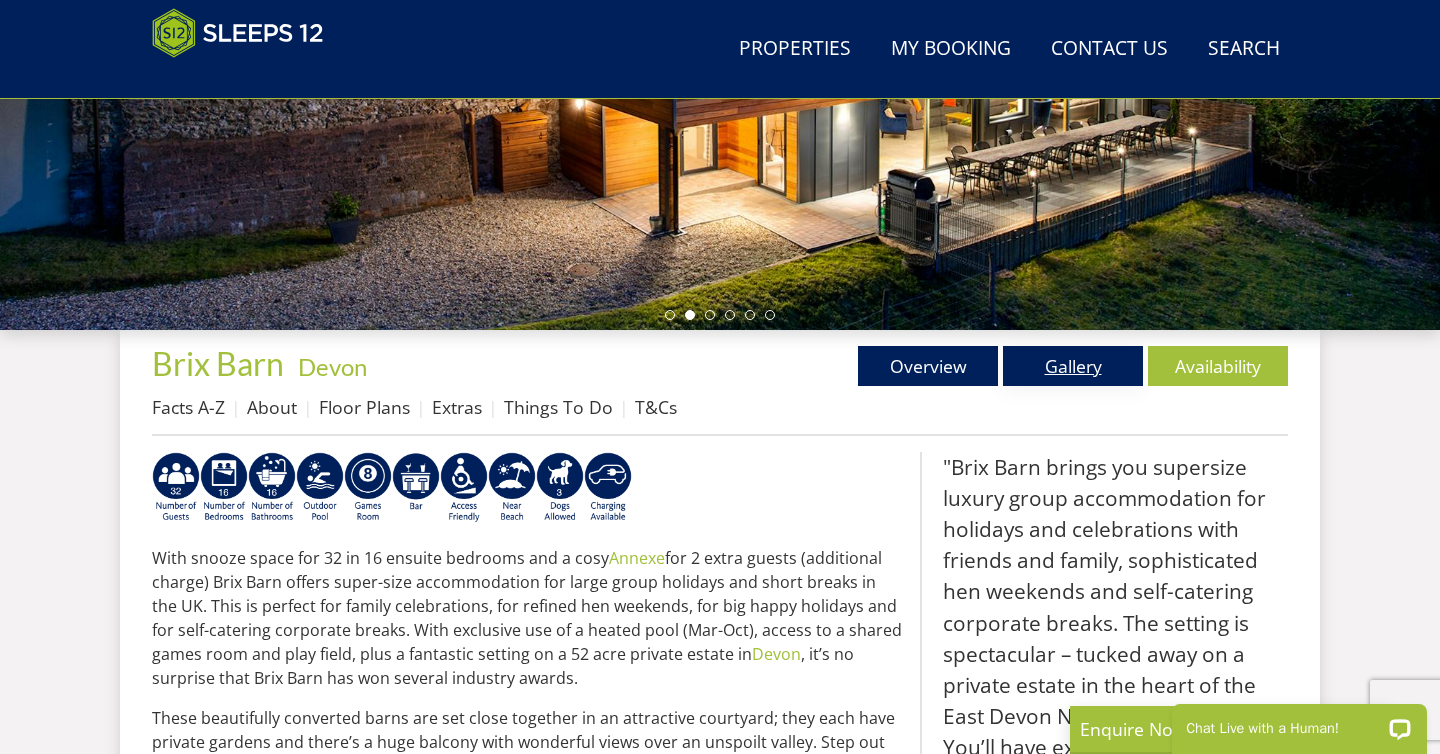 click on "Gallery" at bounding box center (1073, 366) 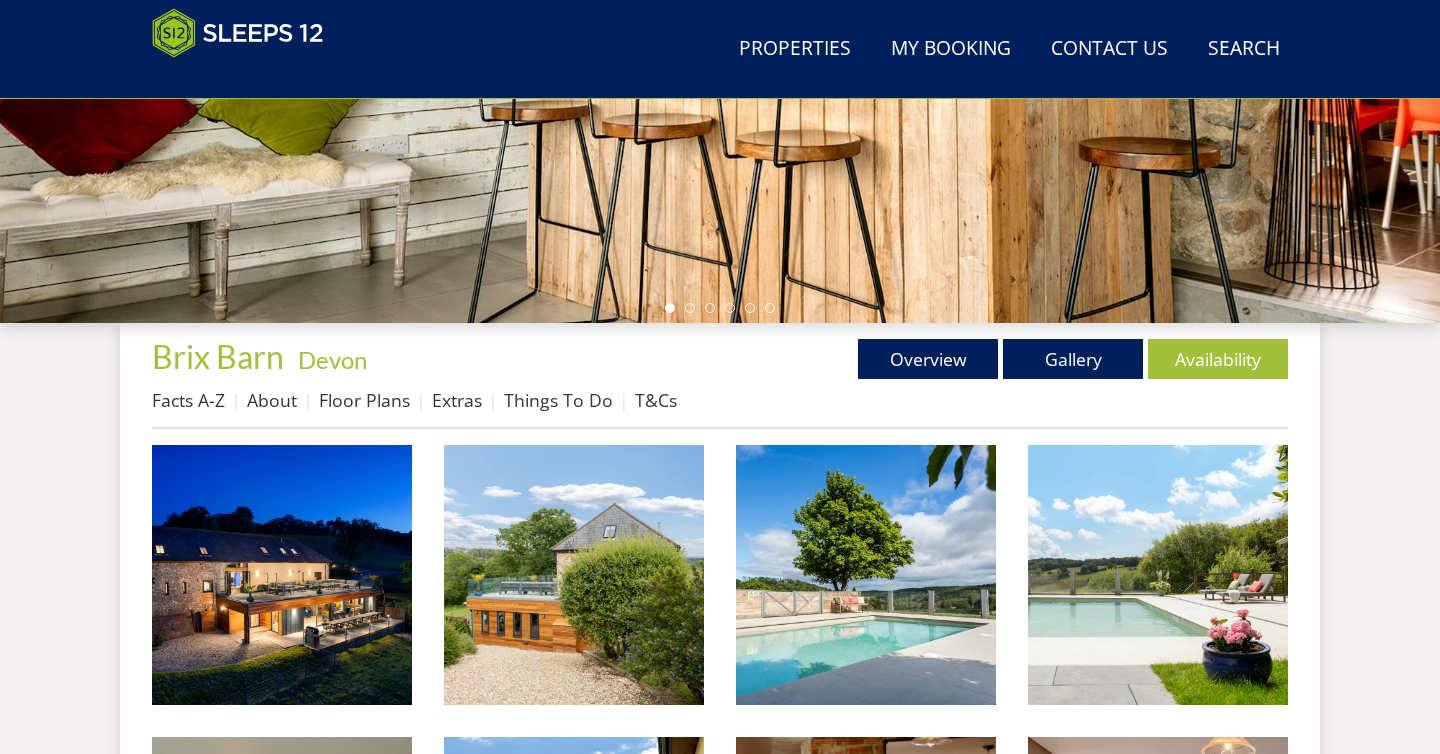 scroll, scrollTop: 1062, scrollLeft: 0, axis: vertical 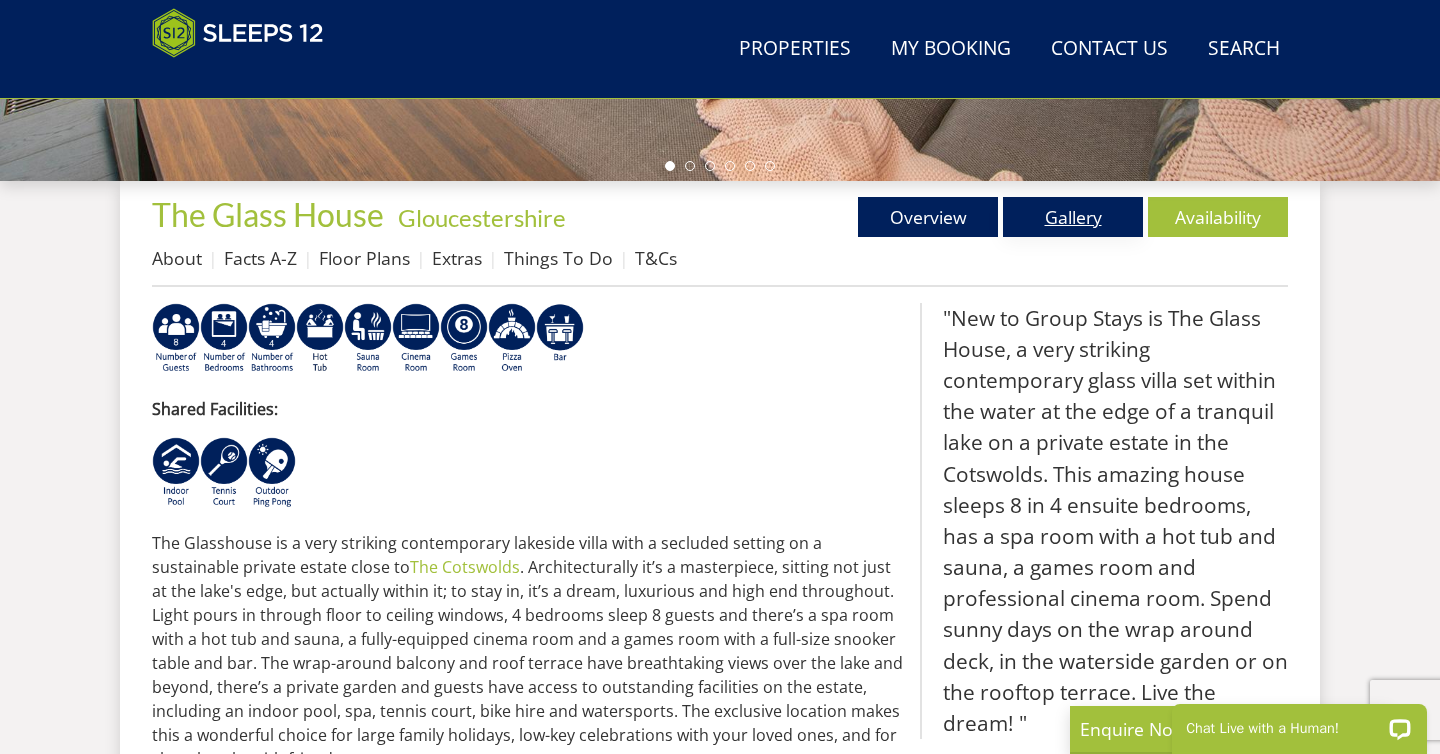 click on "Gallery" at bounding box center (1073, 217) 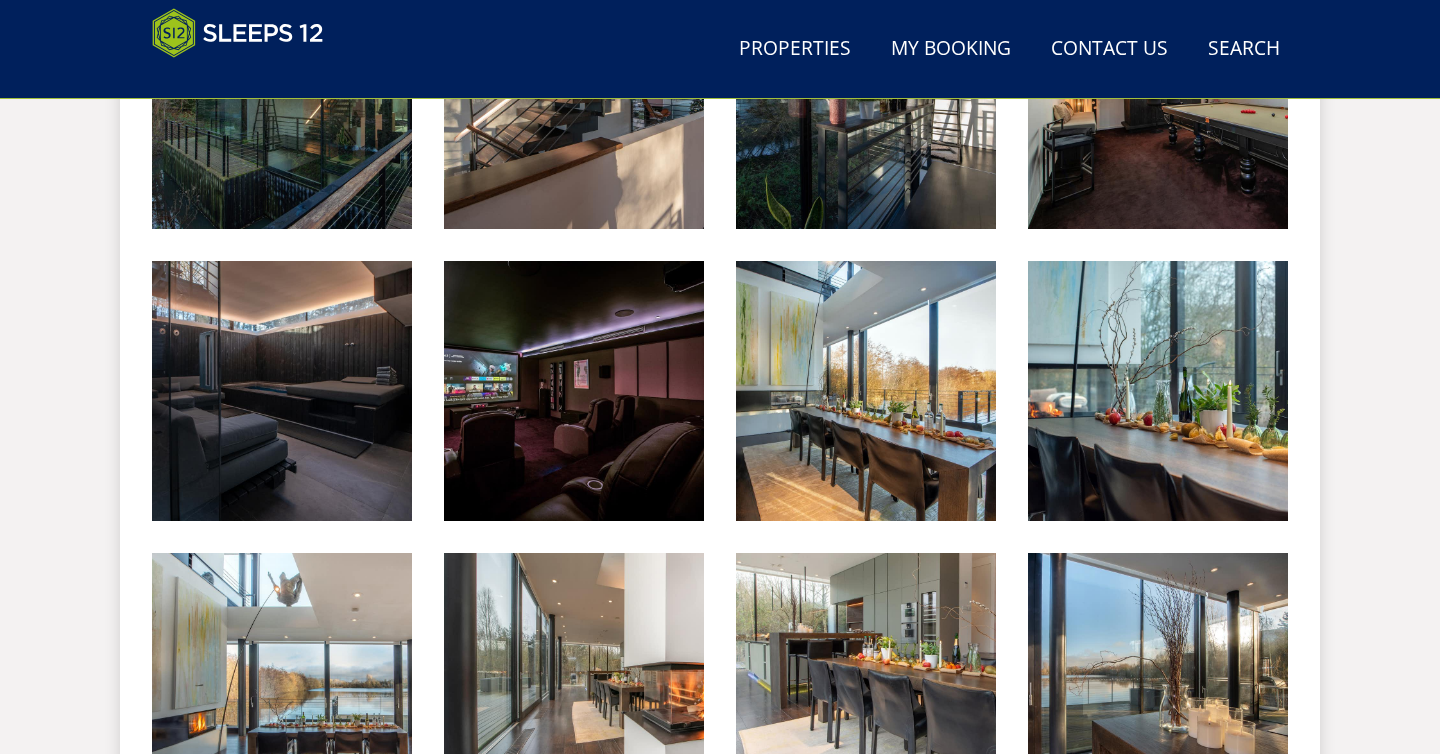 scroll, scrollTop: 1095, scrollLeft: 0, axis: vertical 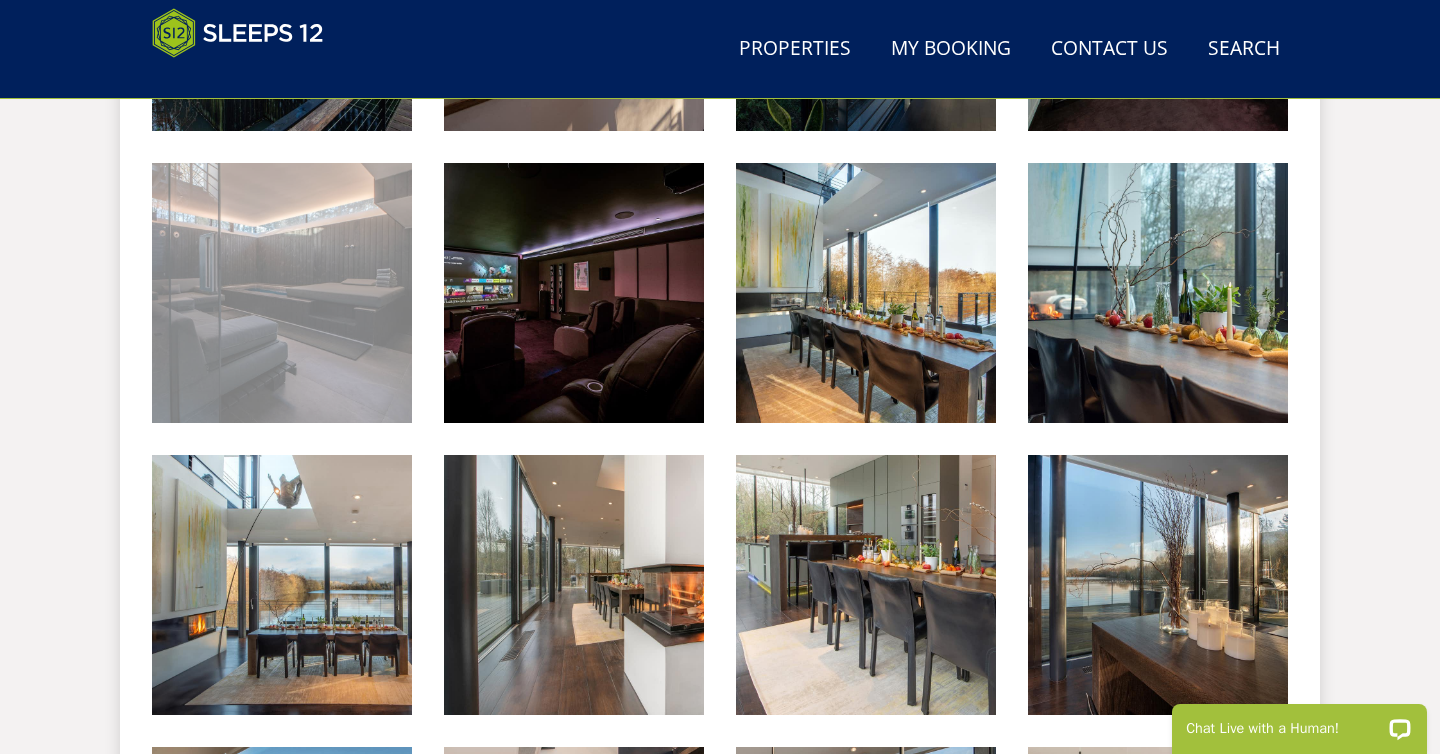 click at bounding box center [282, 293] 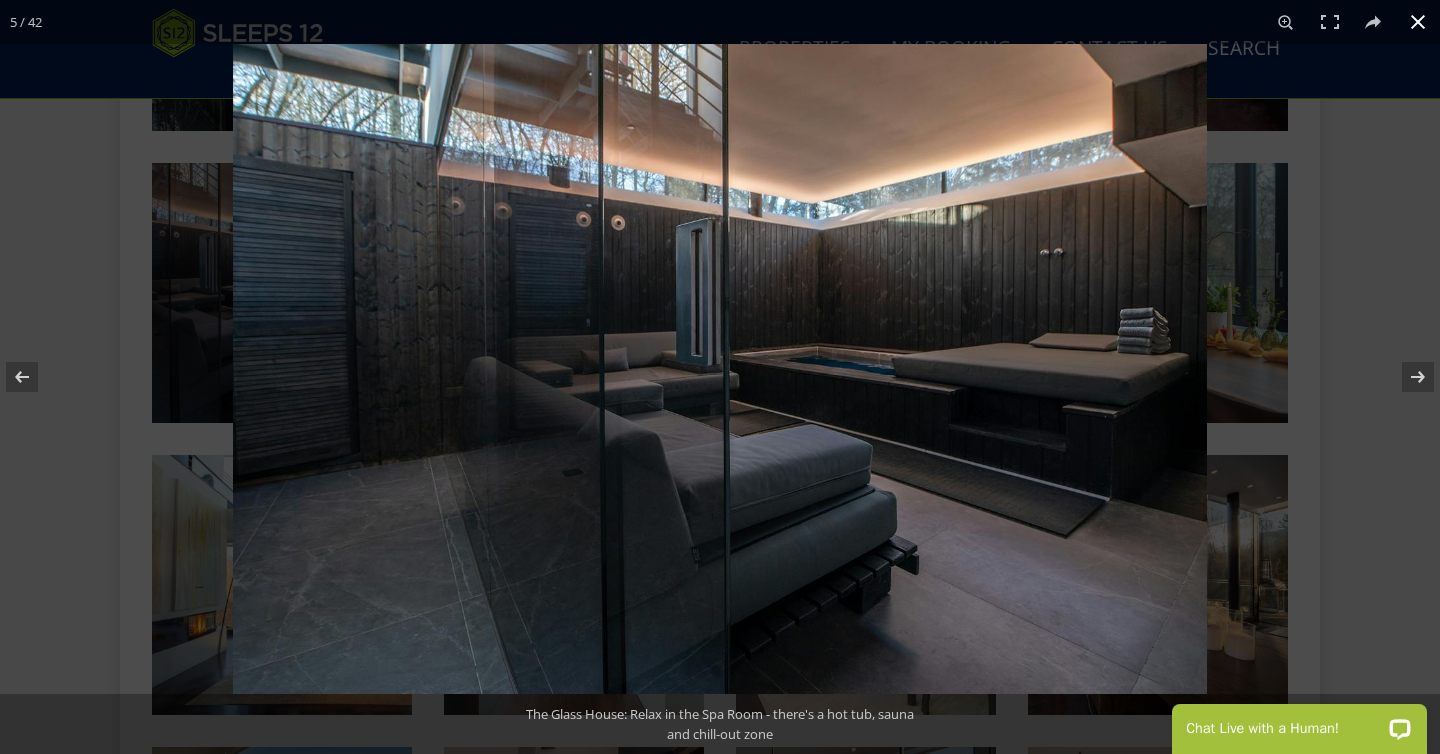click at bounding box center [720, 377] 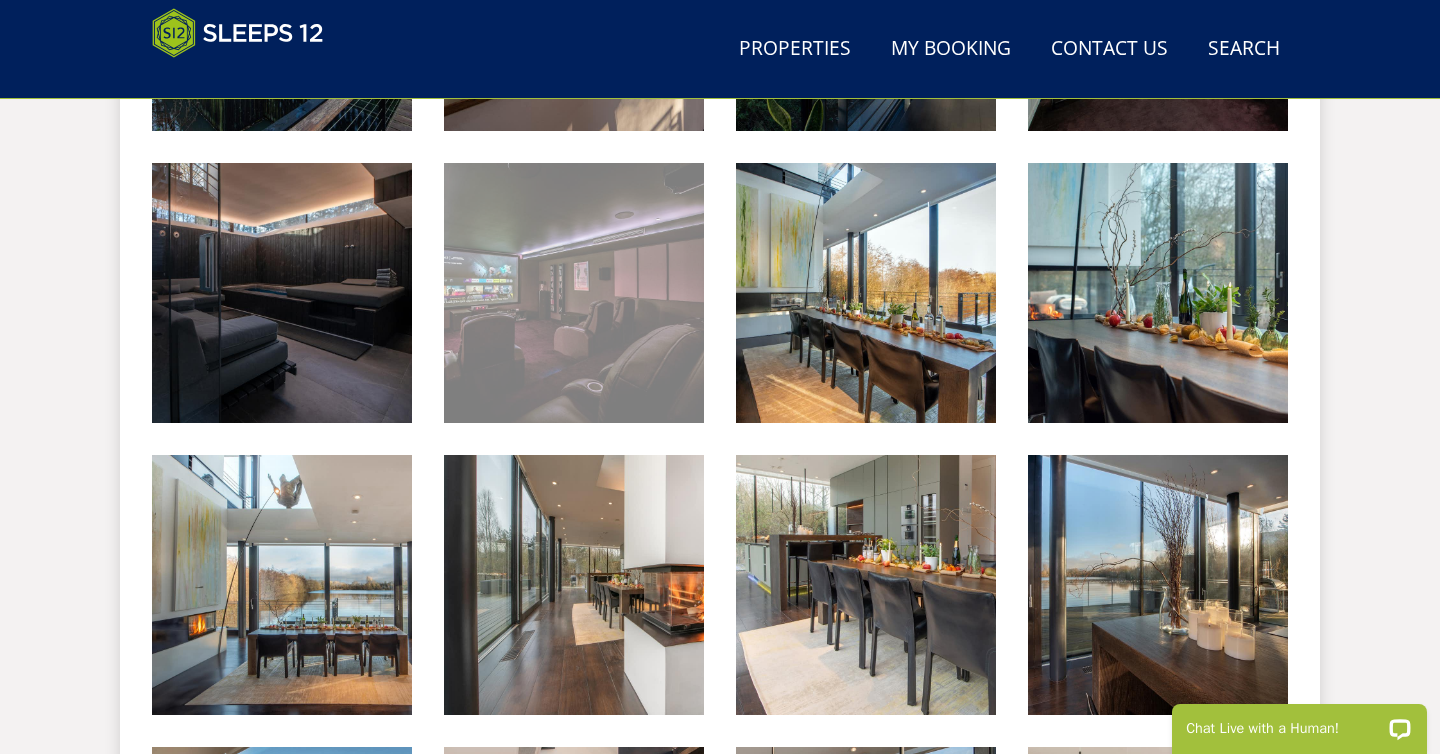 click at bounding box center (574, 293) 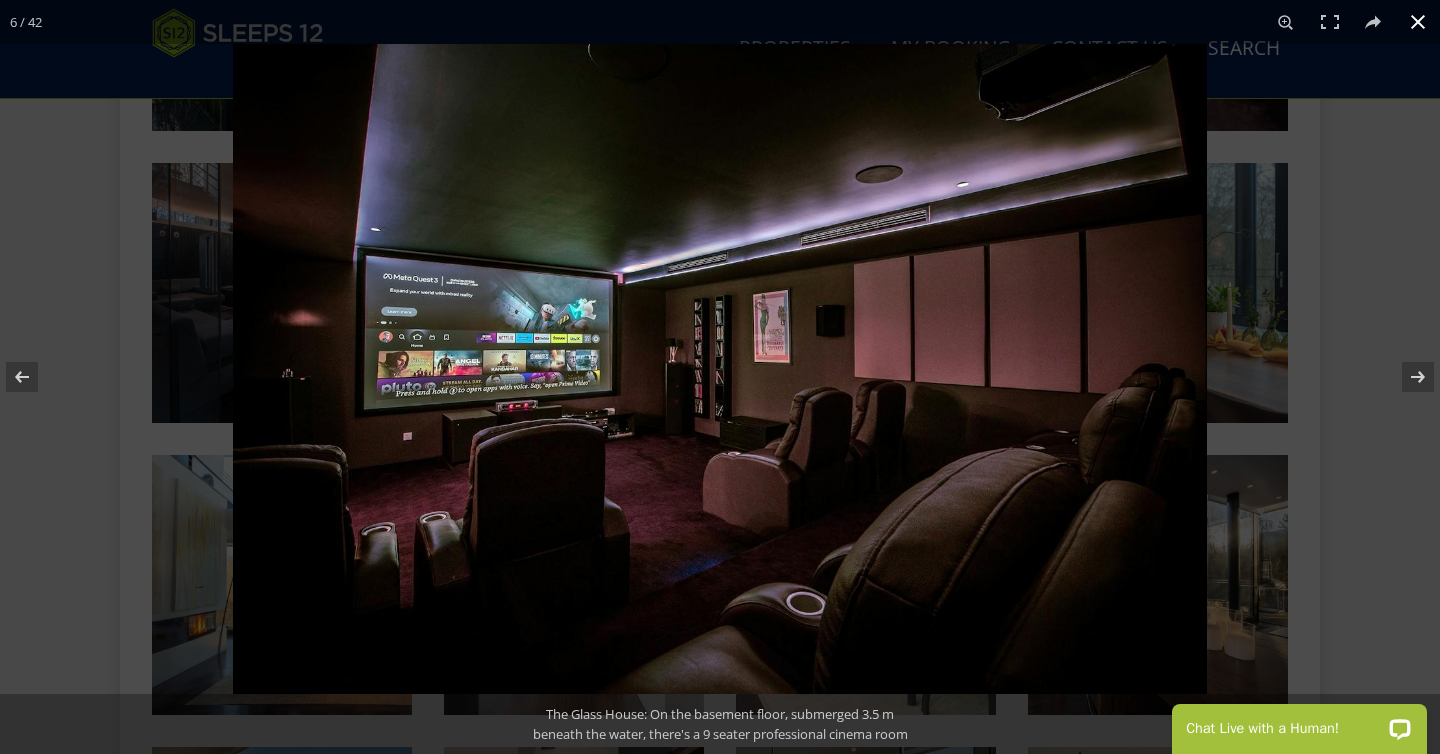 click at bounding box center [720, 377] 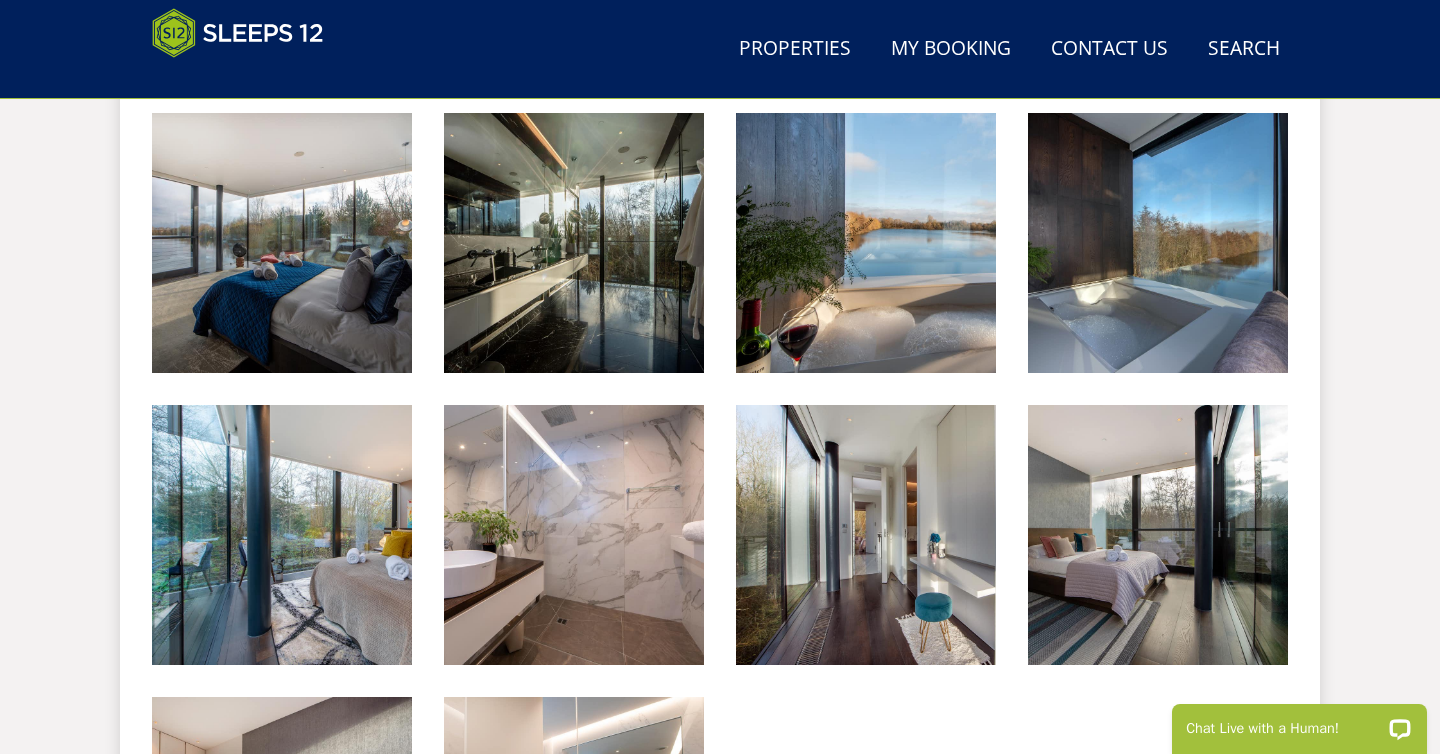 scroll, scrollTop: 3192, scrollLeft: 0, axis: vertical 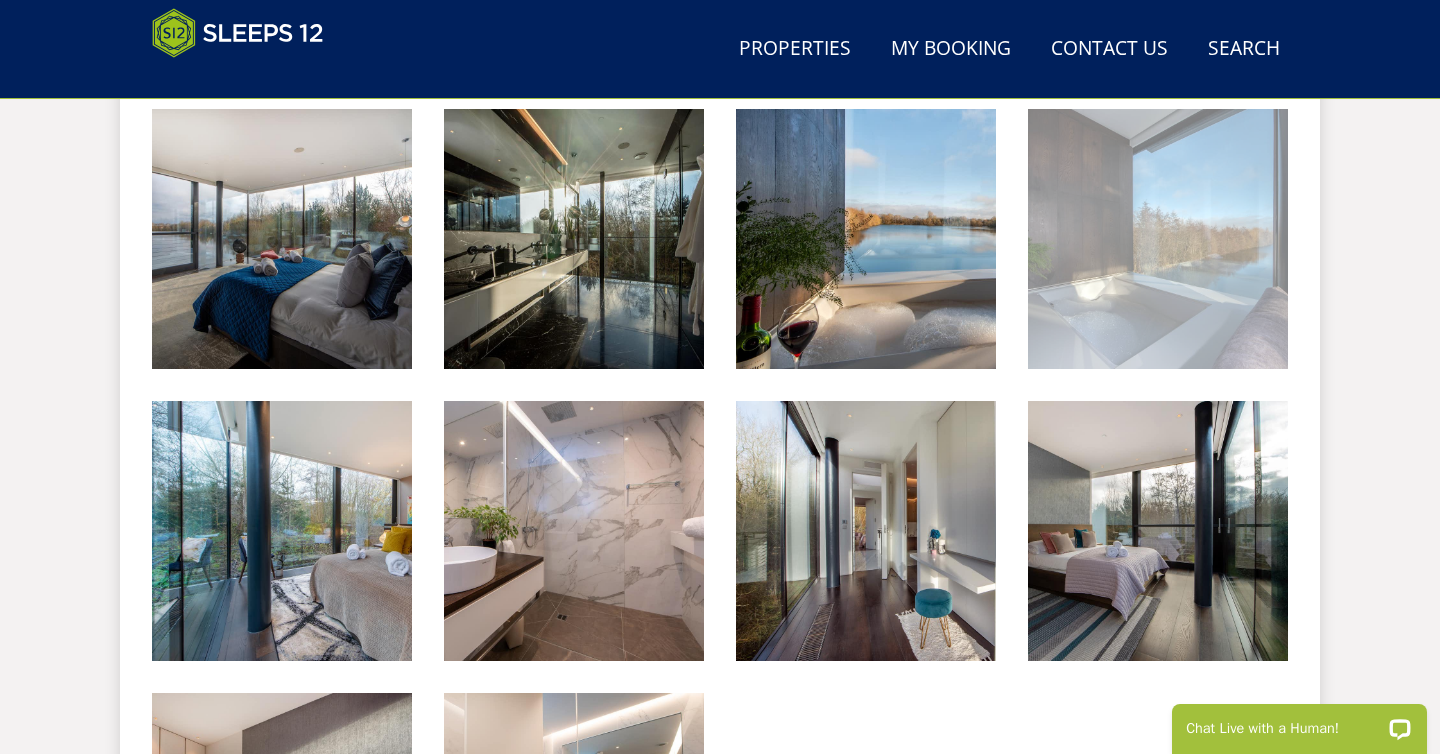 click at bounding box center (1158, 239) 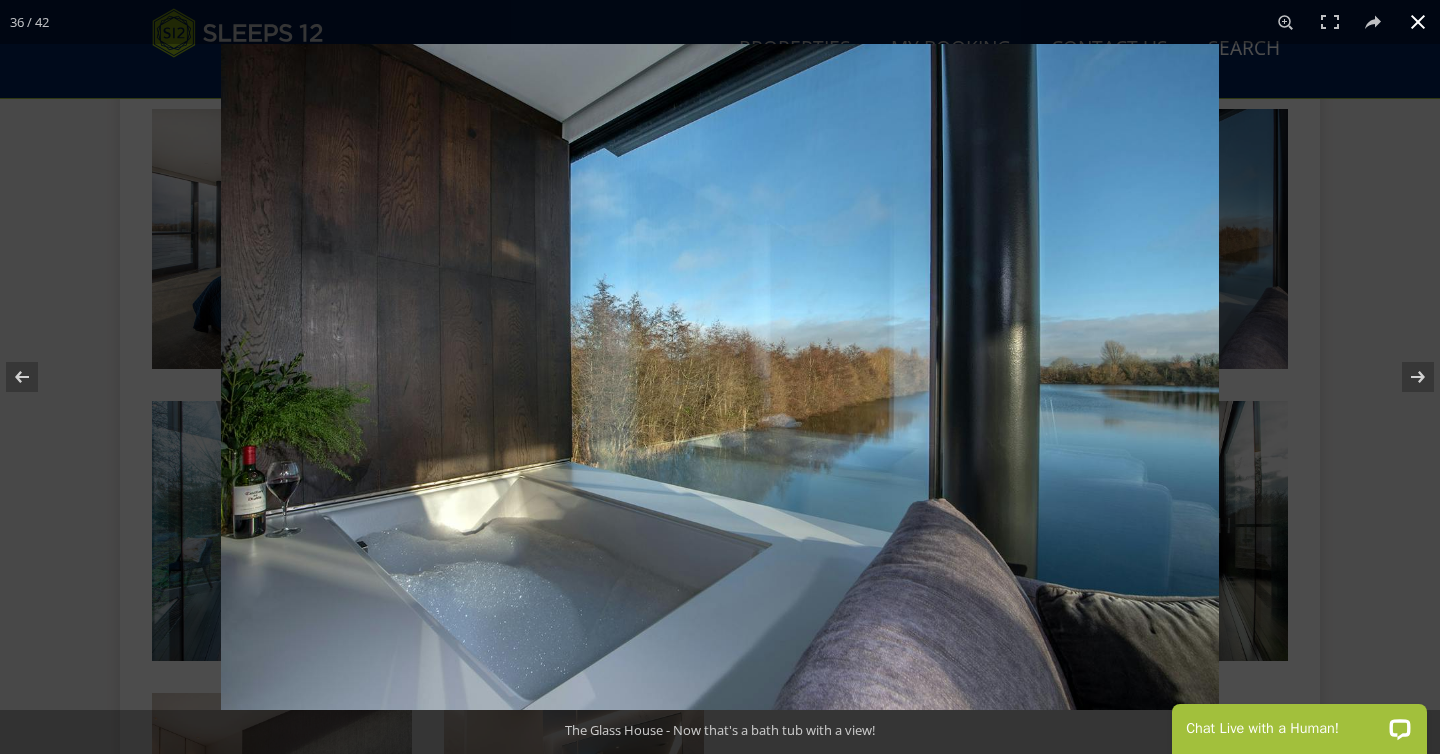 click at bounding box center [720, 377] 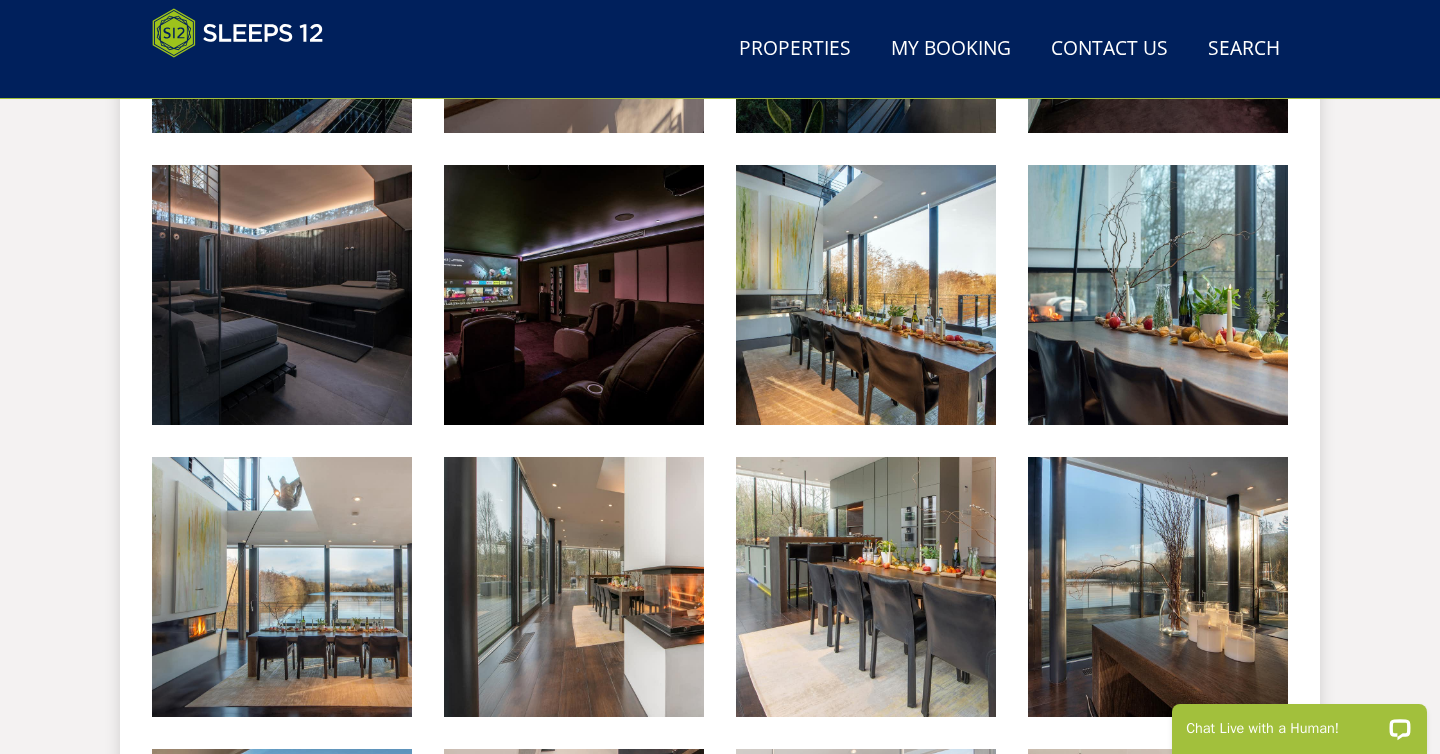 scroll, scrollTop: 1087, scrollLeft: 0, axis: vertical 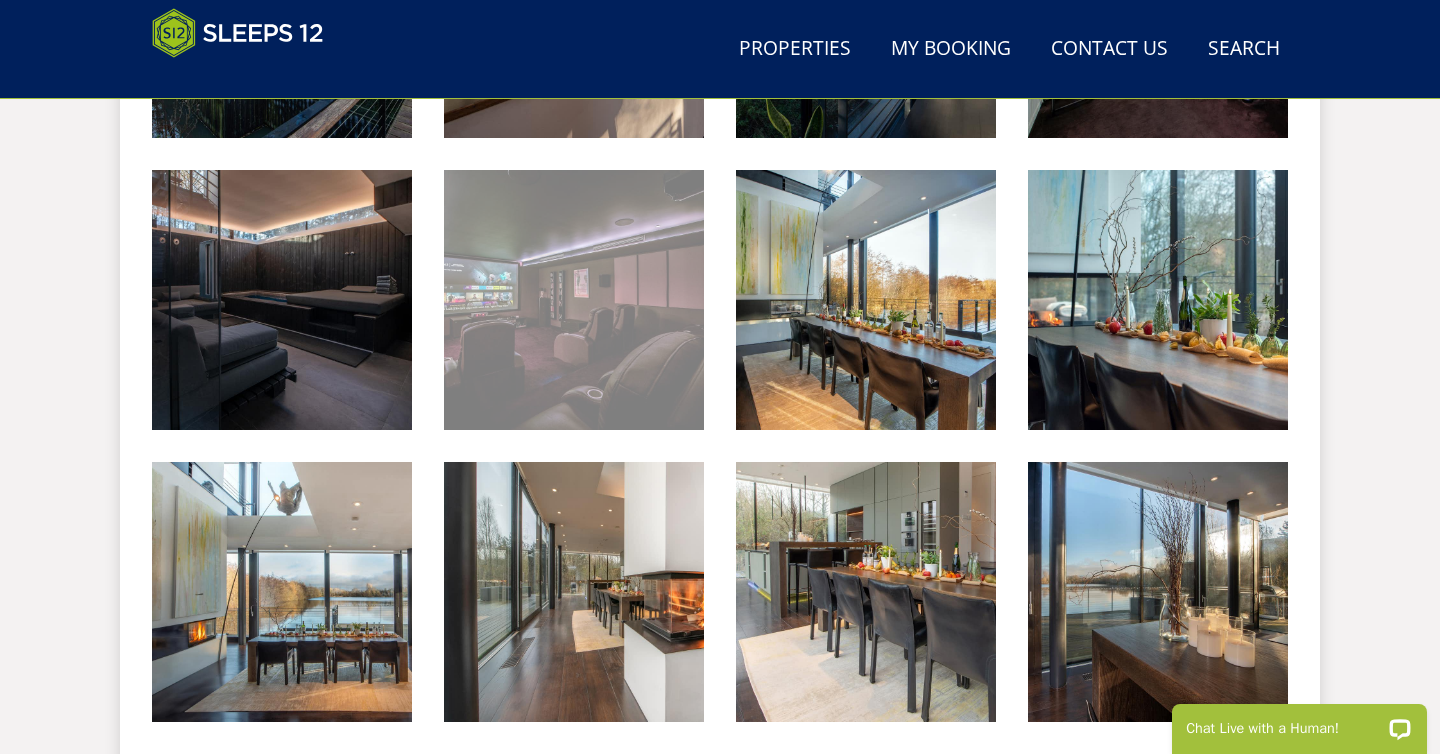 click at bounding box center (574, 300) 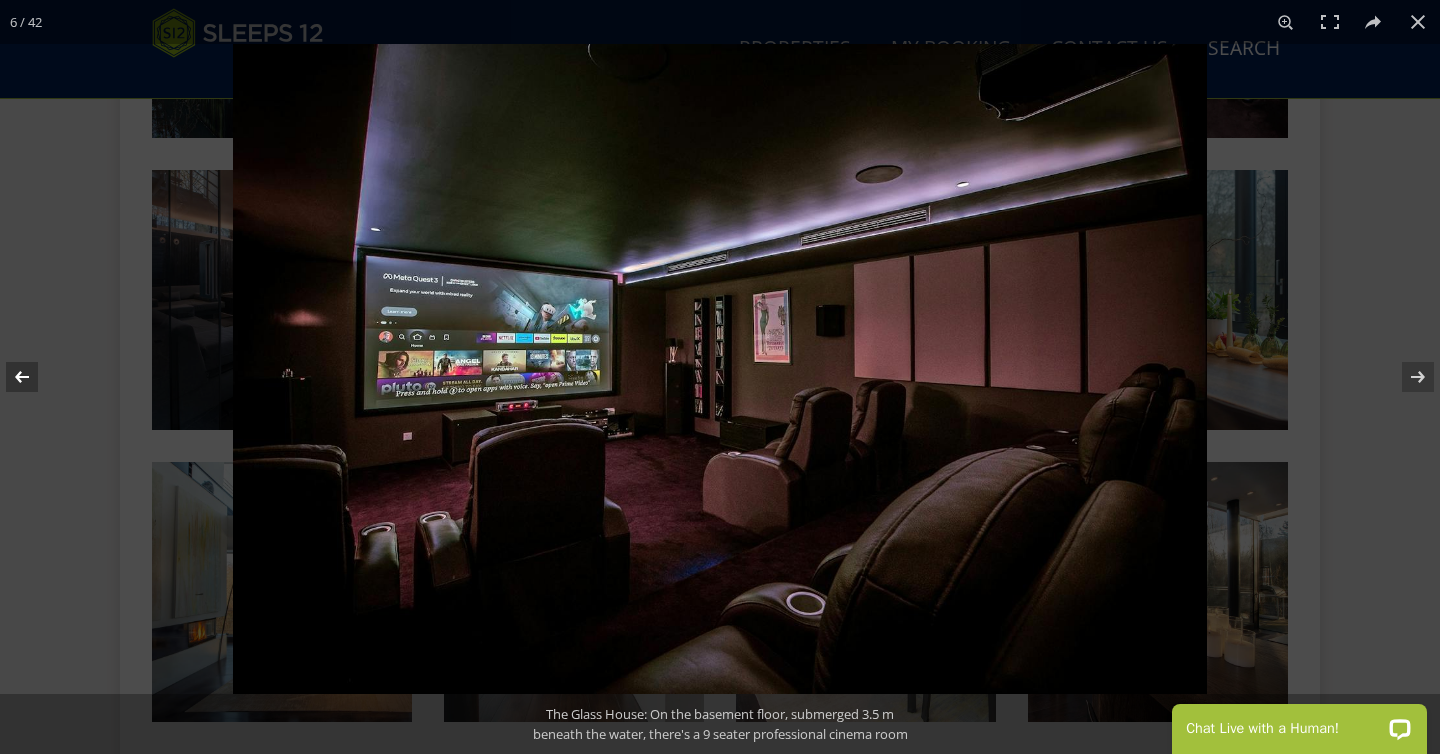 click at bounding box center [35, 377] 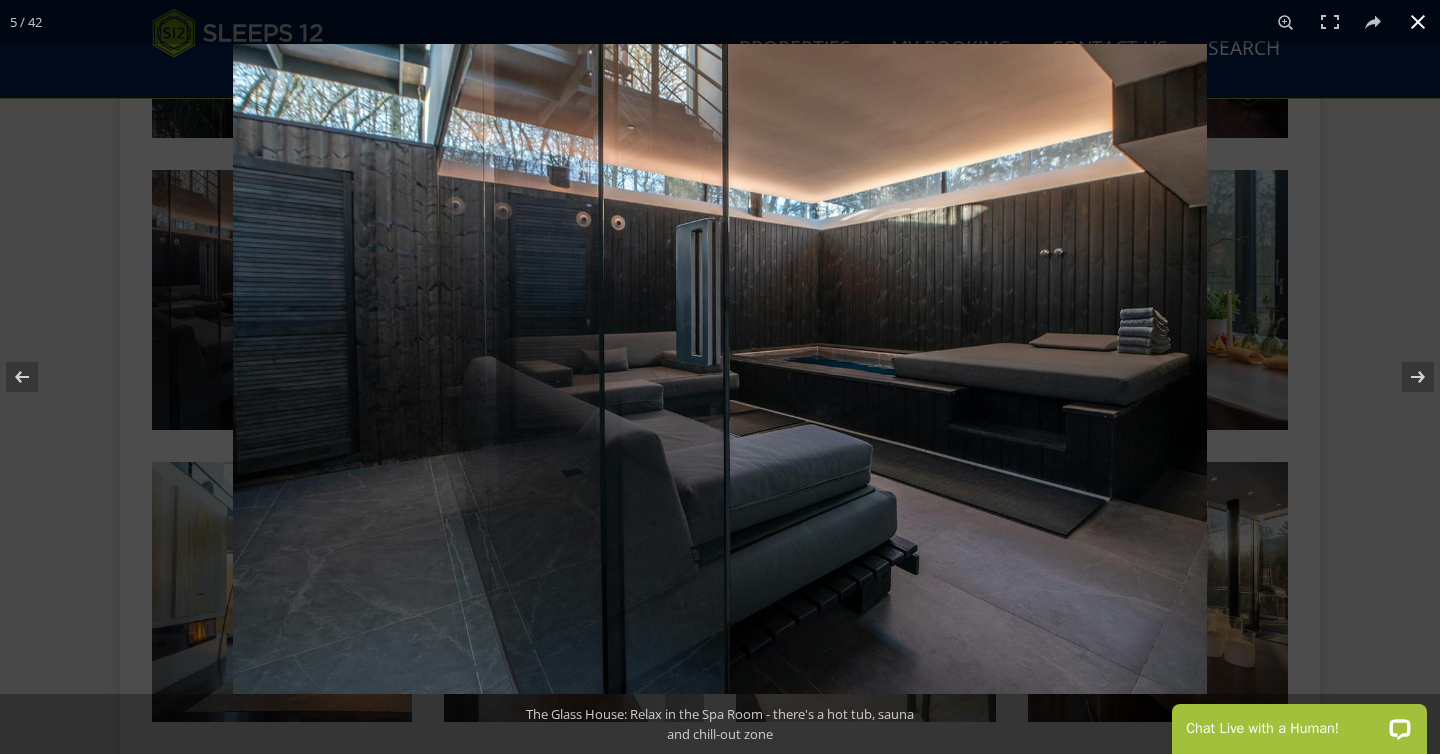 click at bounding box center (720, 377) 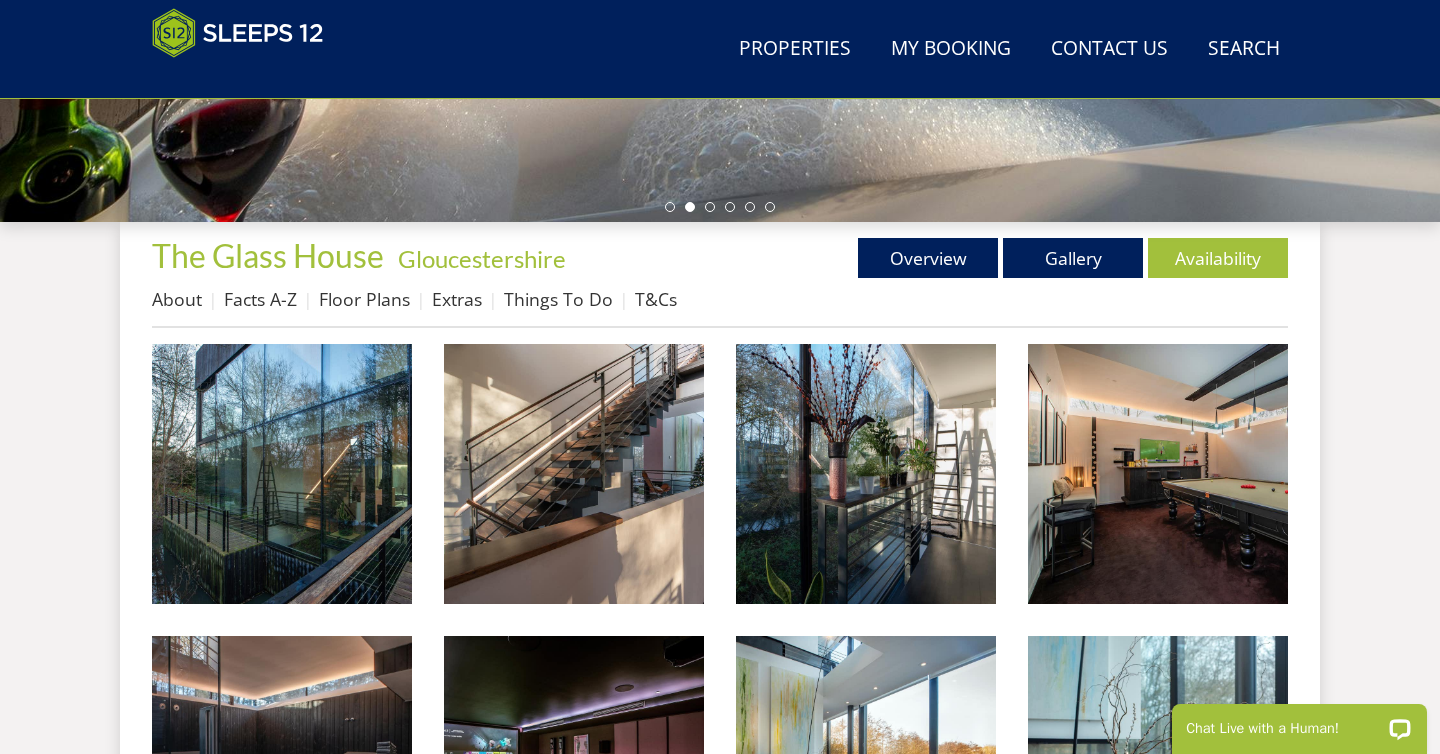 scroll, scrollTop: 622, scrollLeft: 0, axis: vertical 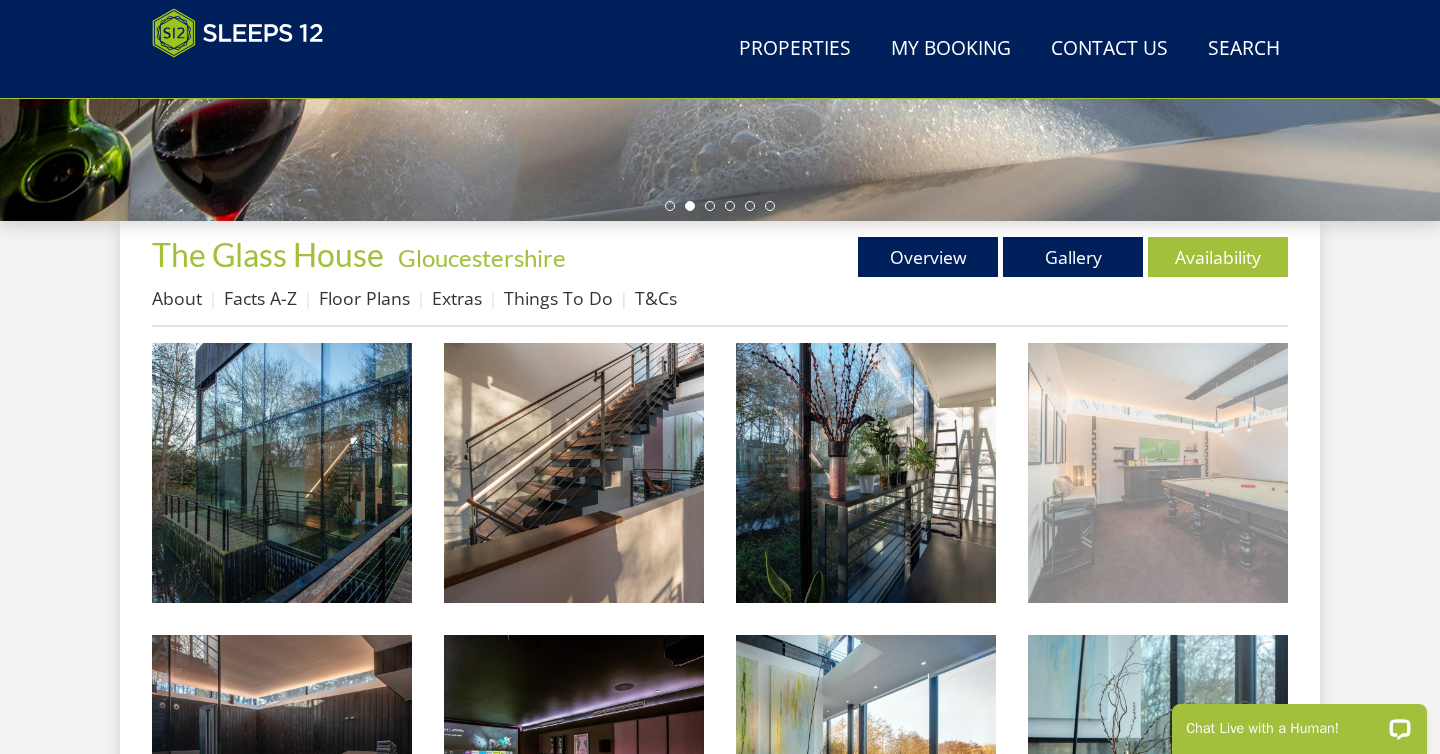 click at bounding box center (1158, 473) 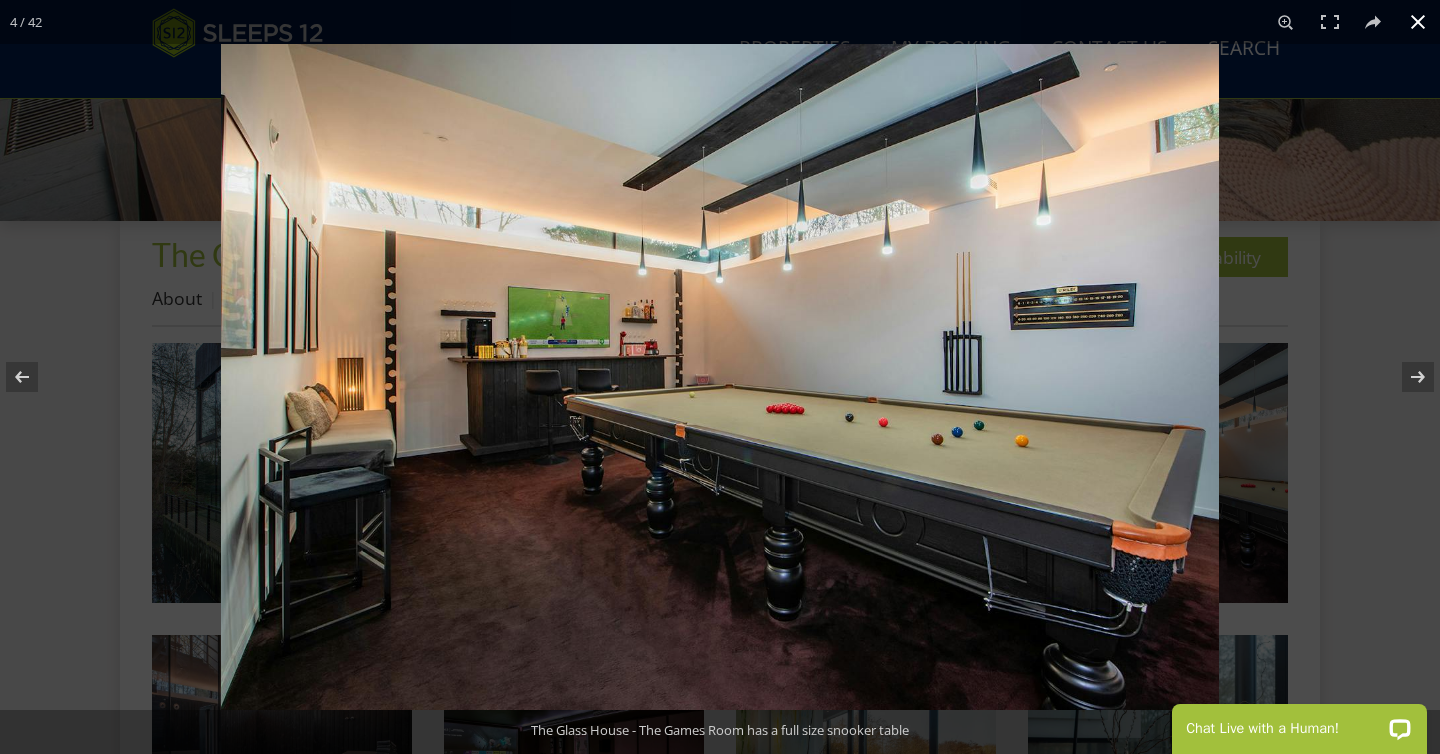 click at bounding box center (720, 377) 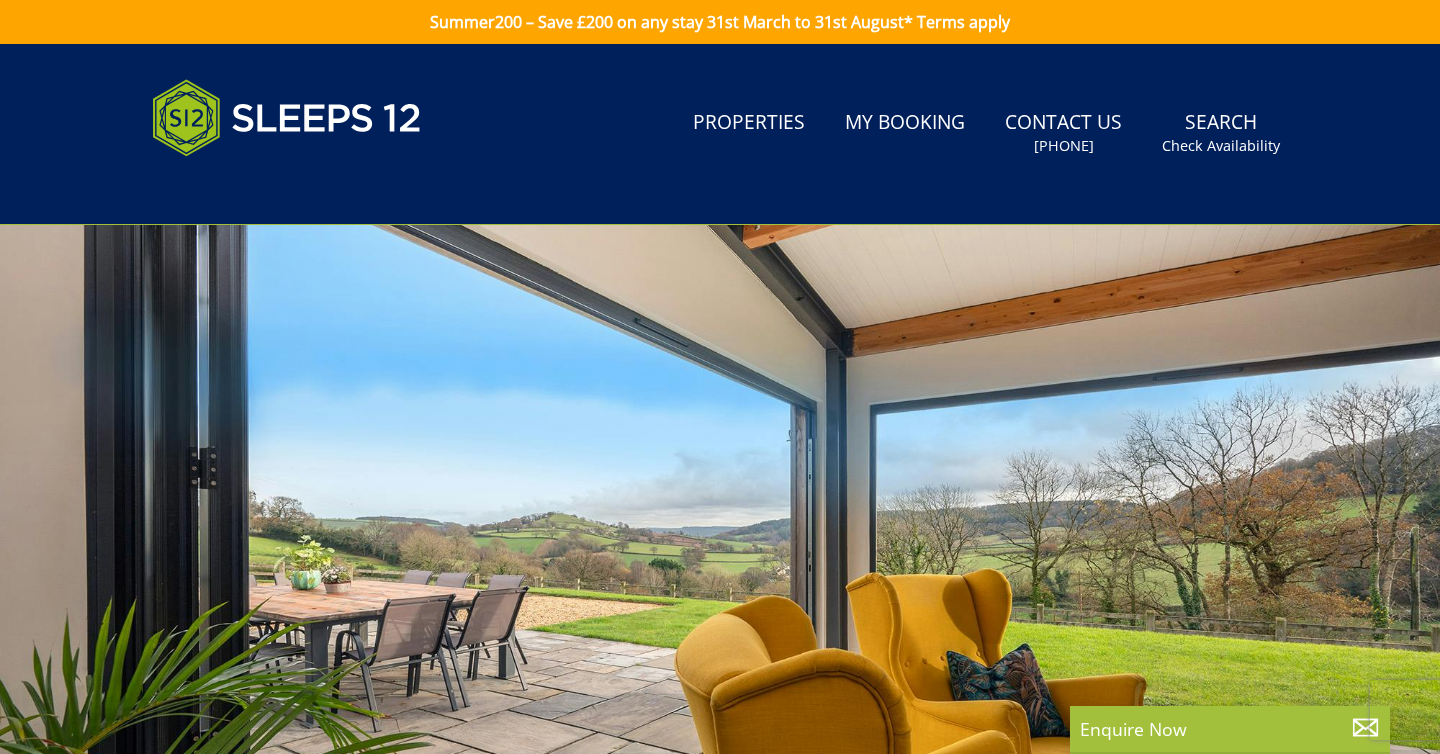scroll, scrollTop: 0, scrollLeft: 0, axis: both 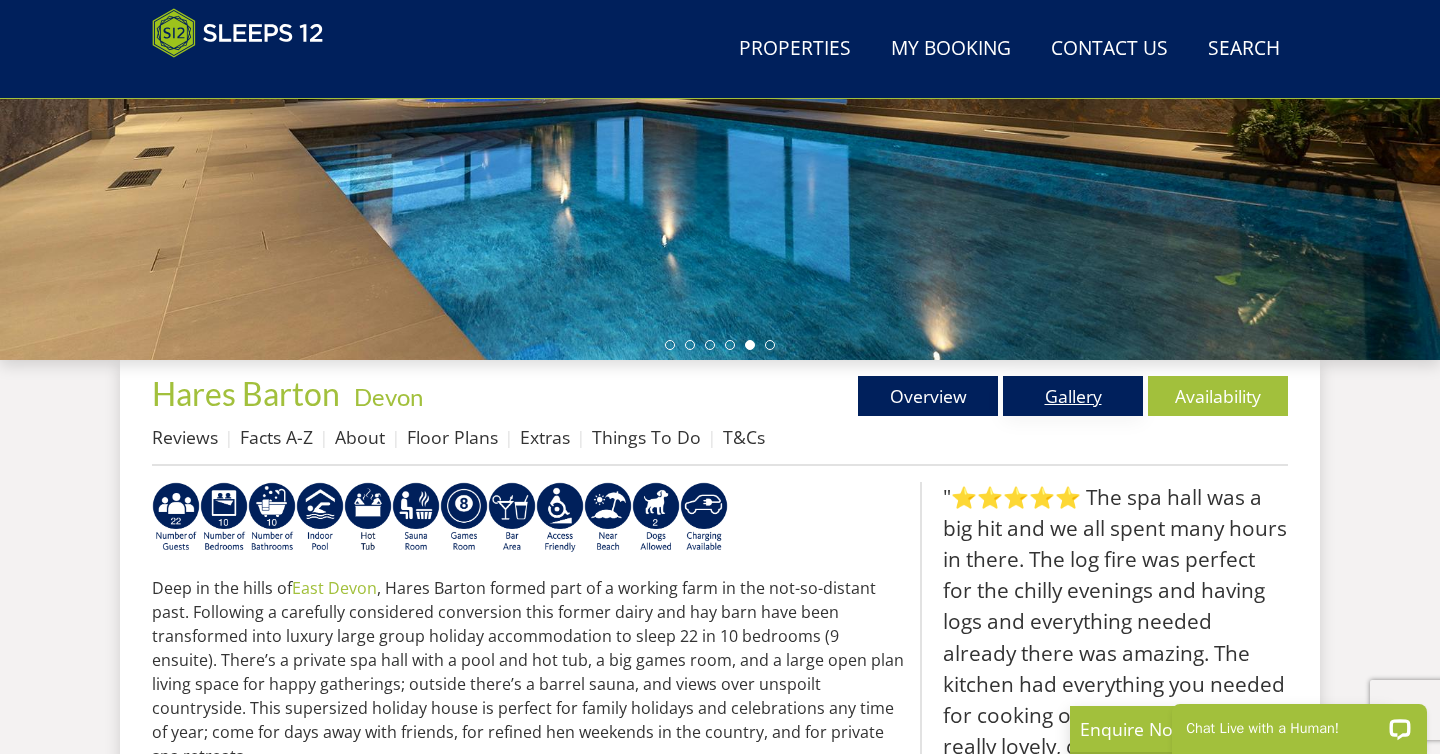 click on "Gallery" at bounding box center (1073, 396) 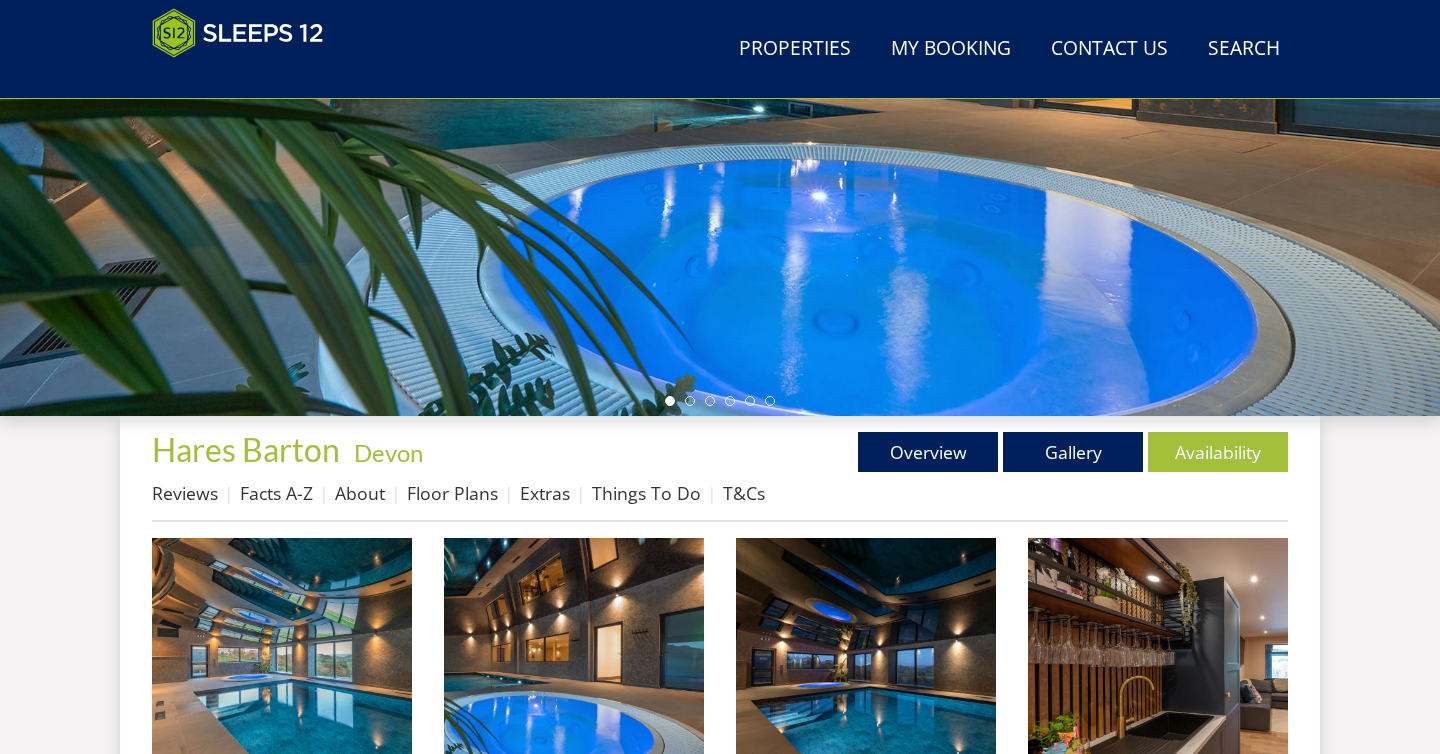 scroll, scrollTop: 430, scrollLeft: 0, axis: vertical 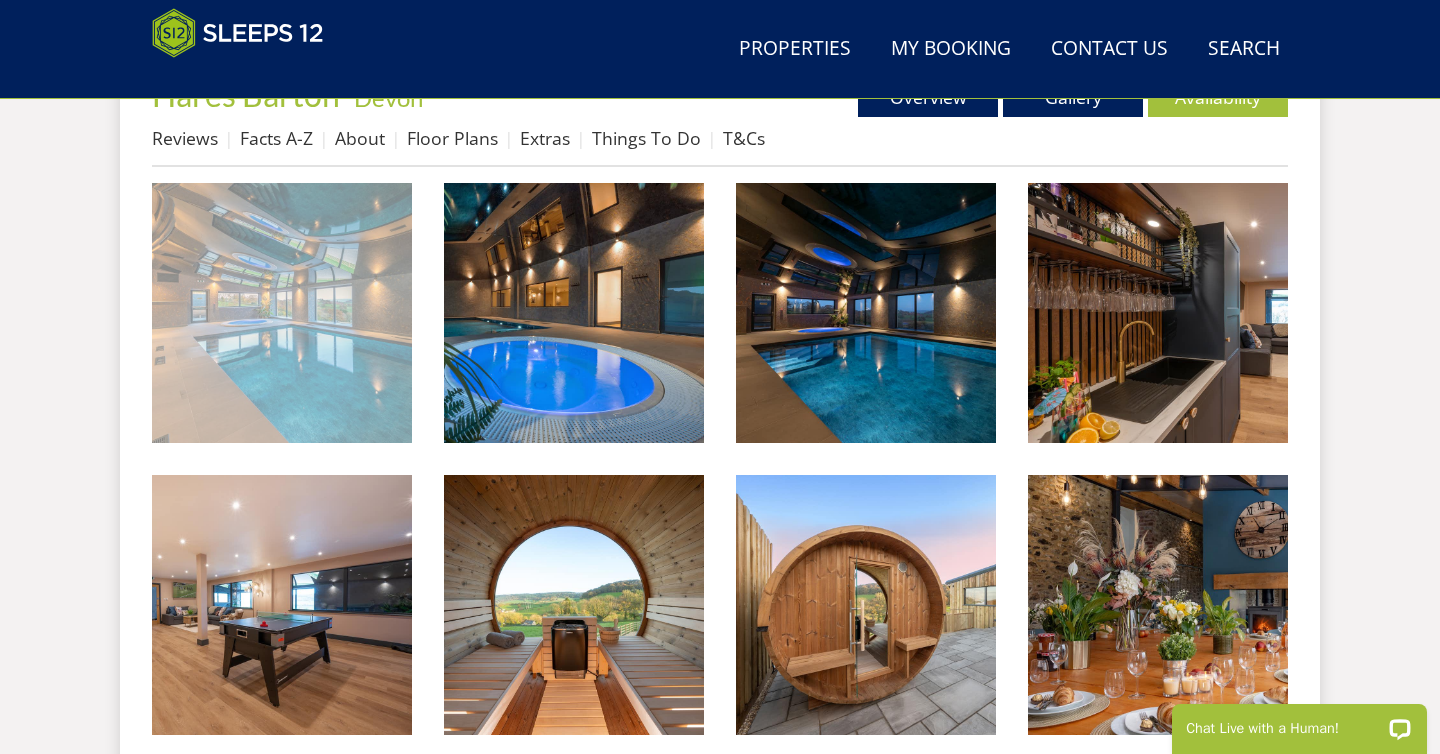 click at bounding box center (282, 313) 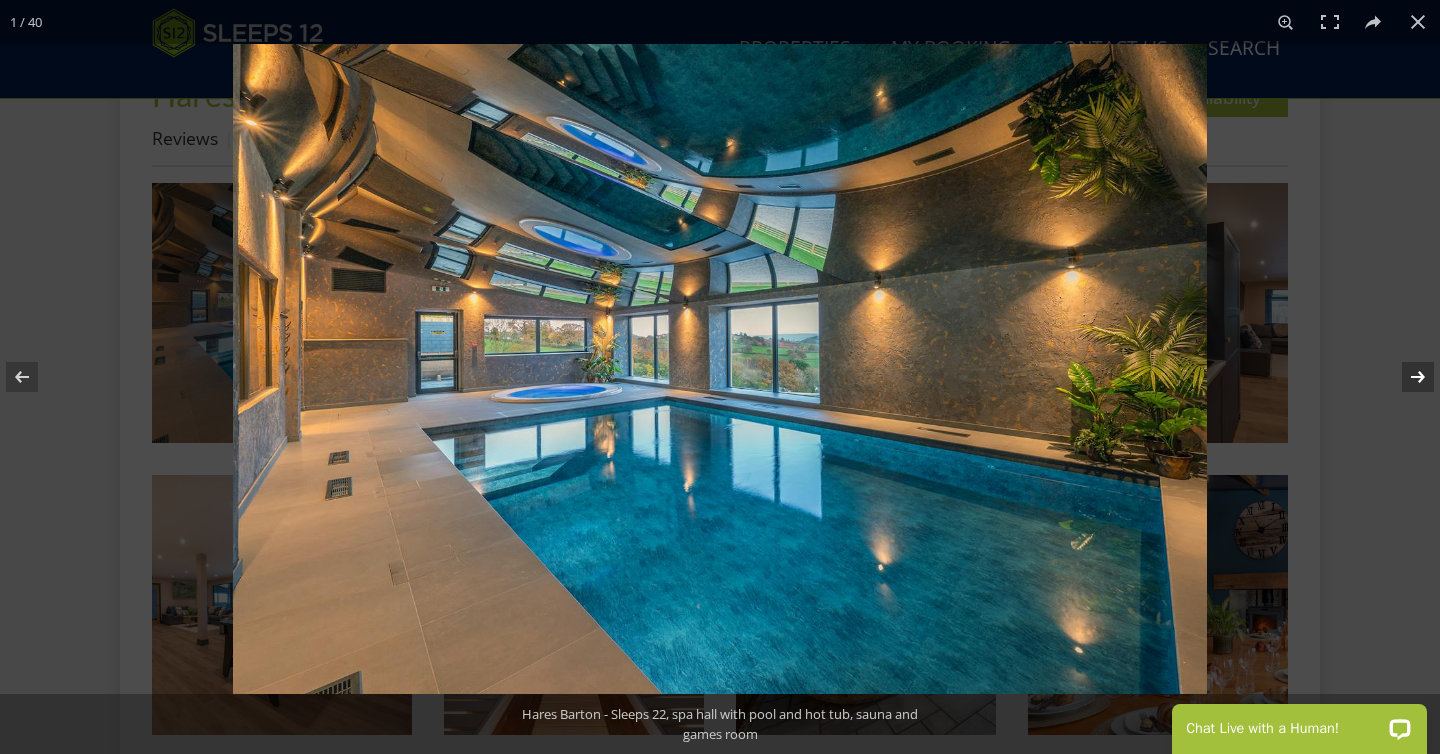 click at bounding box center (1405, 377) 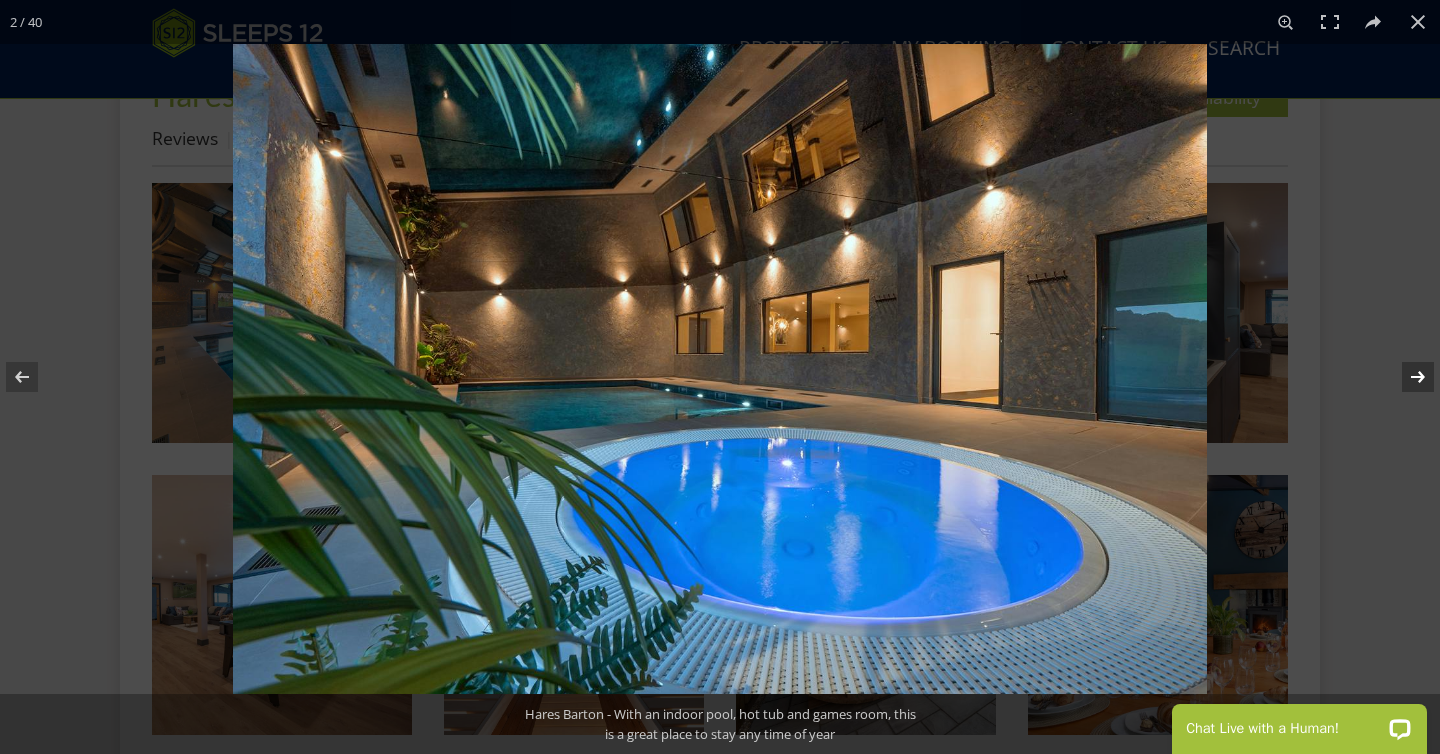 click at bounding box center [1405, 377] 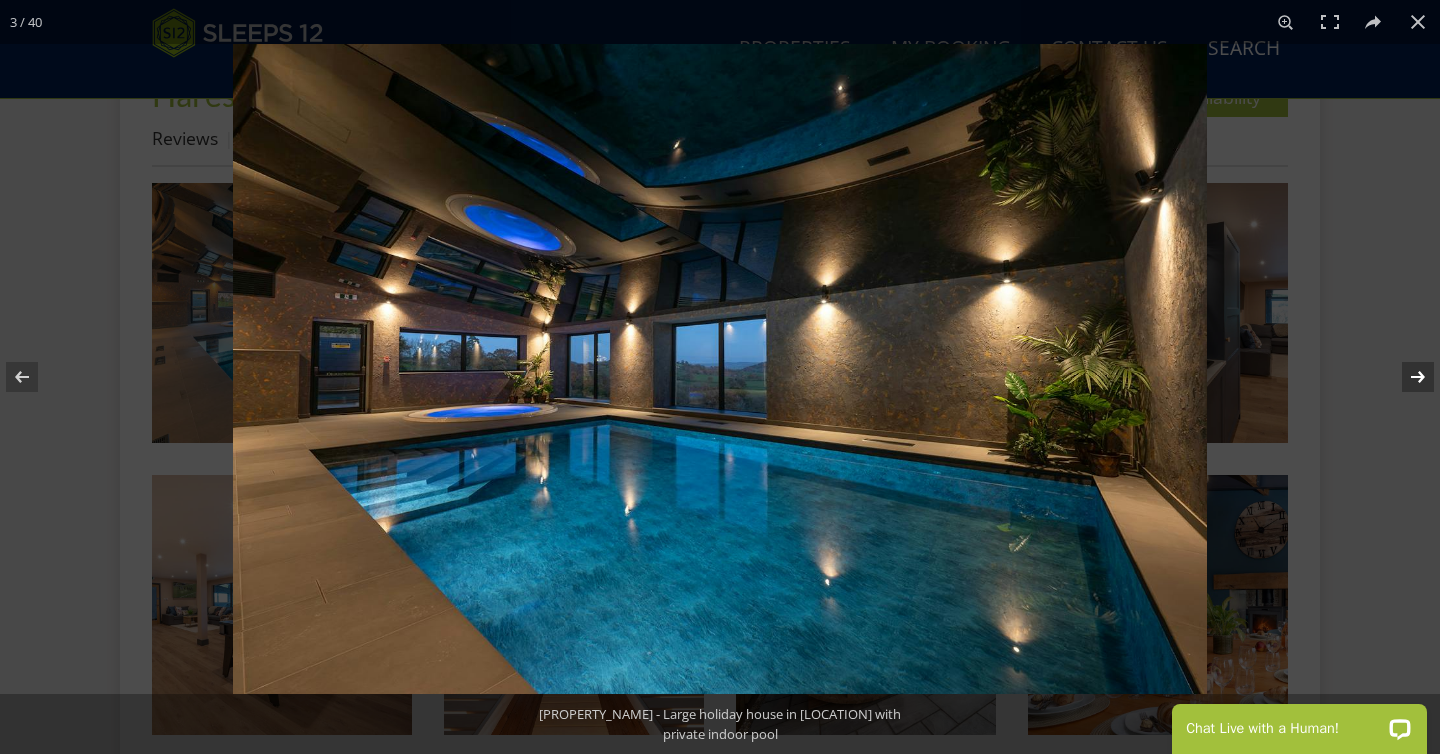 click at bounding box center [1405, 377] 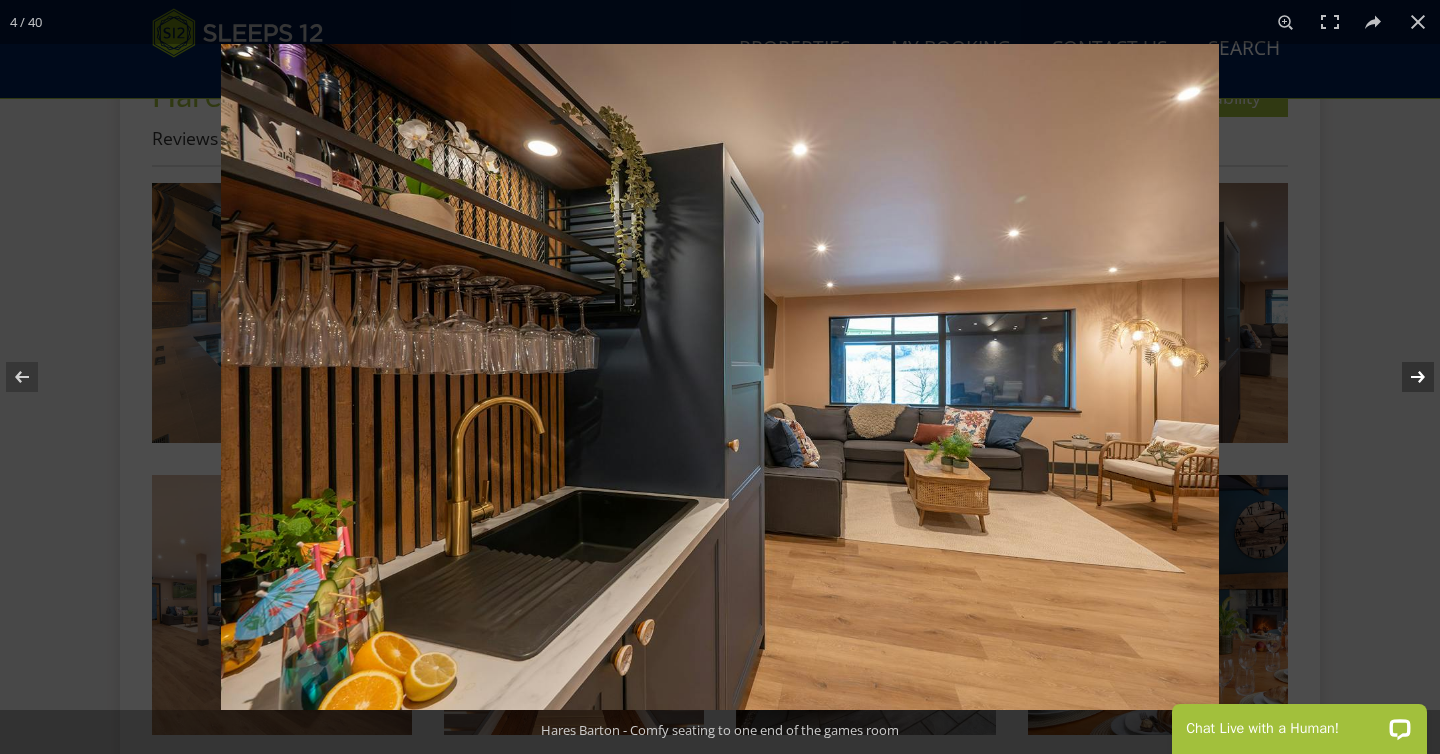click at bounding box center [1405, 377] 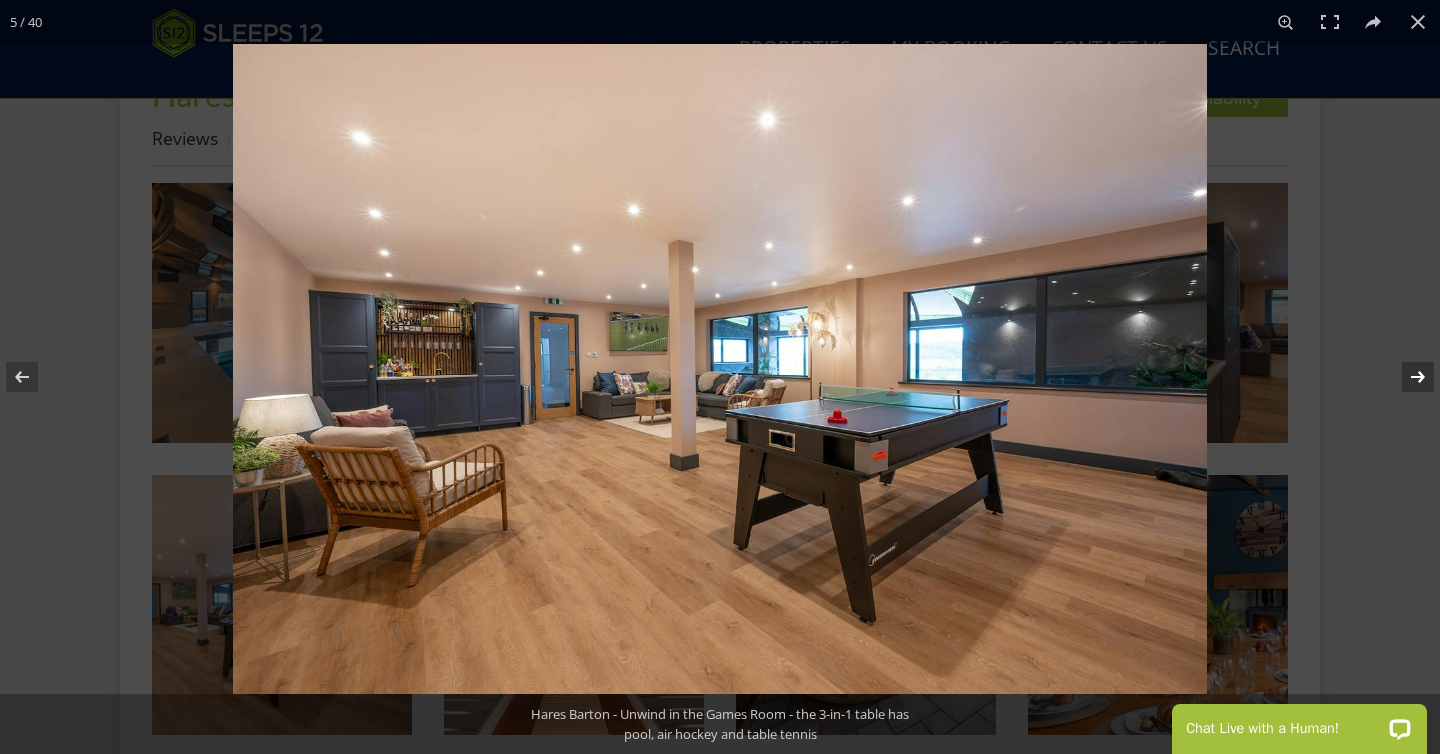 click at bounding box center [1405, 377] 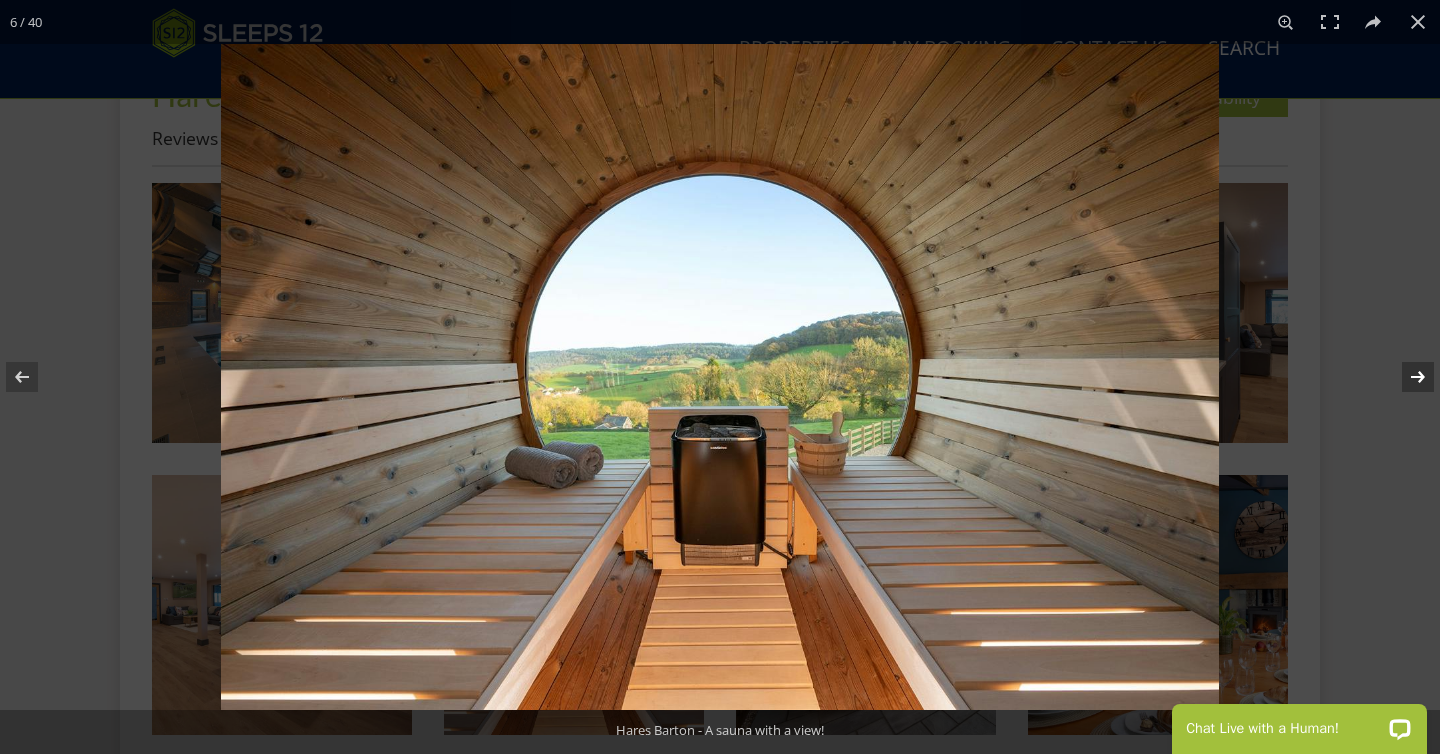 click at bounding box center [1405, 377] 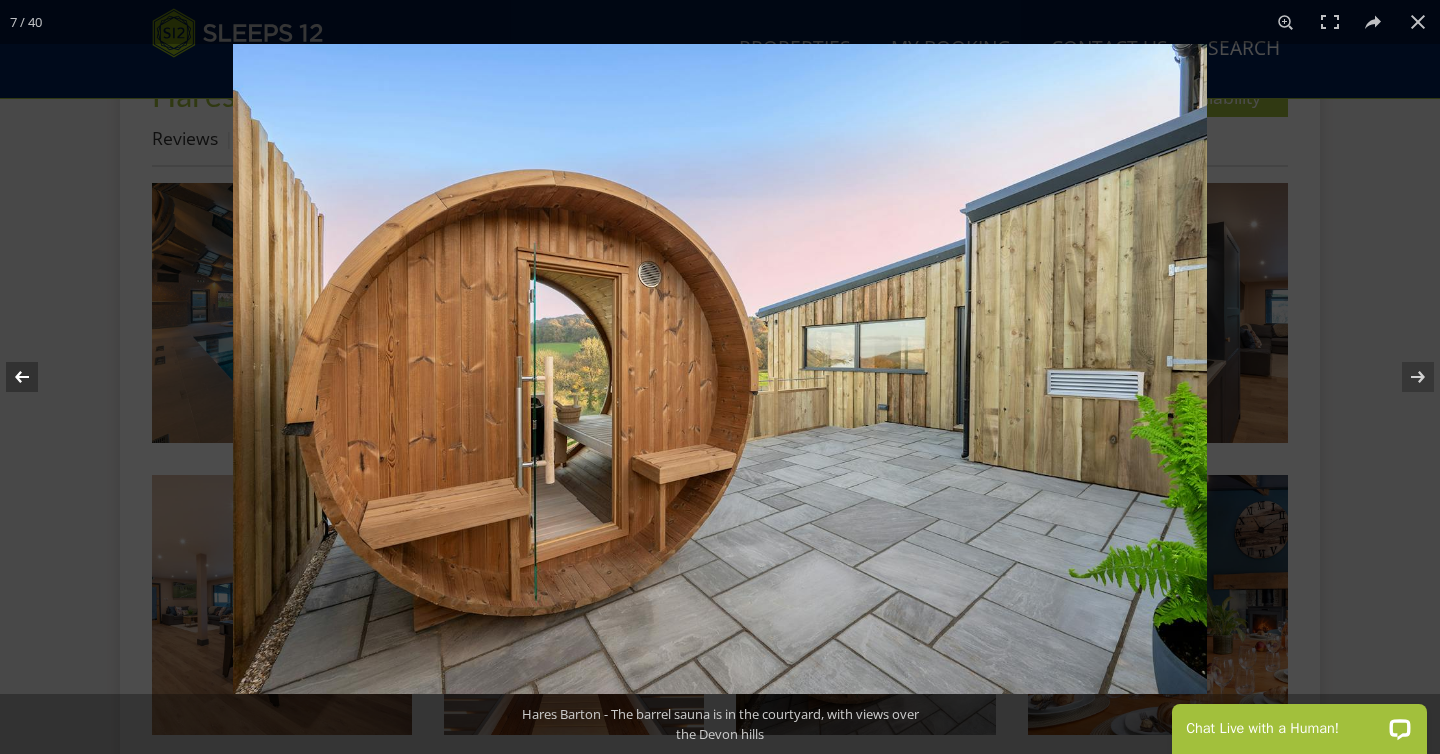 click at bounding box center [35, 377] 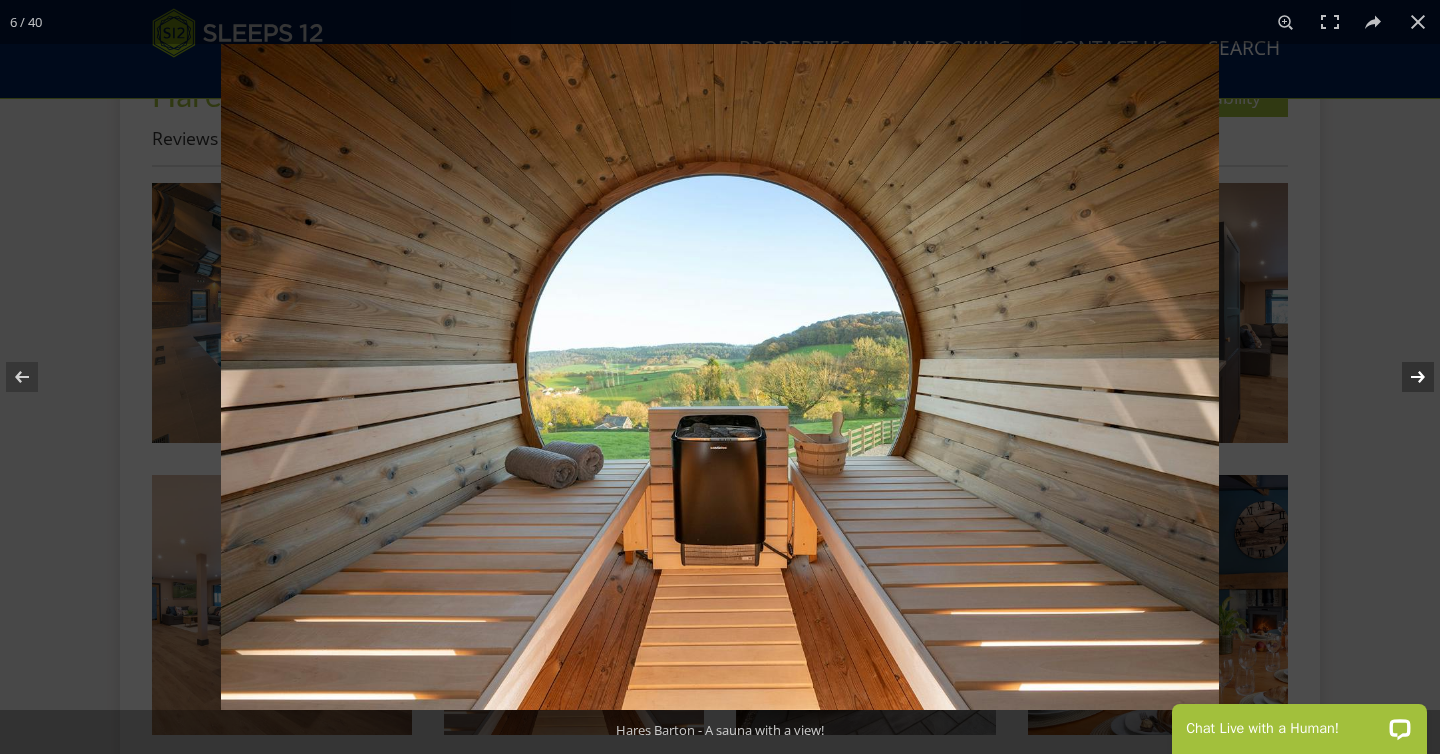 click at bounding box center [1405, 377] 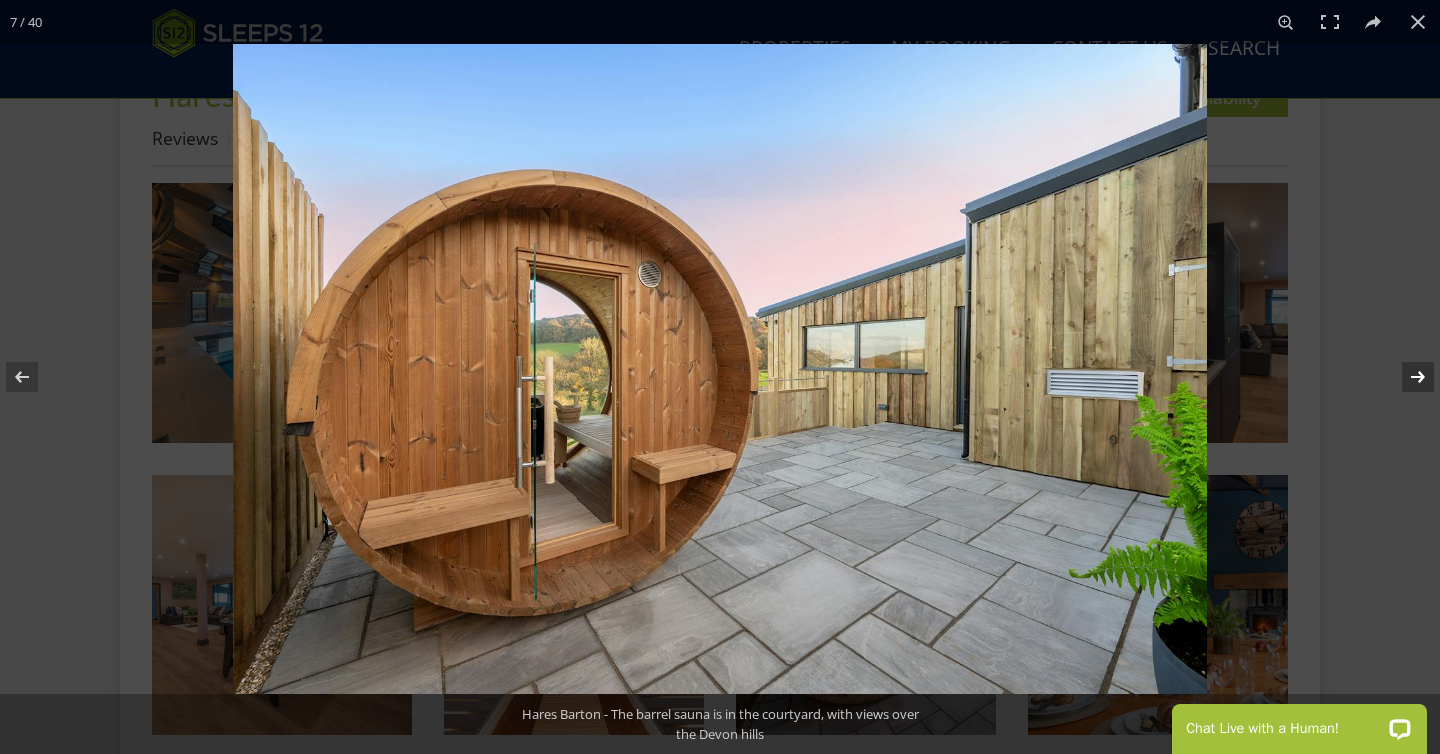 click at bounding box center (1405, 377) 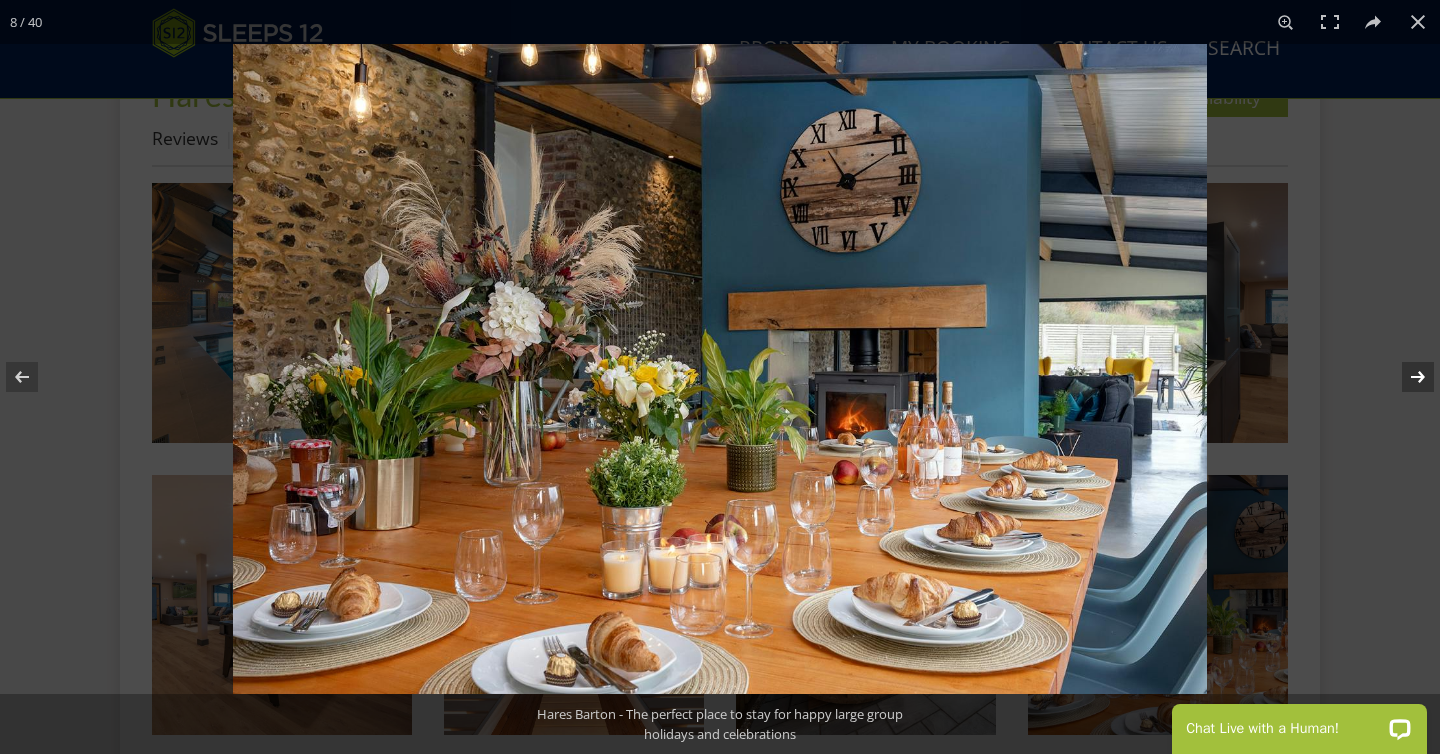 click at bounding box center [1405, 377] 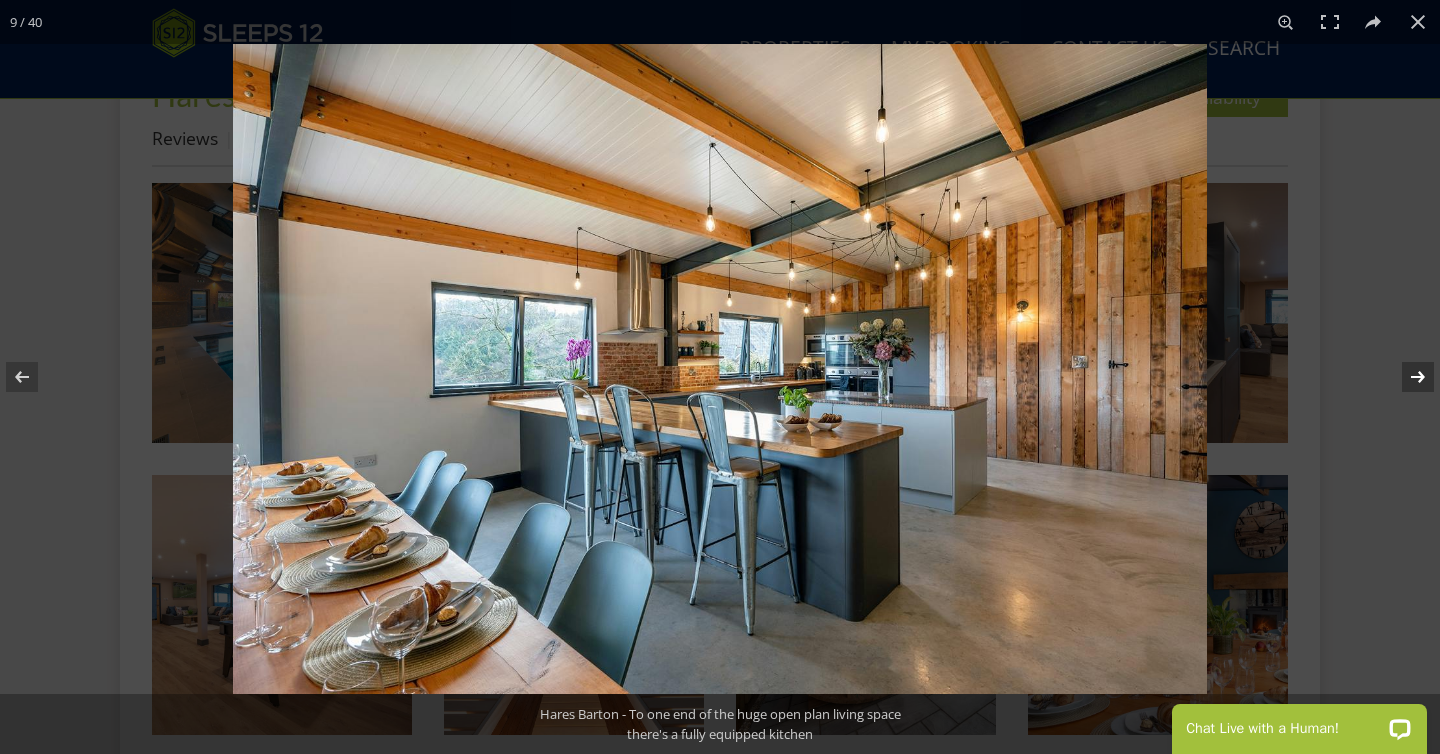 click at bounding box center [1405, 377] 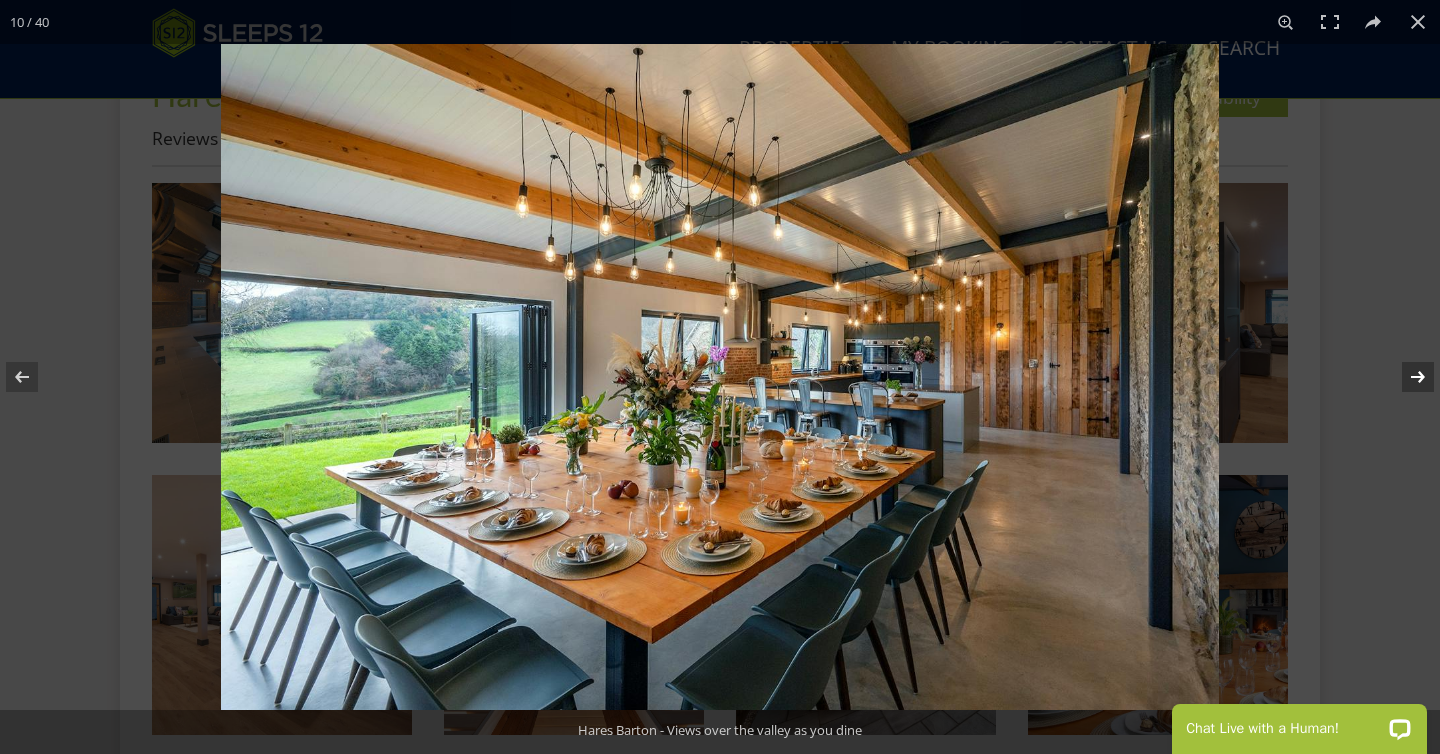 click at bounding box center (1405, 377) 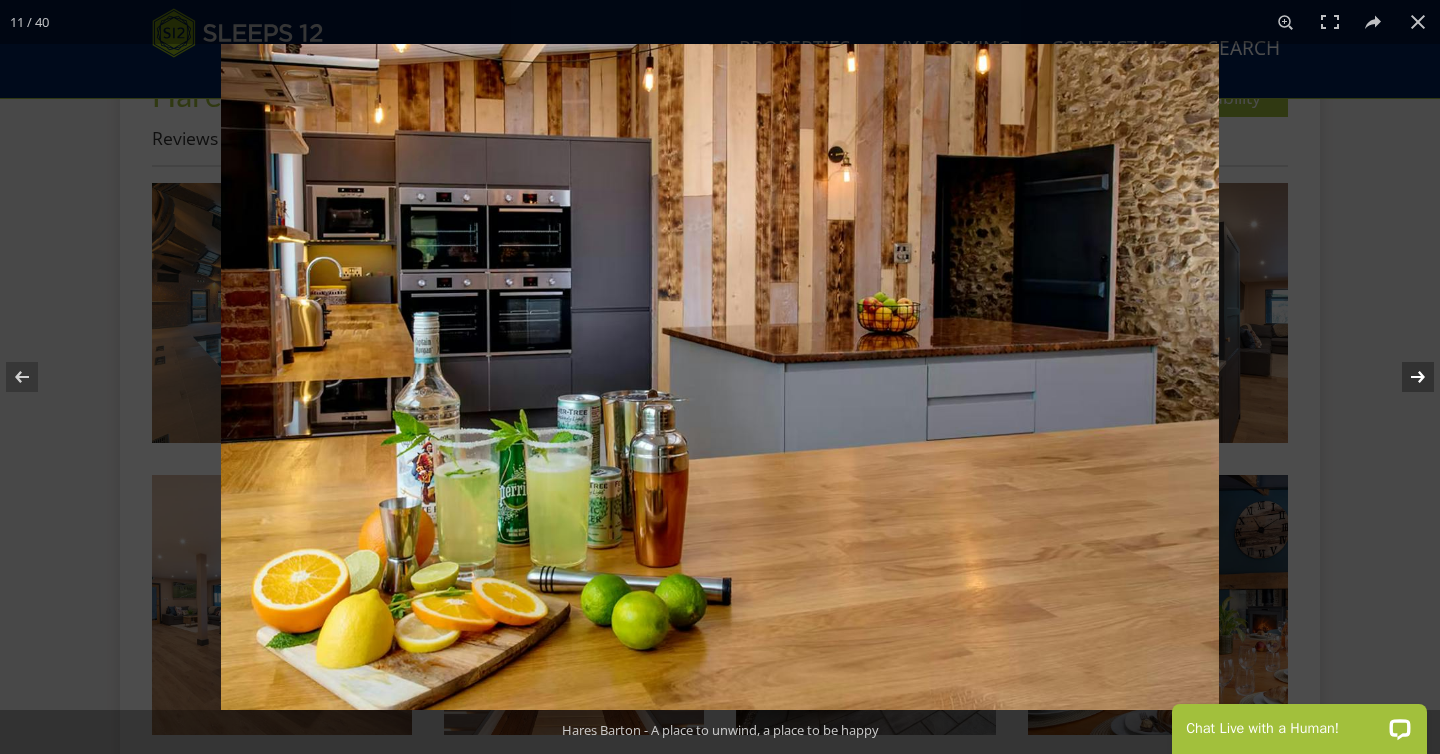 click at bounding box center (1405, 377) 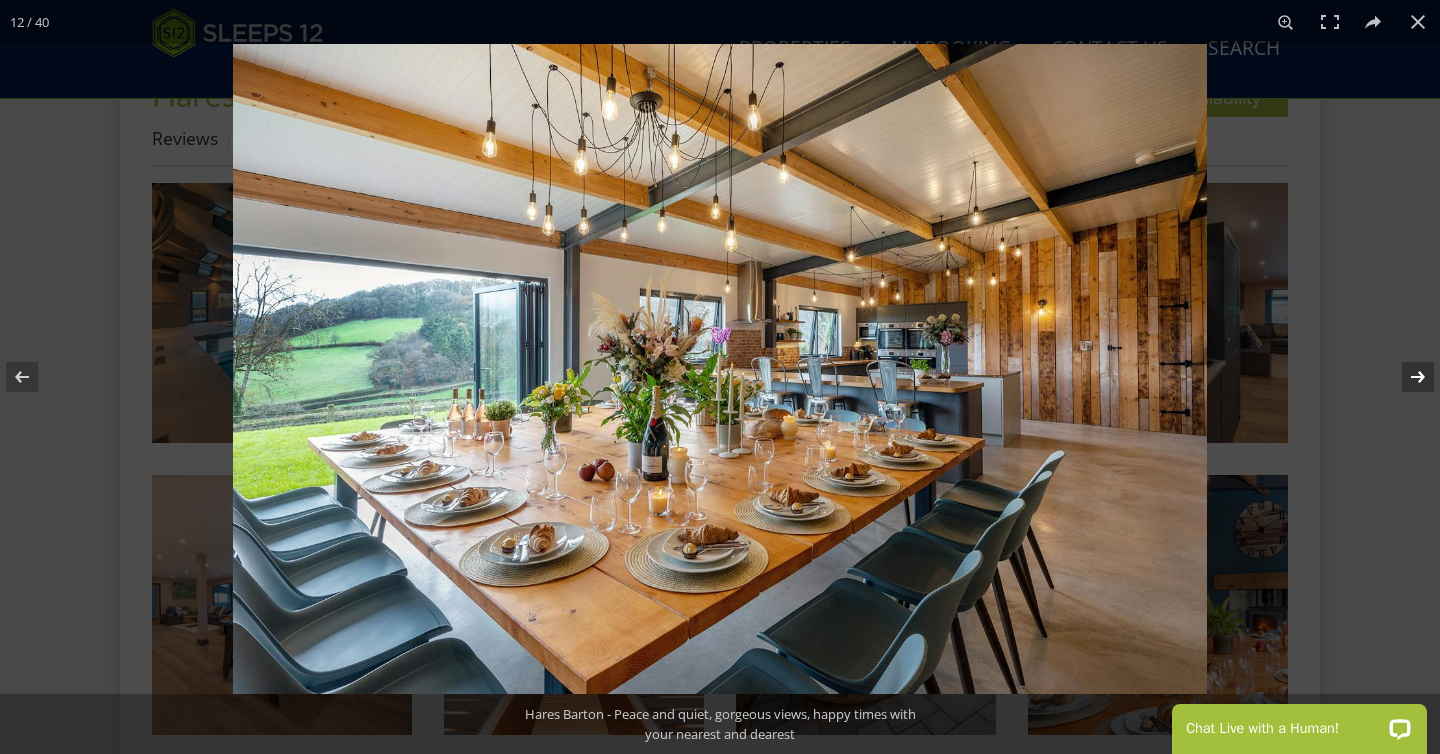 click at bounding box center (1405, 377) 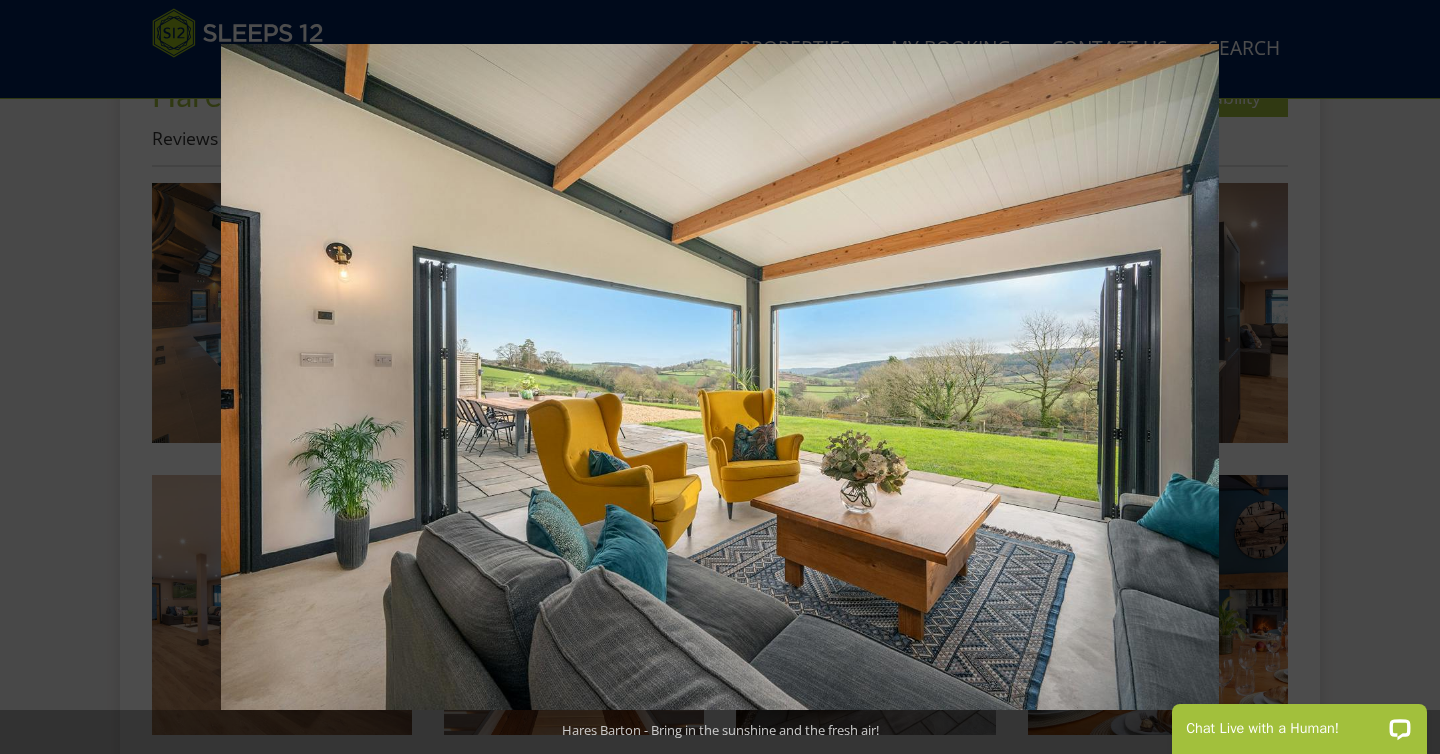 click at bounding box center [1405, 377] 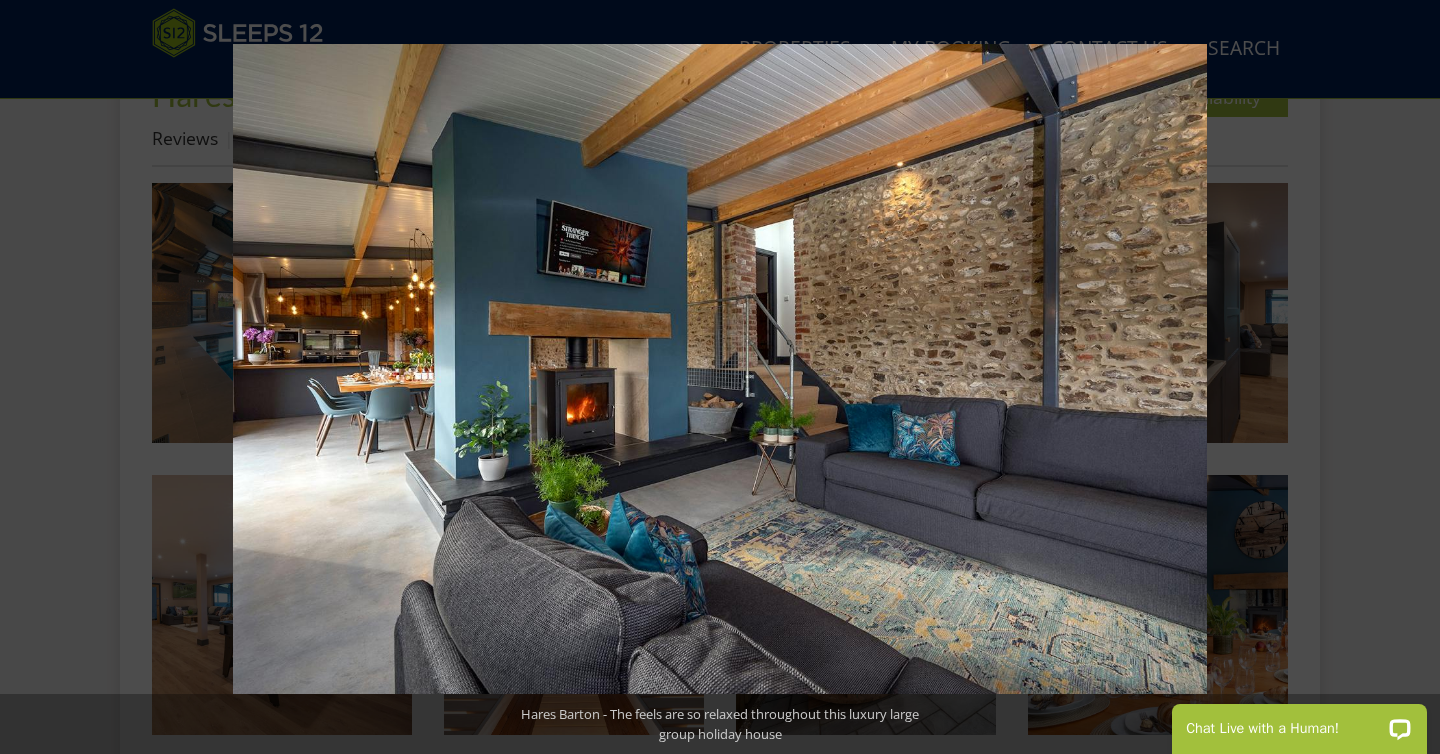 click at bounding box center [1405, 377] 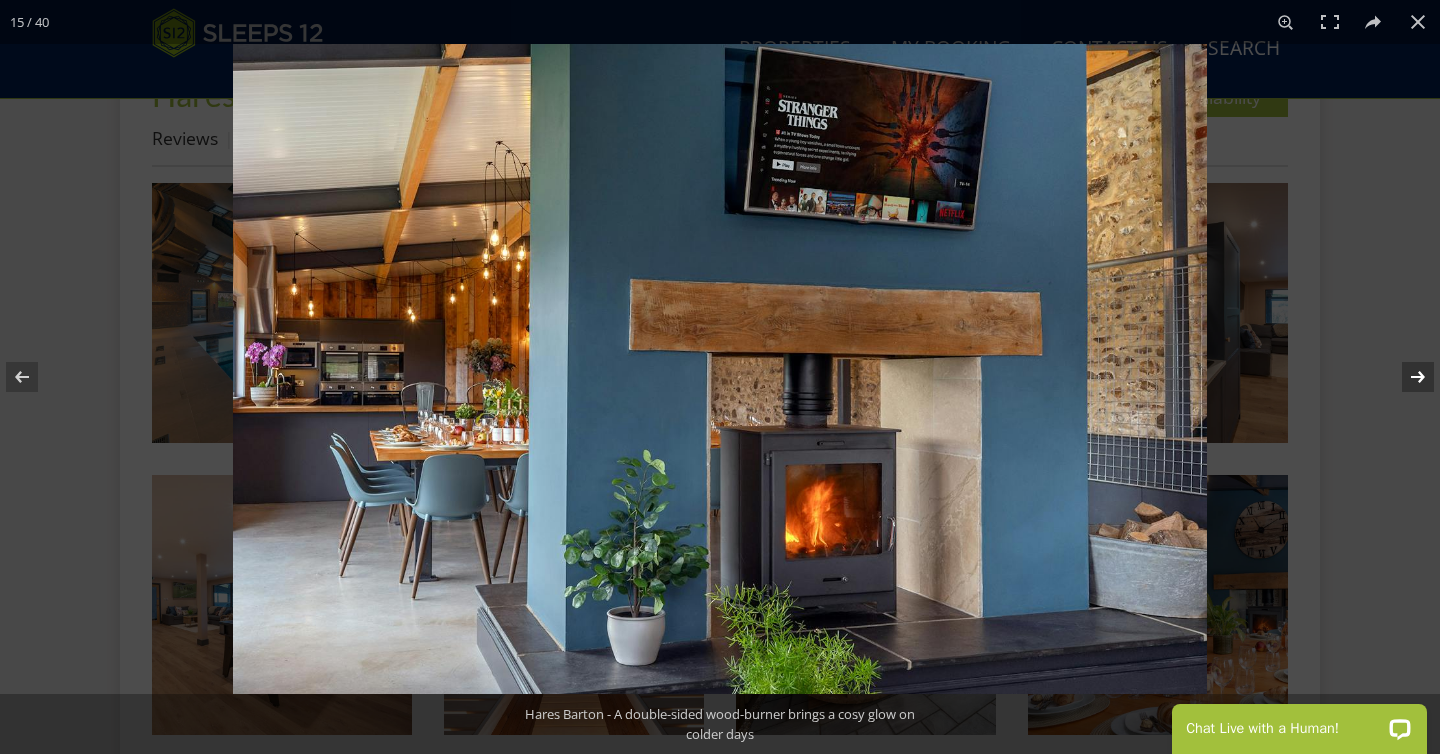 click at bounding box center (1405, 377) 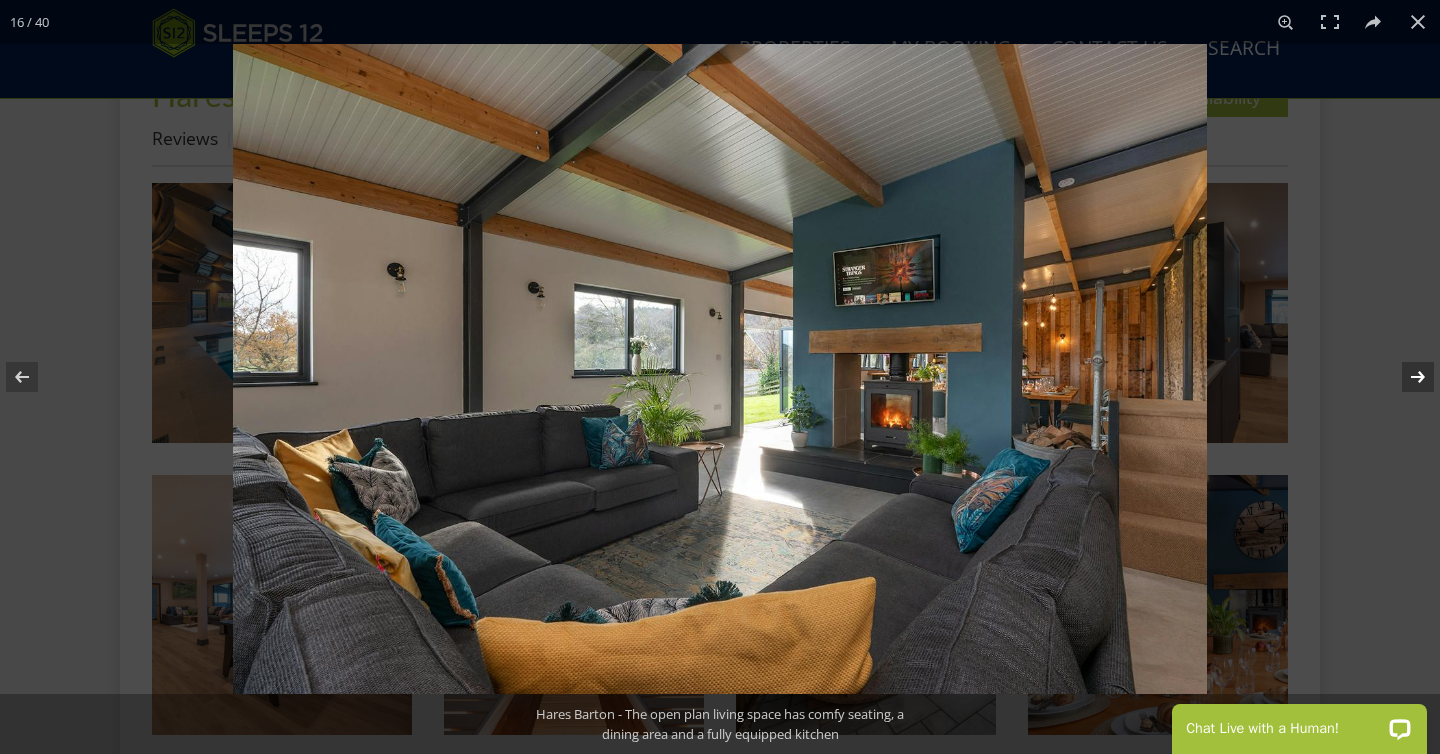 click at bounding box center [1405, 377] 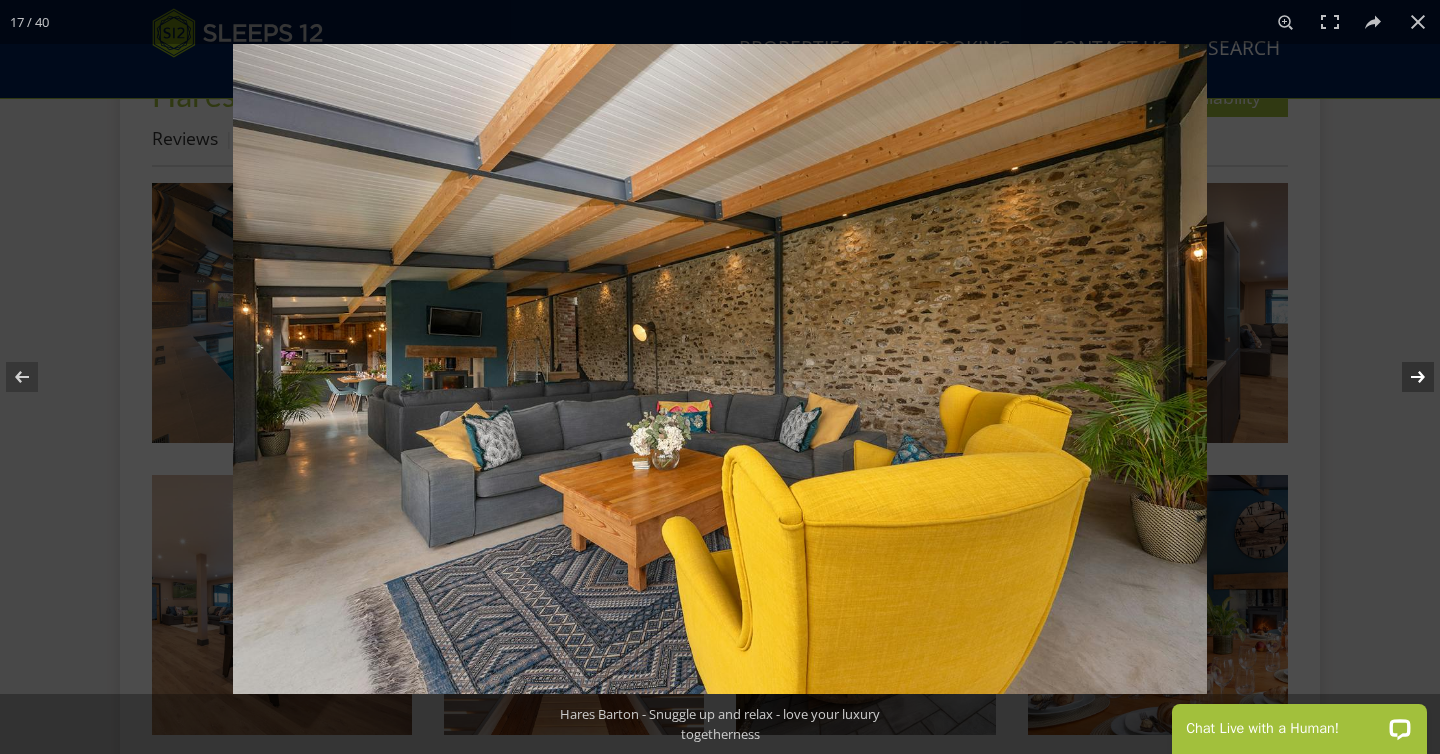 click at bounding box center [1405, 377] 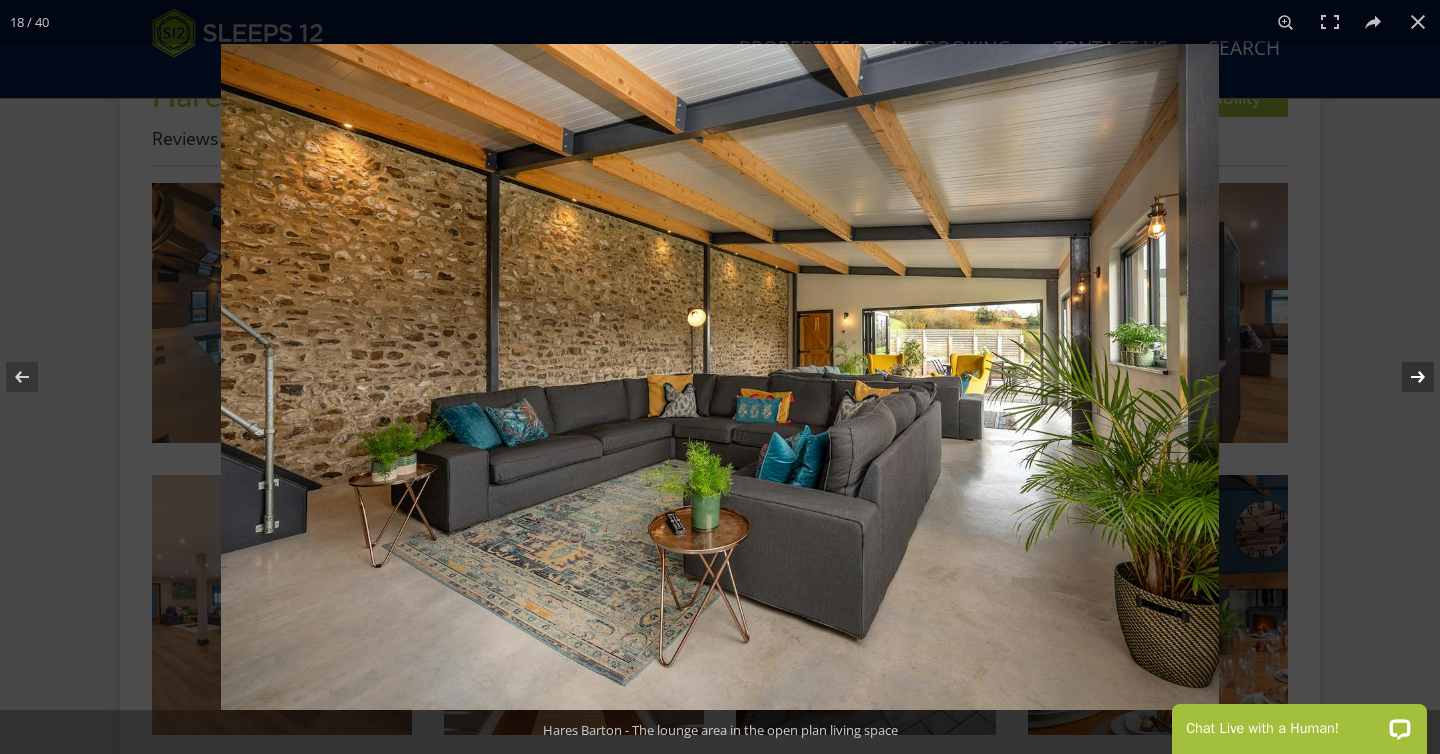 click at bounding box center (1405, 377) 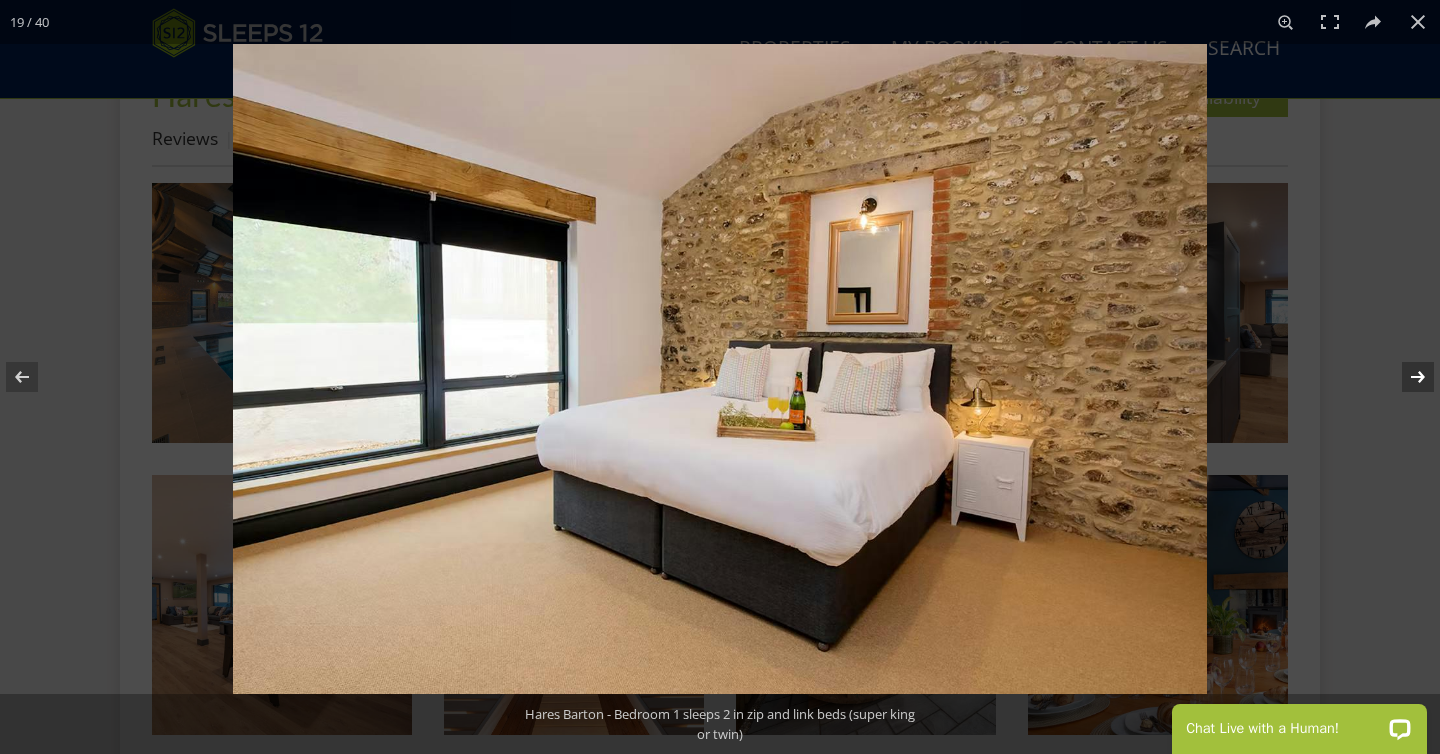click at bounding box center [1405, 377] 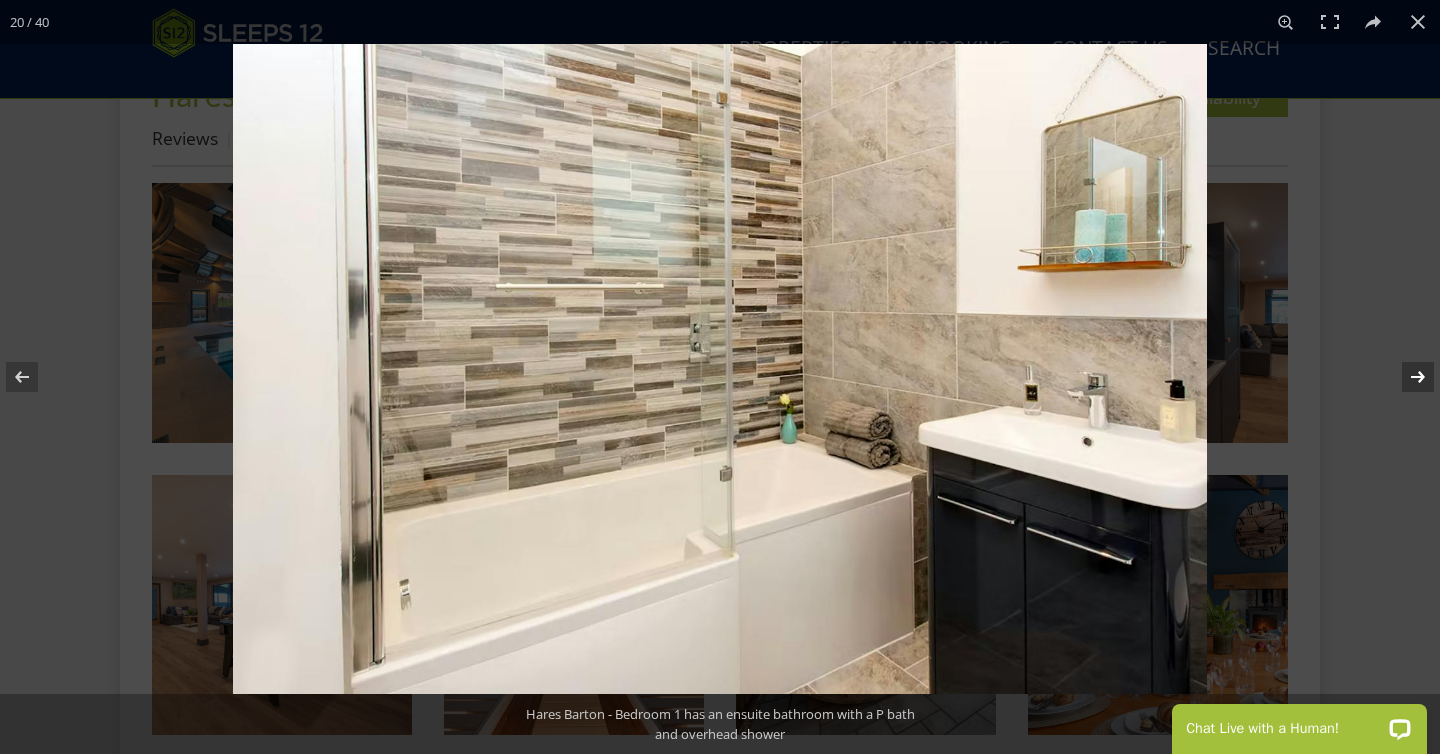 click at bounding box center (1405, 377) 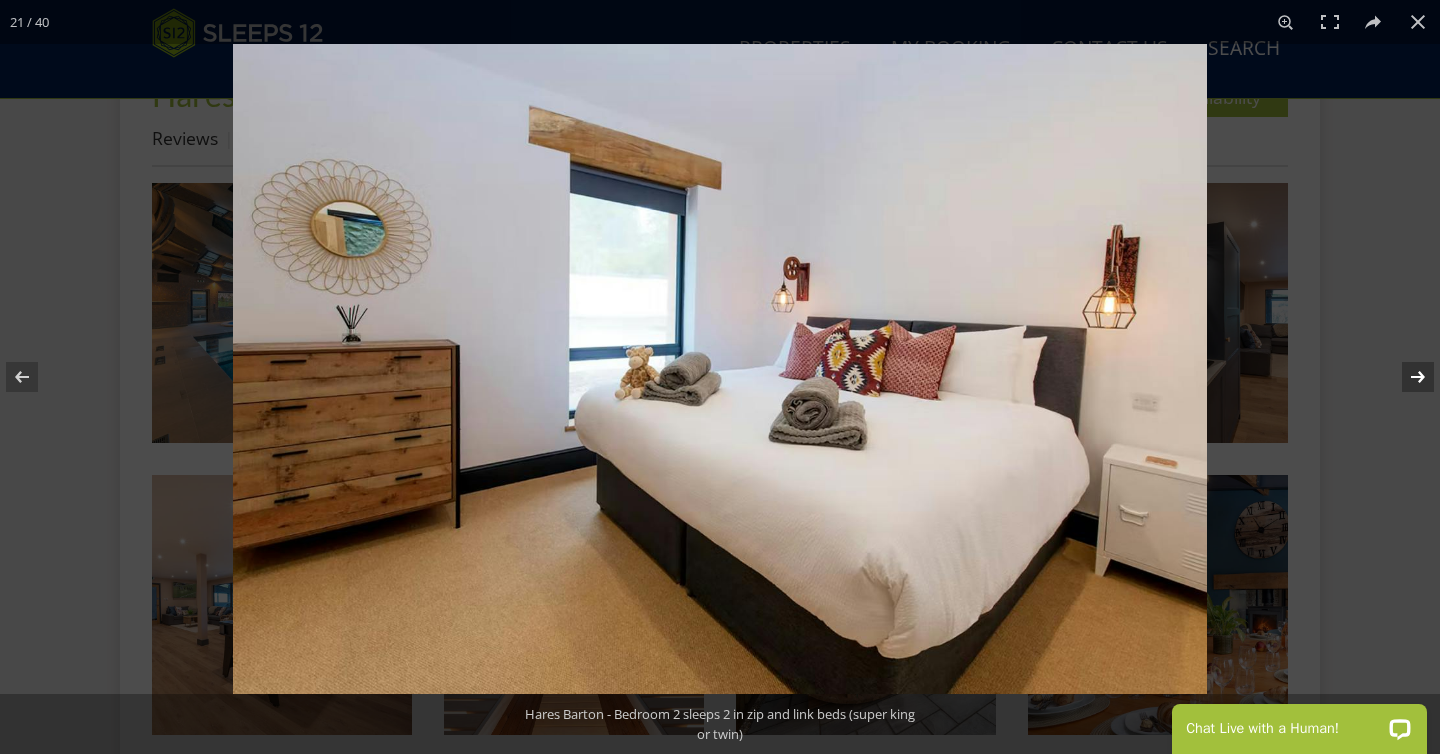 click at bounding box center (1405, 377) 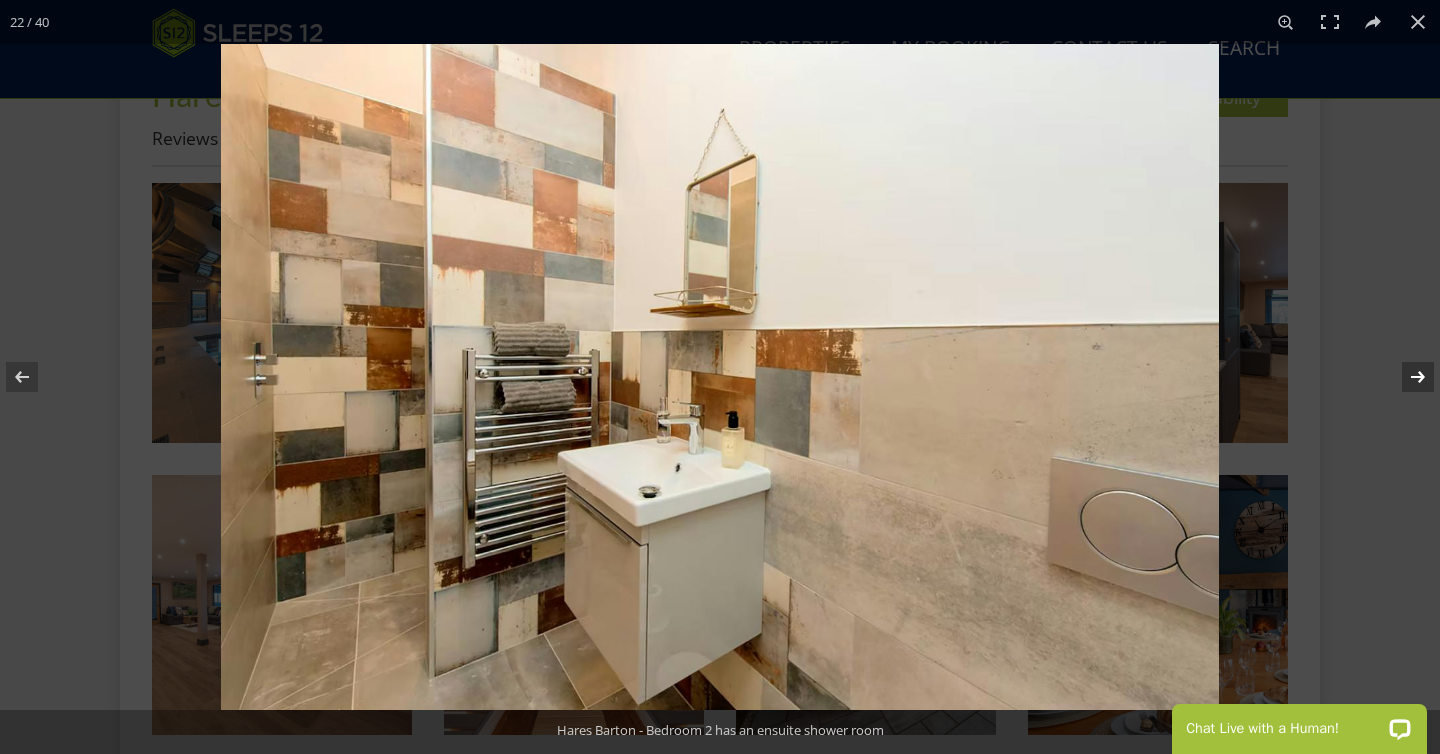click at bounding box center [1405, 377] 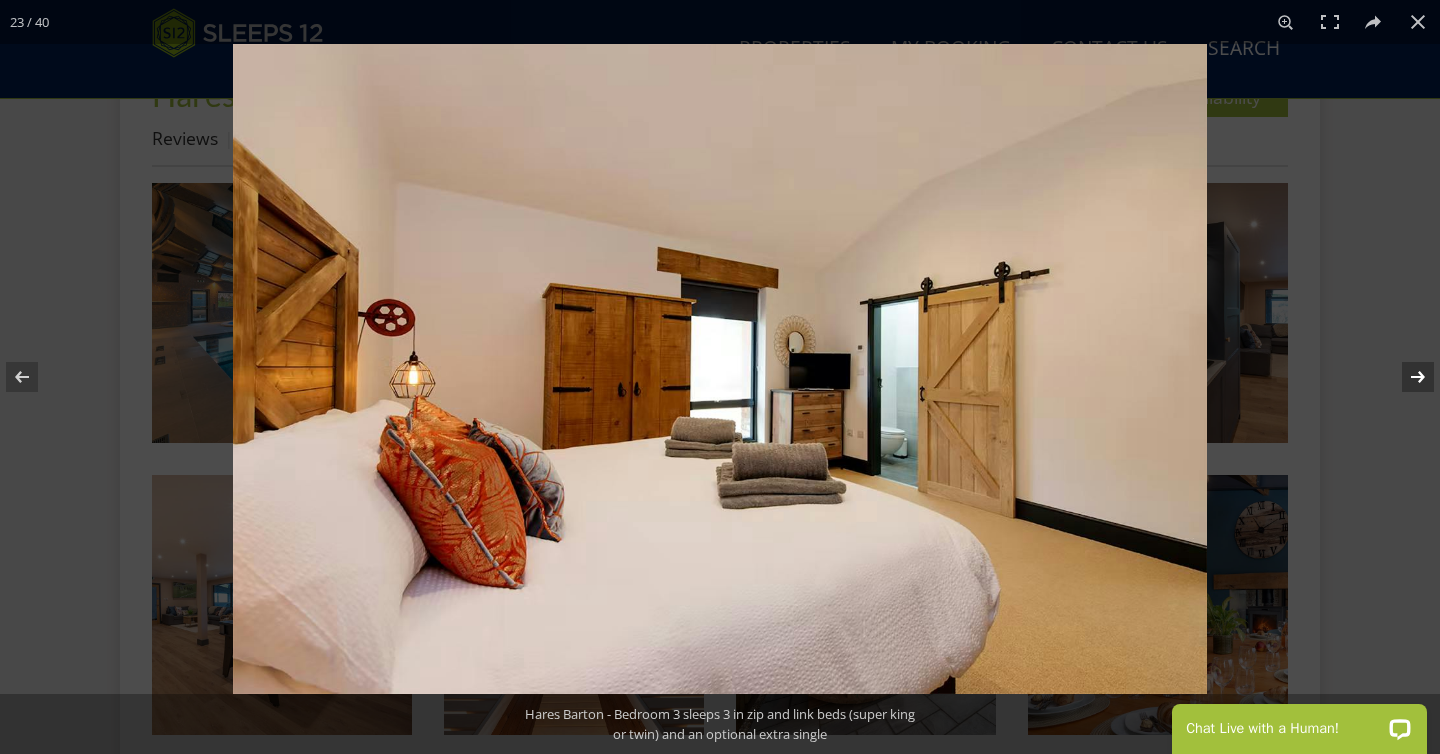 click at bounding box center [1405, 377] 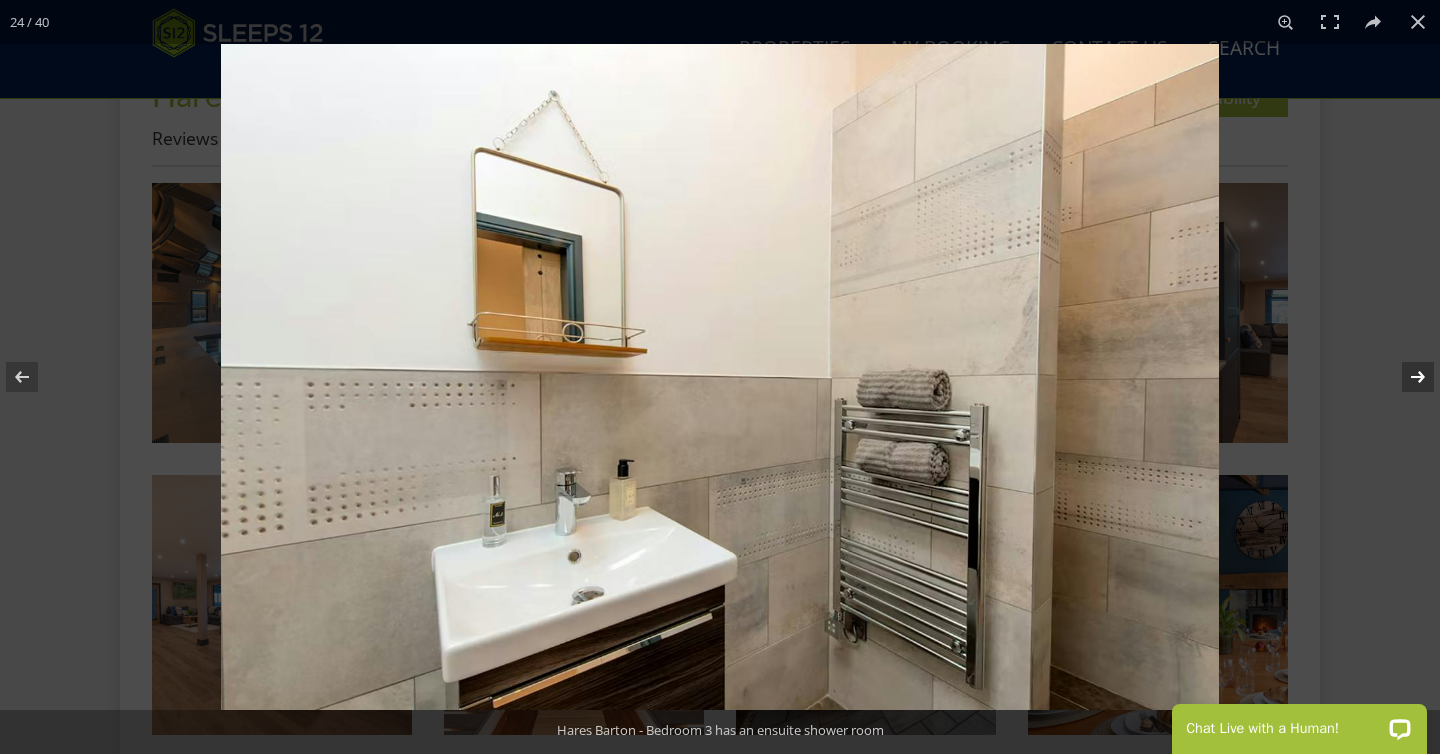 click at bounding box center [1405, 377] 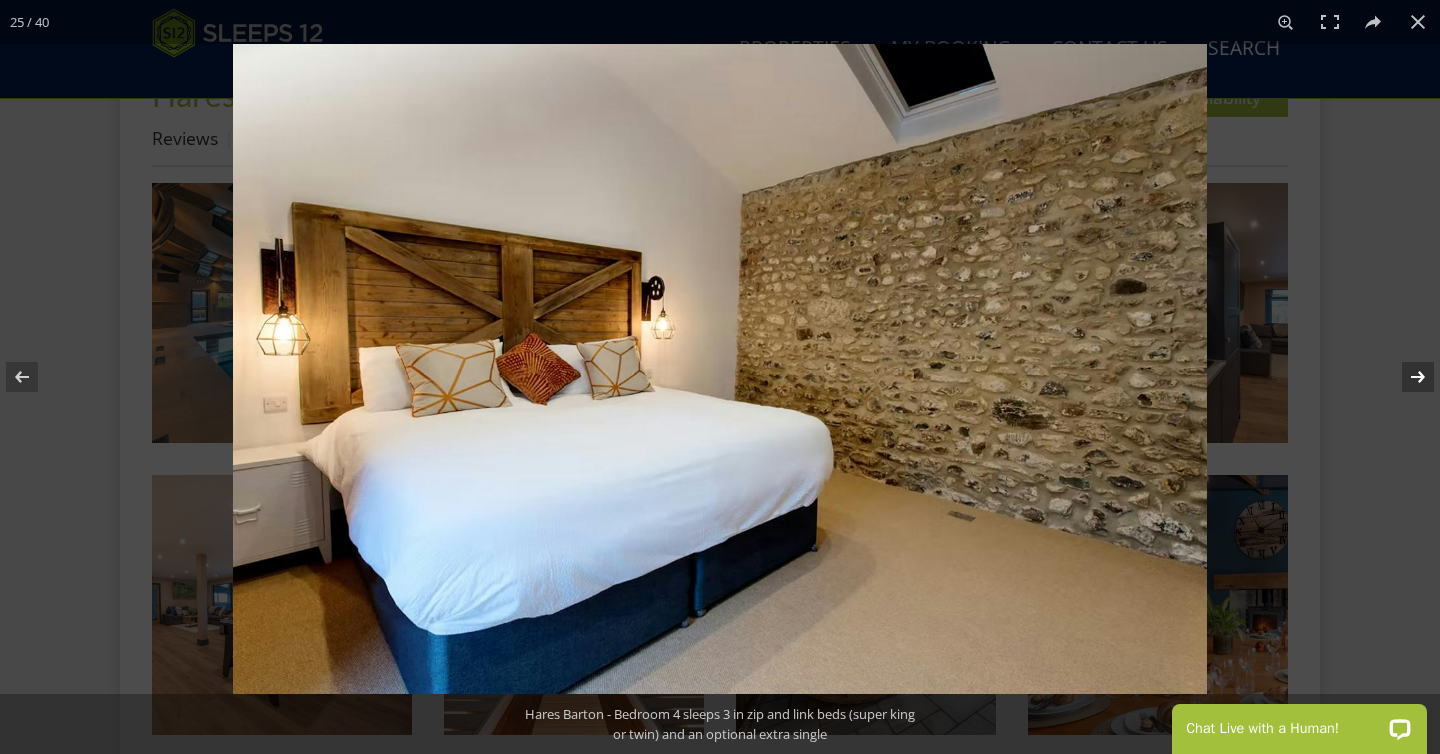 click at bounding box center (1405, 377) 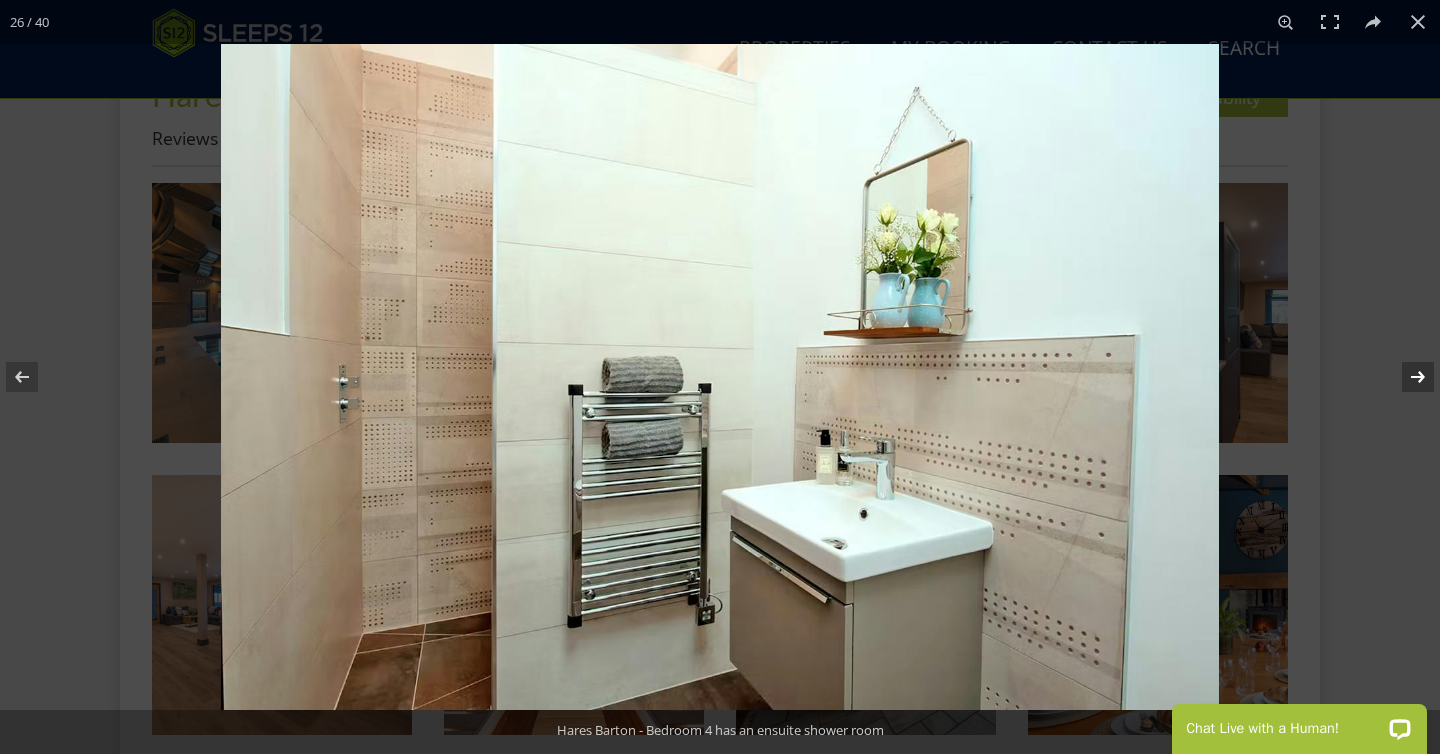 click at bounding box center (1405, 377) 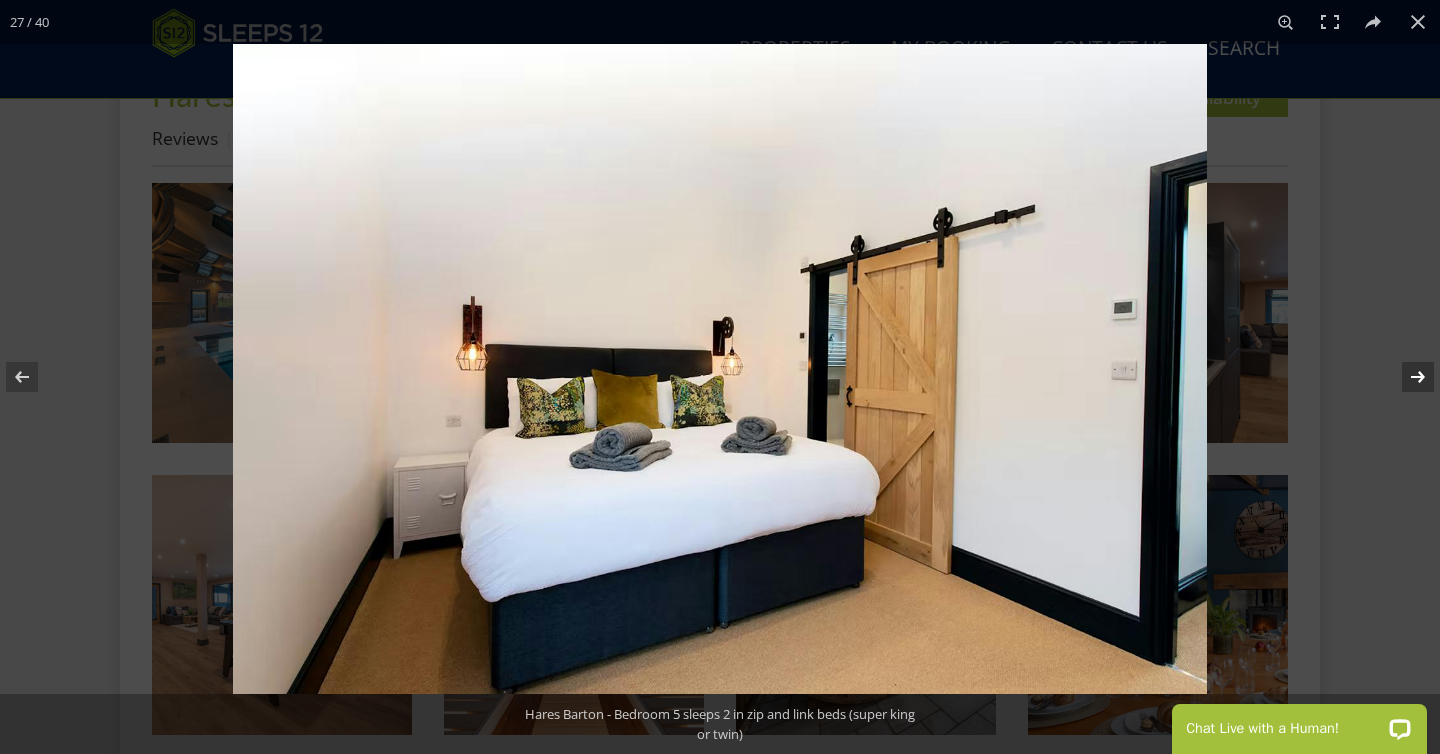 click at bounding box center (1405, 377) 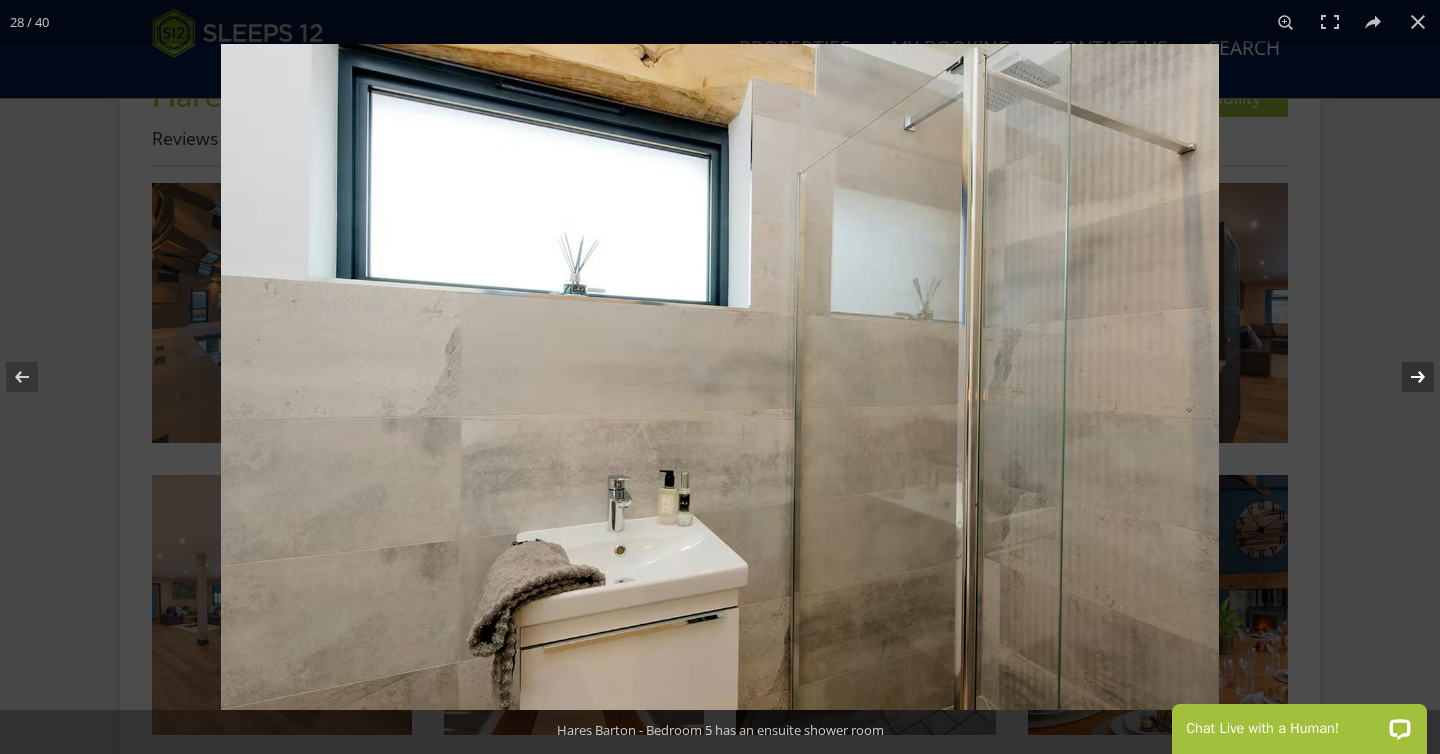 click at bounding box center [1405, 377] 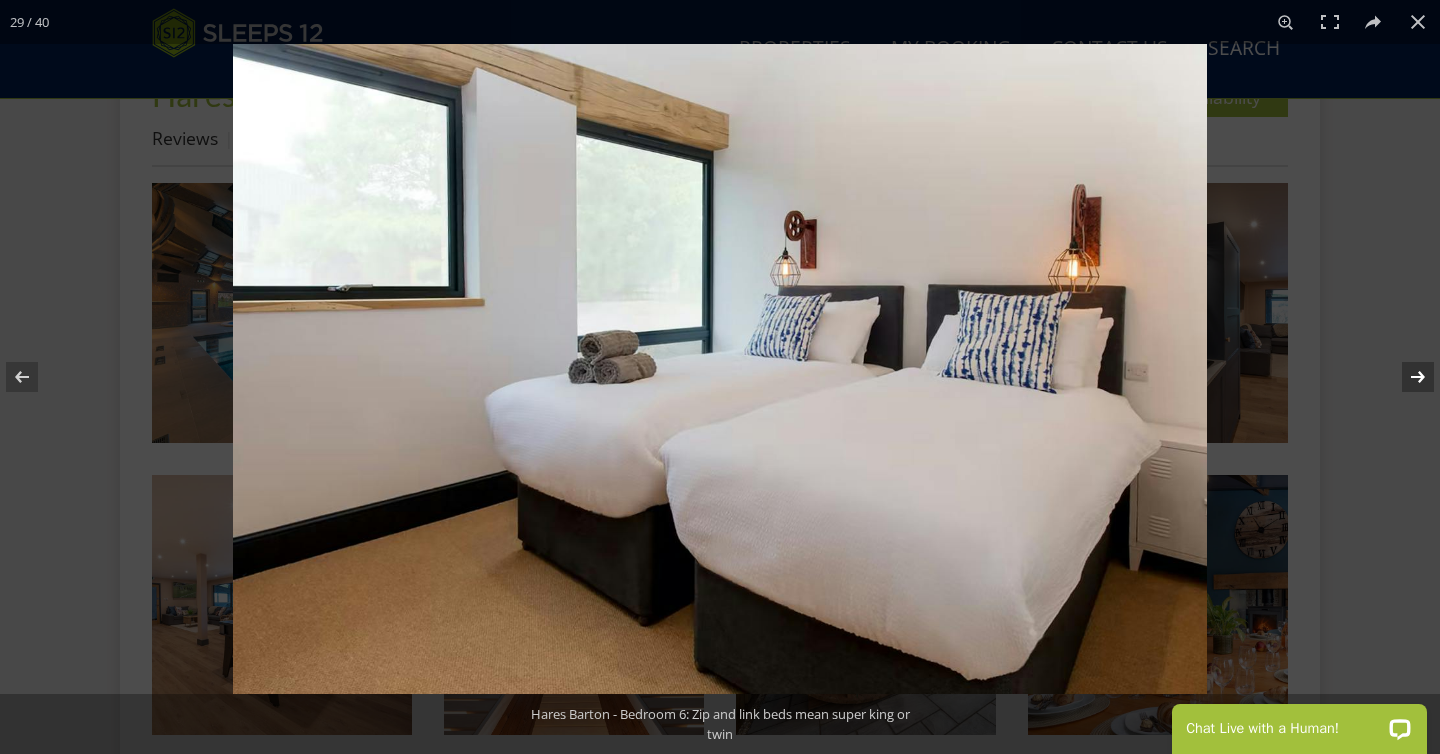 click at bounding box center [1405, 377] 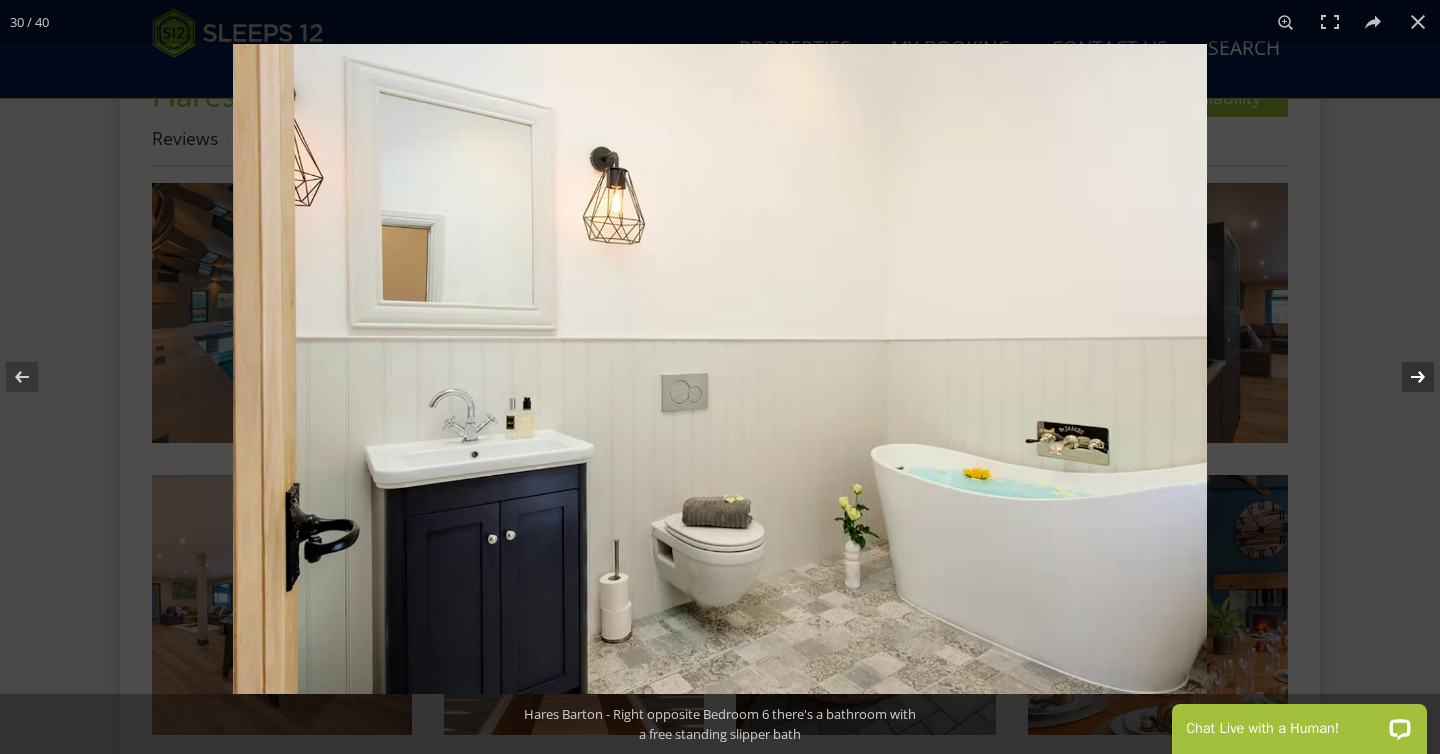 click at bounding box center [1405, 377] 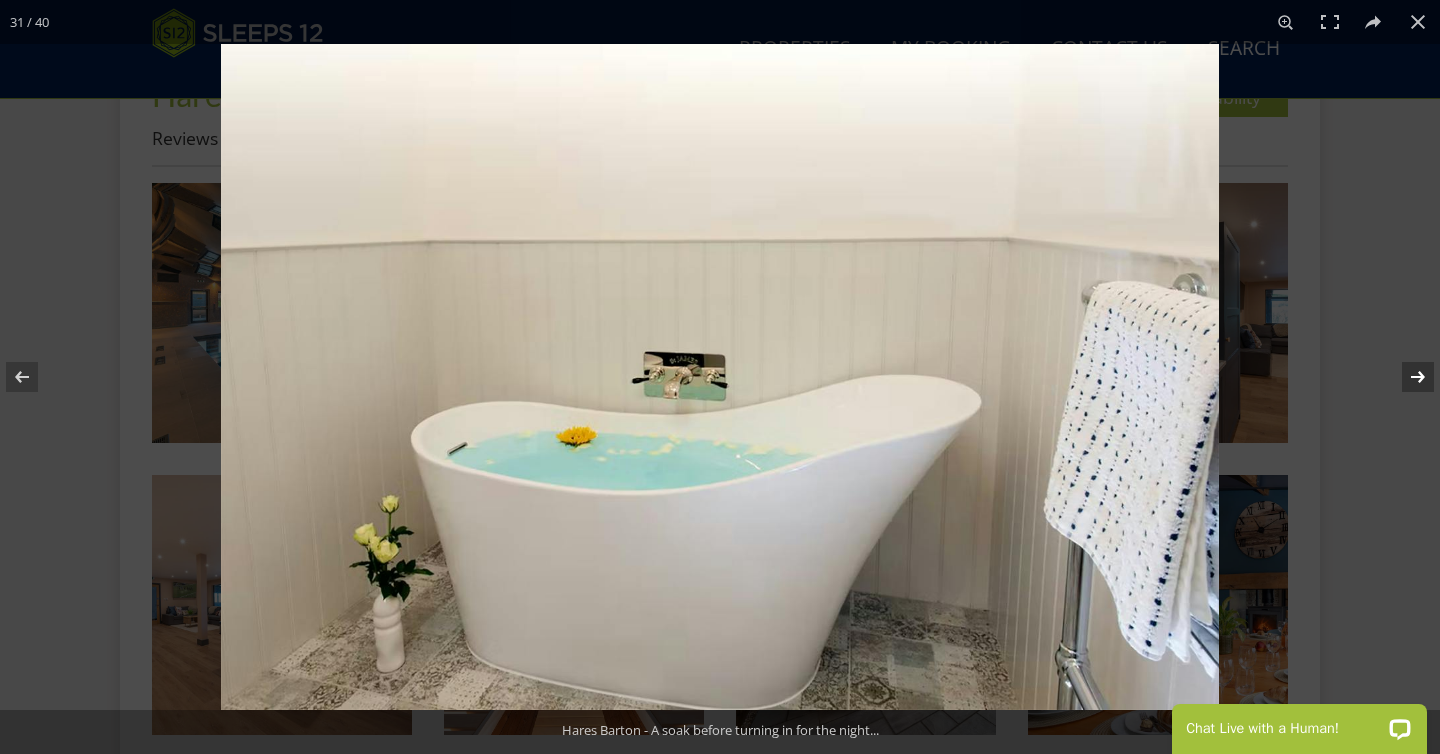 click at bounding box center (1405, 377) 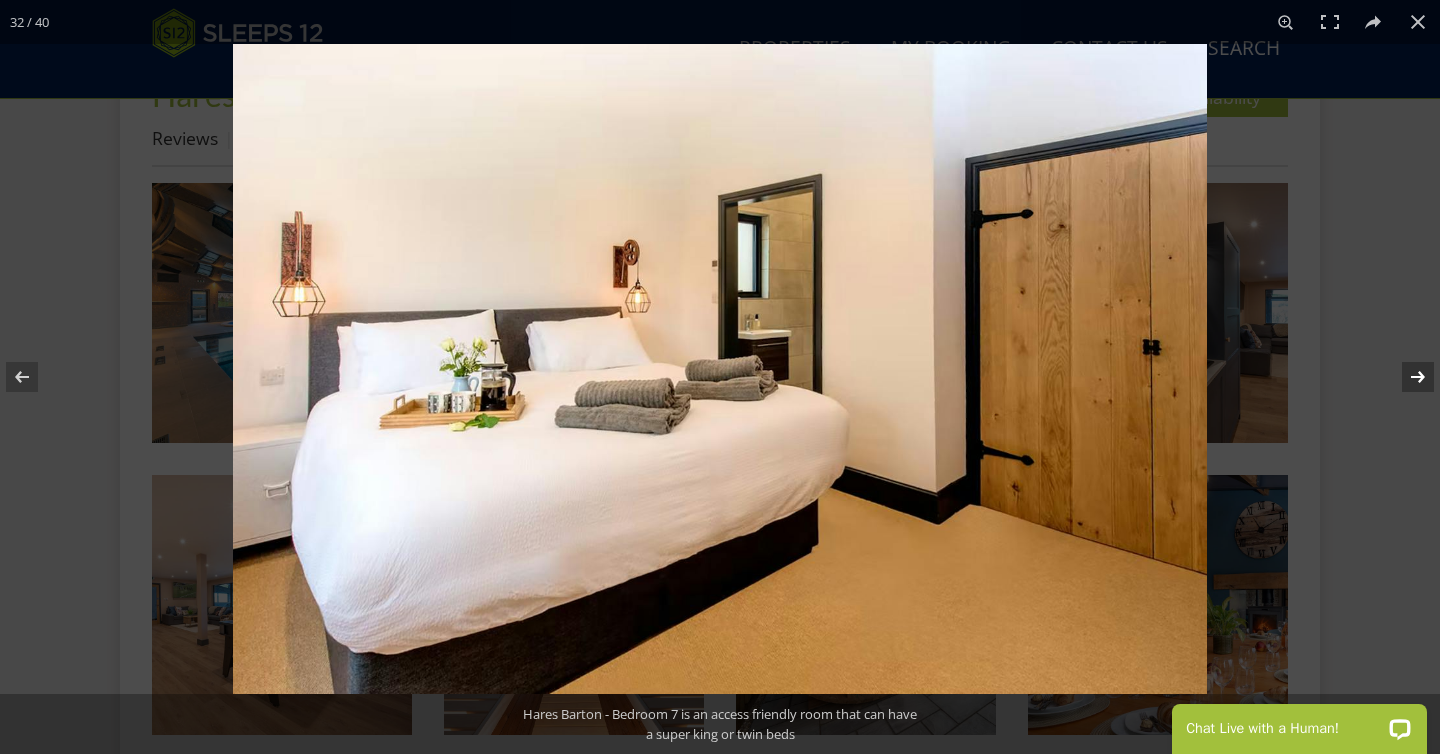 click at bounding box center (1405, 377) 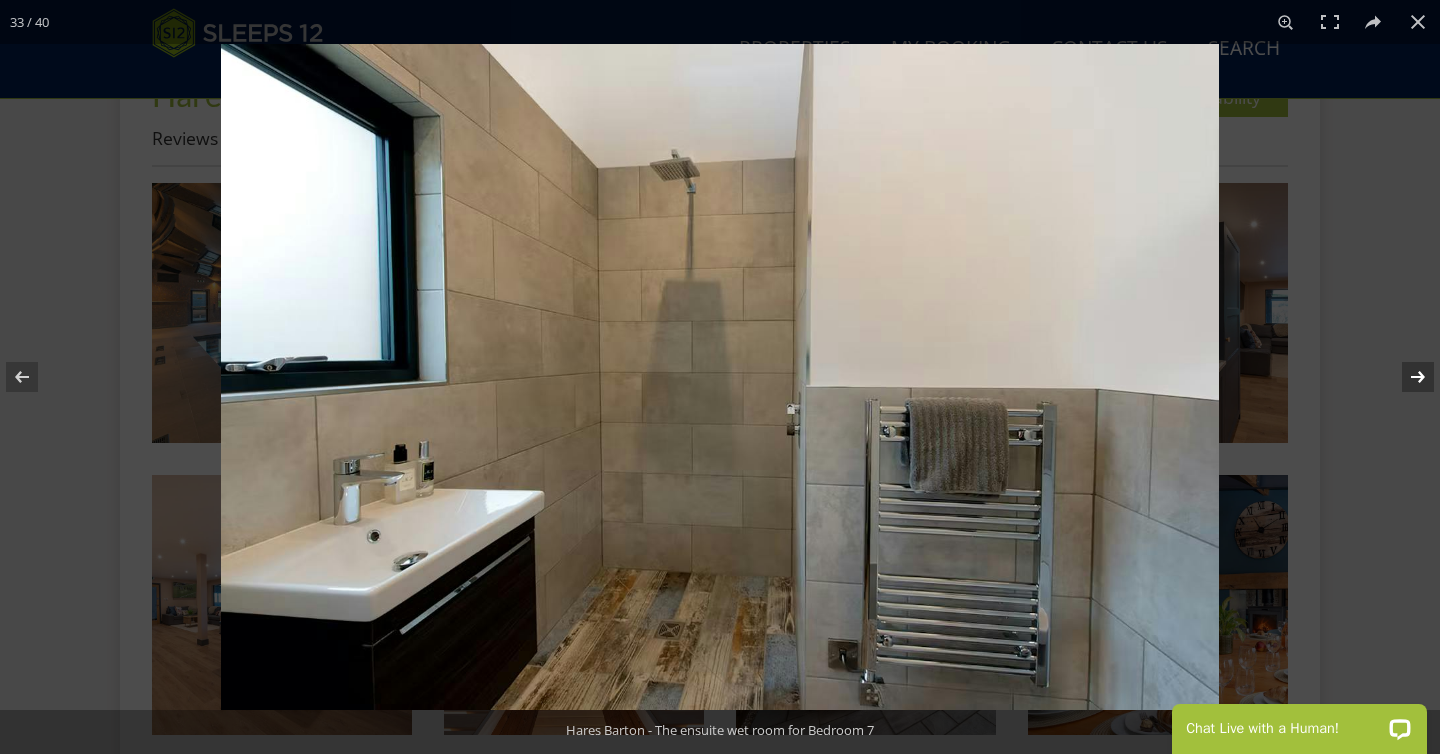click at bounding box center (1405, 377) 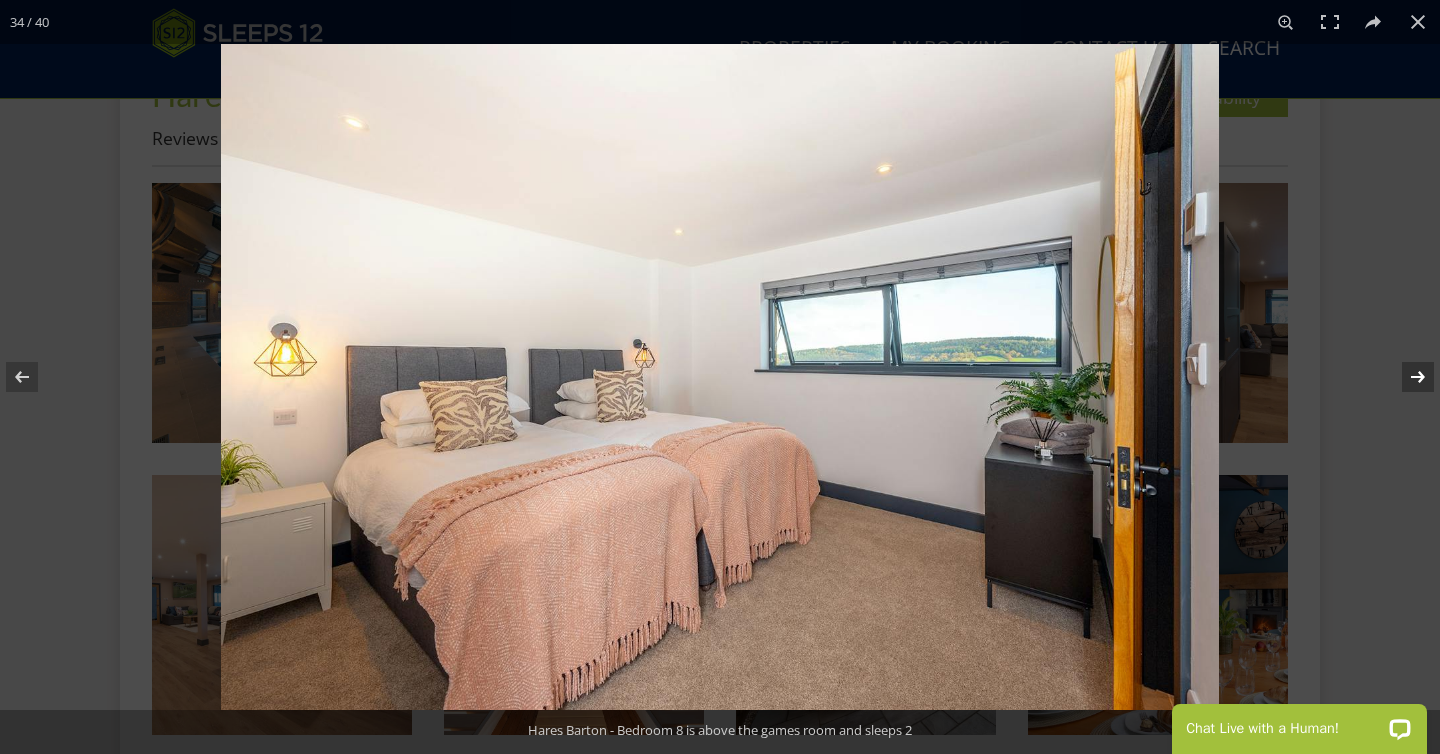 click at bounding box center (1405, 377) 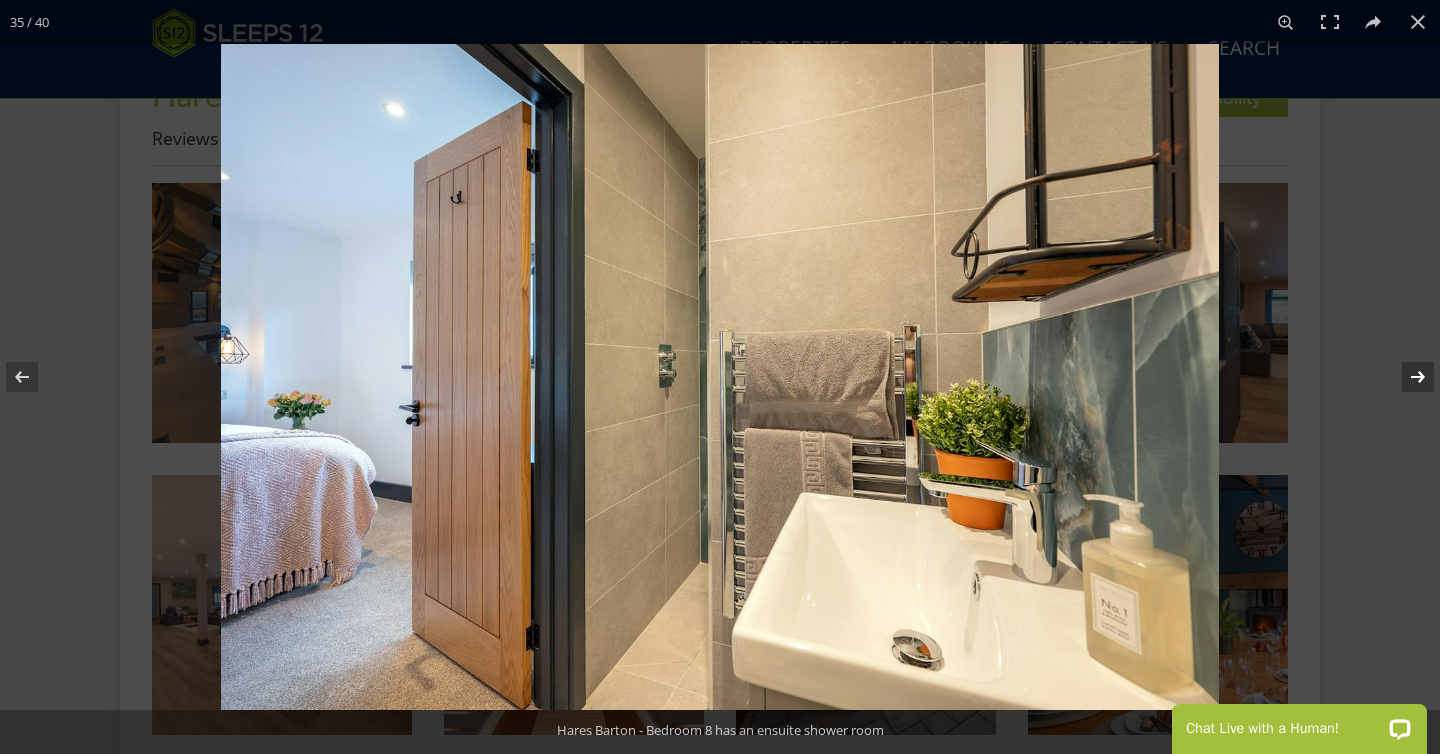 click at bounding box center [1405, 377] 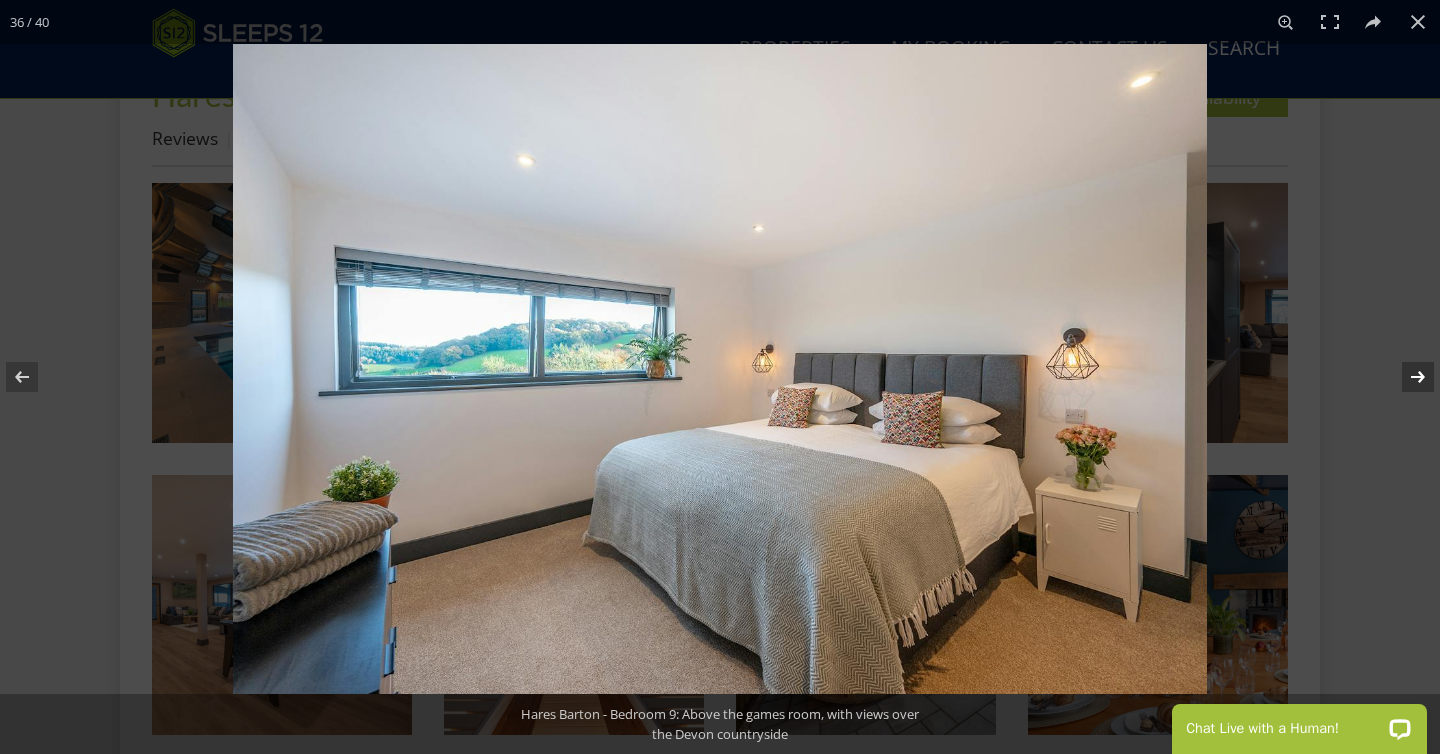 click at bounding box center (1405, 377) 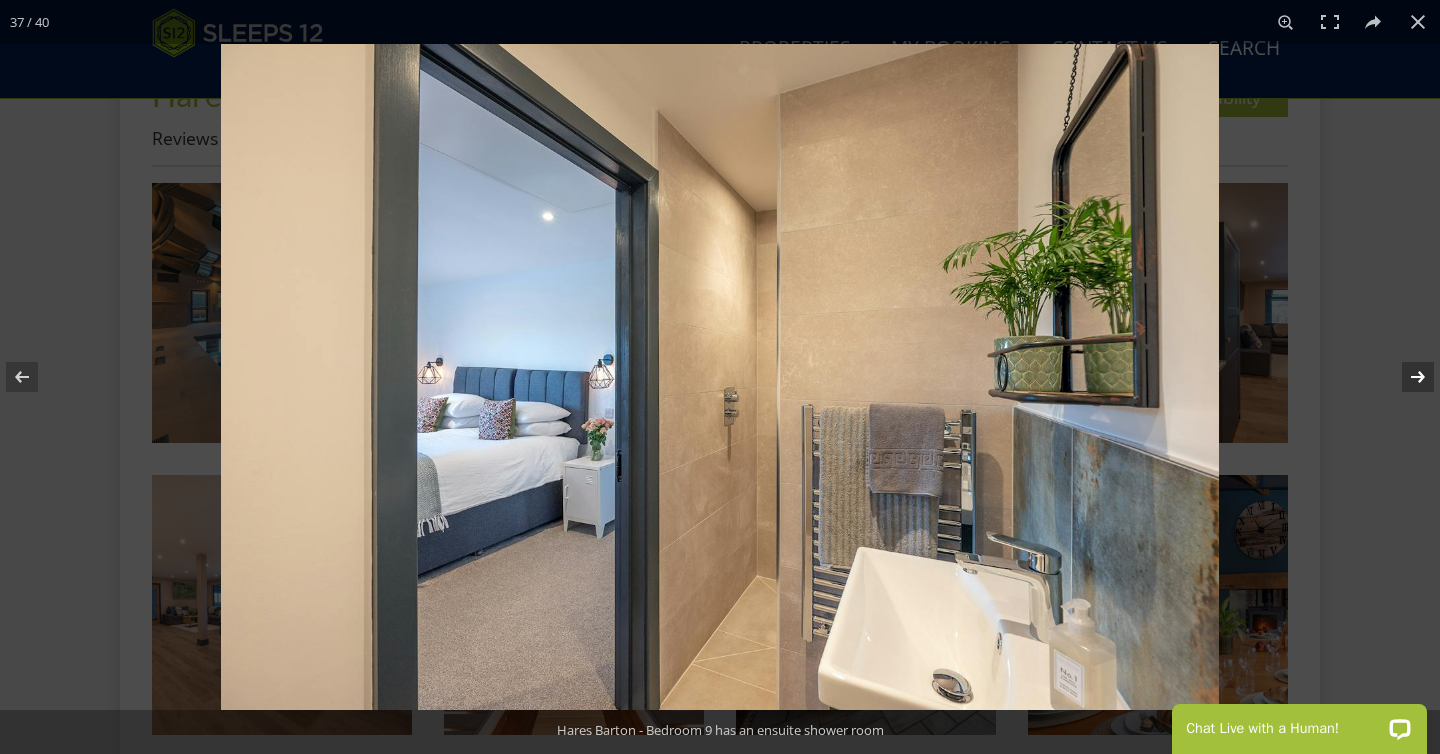 click at bounding box center (1405, 377) 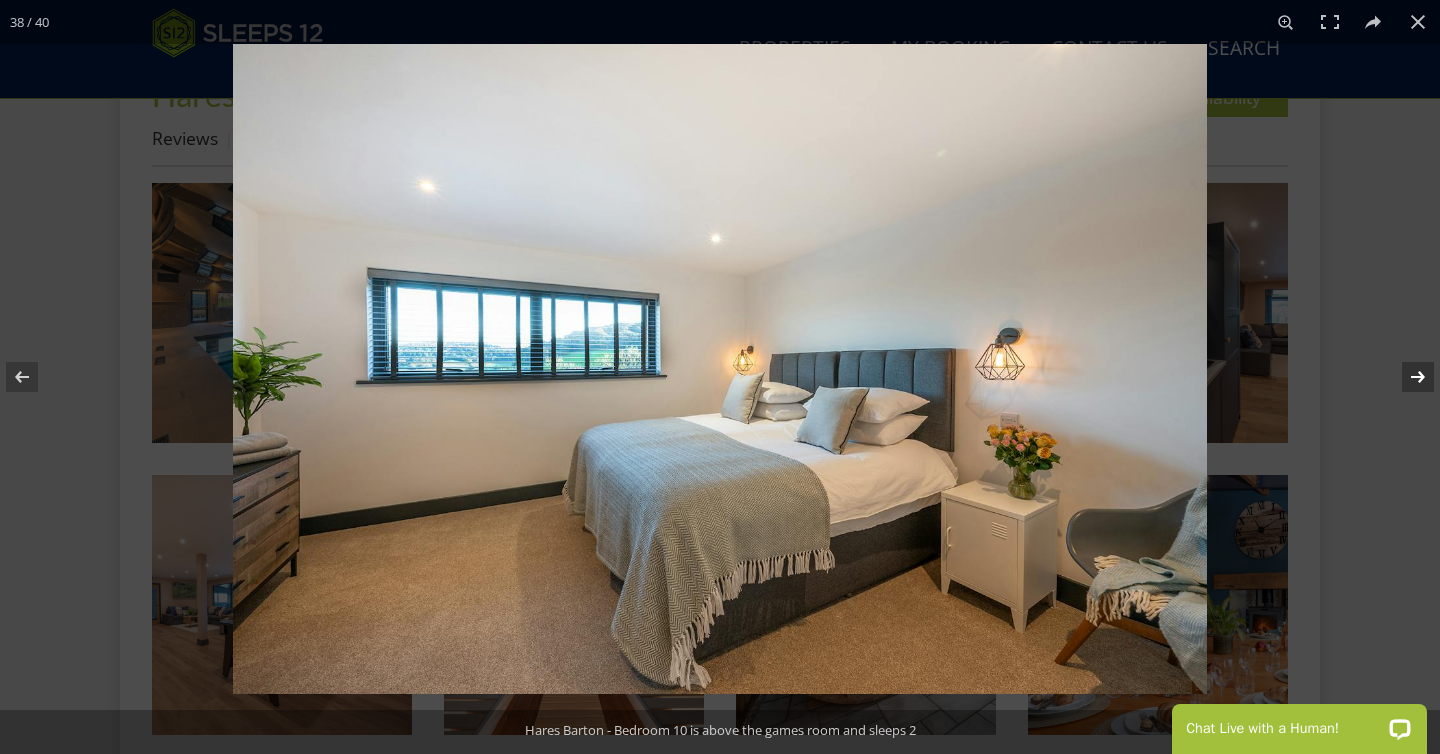 click at bounding box center (1405, 377) 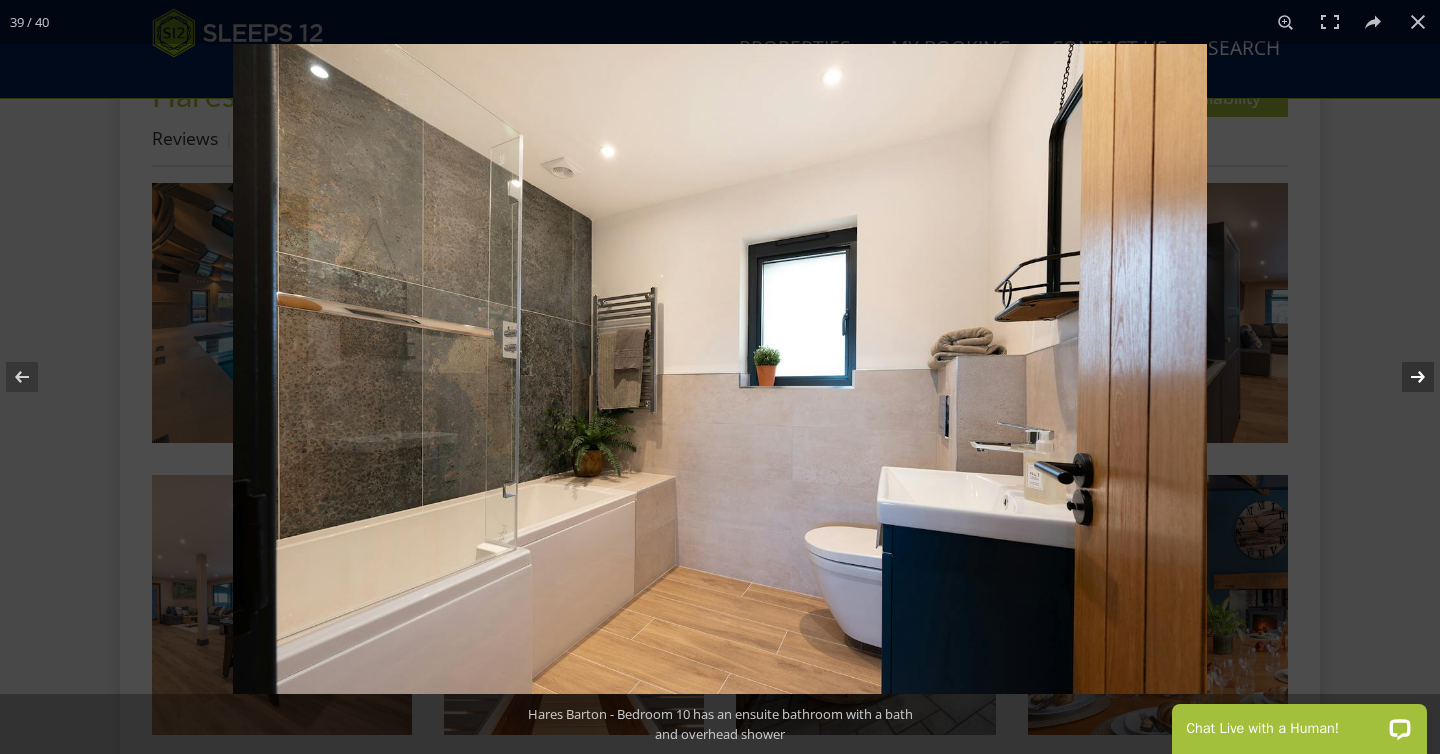 click at bounding box center (1405, 377) 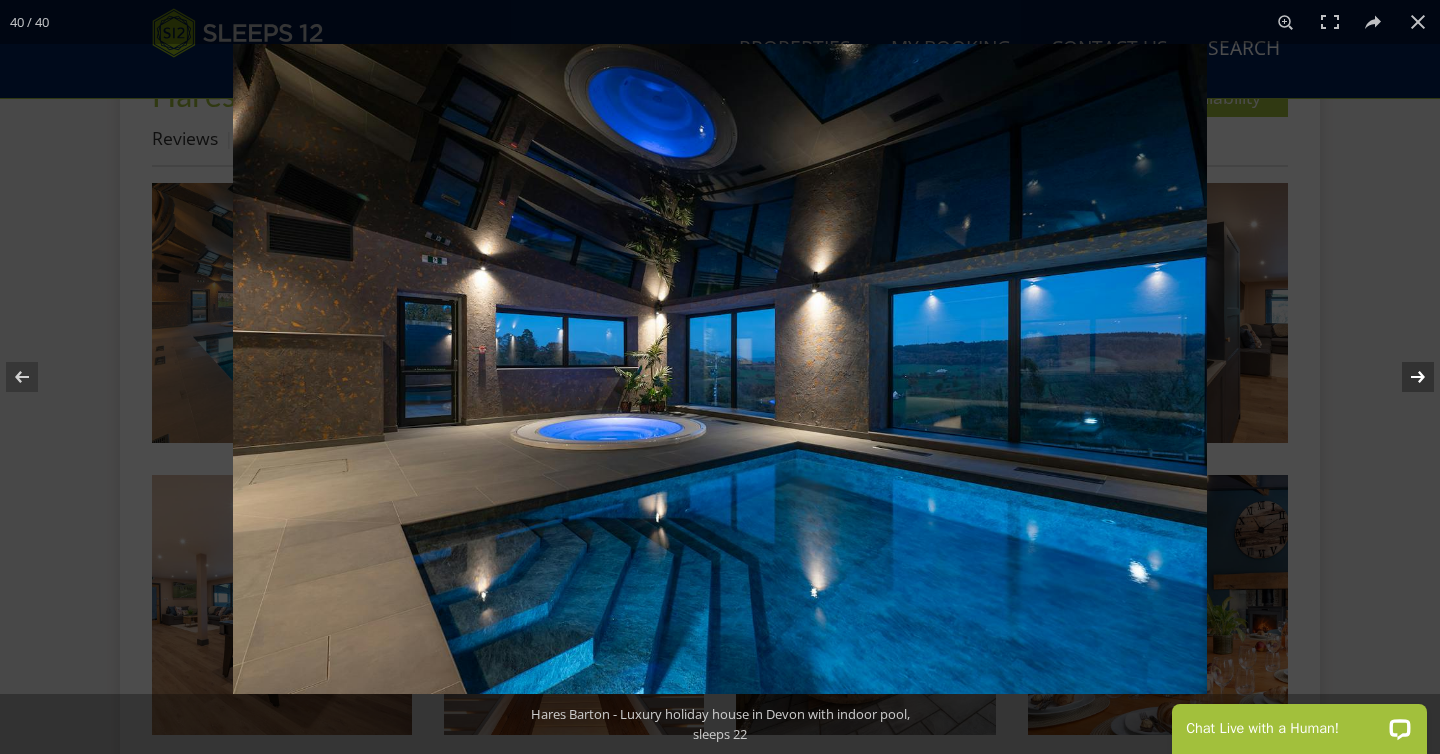 click at bounding box center [1405, 377] 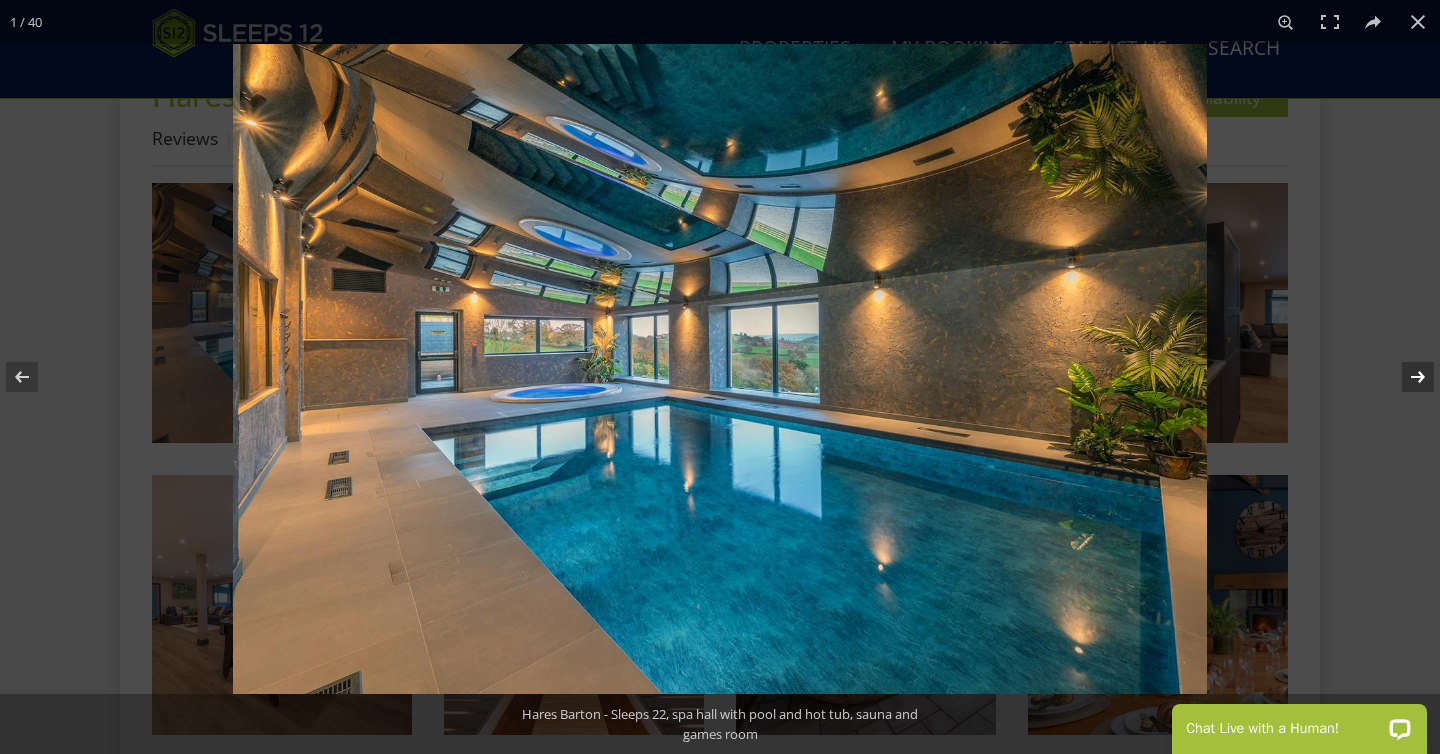 click at bounding box center [1405, 377] 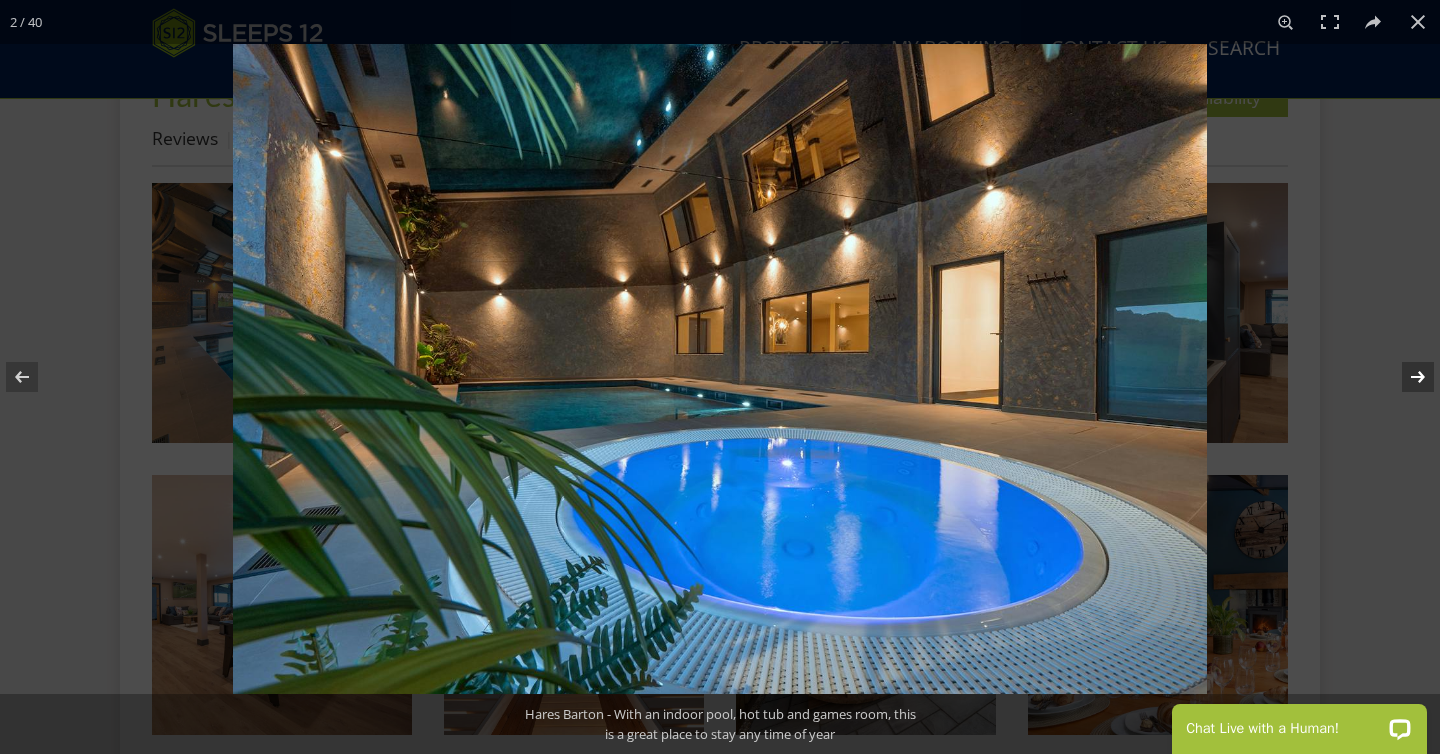 click at bounding box center (1405, 377) 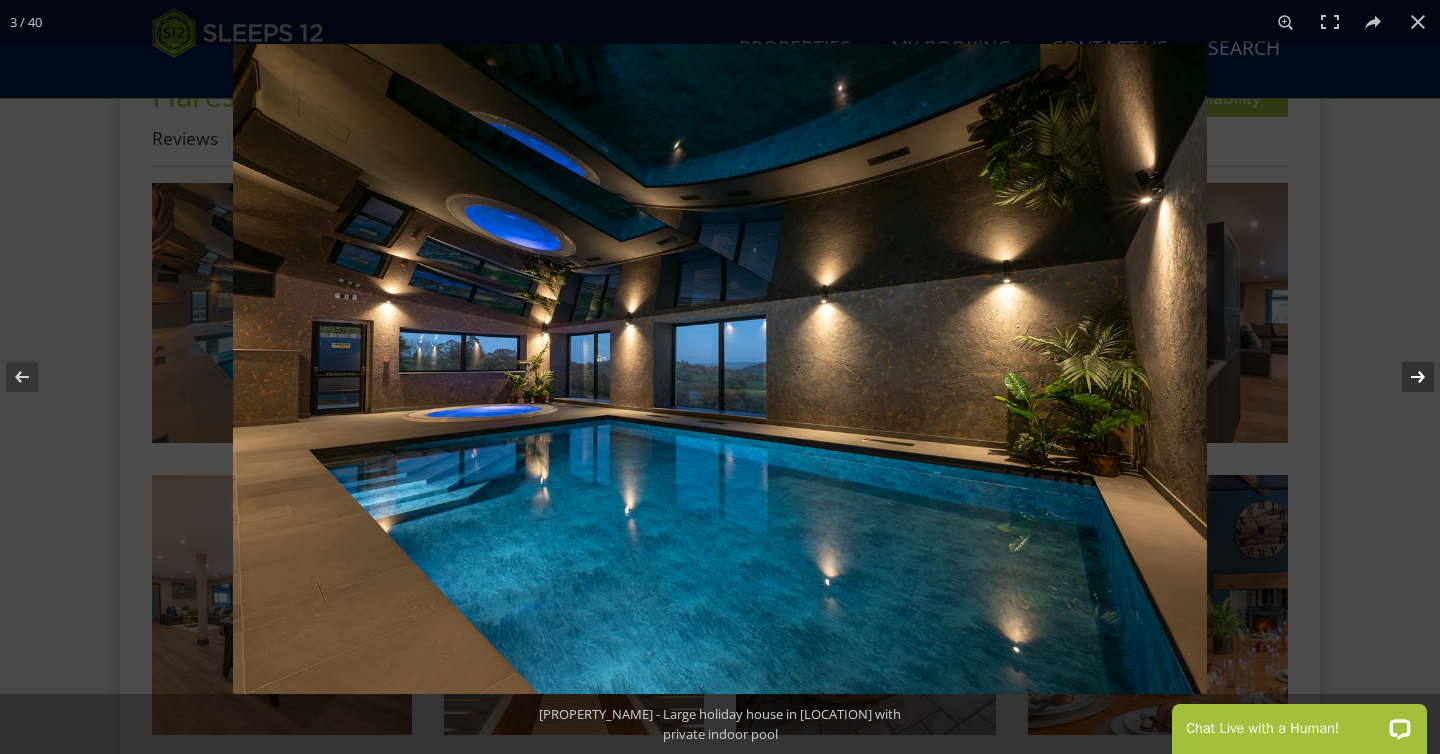 click at bounding box center (1405, 377) 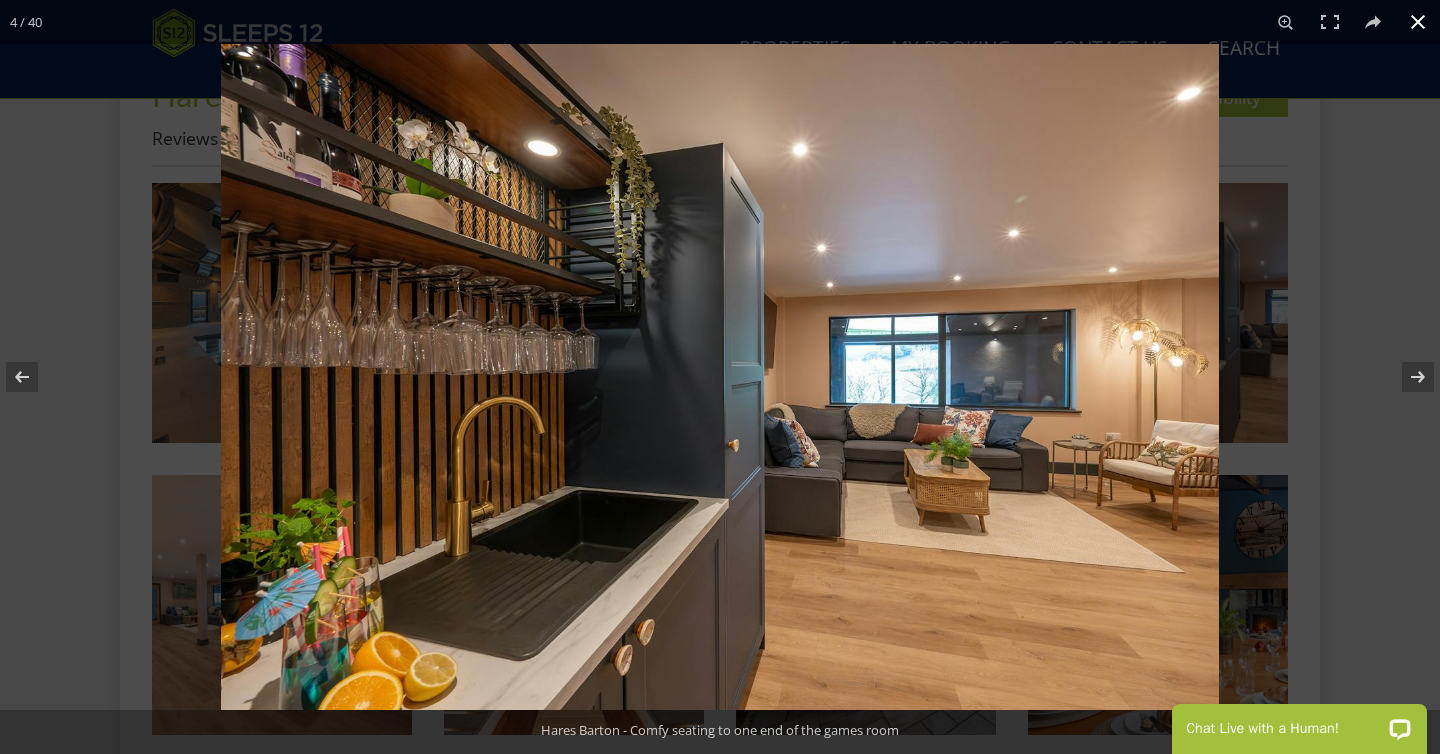 click at bounding box center (1418, 22) 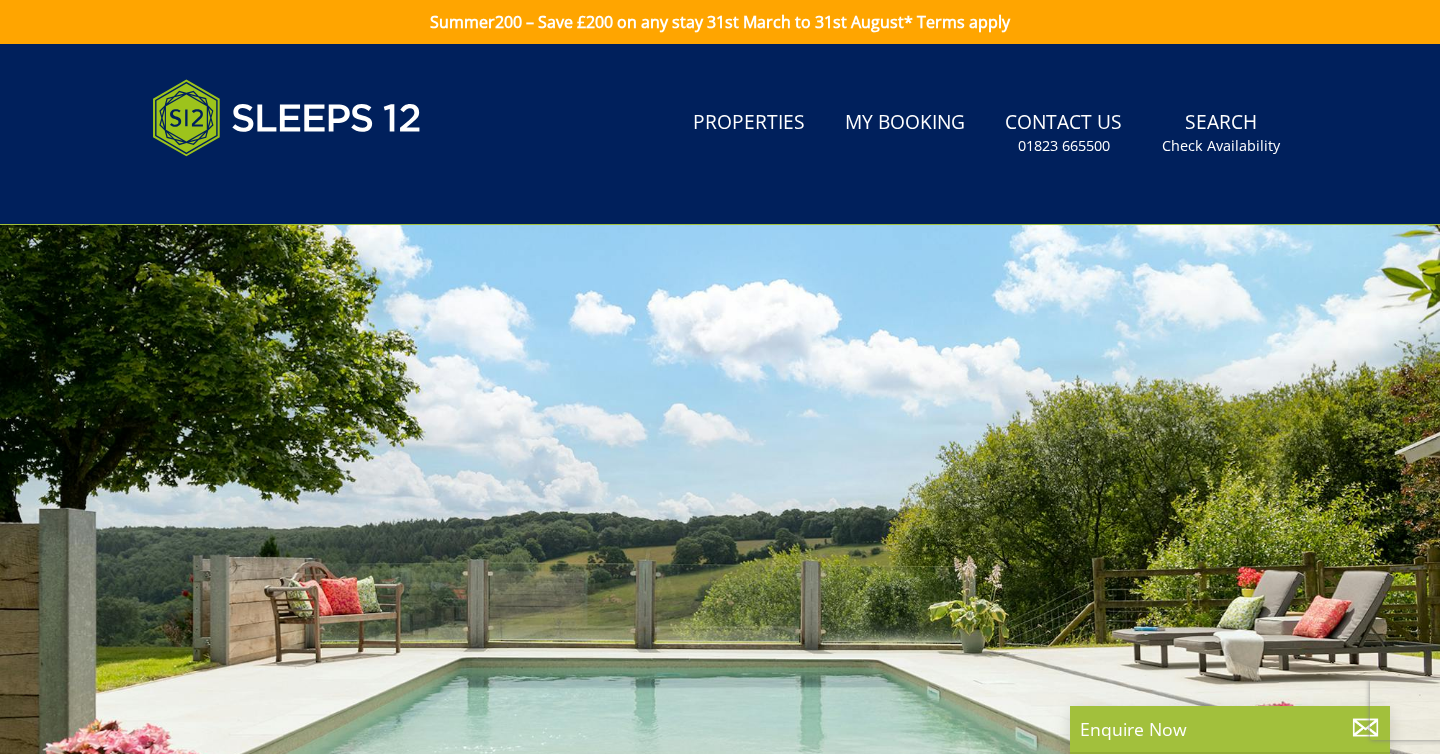 scroll, scrollTop: 0, scrollLeft: 0, axis: both 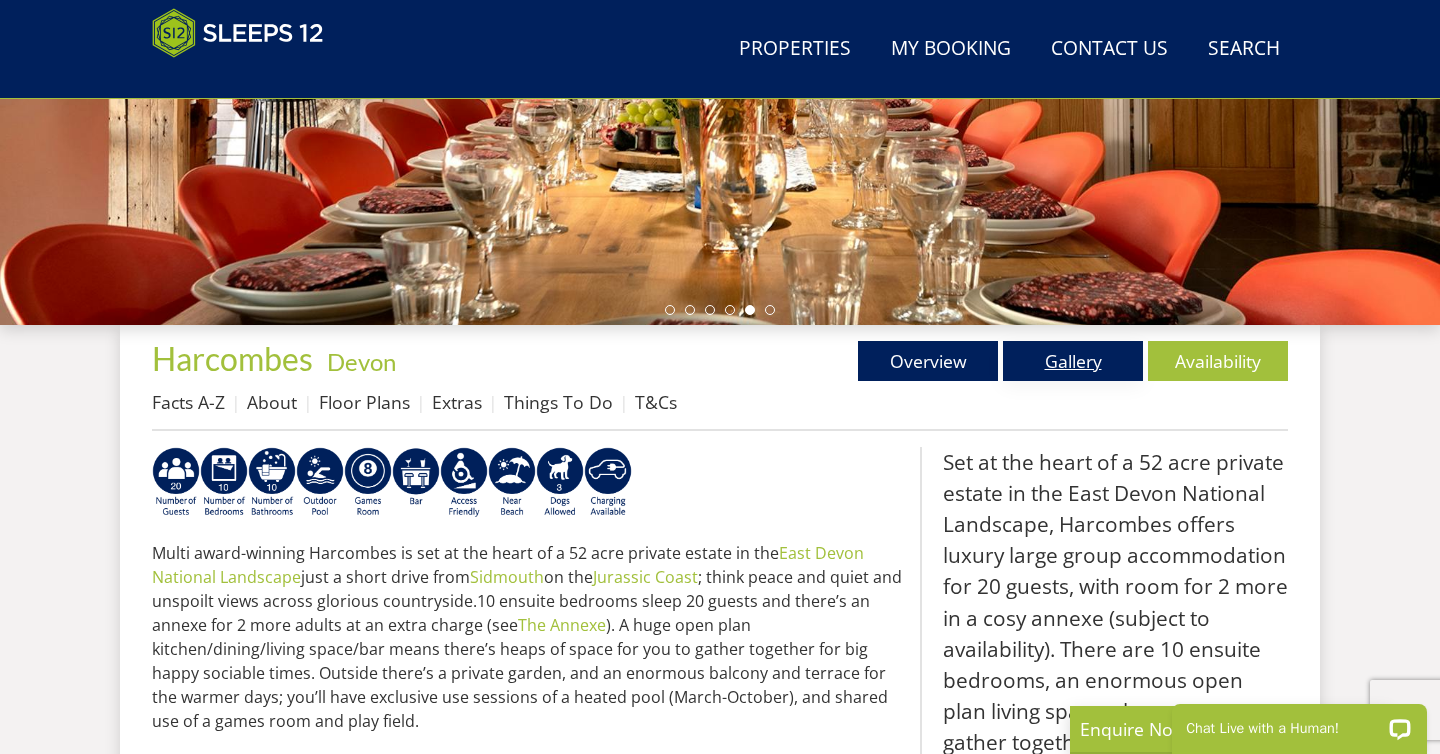 click on "Gallery" at bounding box center (1073, 361) 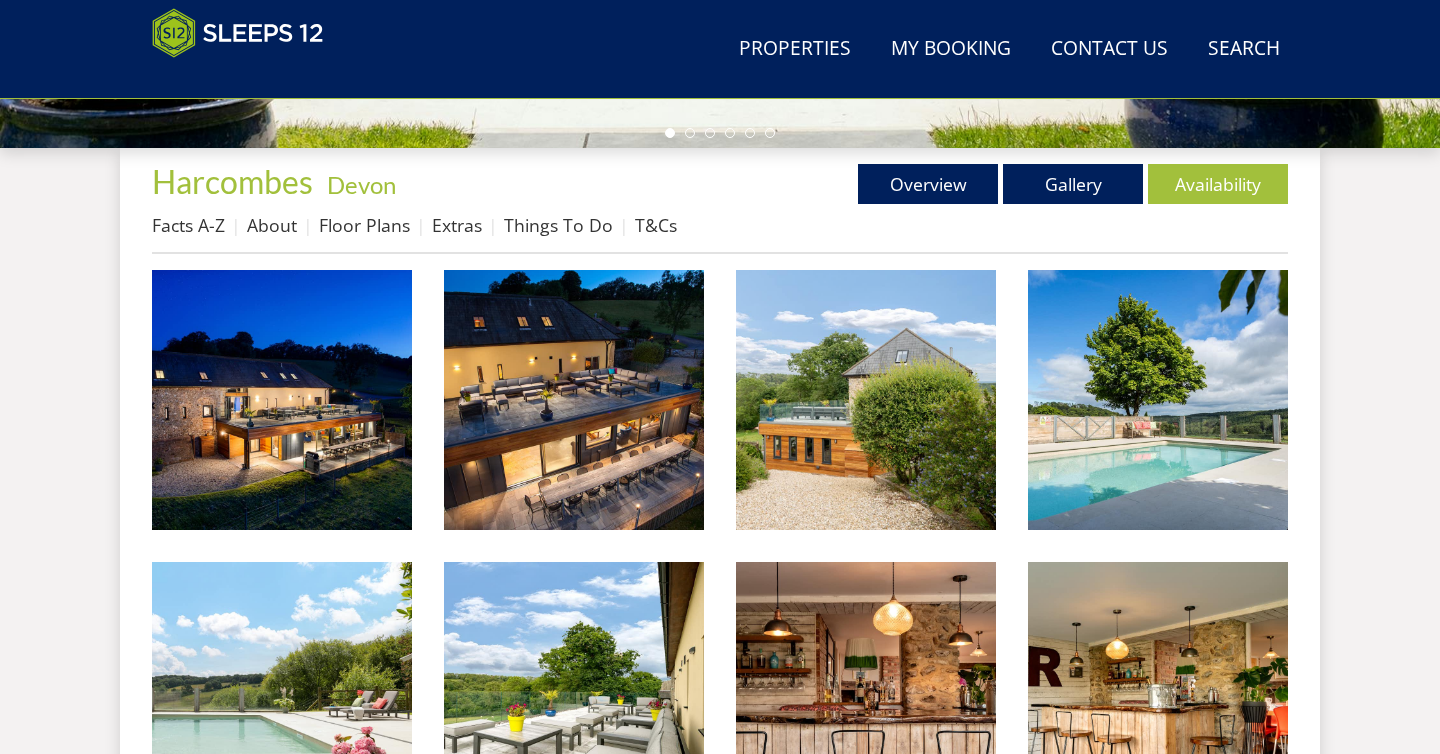 scroll, scrollTop: 697, scrollLeft: 0, axis: vertical 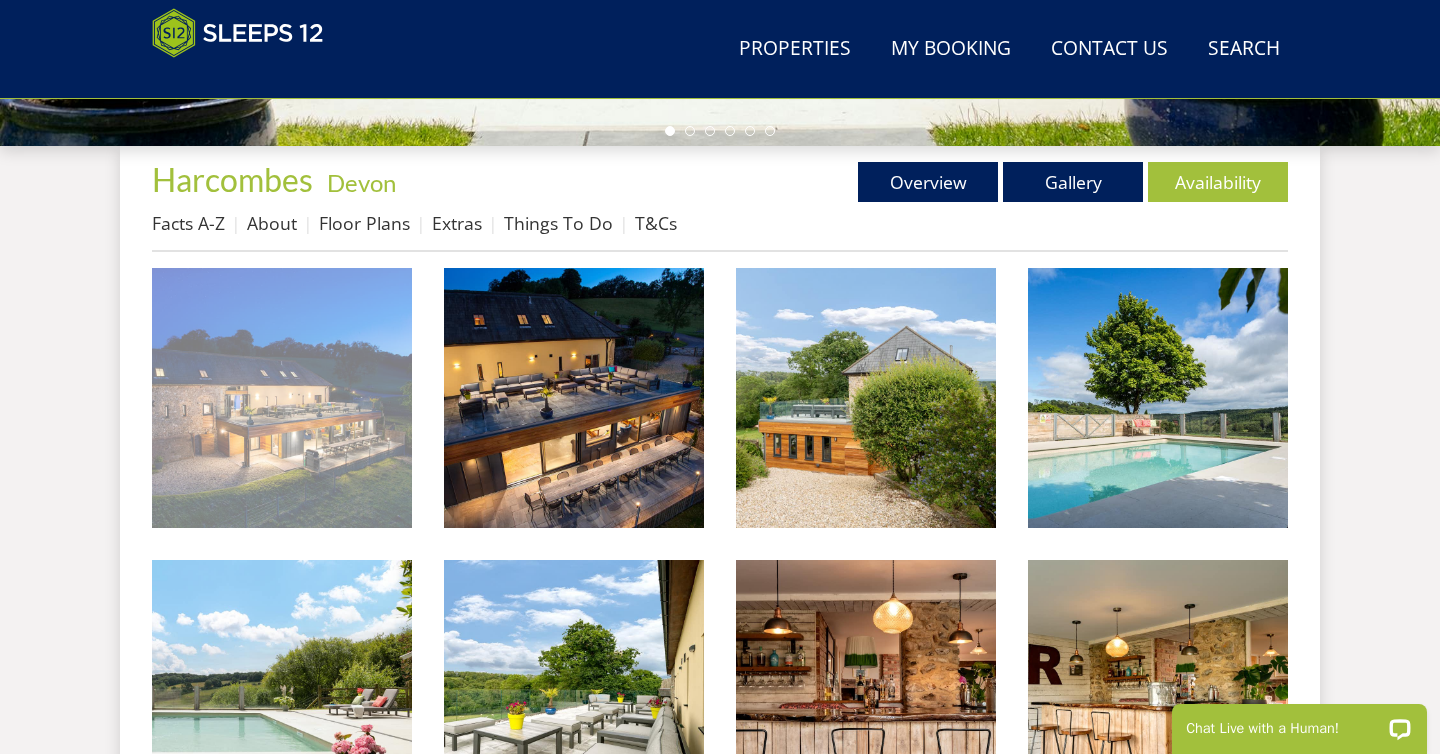 click at bounding box center (282, 398) 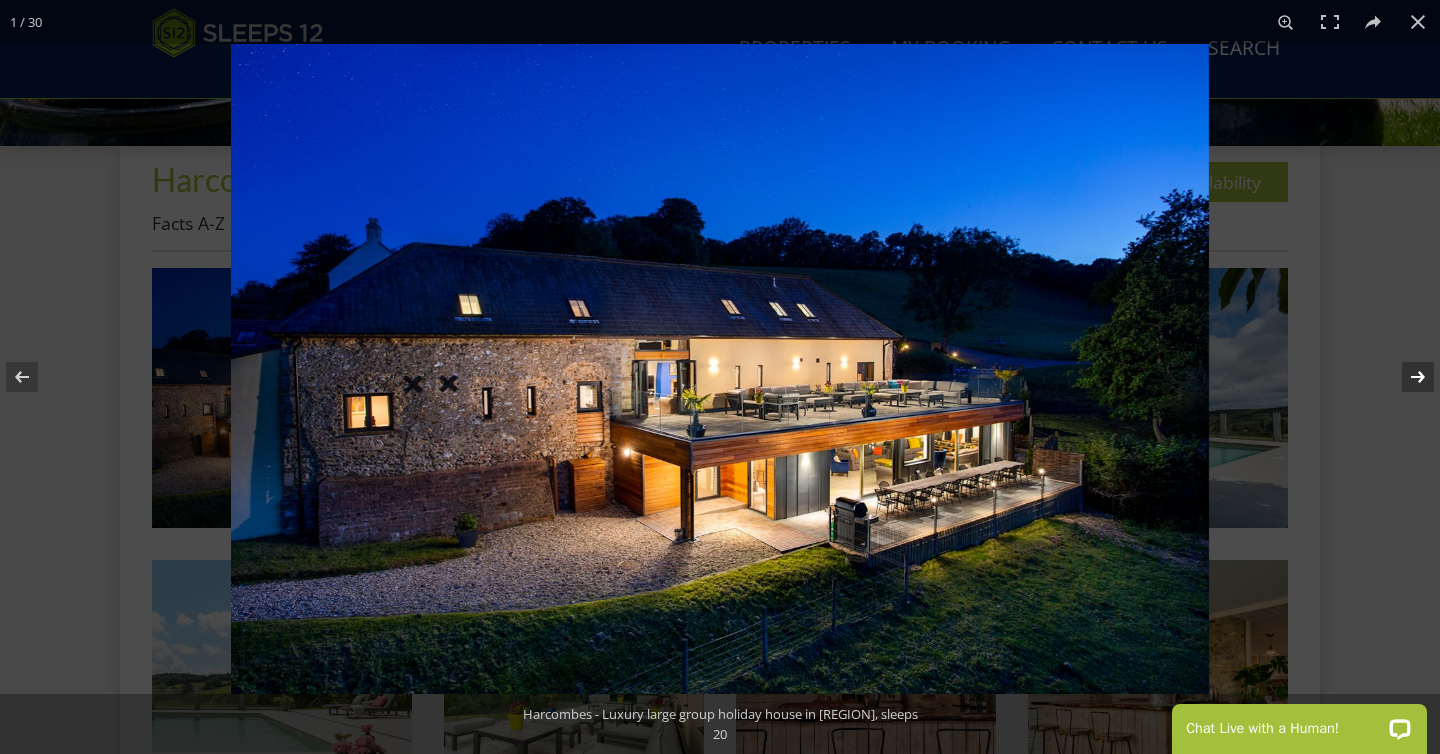 click at bounding box center (1405, 377) 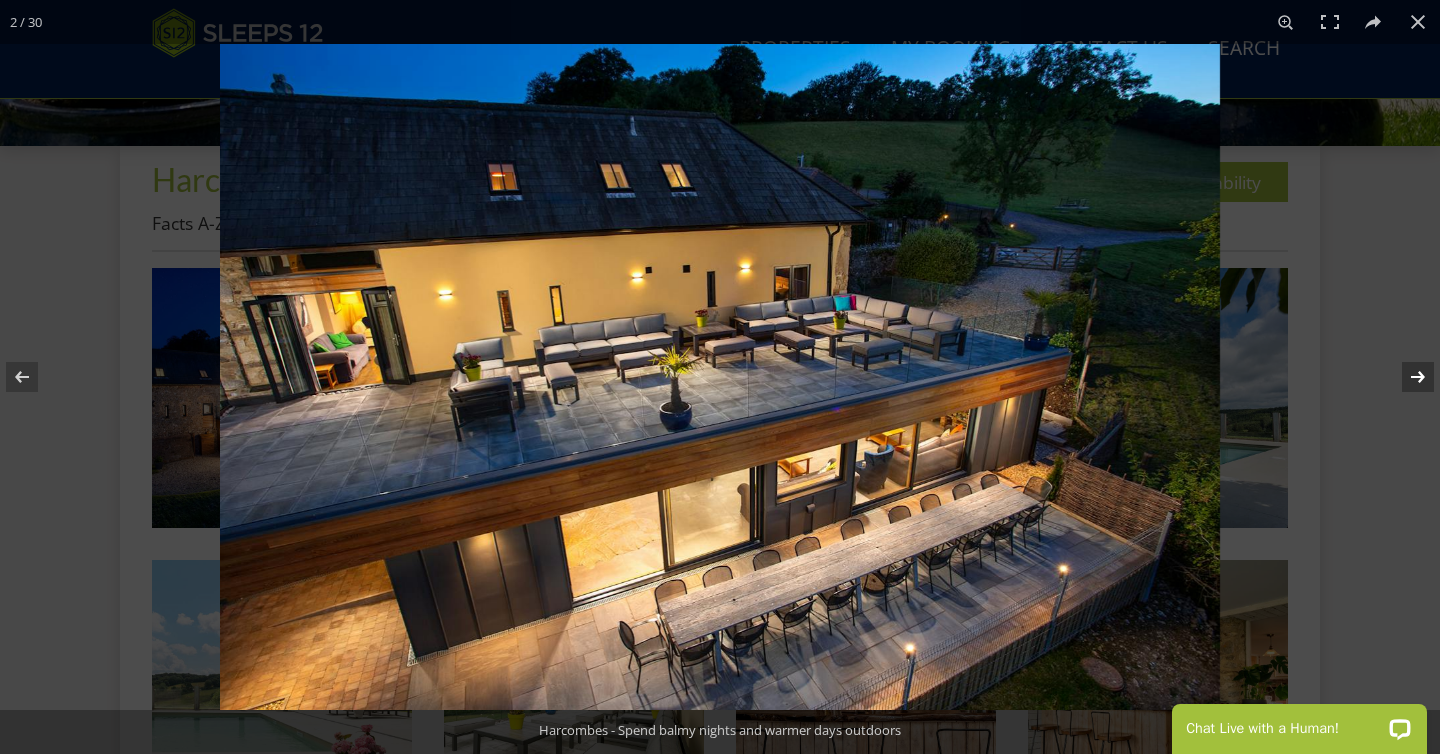 click at bounding box center (1405, 377) 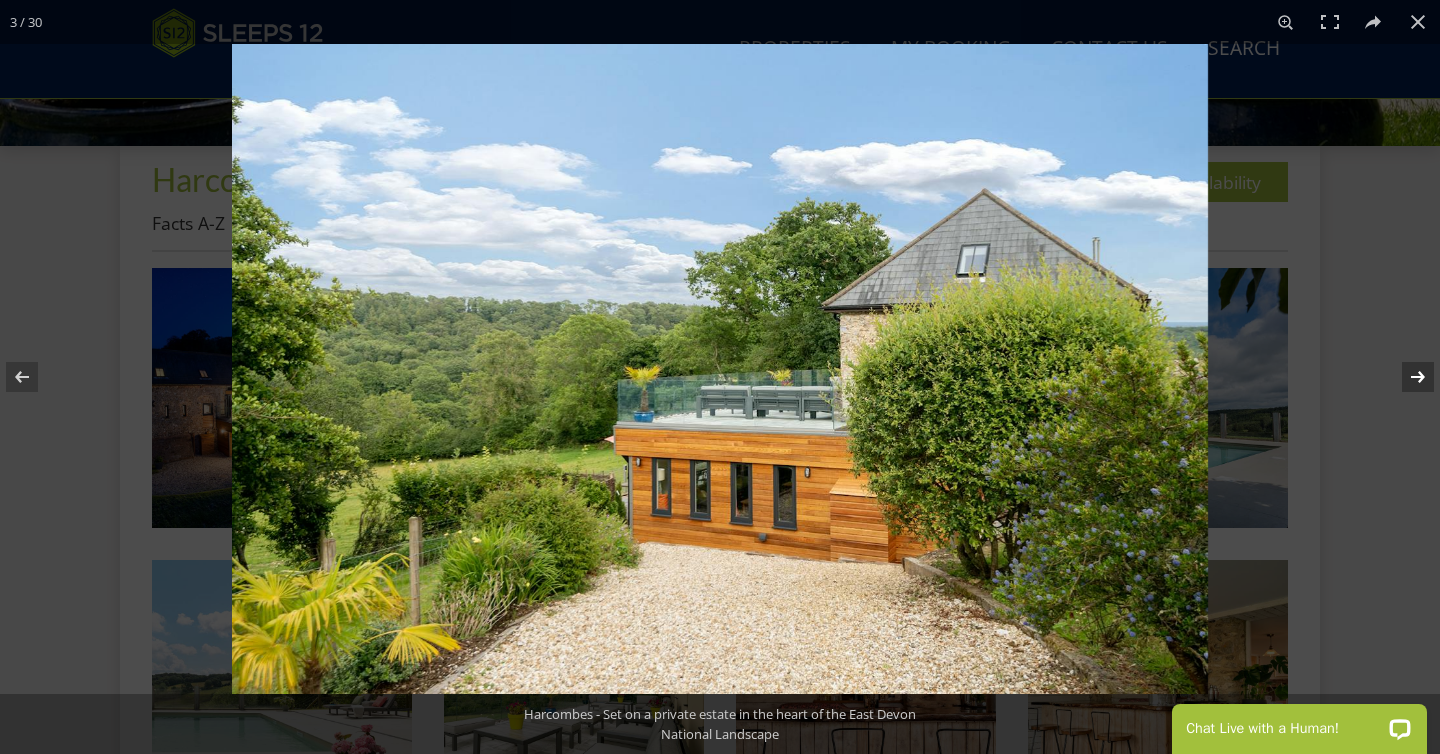 click at bounding box center (1405, 377) 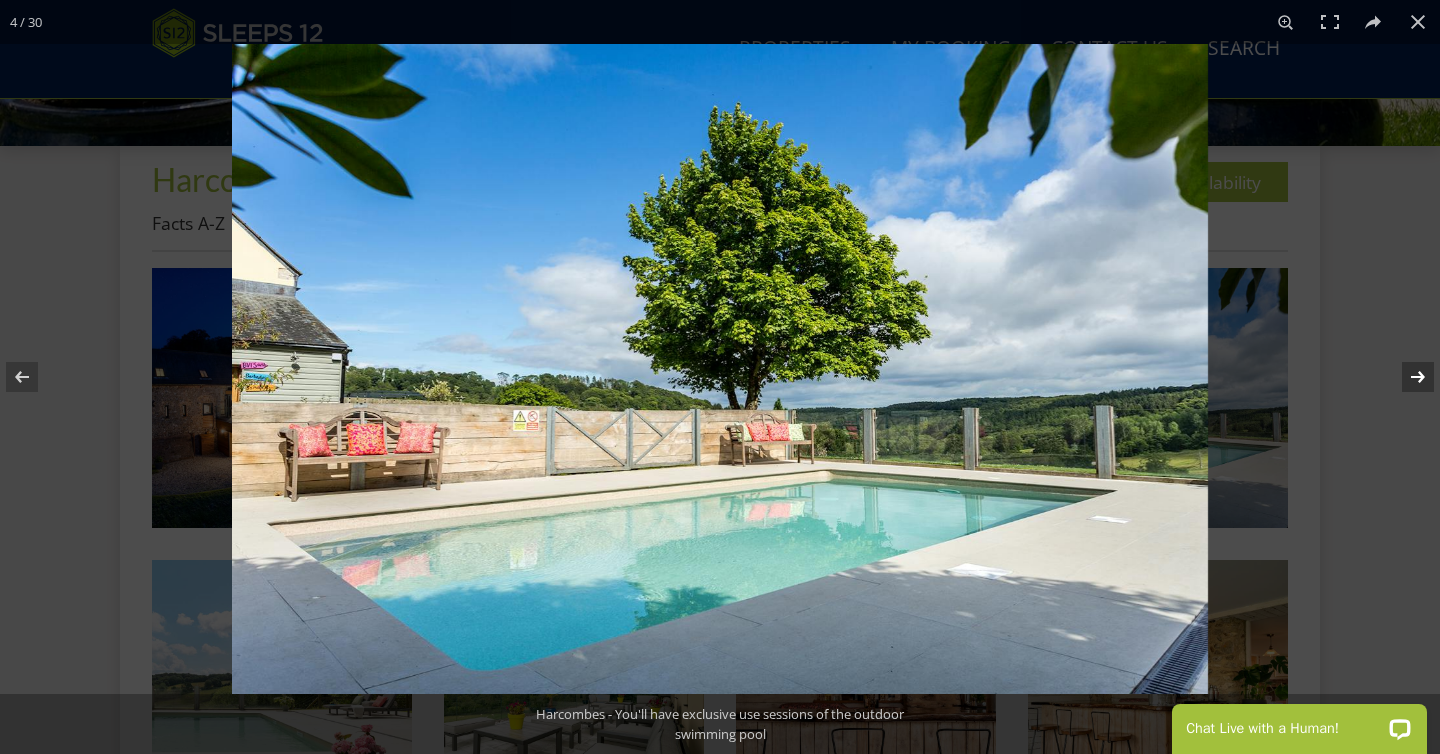 click at bounding box center (1405, 377) 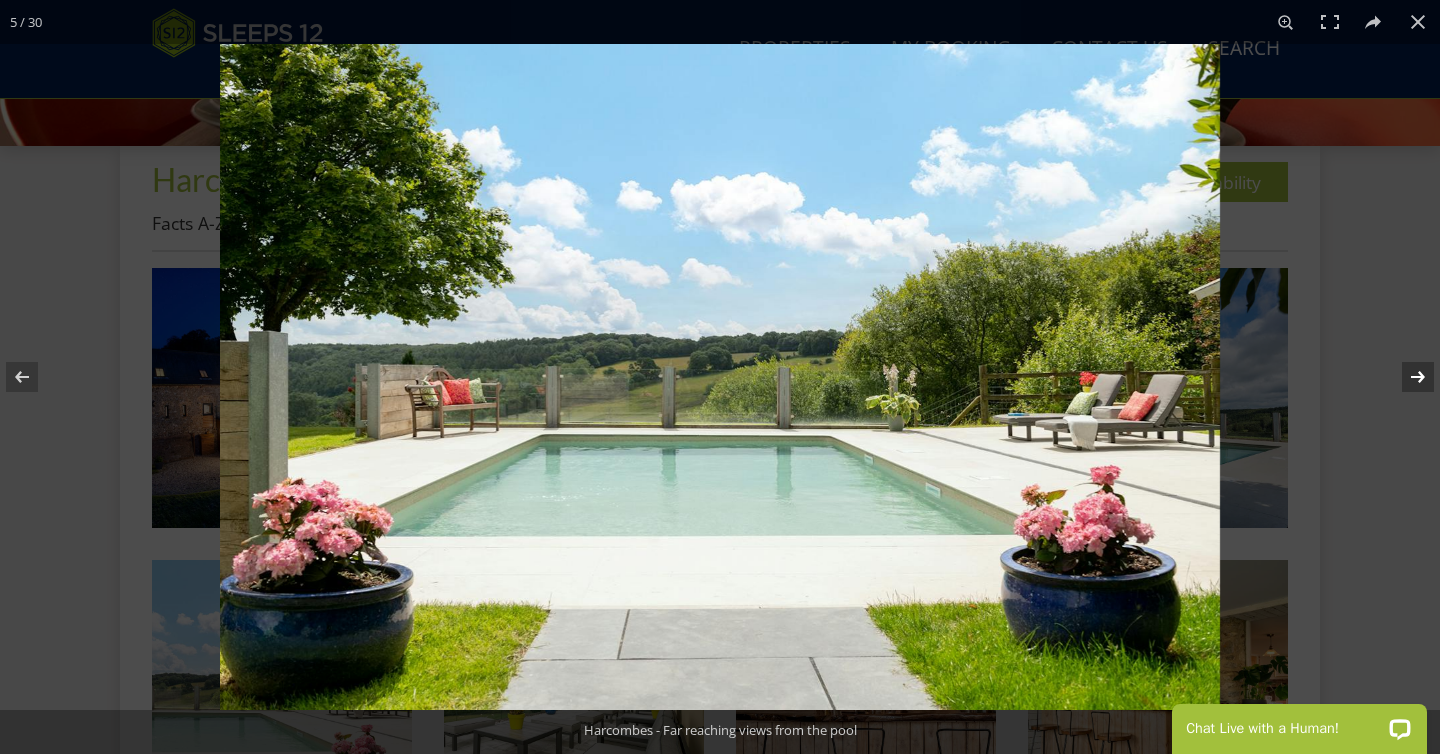 click at bounding box center [1405, 377] 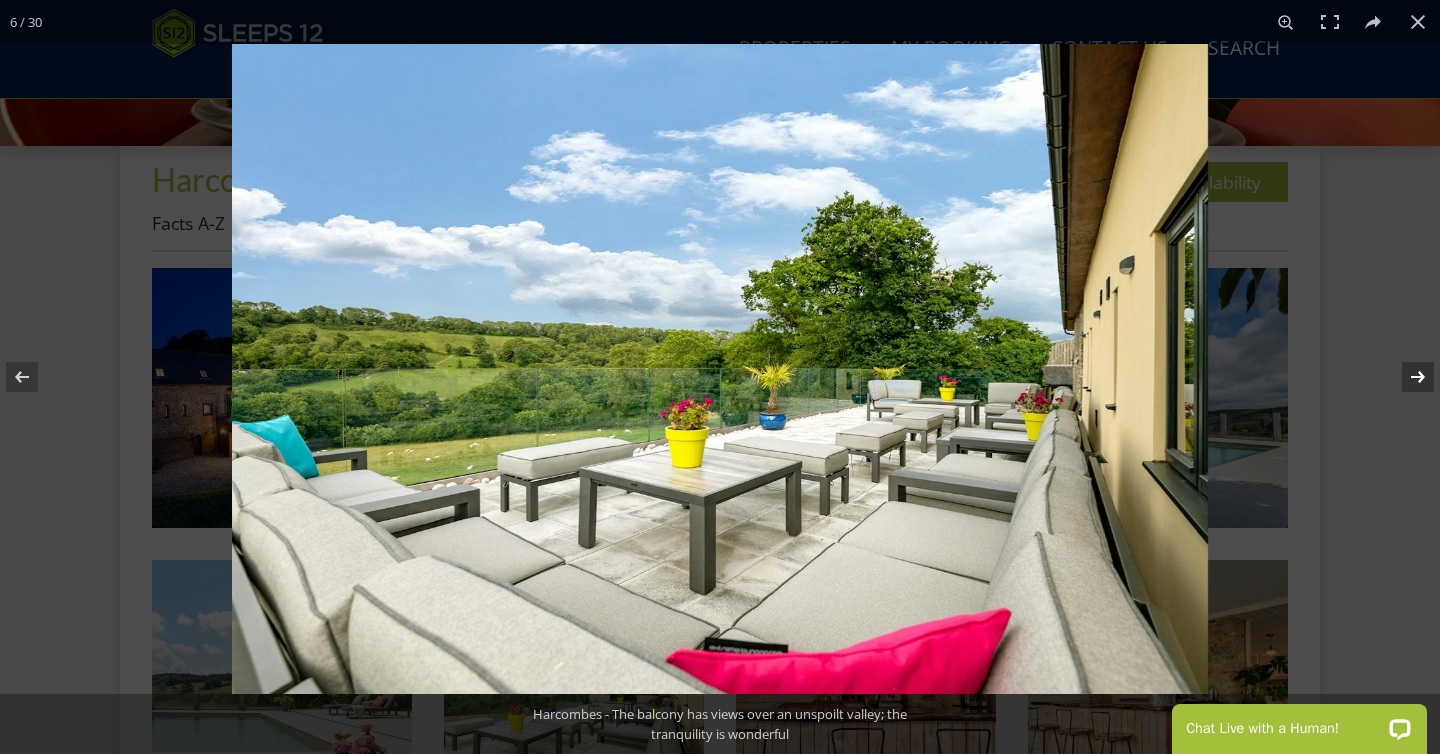 click at bounding box center (1405, 377) 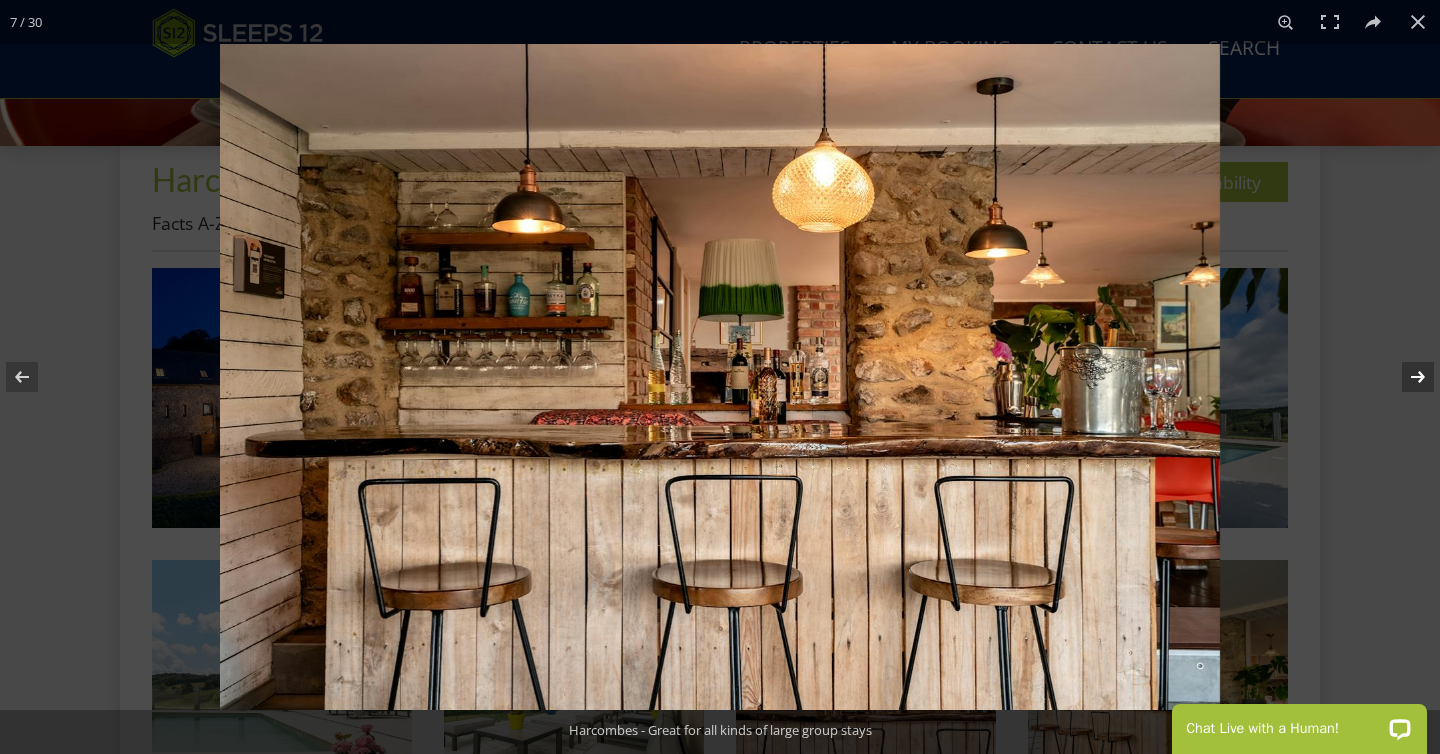 click at bounding box center [1405, 377] 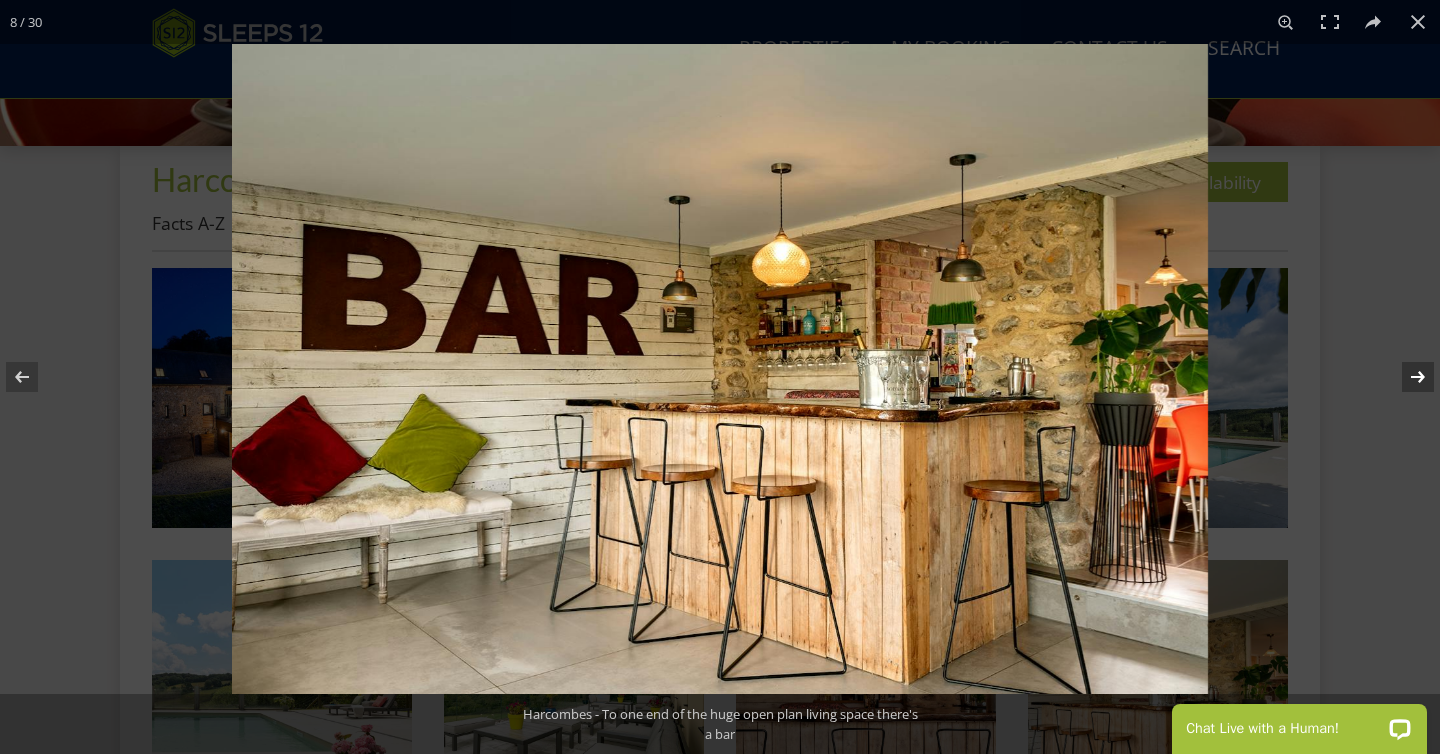 click at bounding box center [1405, 377] 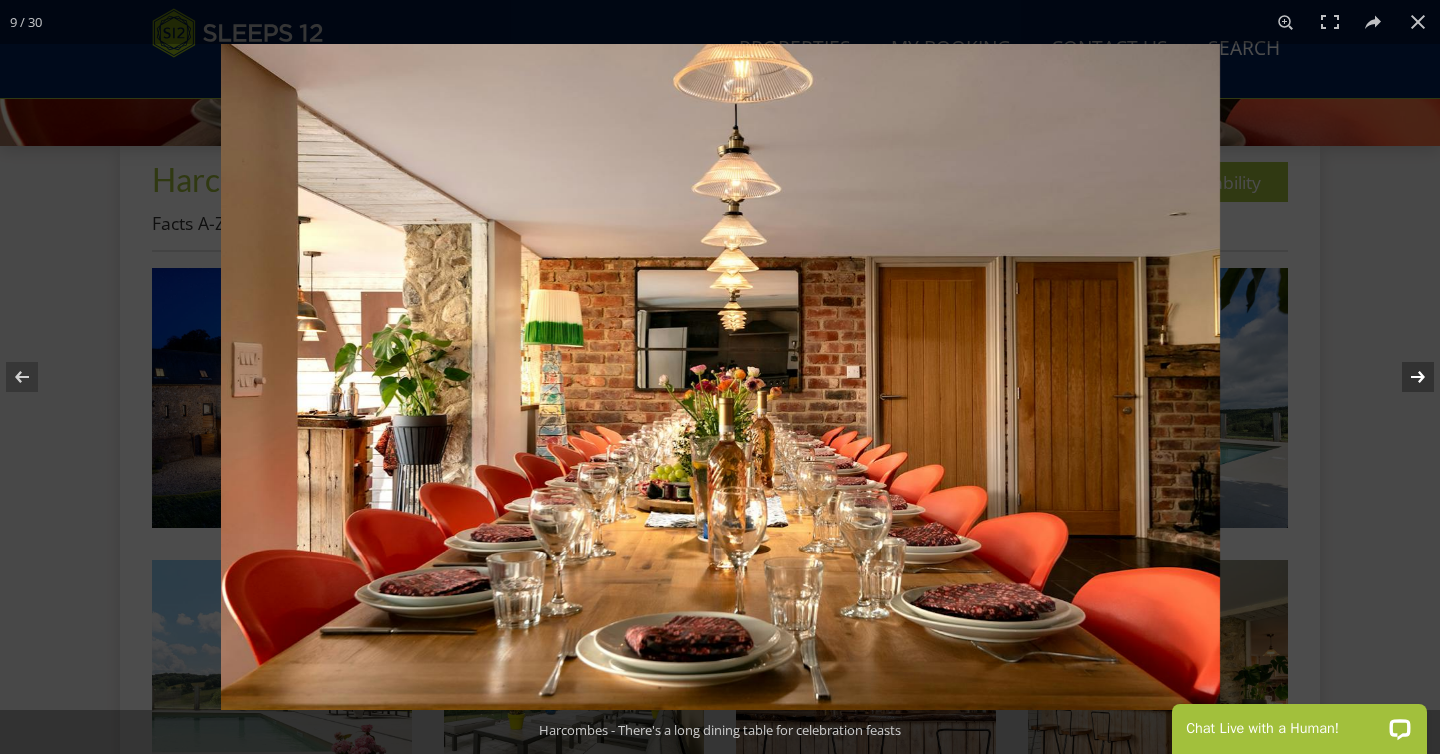click at bounding box center [1405, 377] 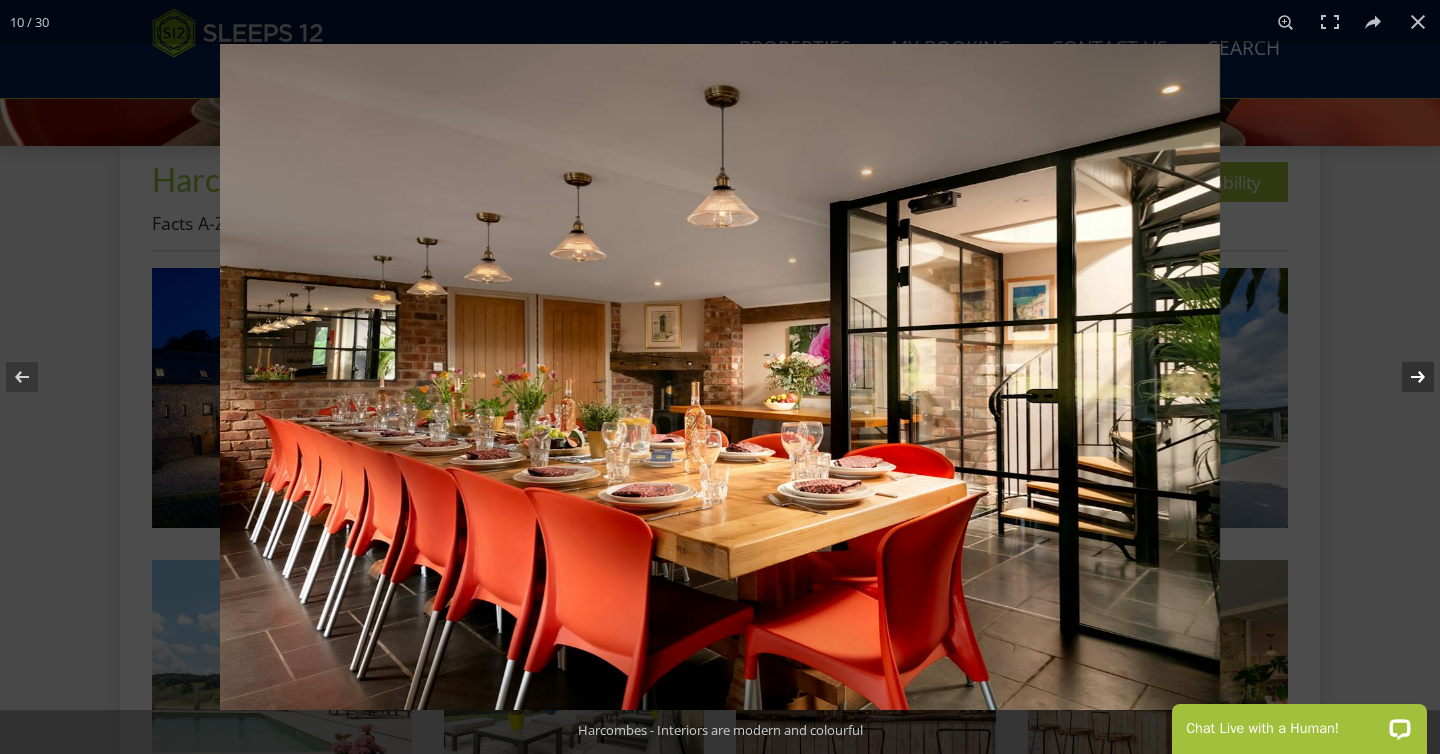 click at bounding box center [1405, 377] 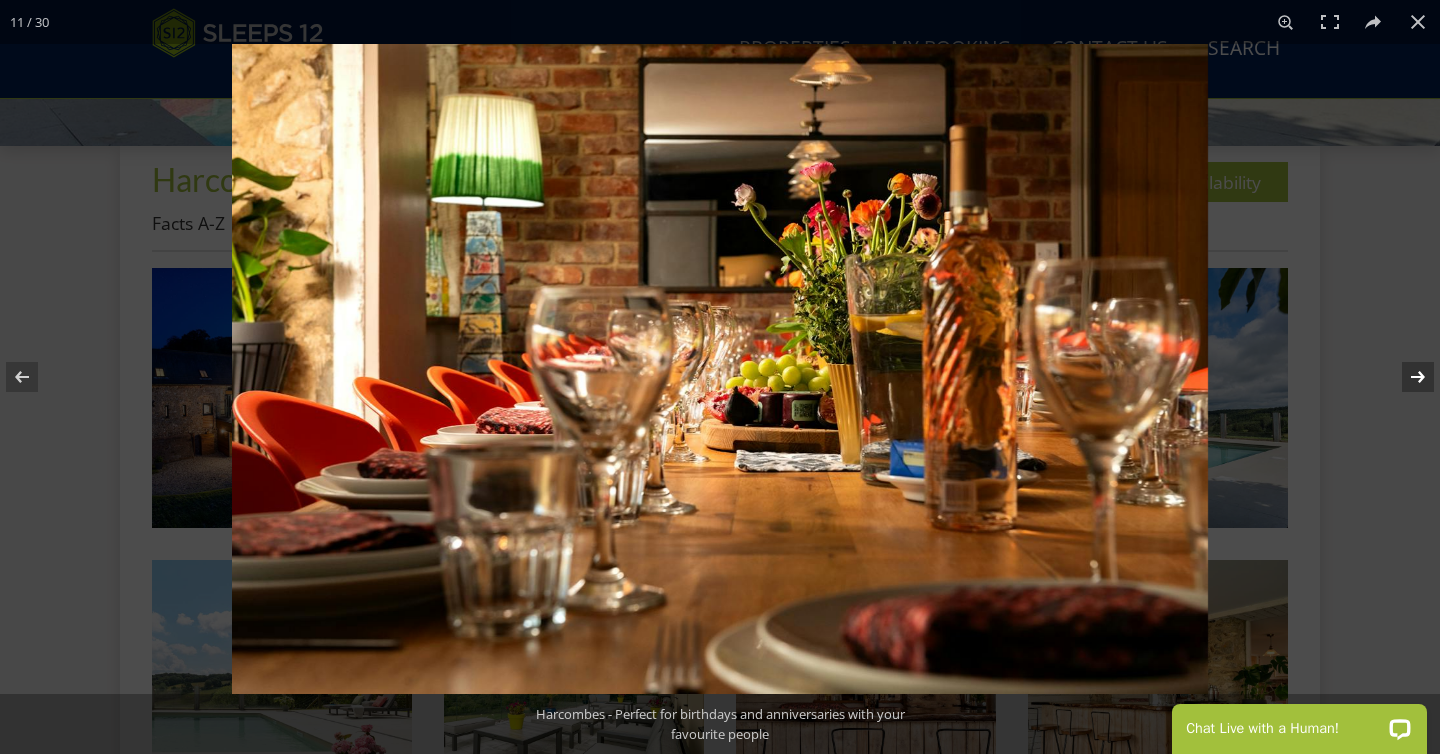 click at bounding box center [1405, 377] 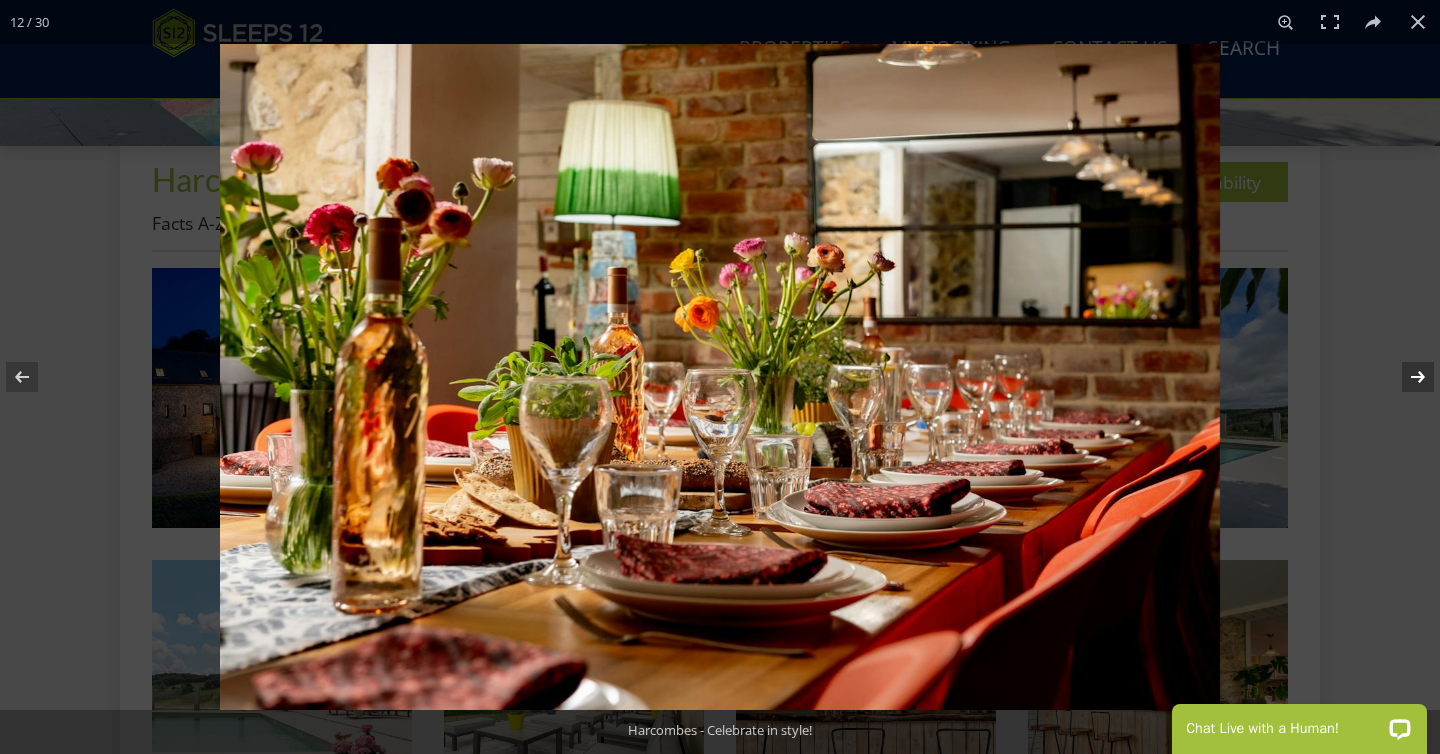 click at bounding box center [1405, 377] 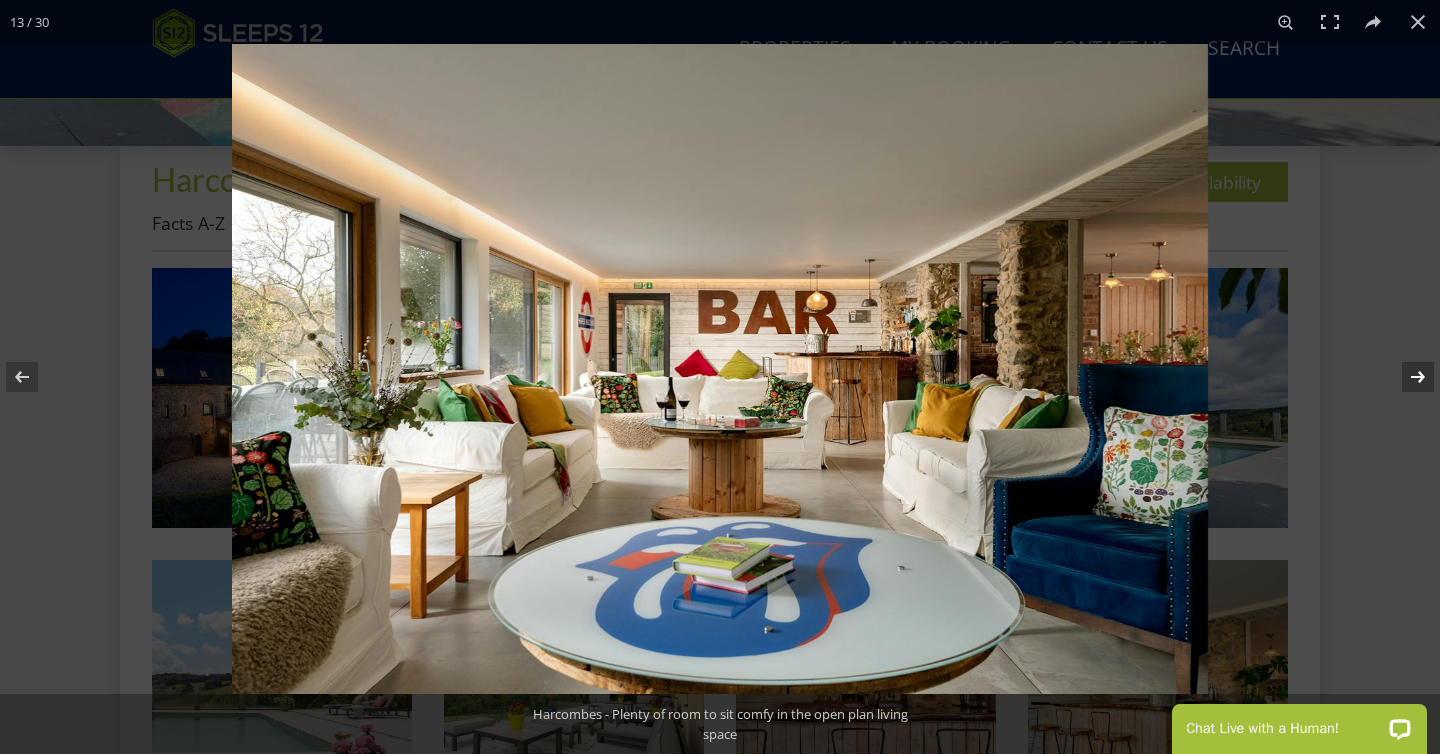 click at bounding box center [1405, 377] 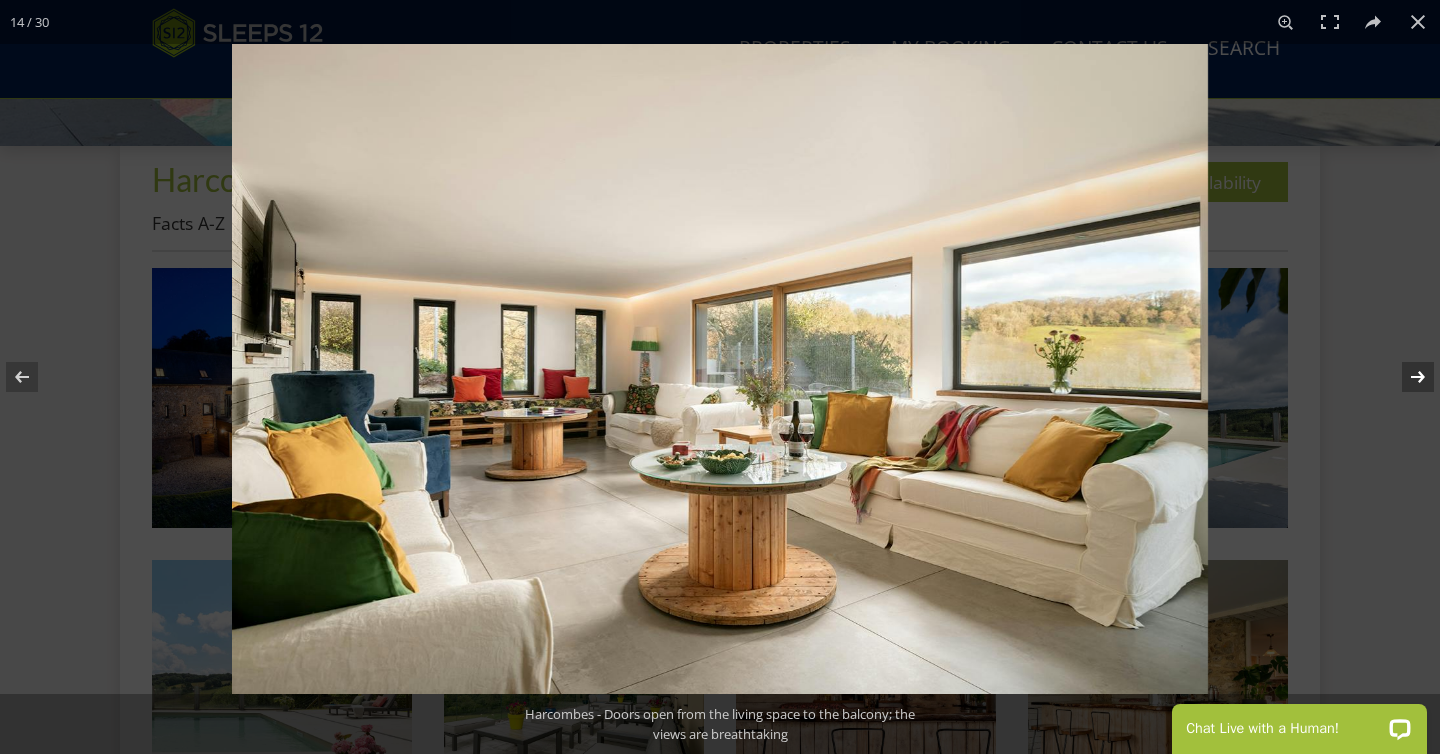 click at bounding box center [1405, 377] 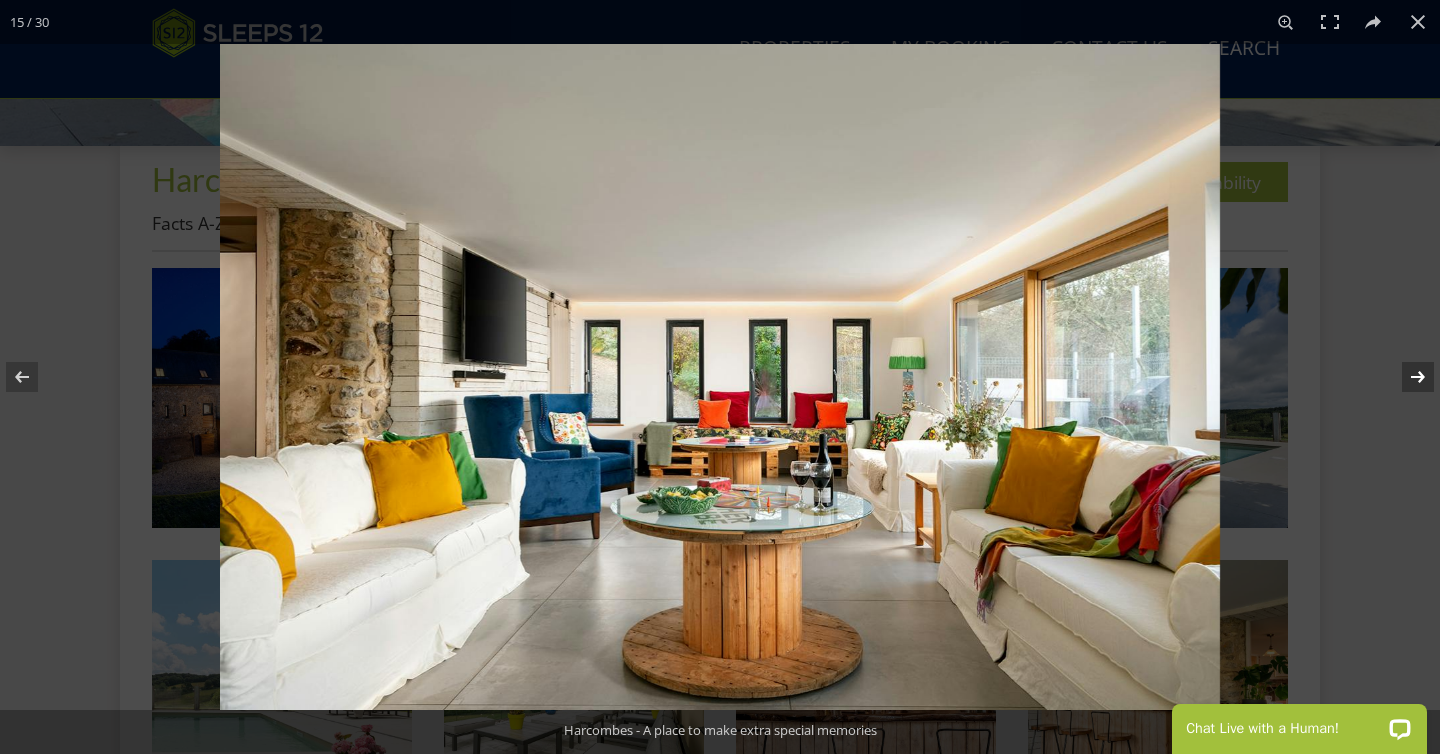 click at bounding box center [1405, 377] 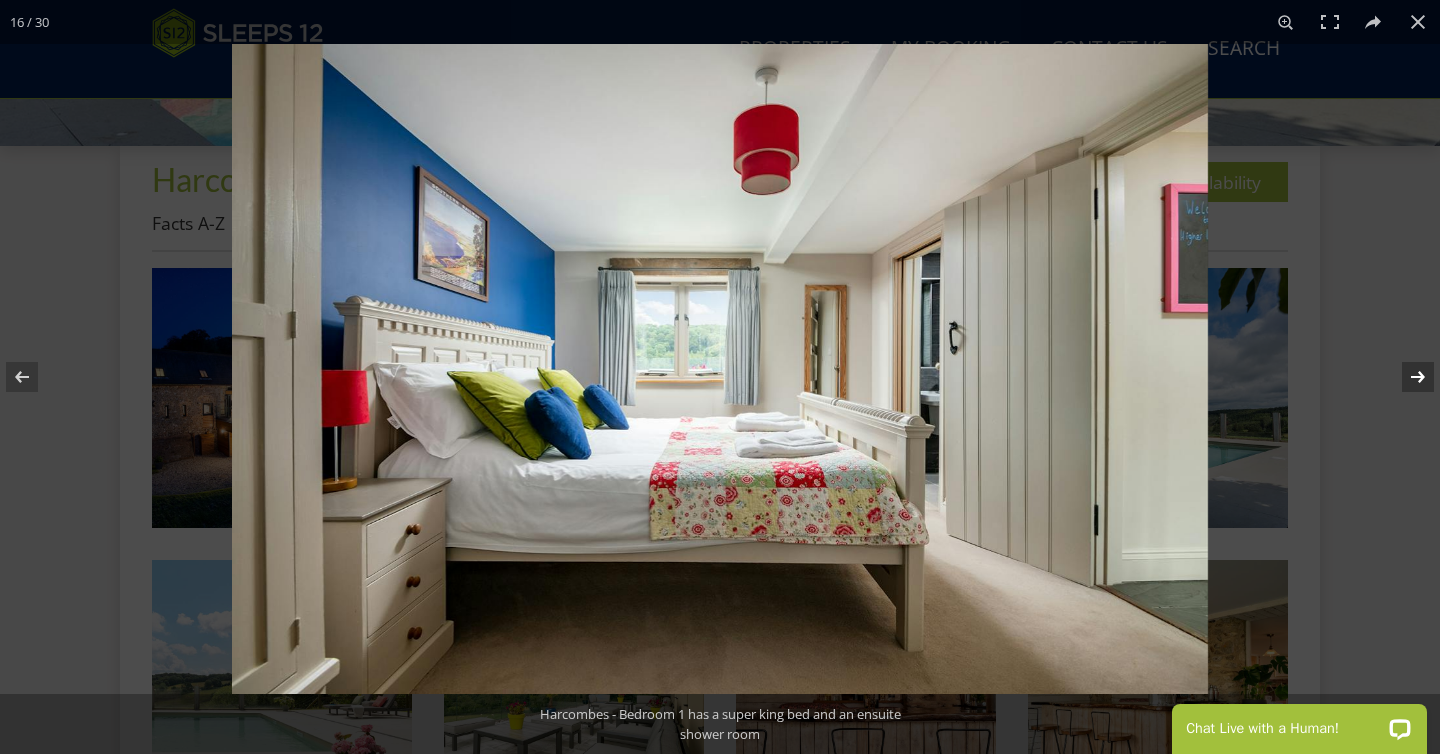 click at bounding box center (1405, 377) 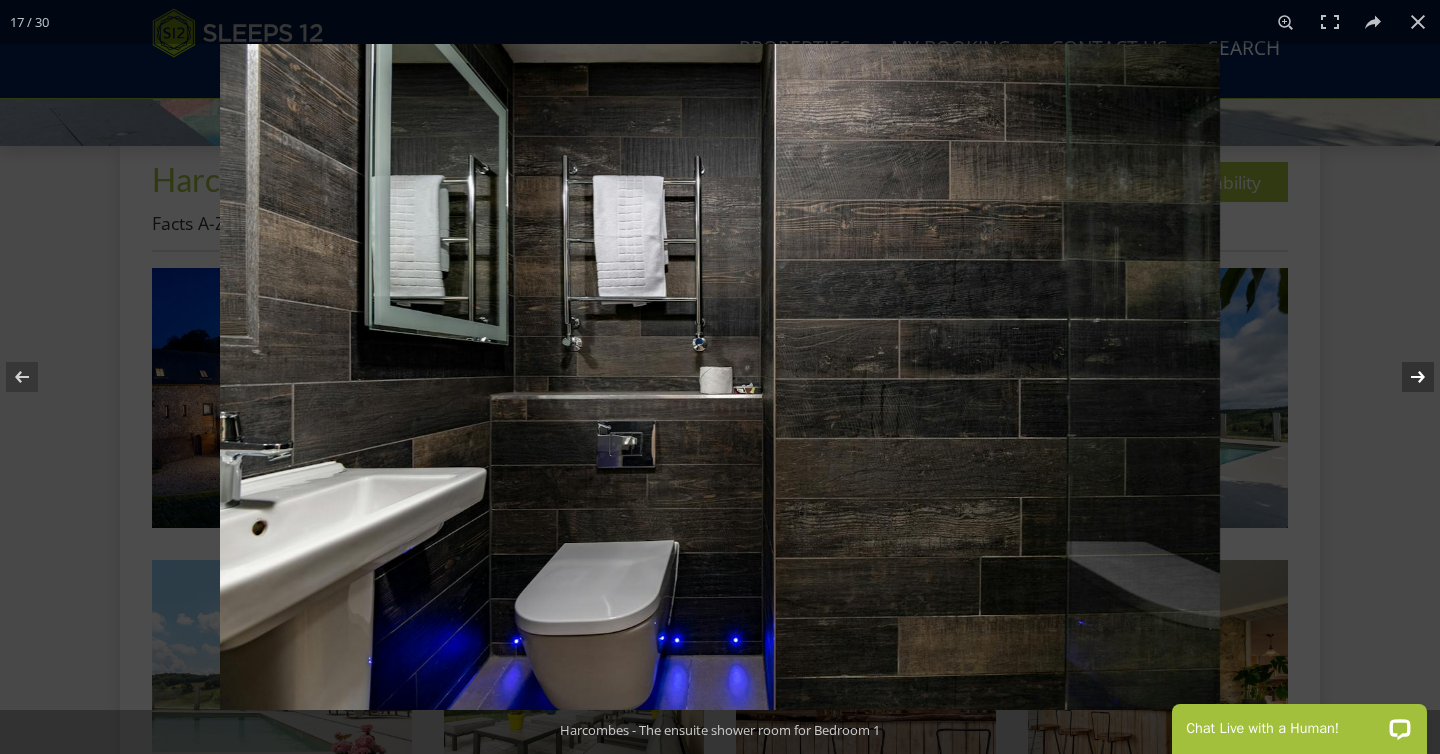 click at bounding box center (1405, 377) 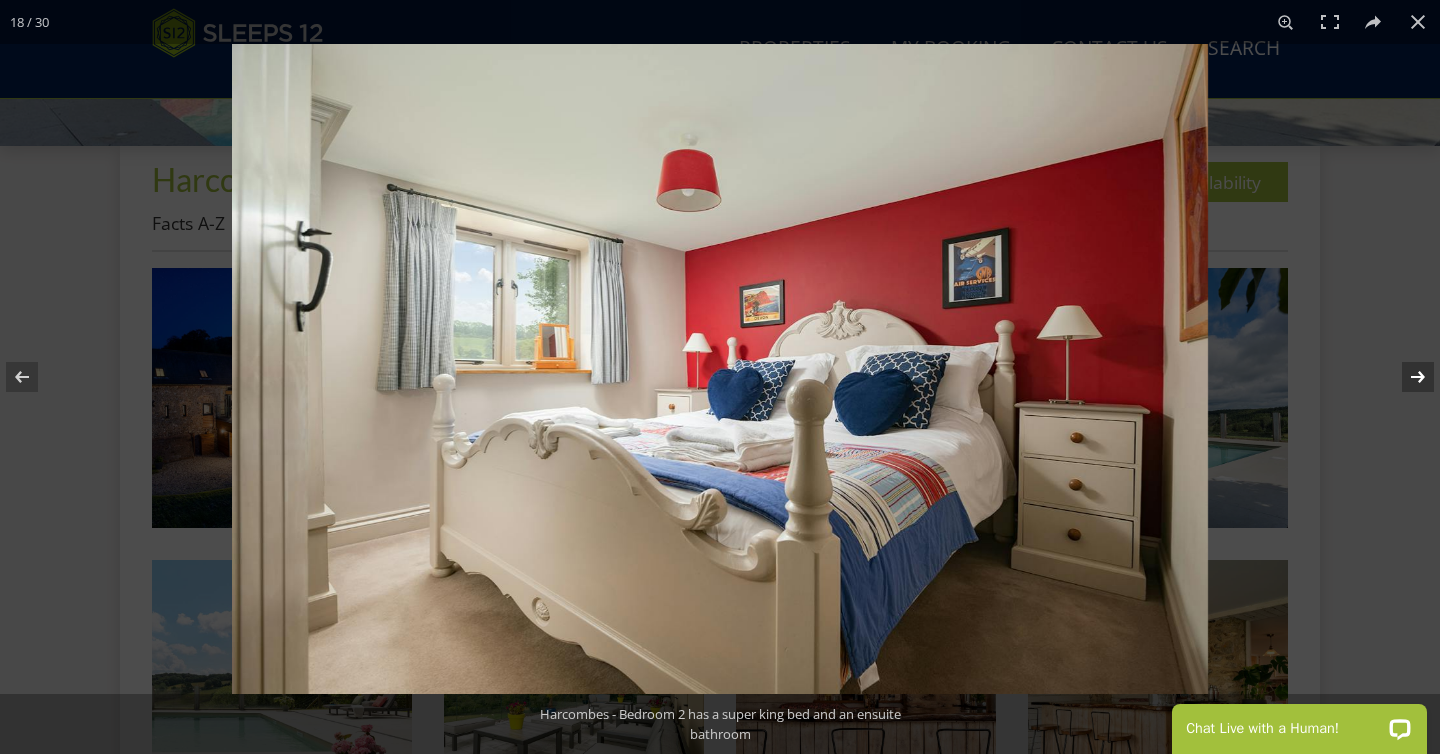 click at bounding box center [1405, 377] 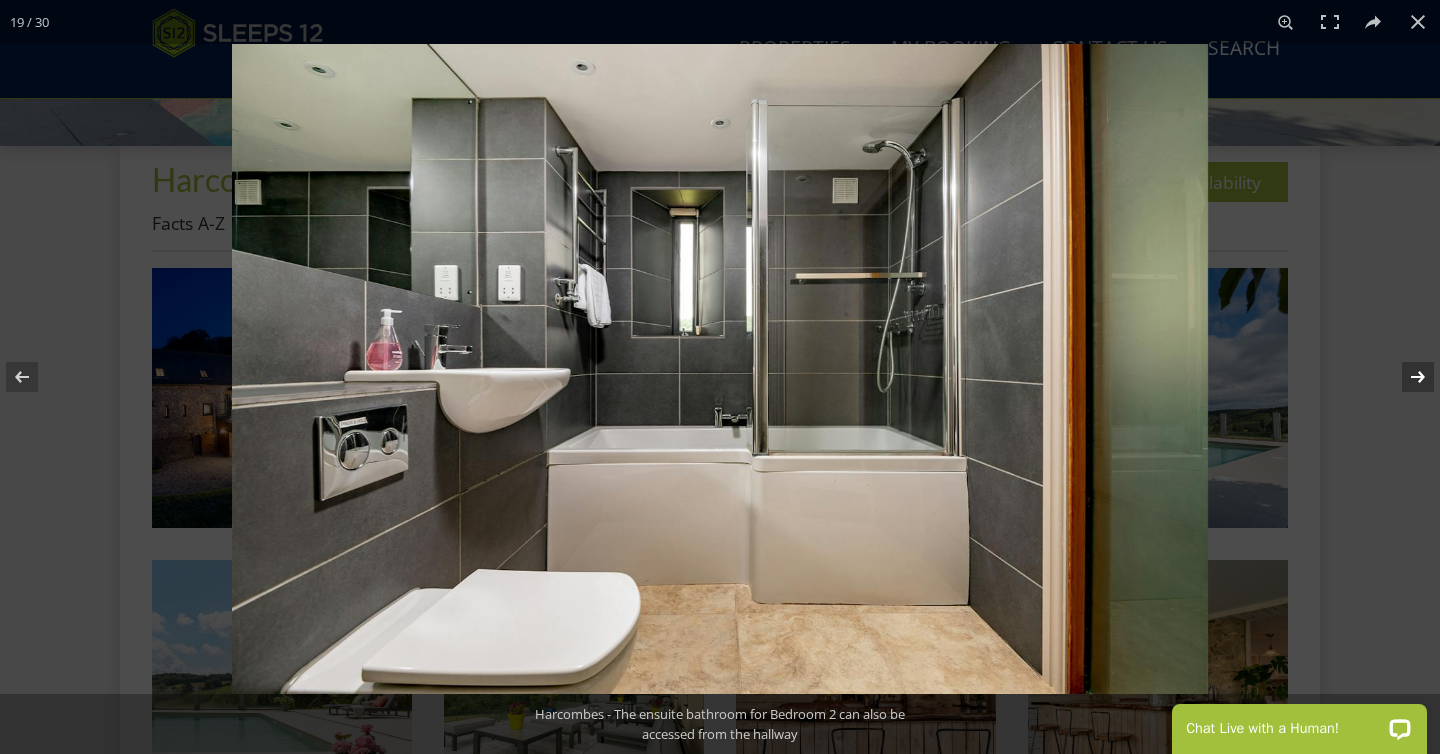 click at bounding box center (1405, 377) 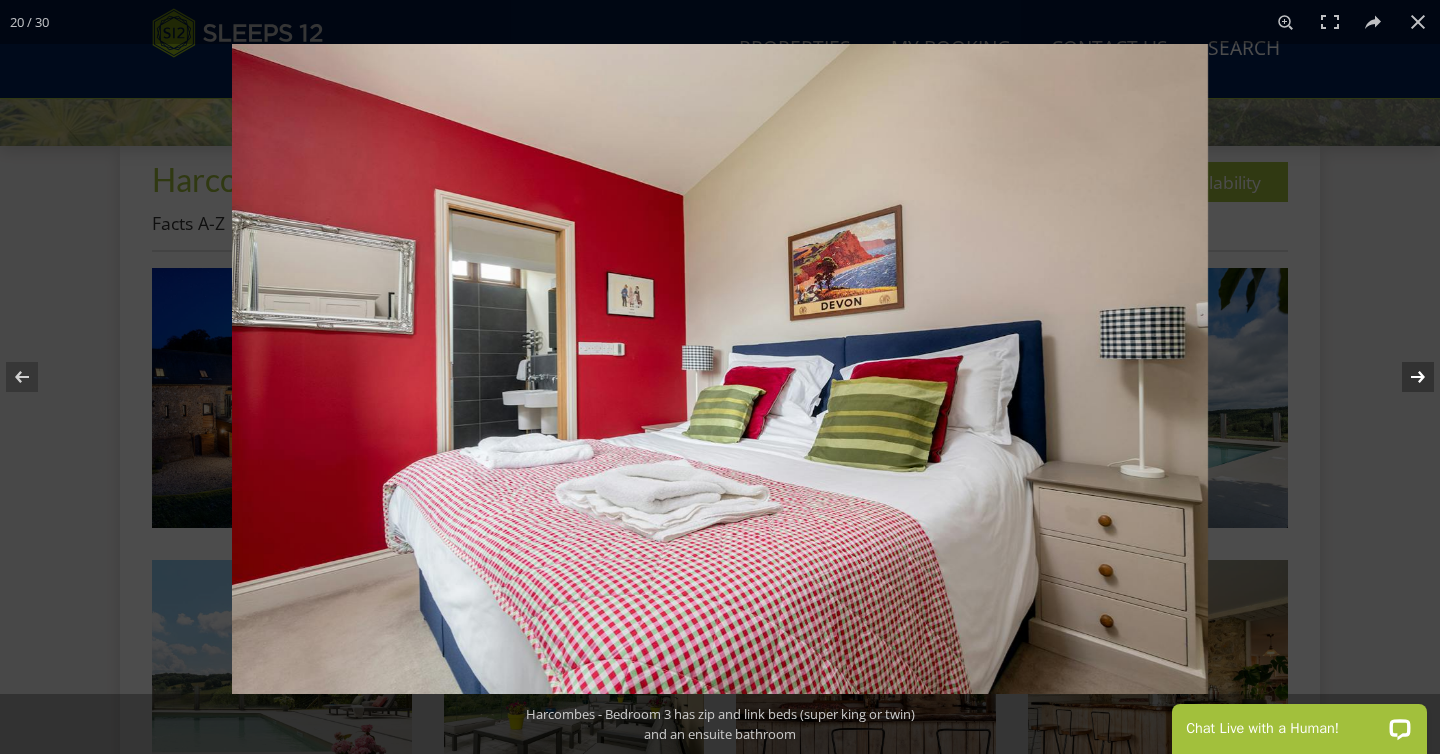 click at bounding box center (1405, 377) 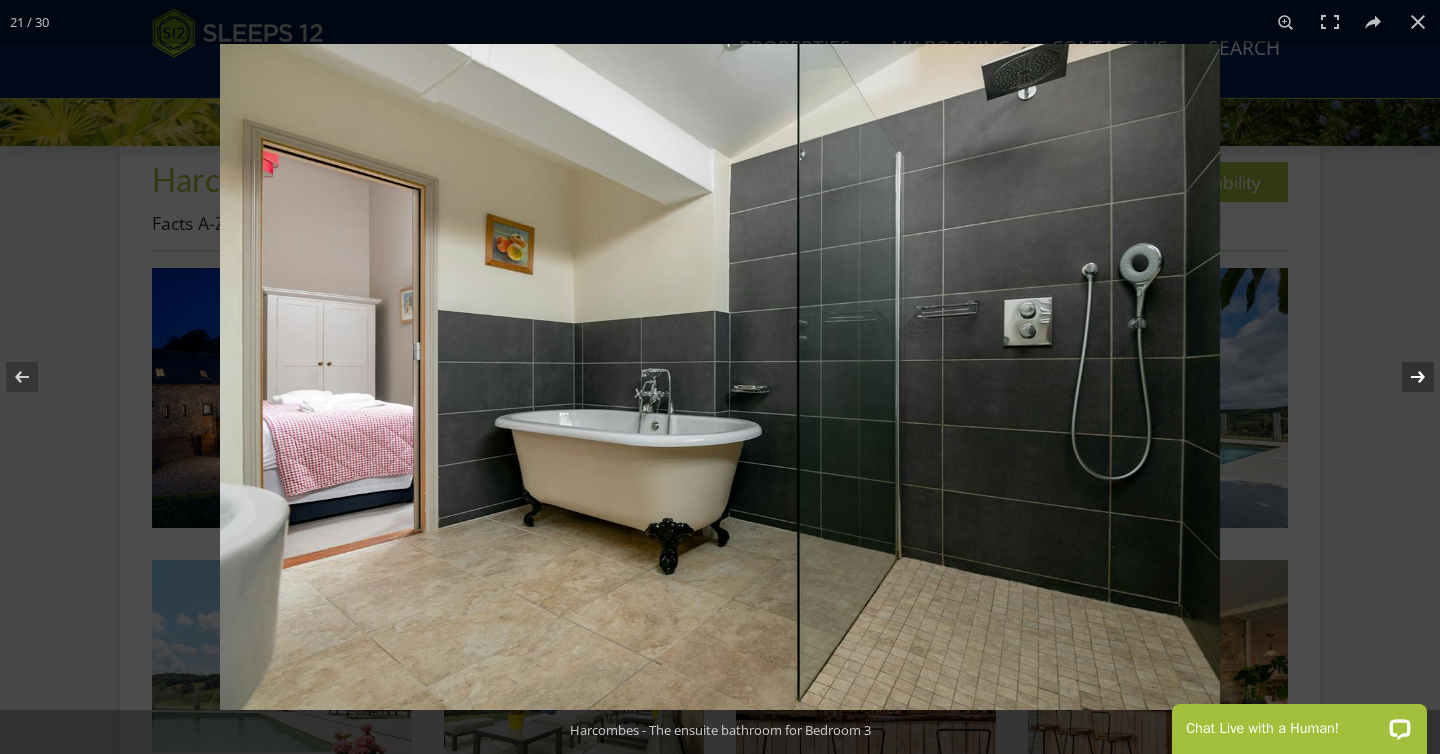 click at bounding box center (1405, 377) 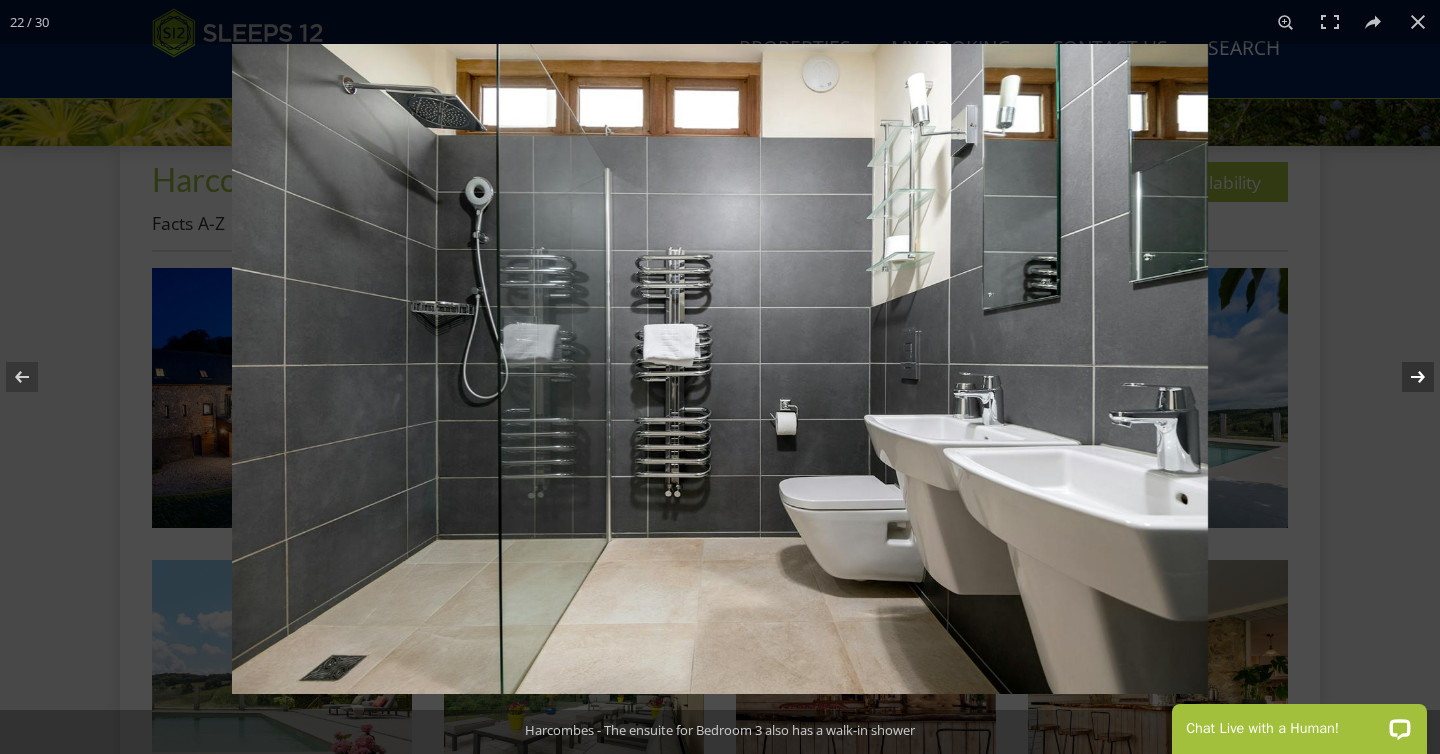 click at bounding box center [1405, 377] 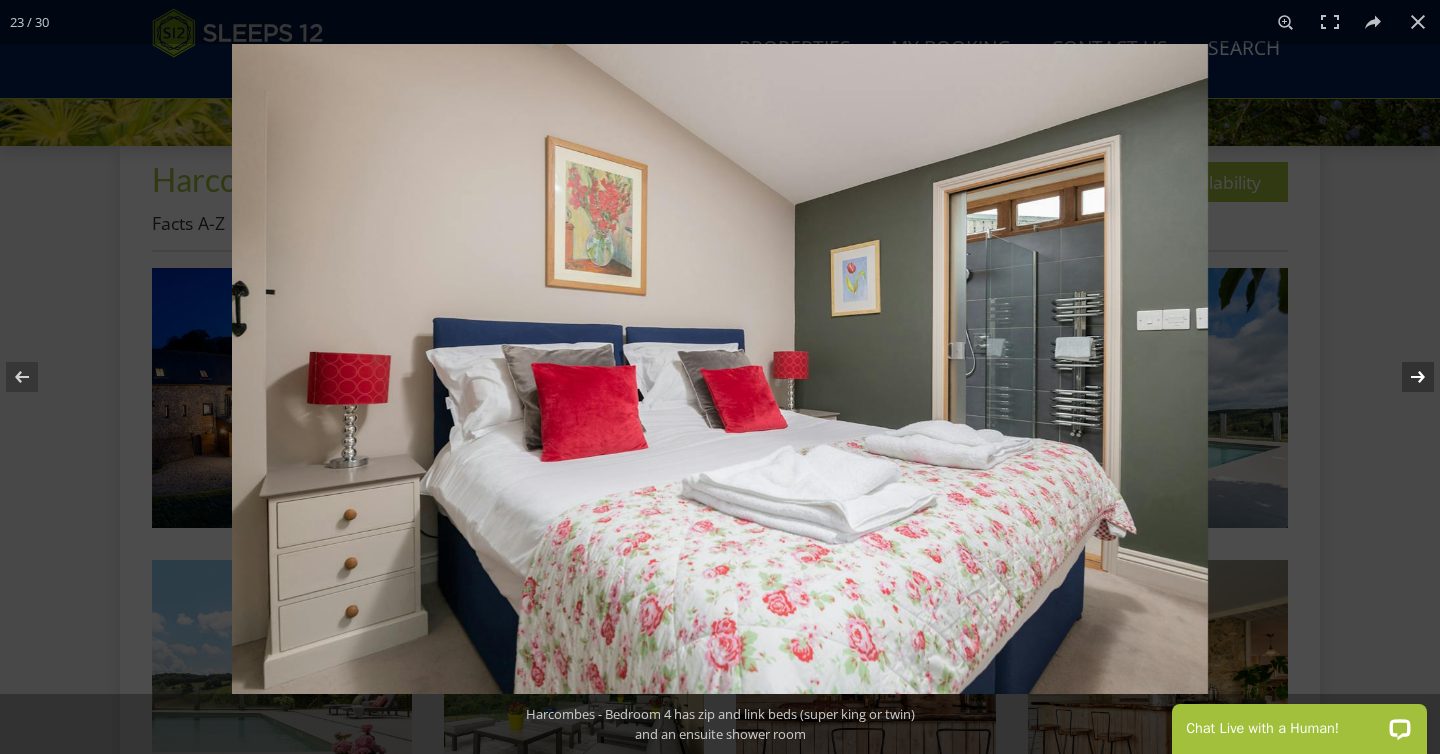 click at bounding box center [1405, 377] 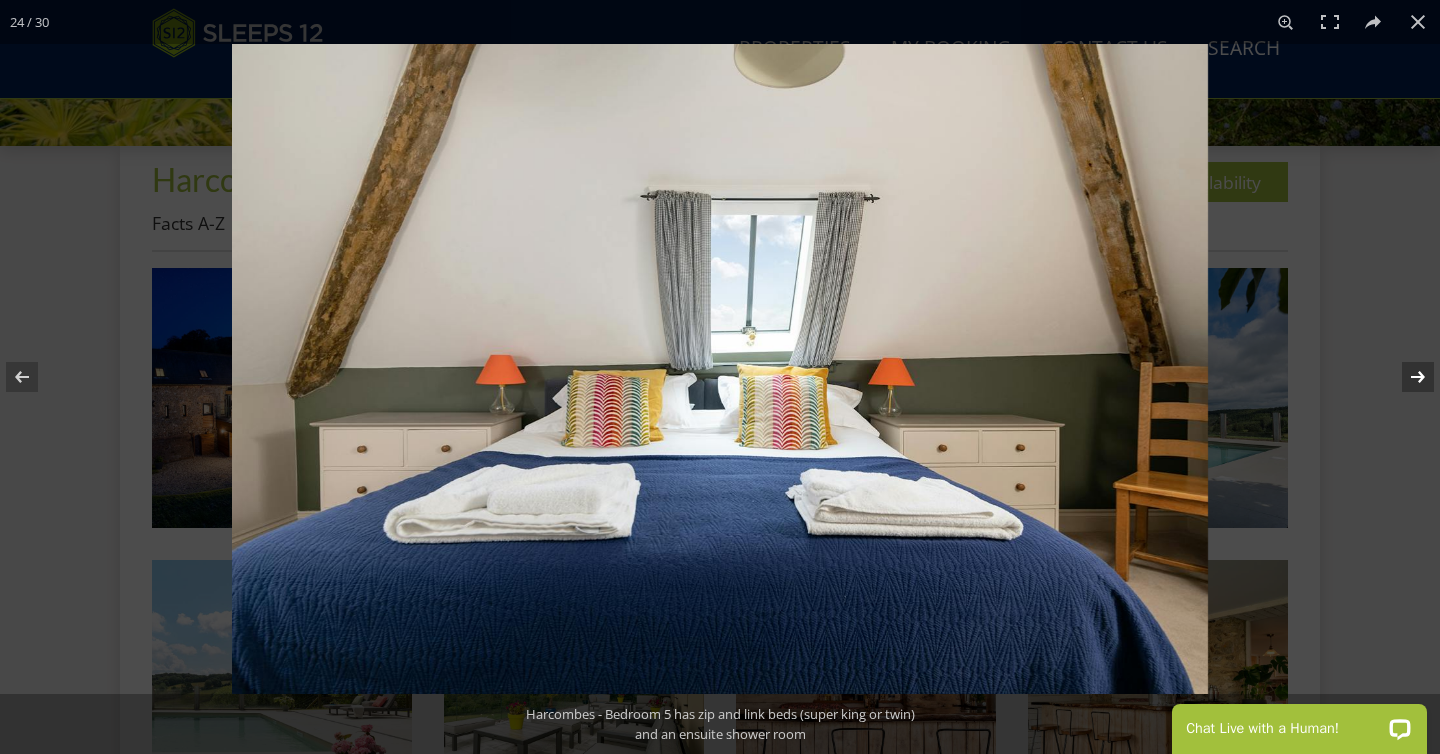 click at bounding box center [1405, 377] 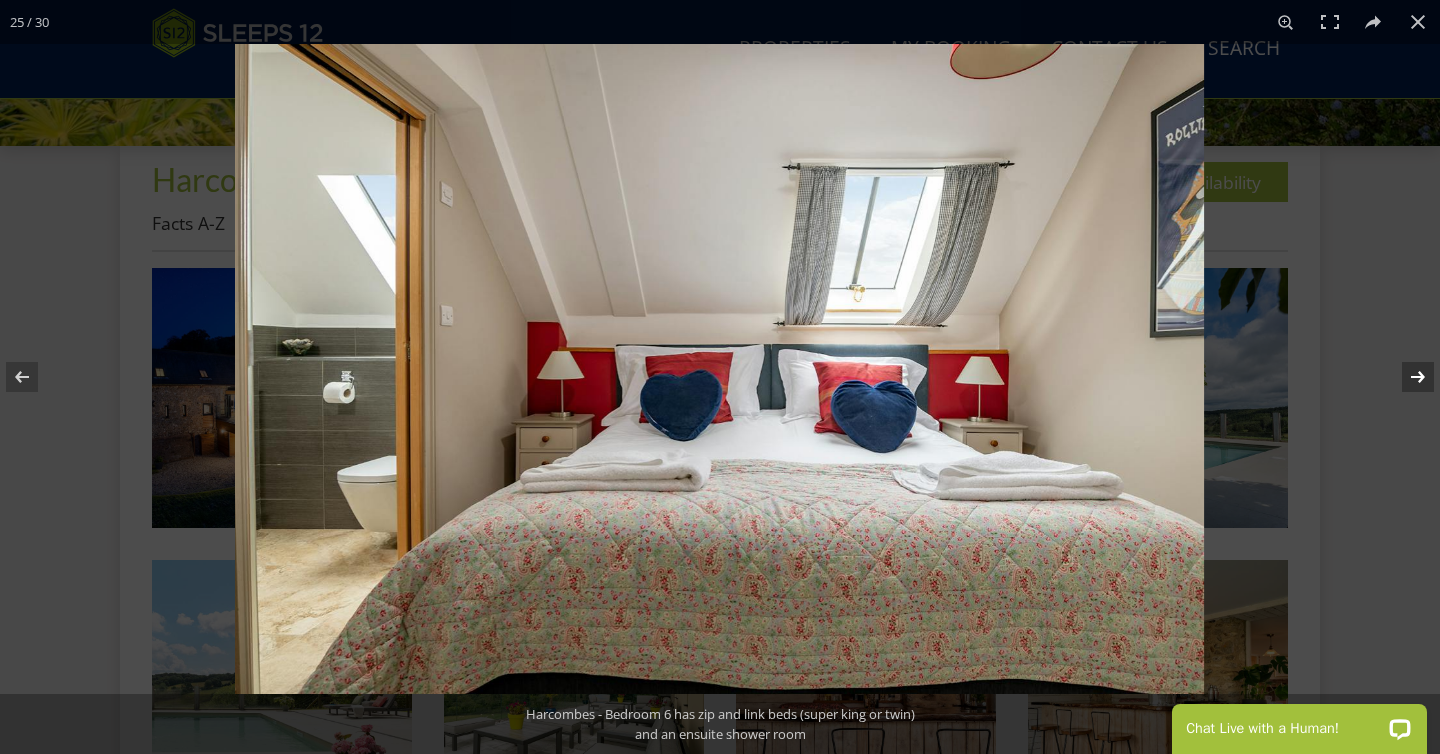 click at bounding box center (1405, 377) 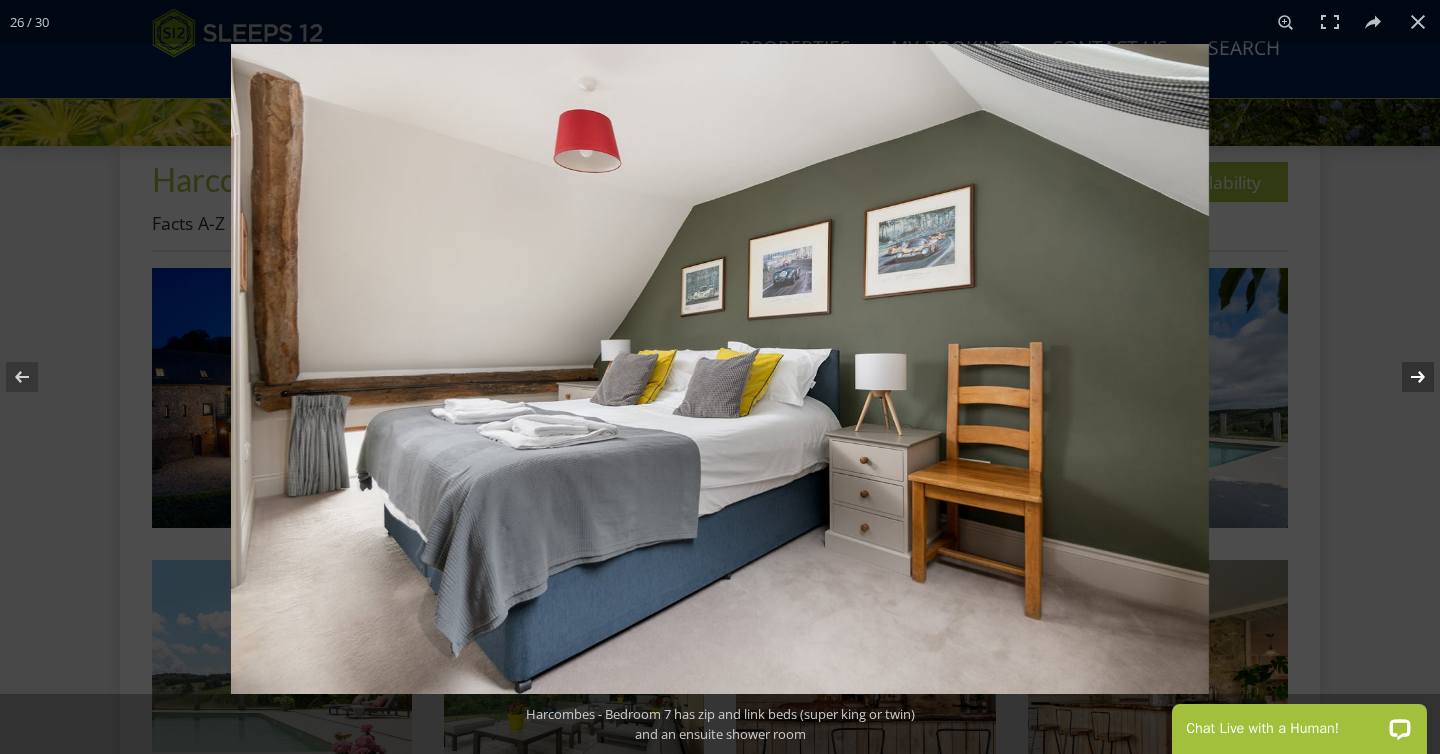 click at bounding box center [1405, 377] 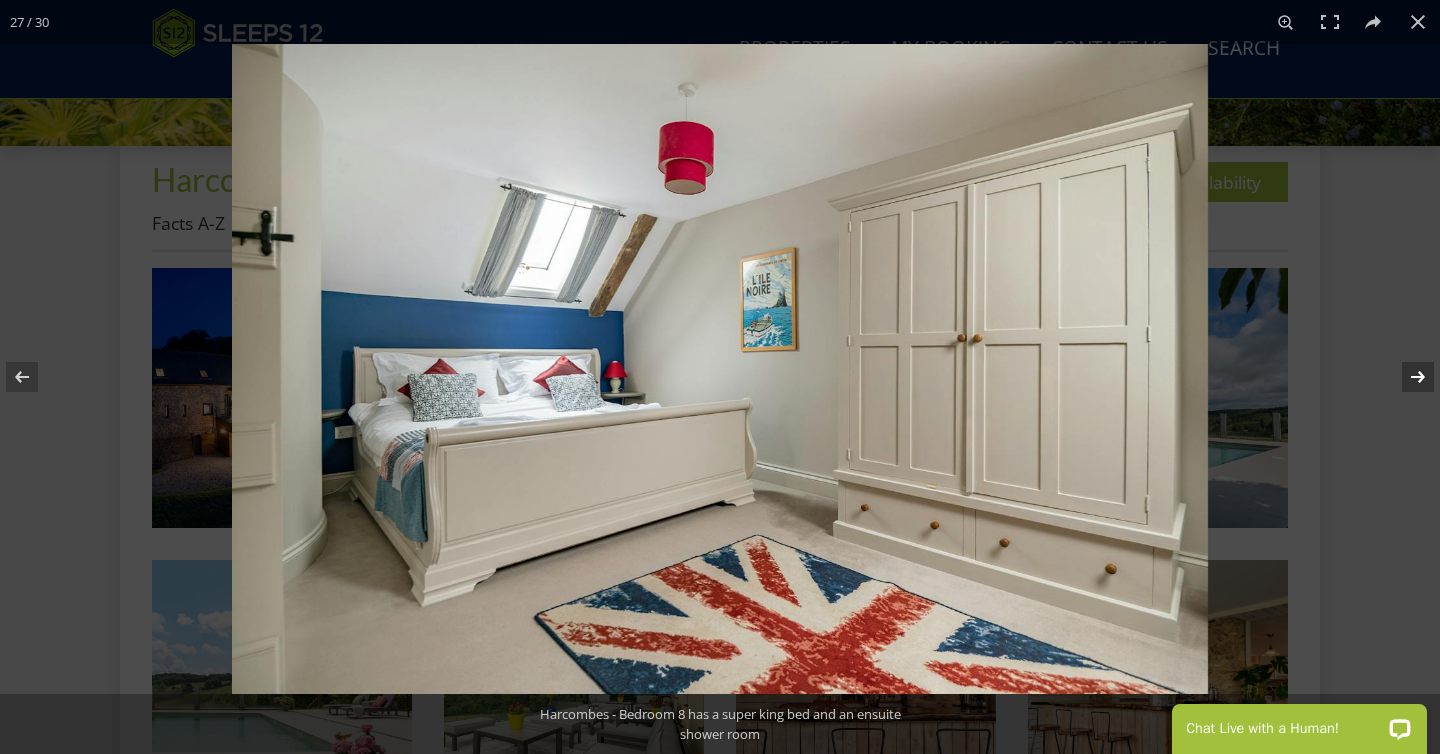 click at bounding box center (1405, 377) 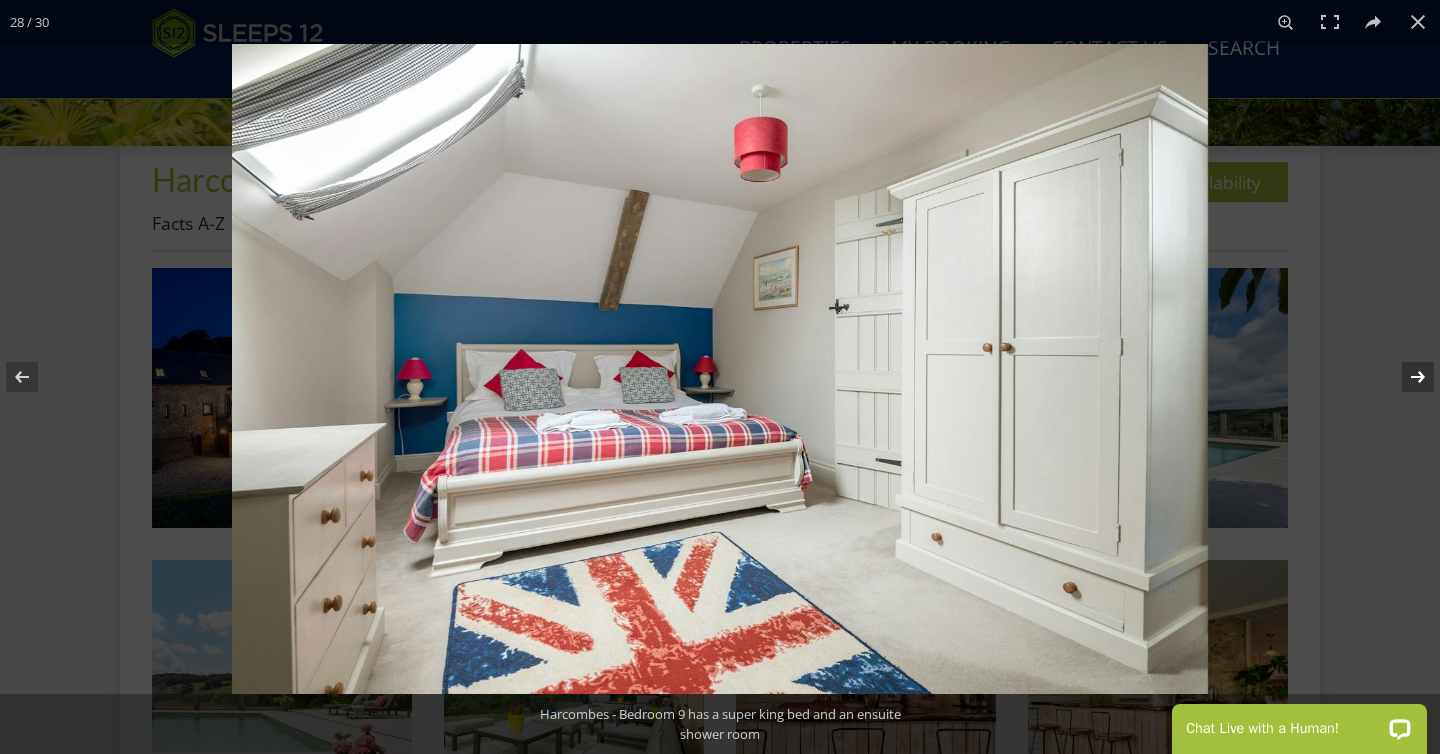 click at bounding box center [1405, 377] 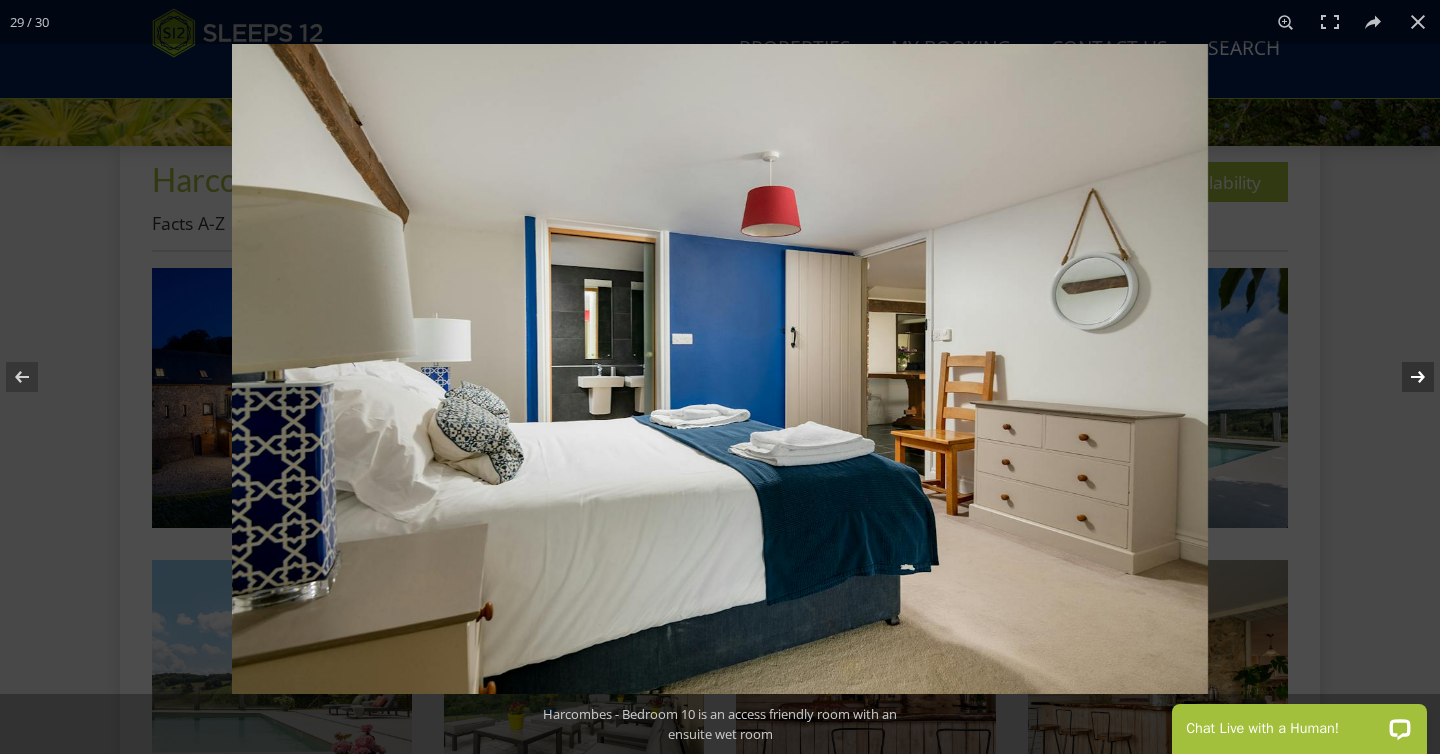 click at bounding box center [1405, 377] 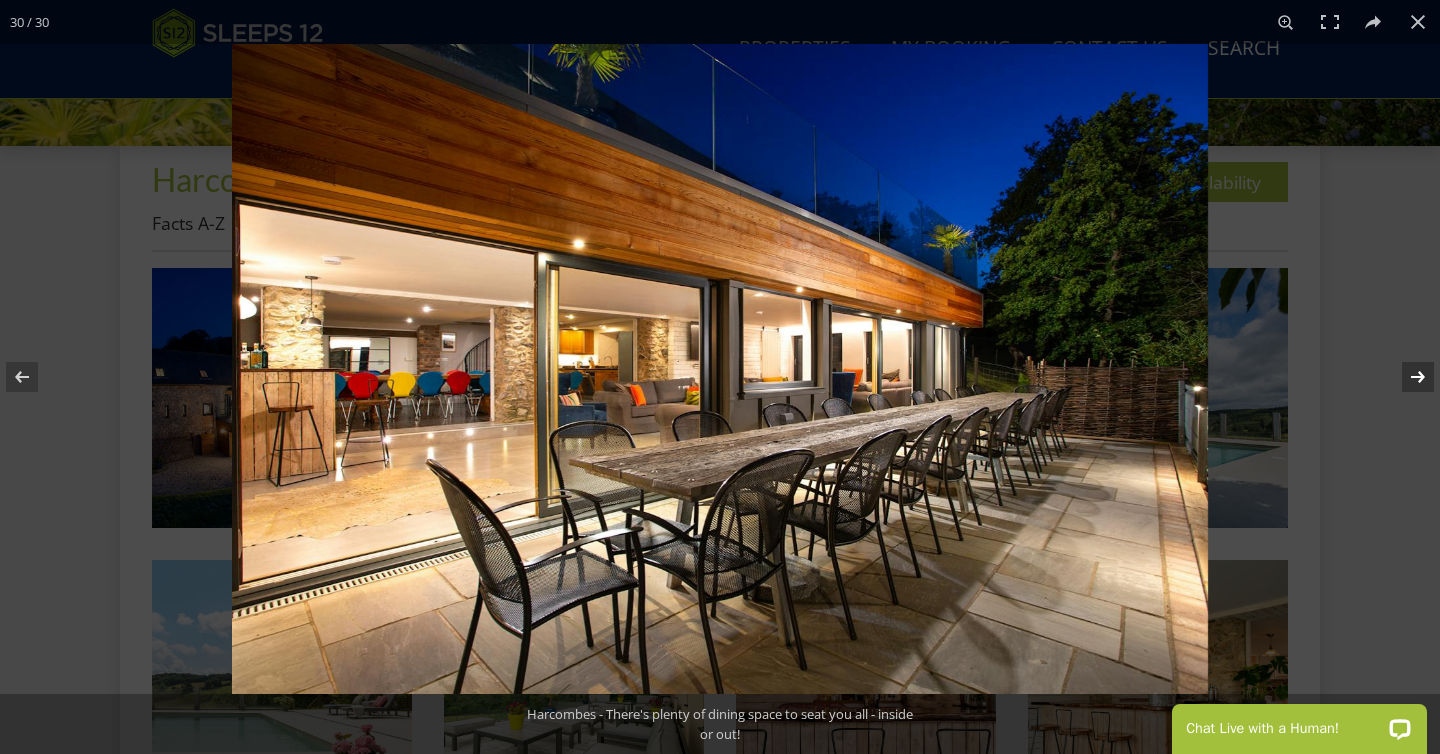click at bounding box center (1405, 377) 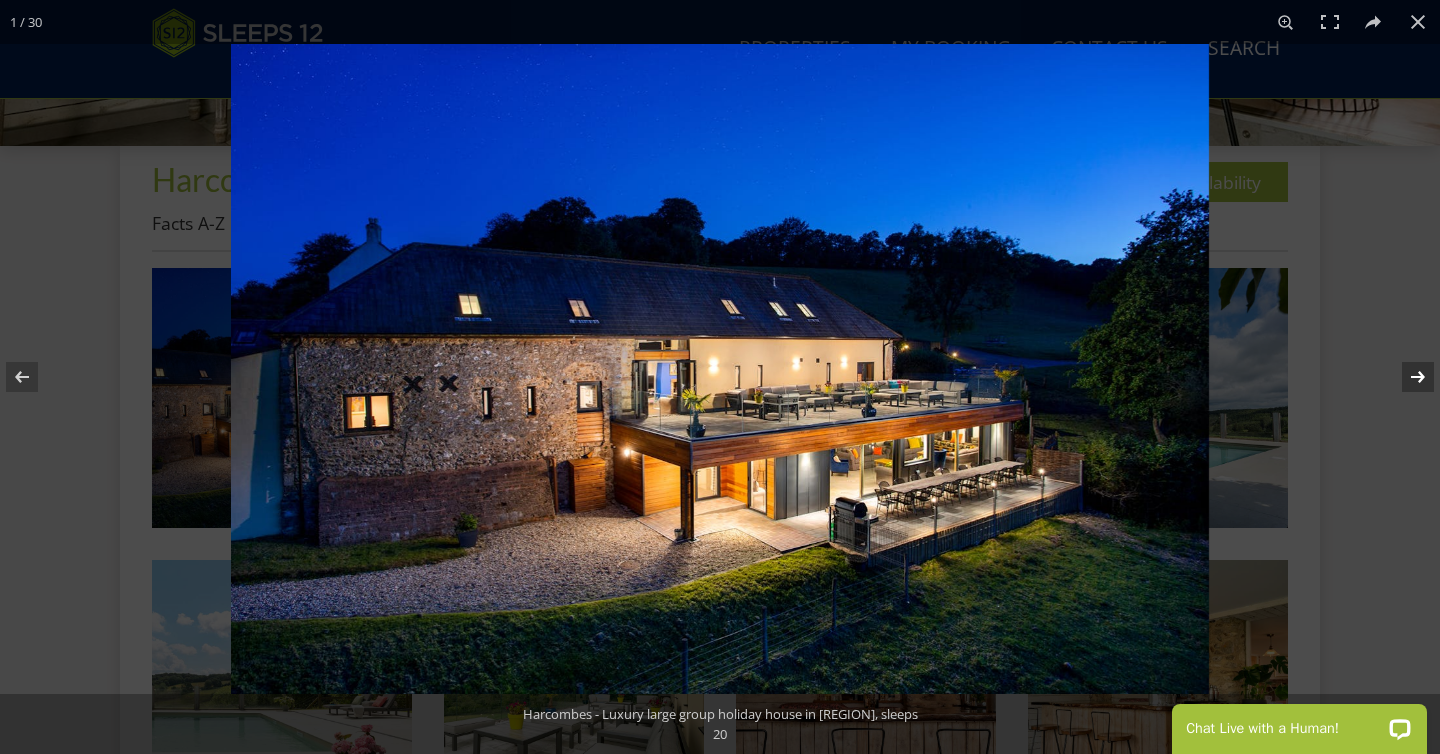 click at bounding box center [1405, 377] 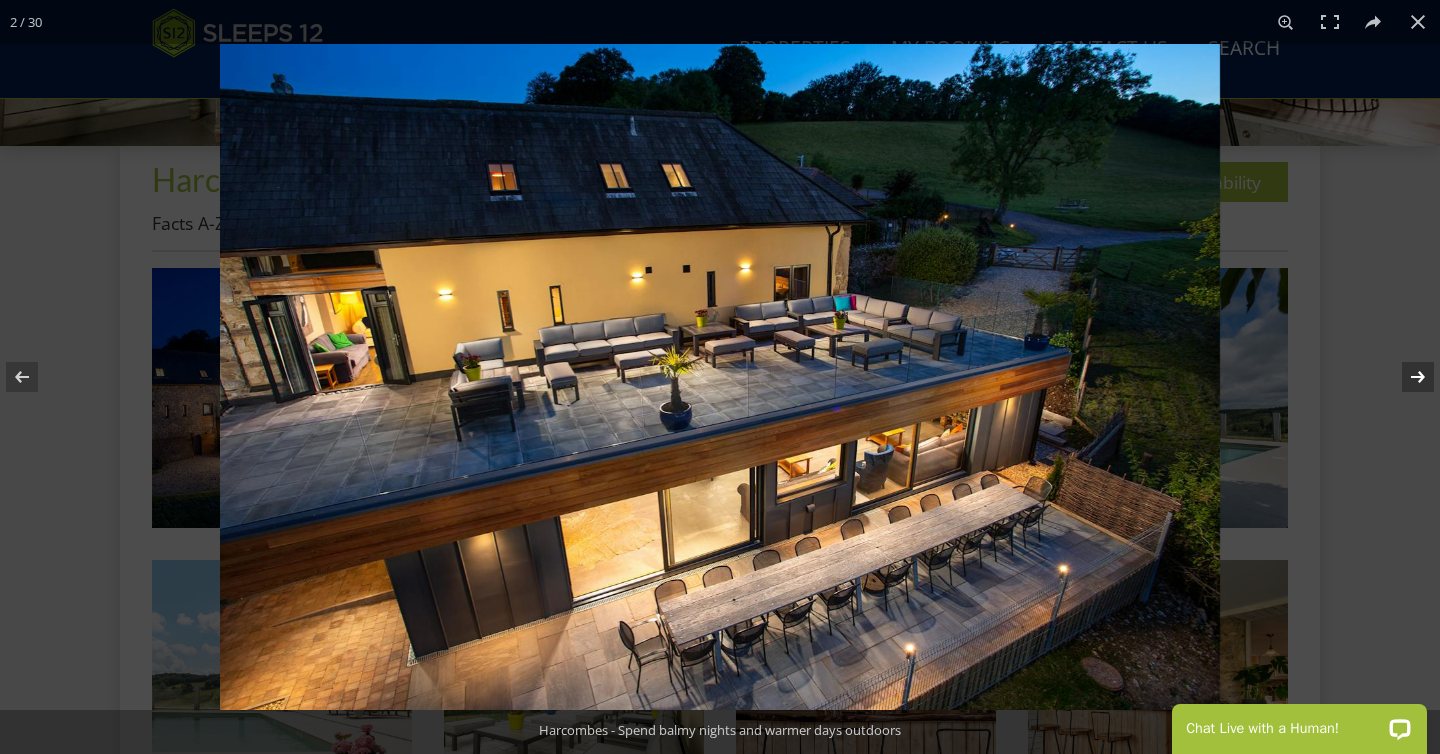 click at bounding box center (1405, 377) 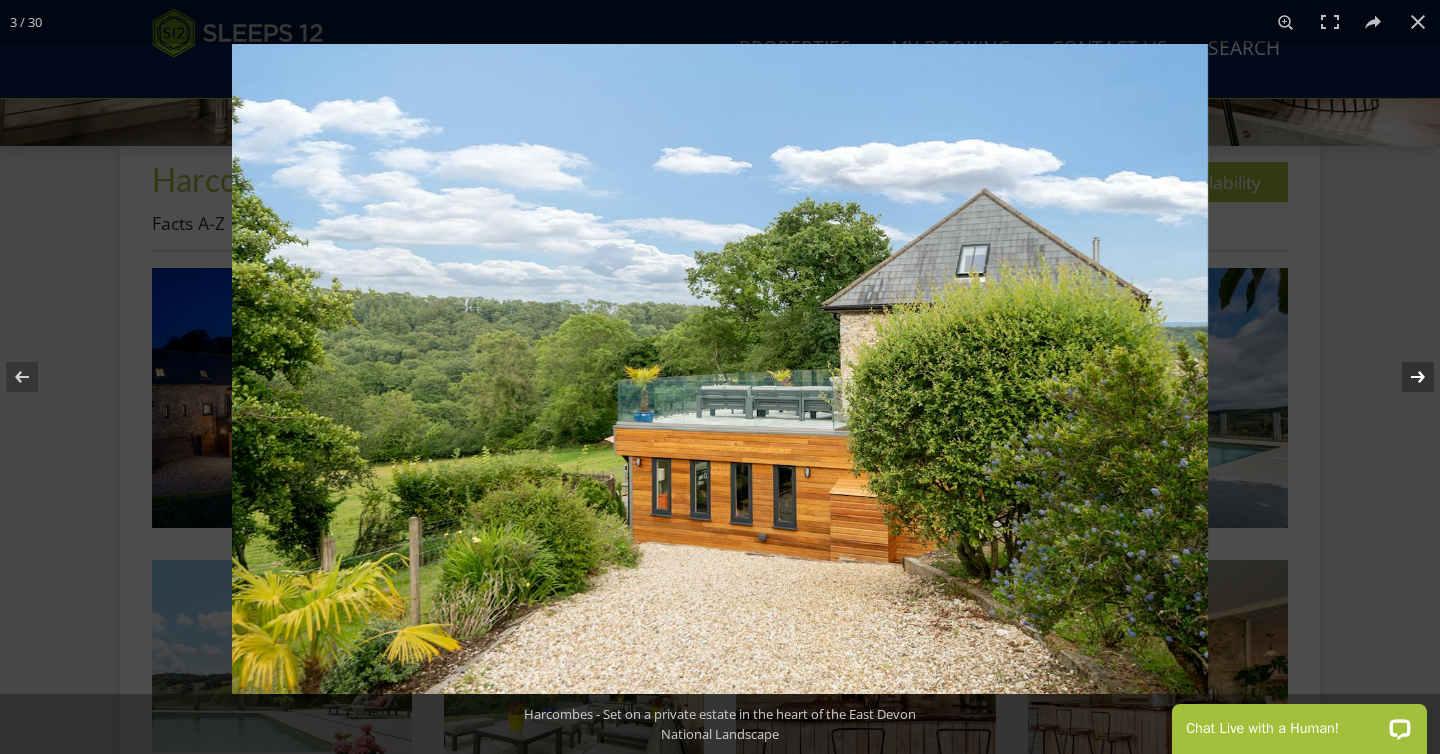 click at bounding box center (1405, 377) 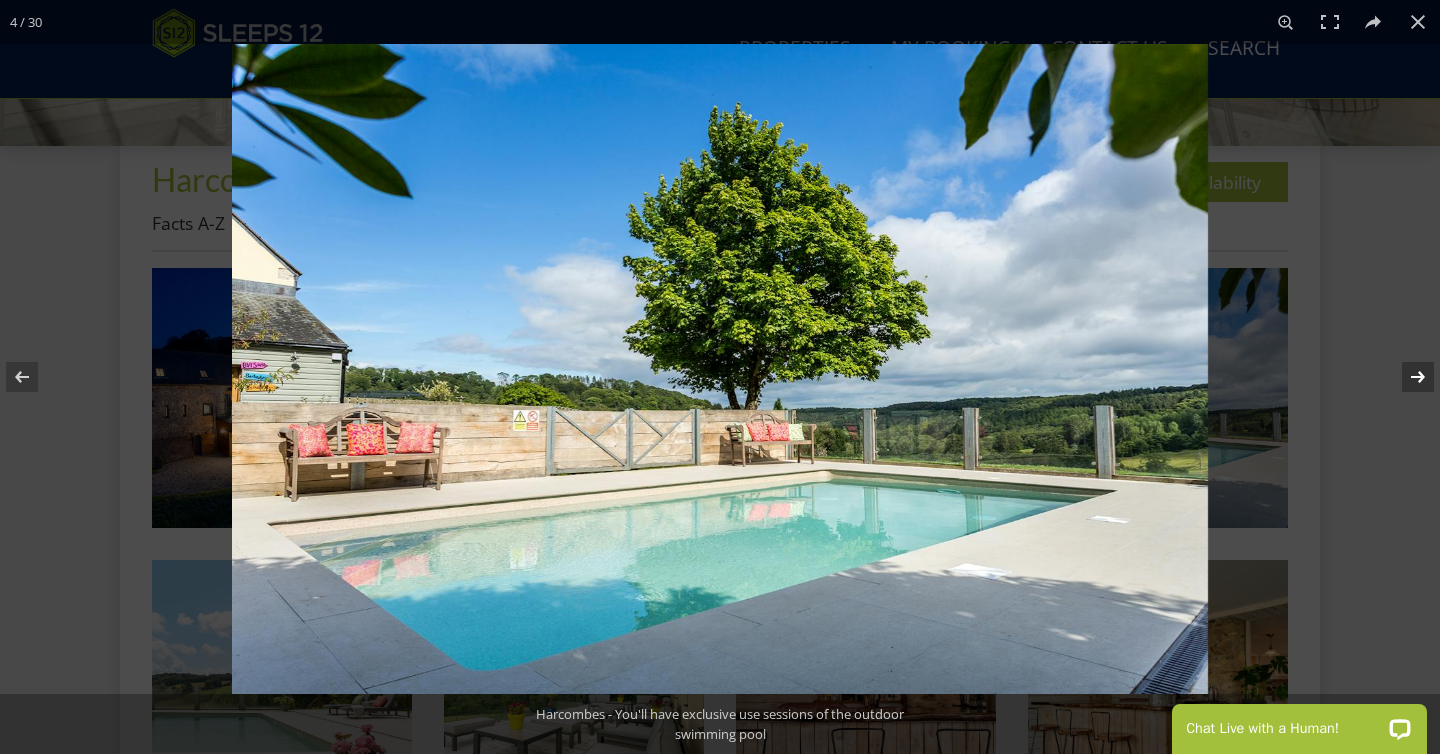 click at bounding box center [1405, 377] 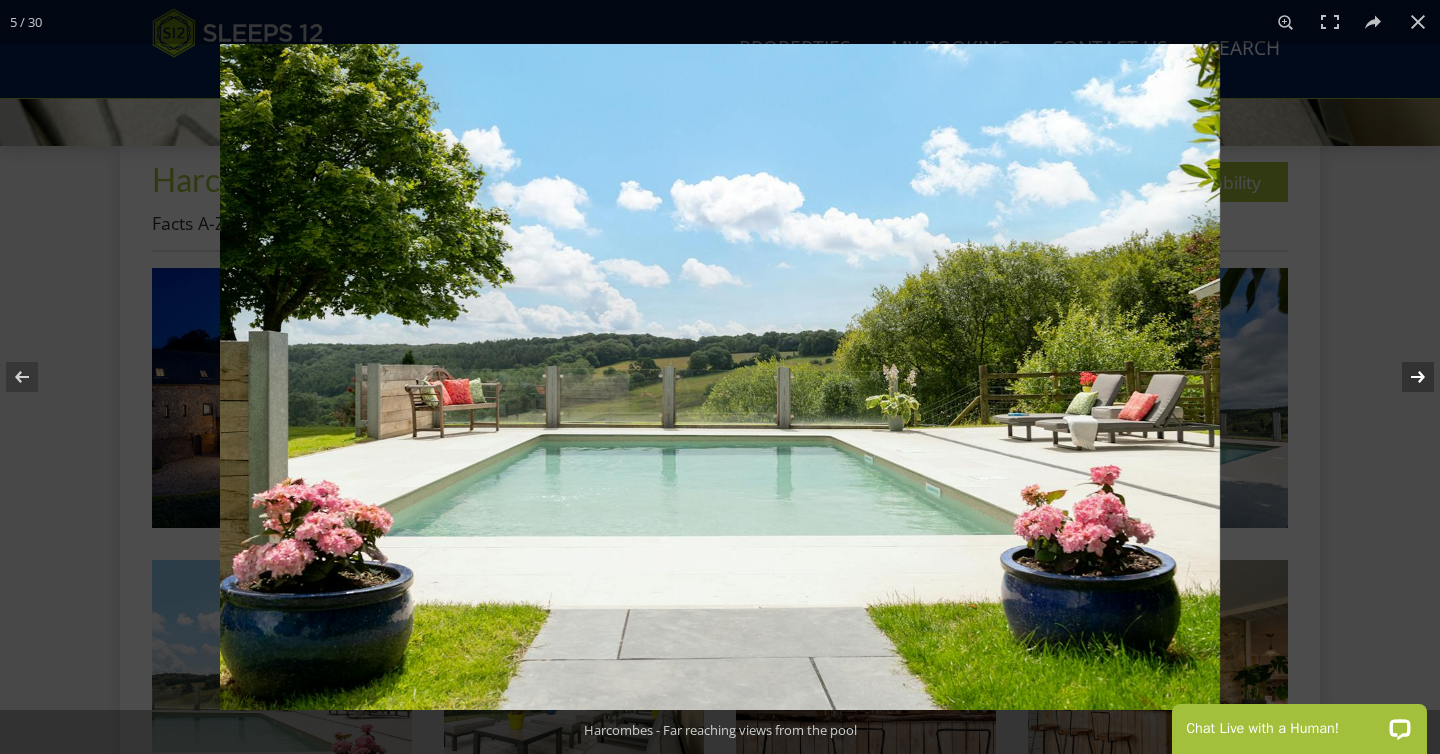 click at bounding box center [1405, 377] 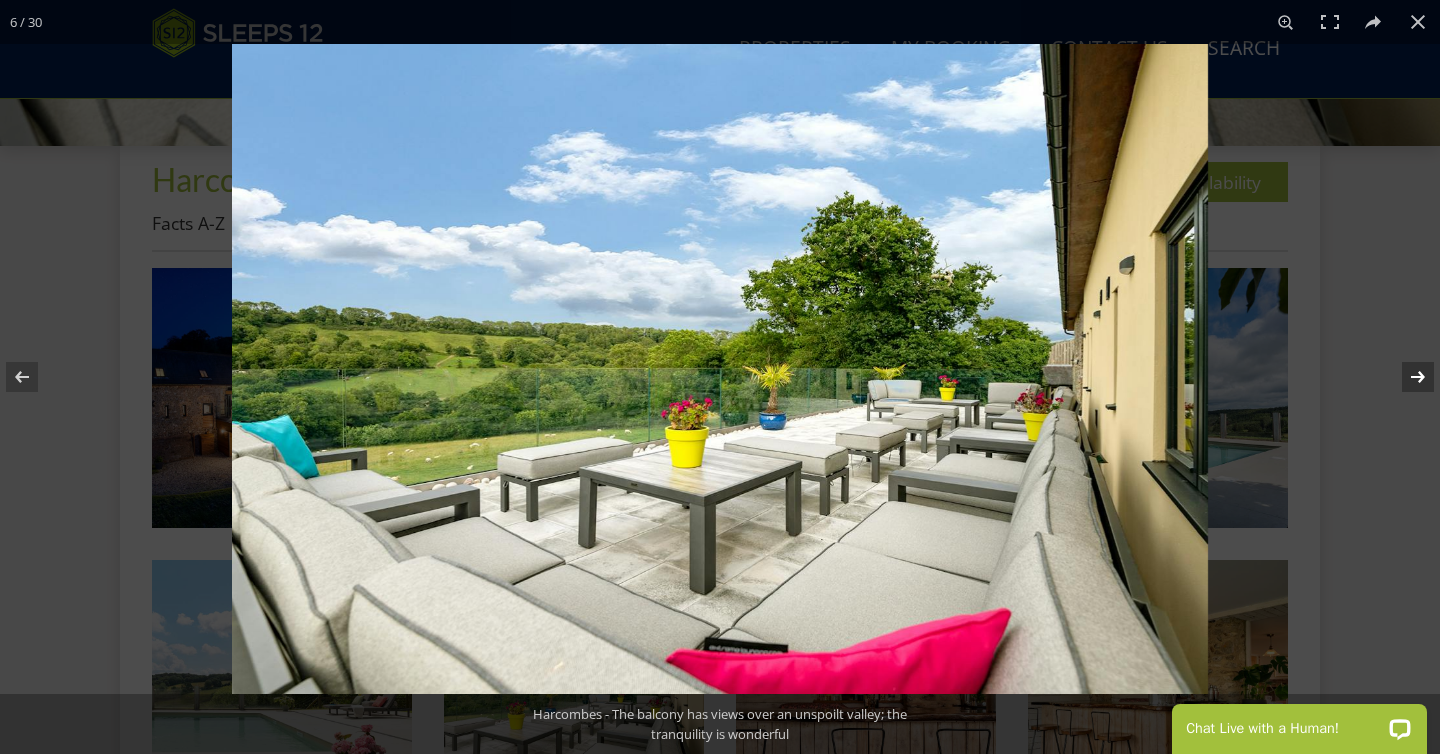 click at bounding box center (1405, 377) 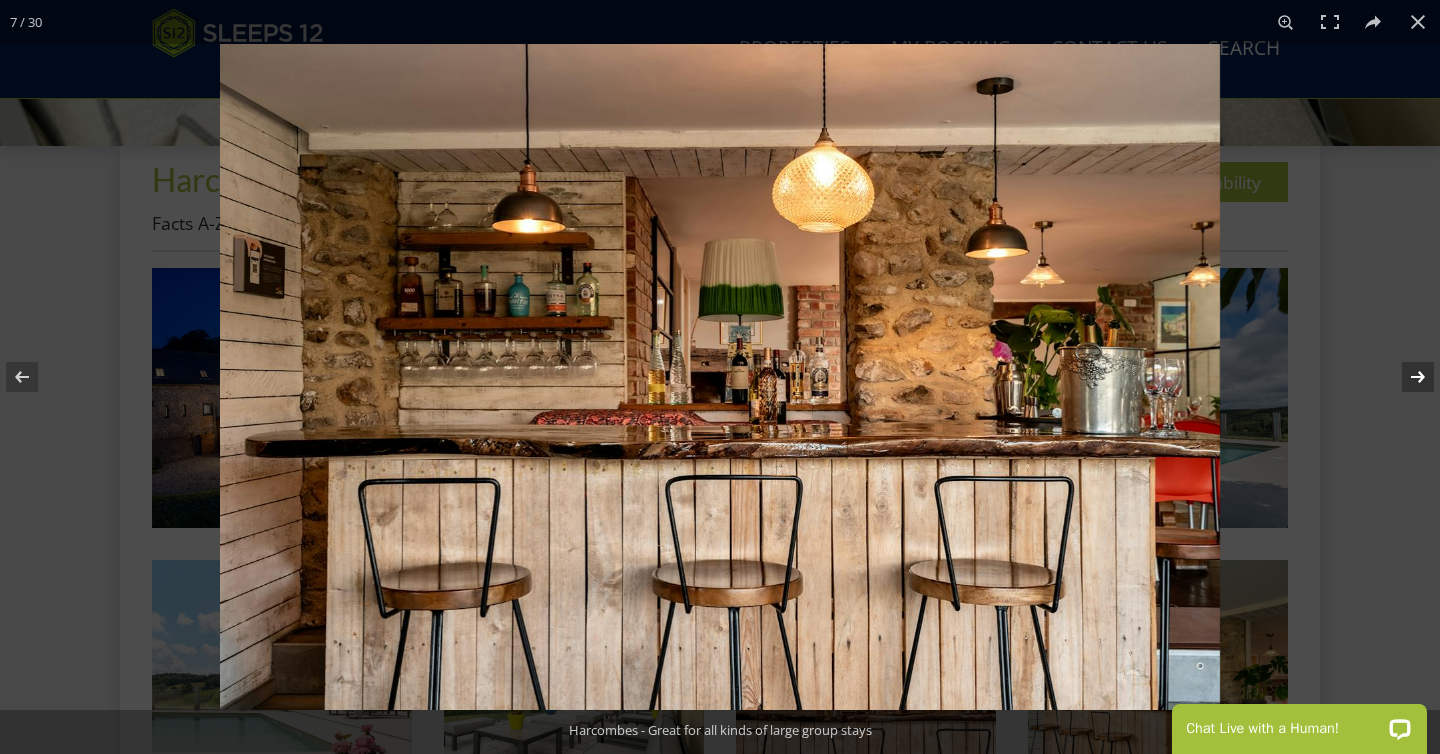 click at bounding box center (1405, 377) 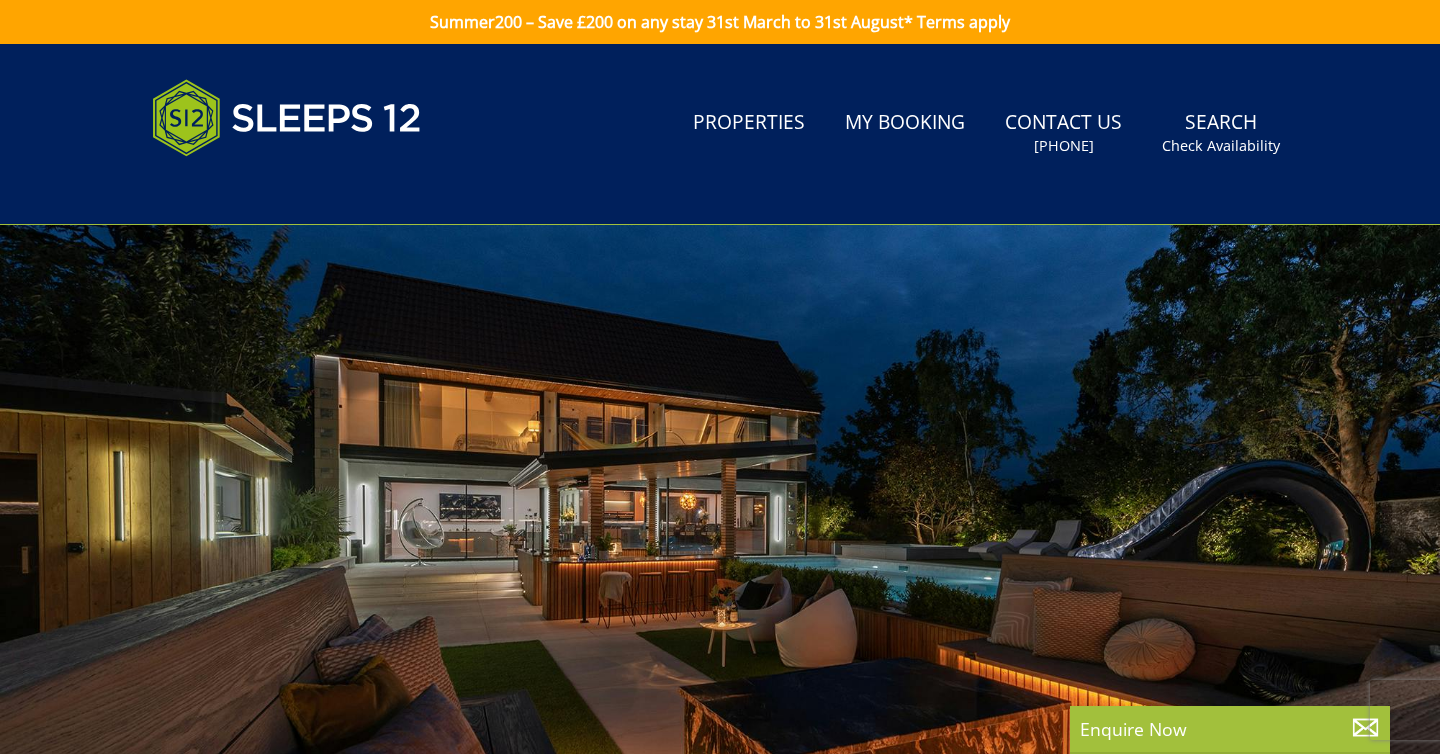 scroll, scrollTop: 0, scrollLeft: 0, axis: both 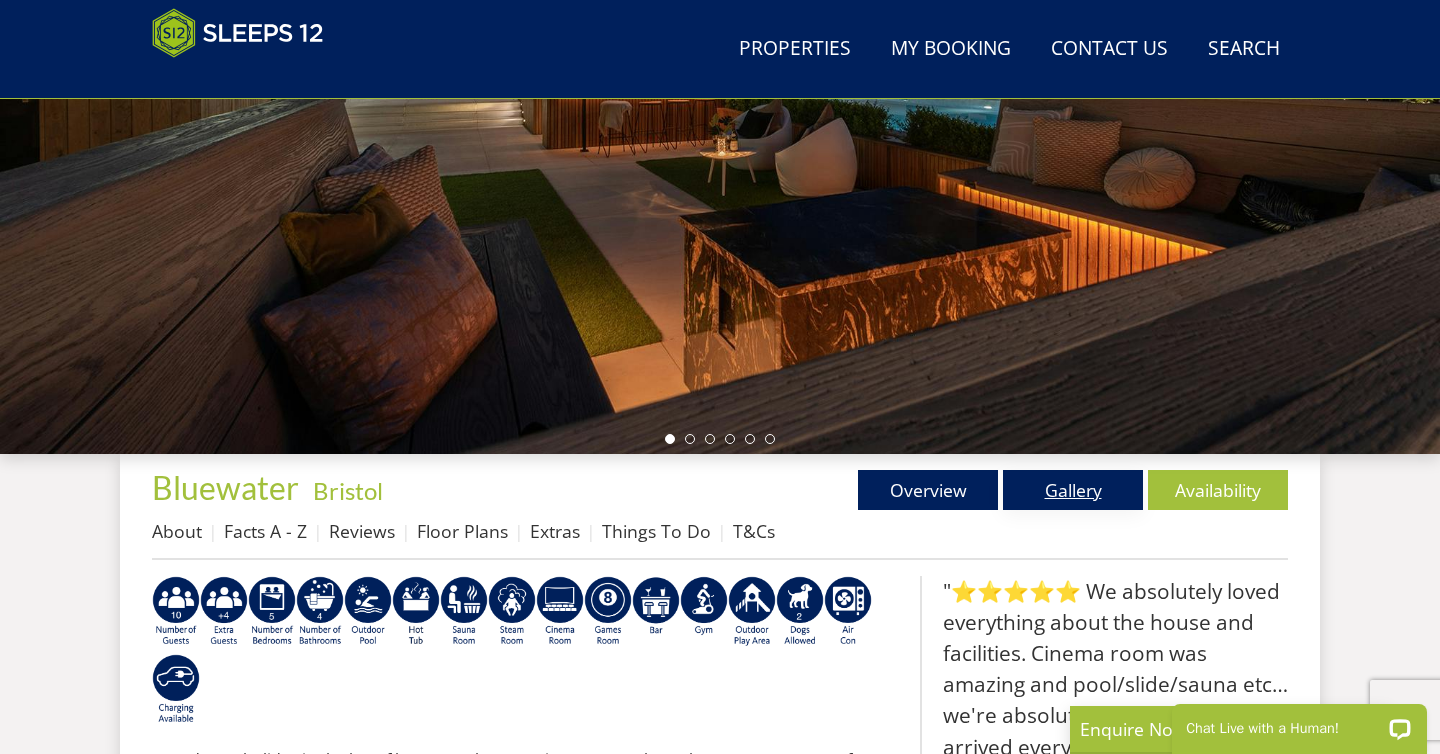 click on "Gallery" at bounding box center (1073, 490) 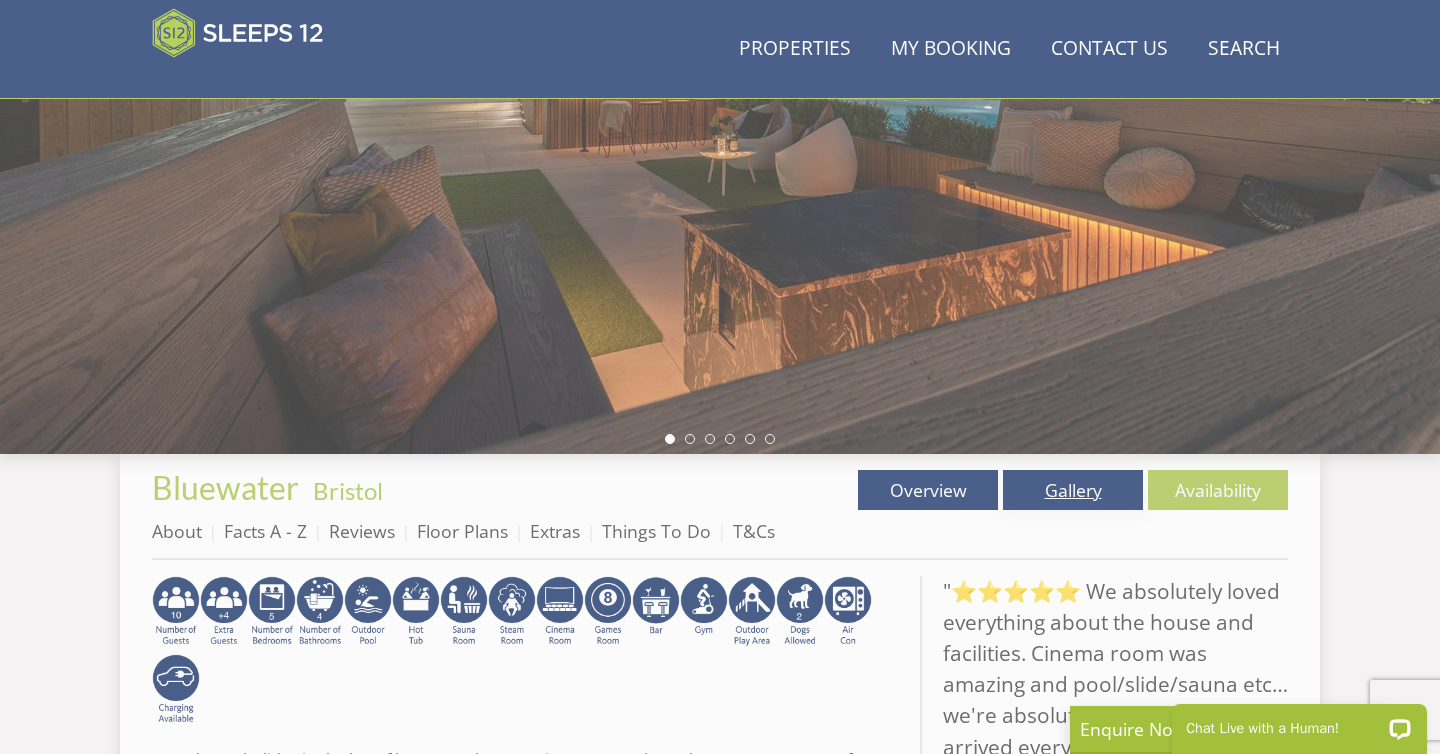 scroll, scrollTop: 0, scrollLeft: 0, axis: both 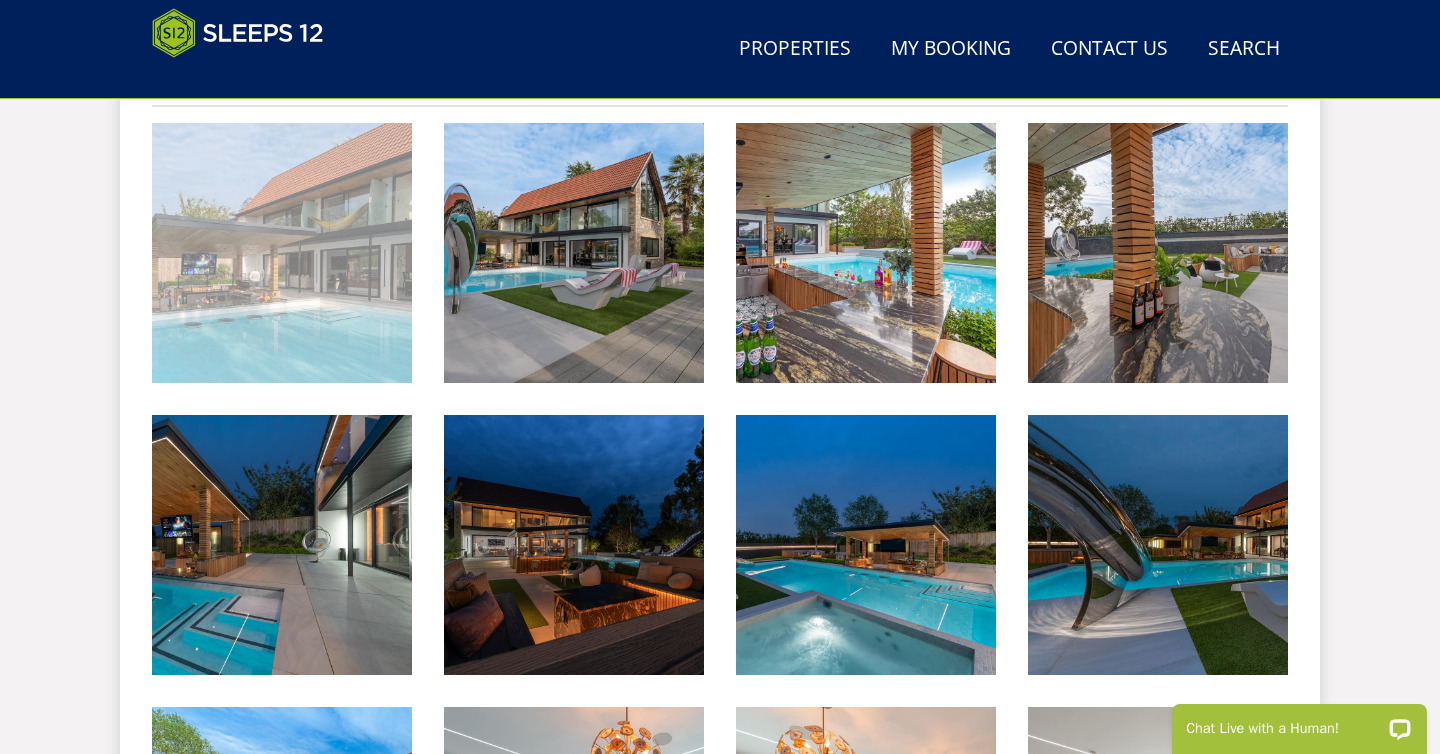 click at bounding box center [282, 253] 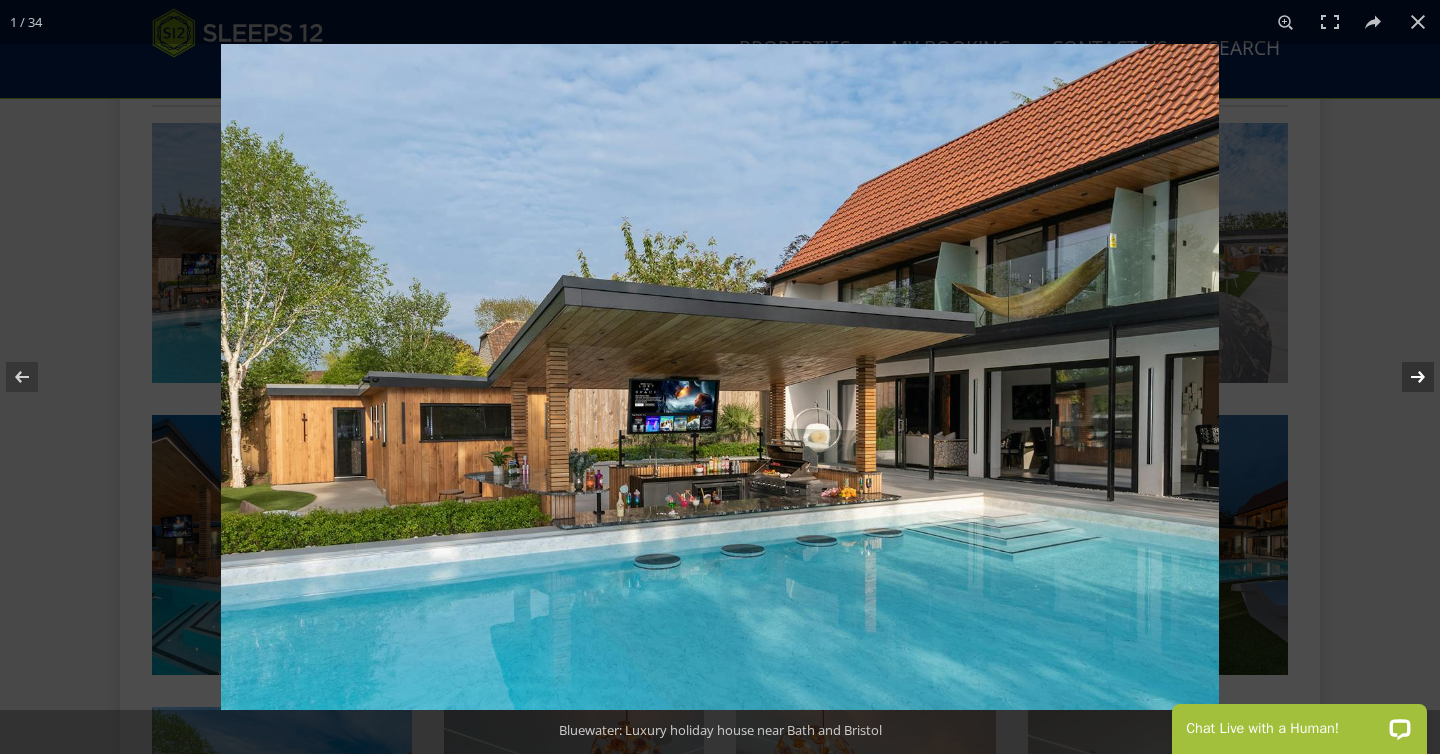 click at bounding box center (1405, 377) 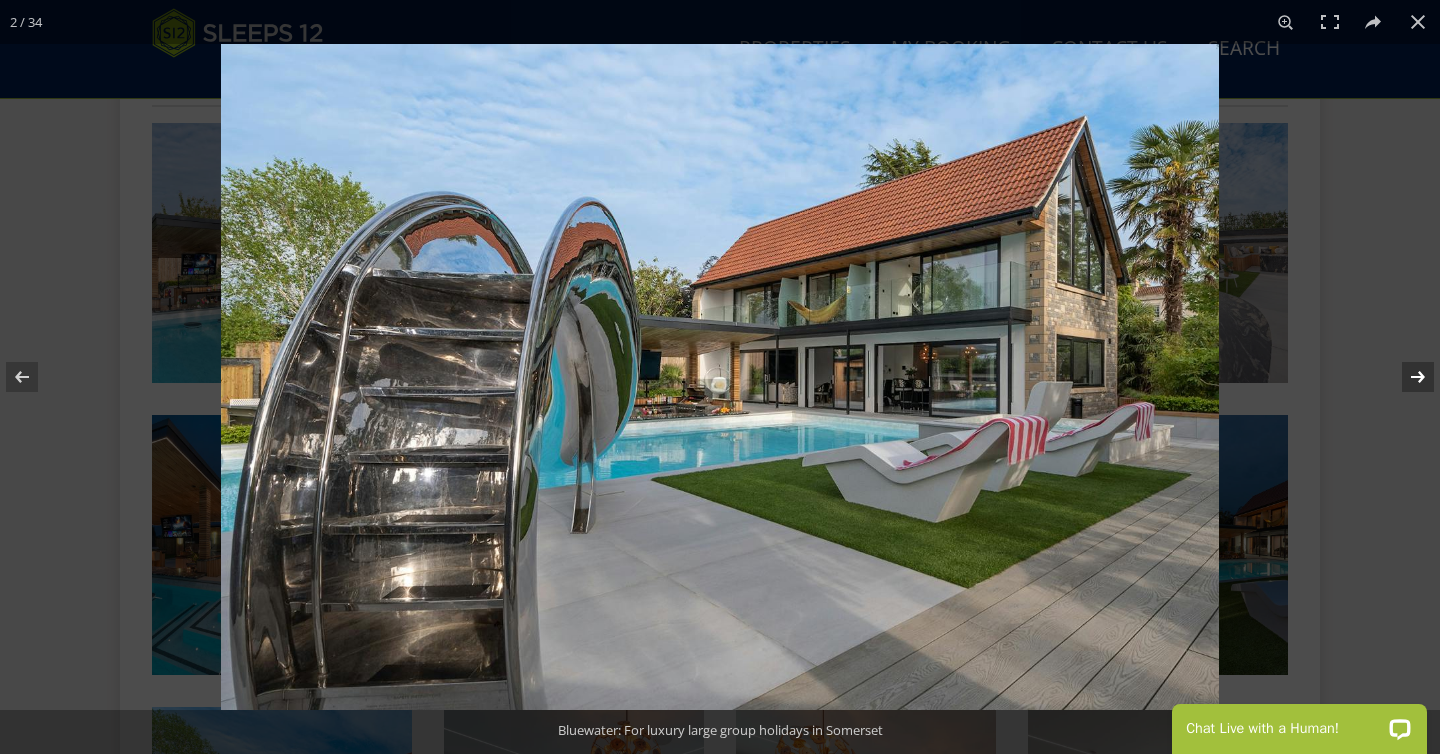 click at bounding box center [1405, 377] 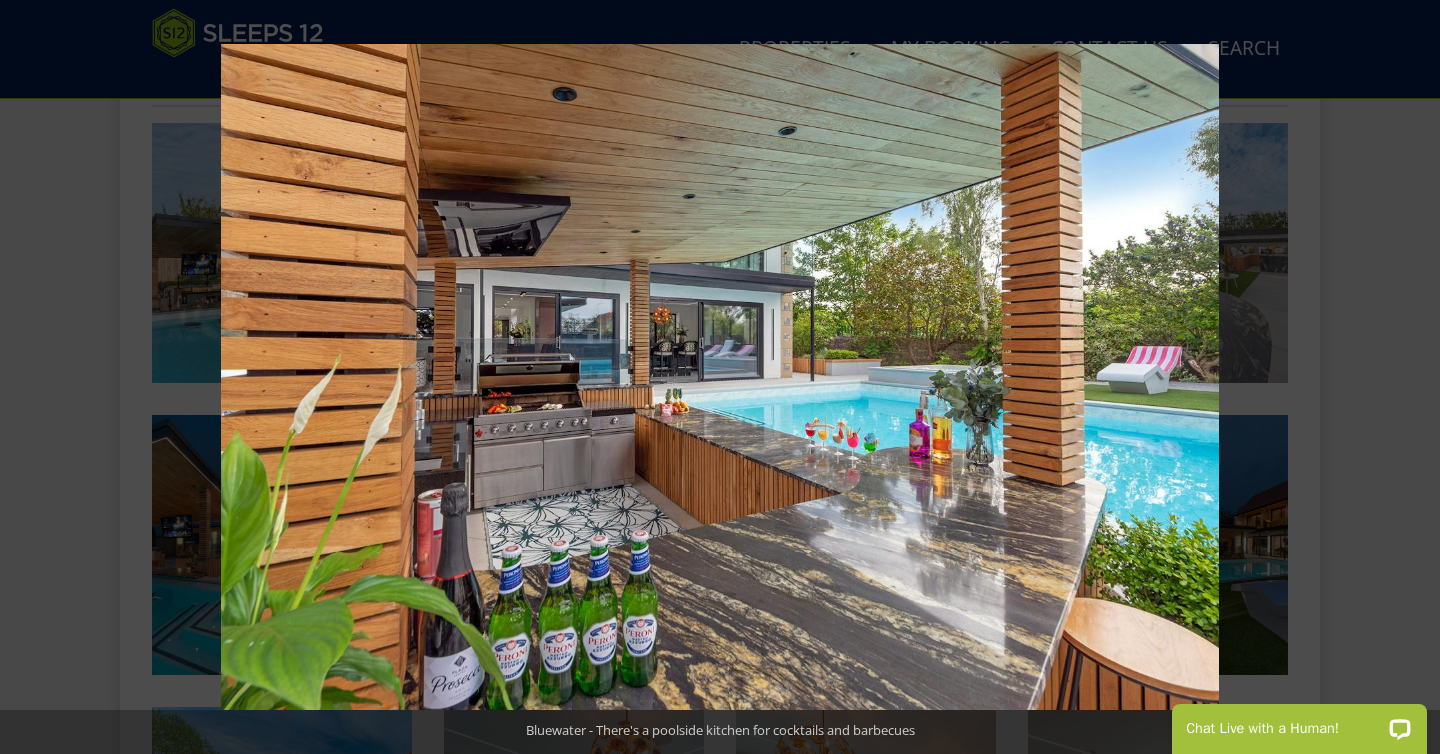 click at bounding box center (1405, 377) 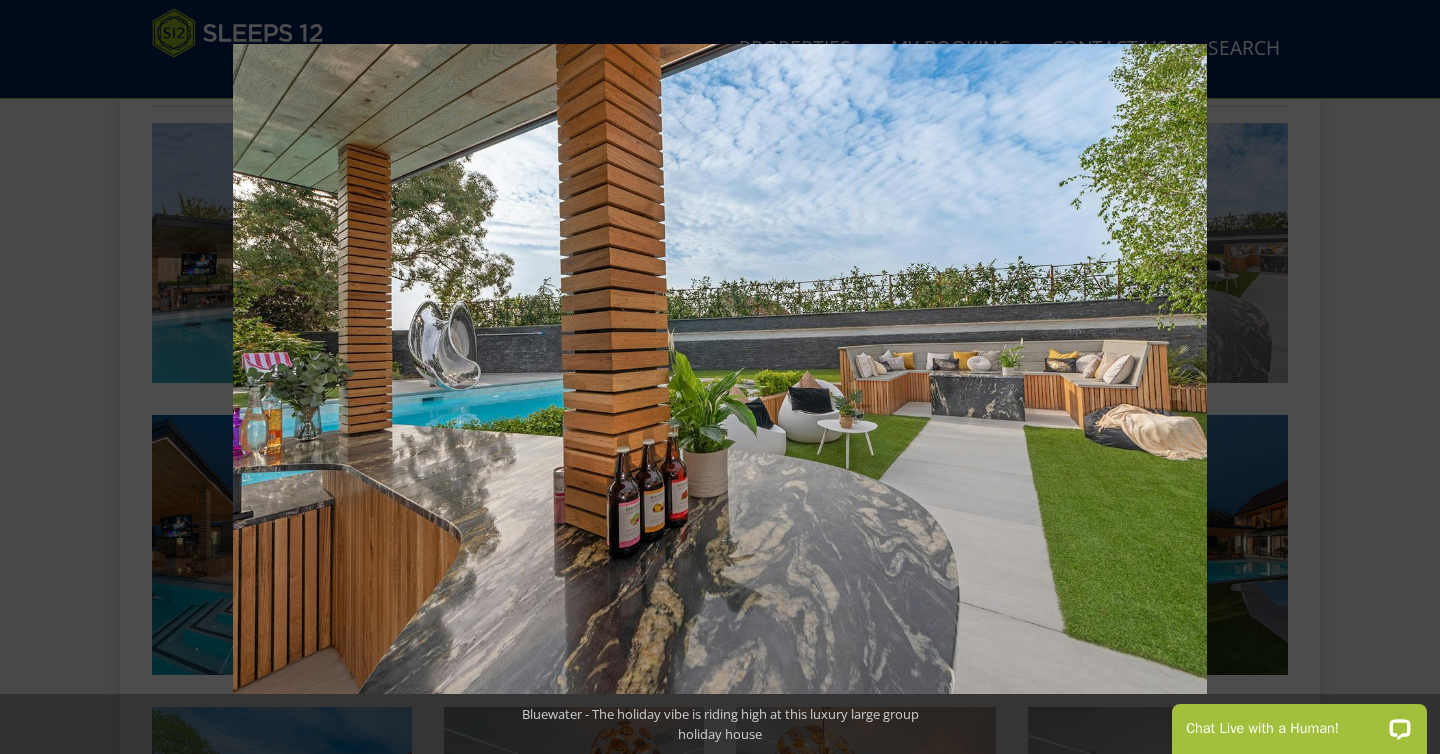 click at bounding box center [1405, 377] 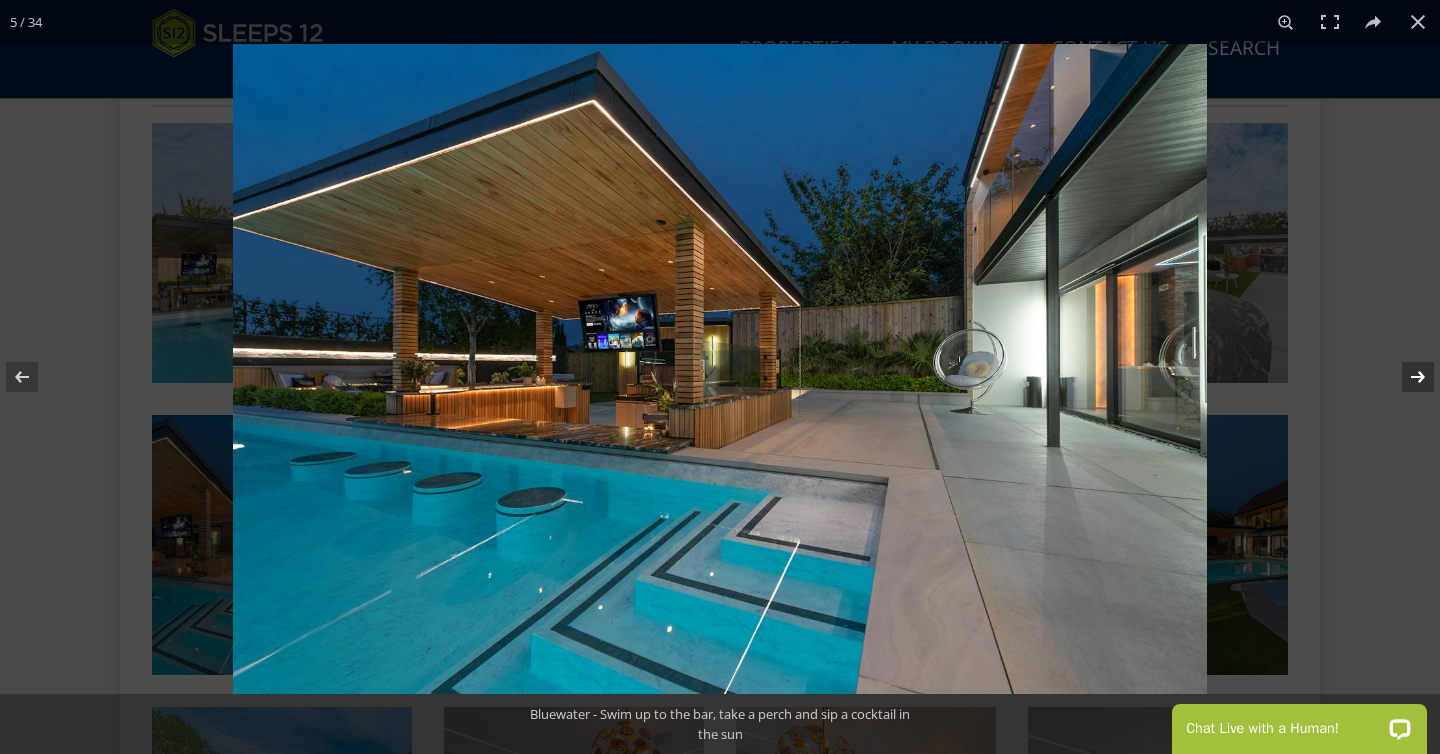 click at bounding box center (1405, 377) 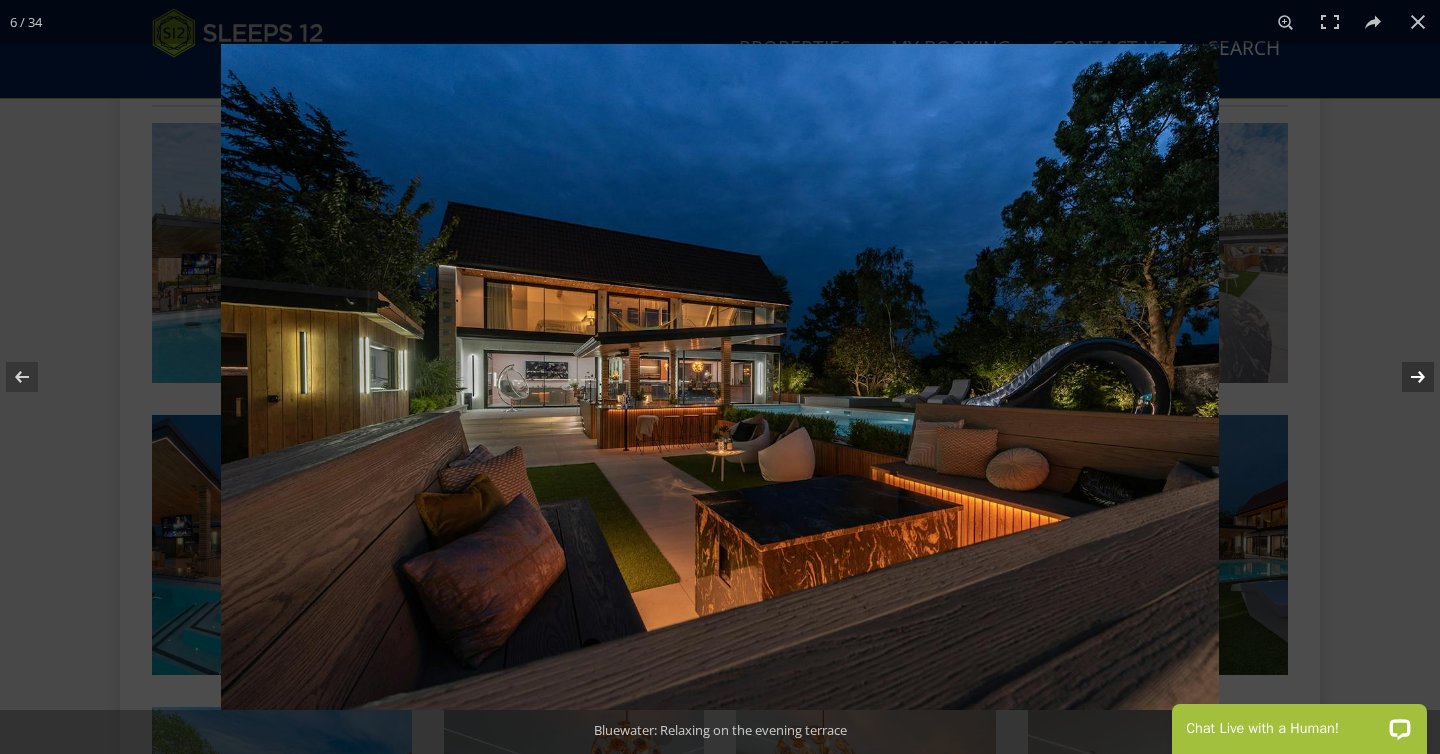 click at bounding box center (1405, 377) 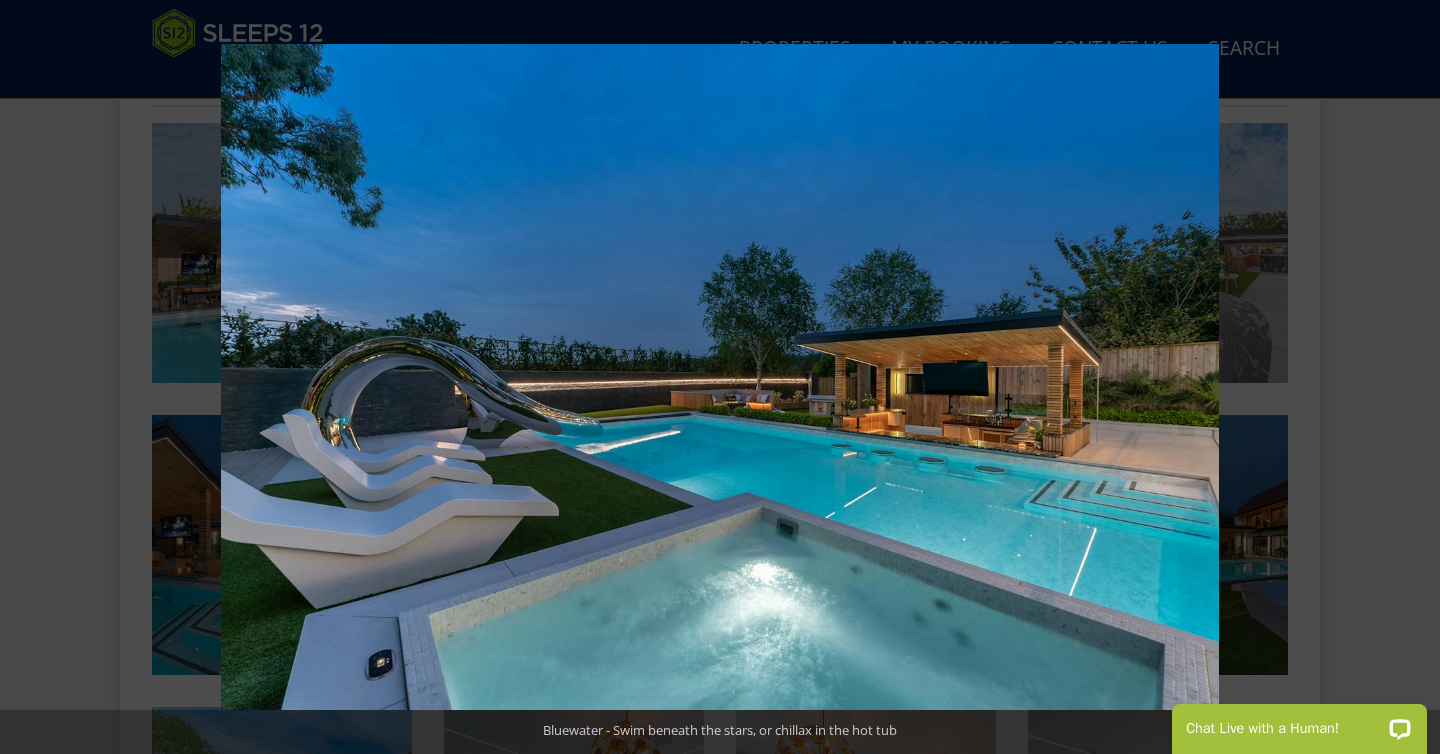 click at bounding box center (1405, 377) 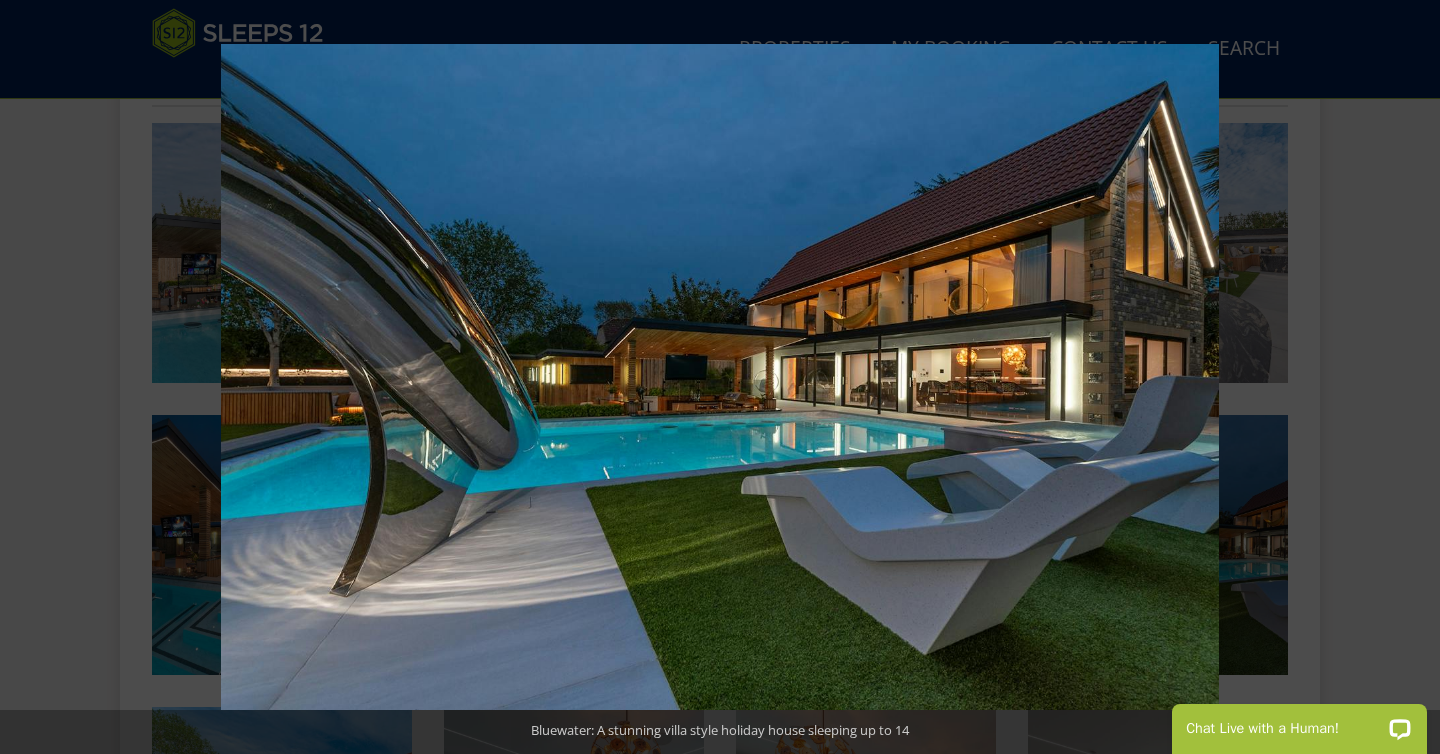 click at bounding box center [1405, 377] 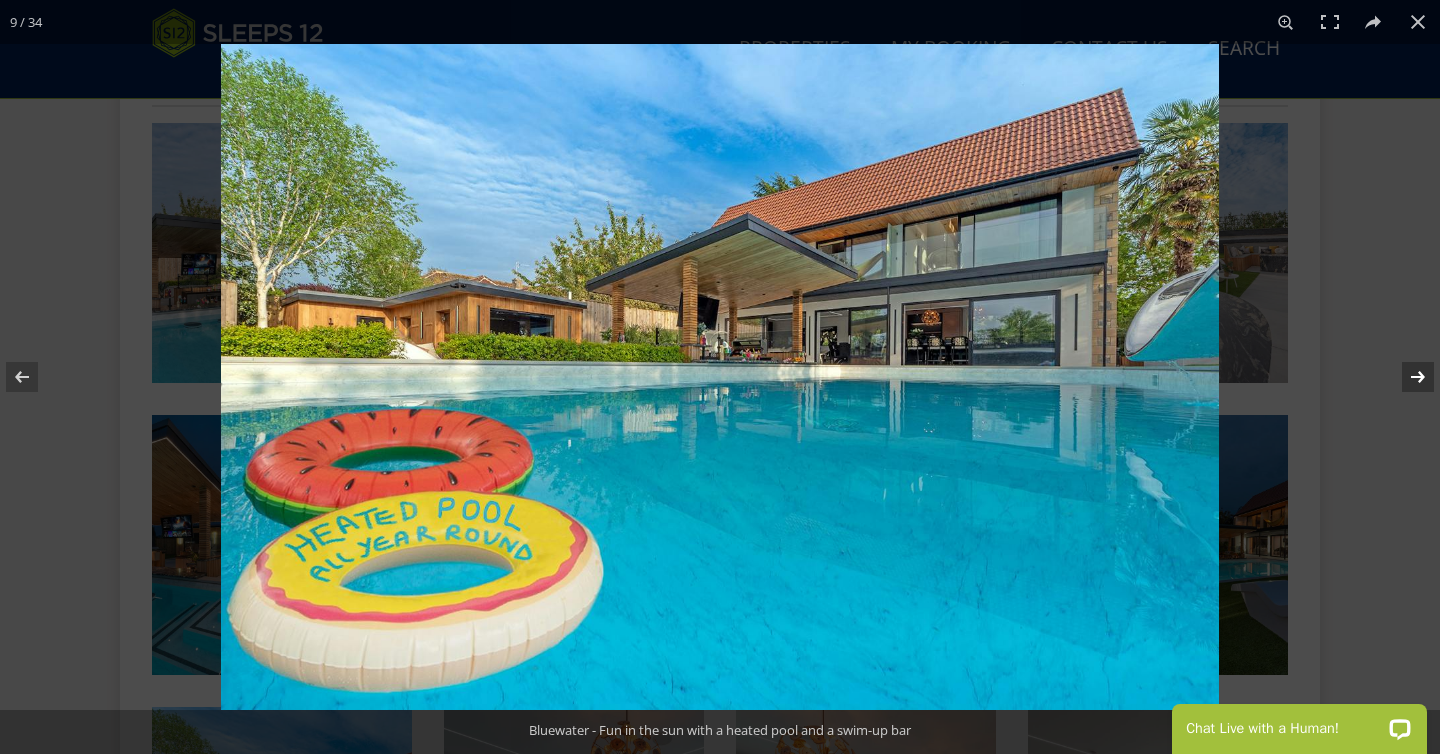 click at bounding box center (1405, 377) 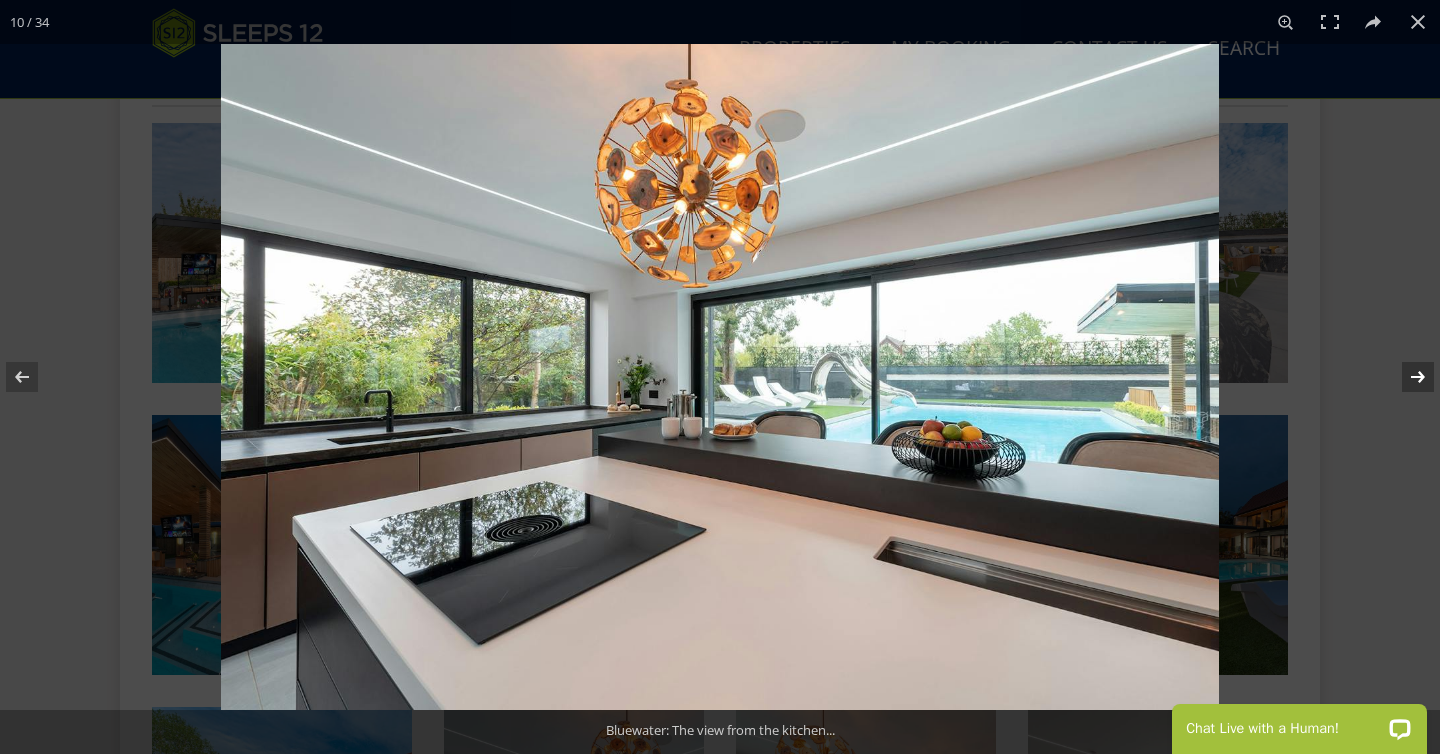click at bounding box center (1405, 377) 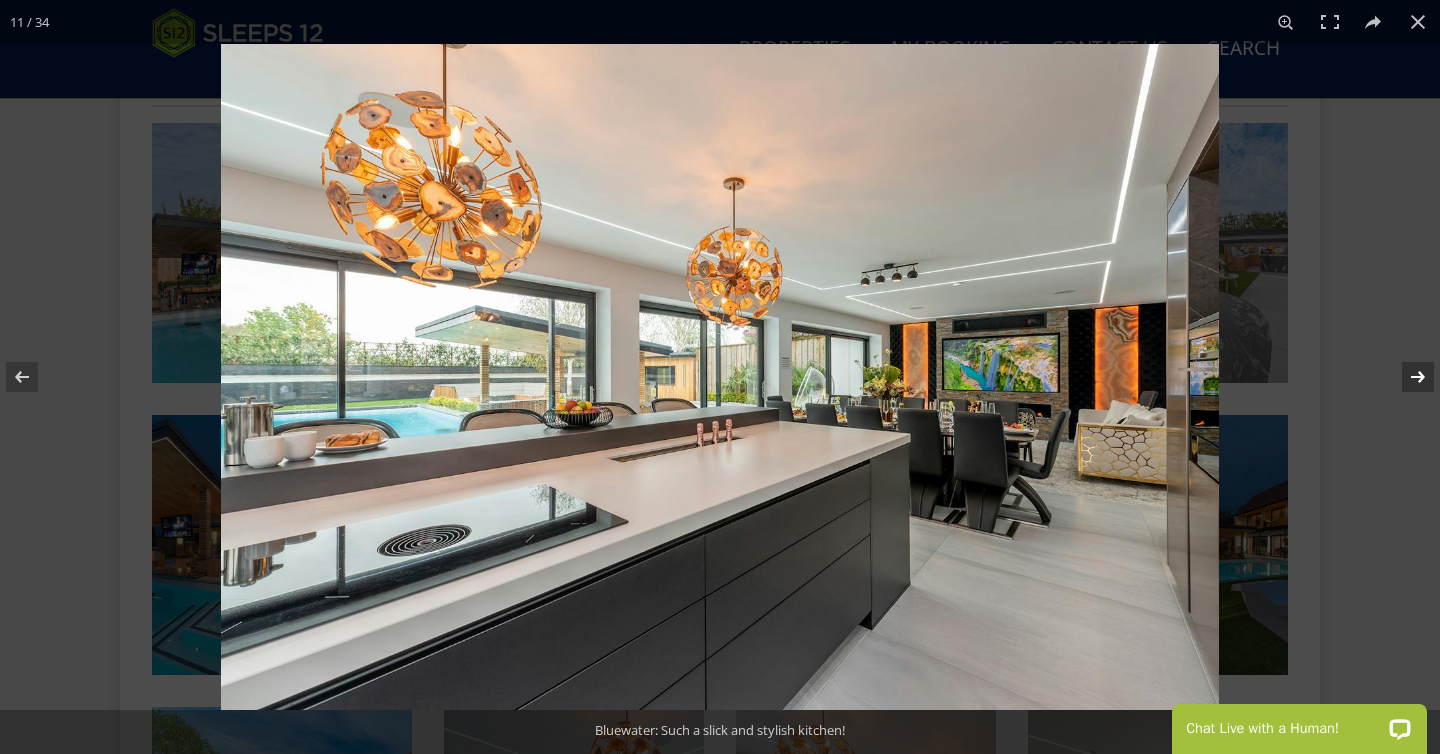 click at bounding box center (1405, 377) 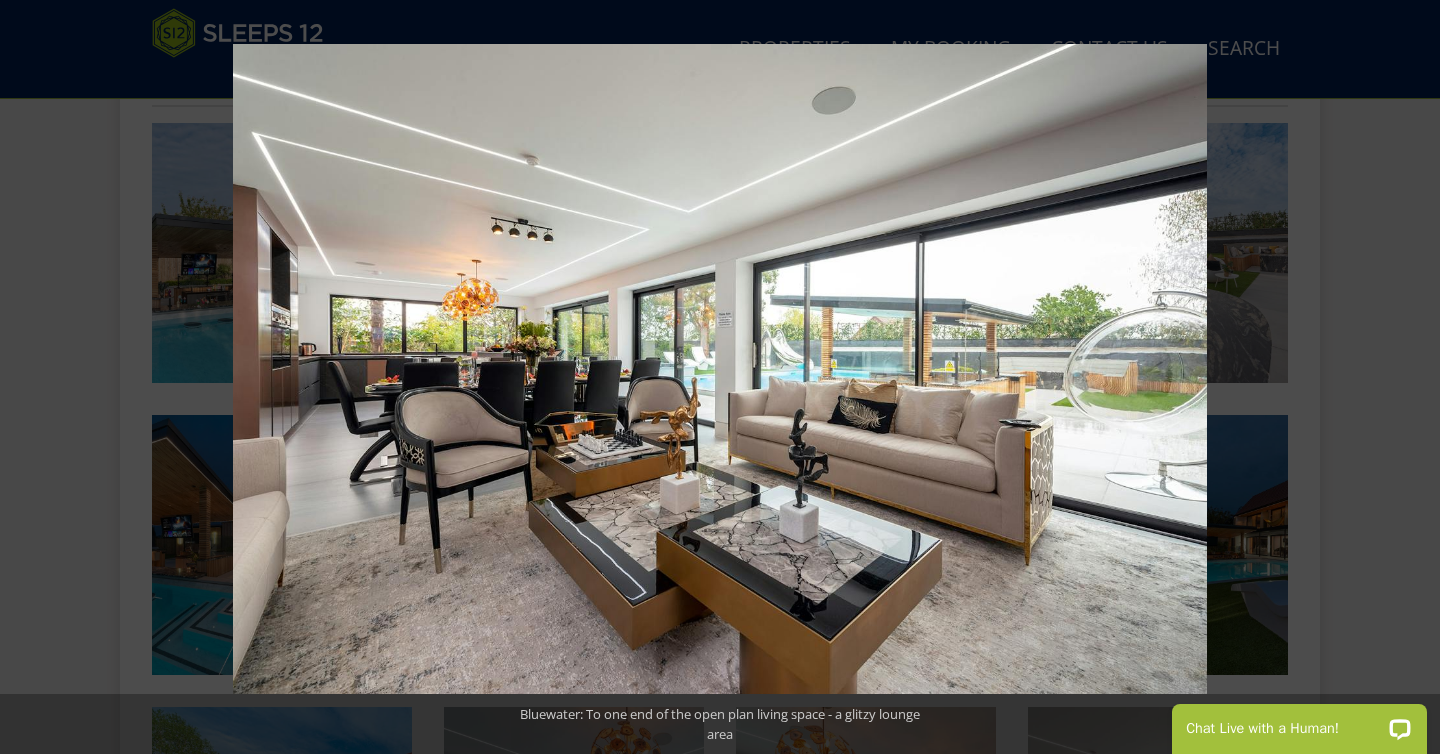 click at bounding box center [1405, 377] 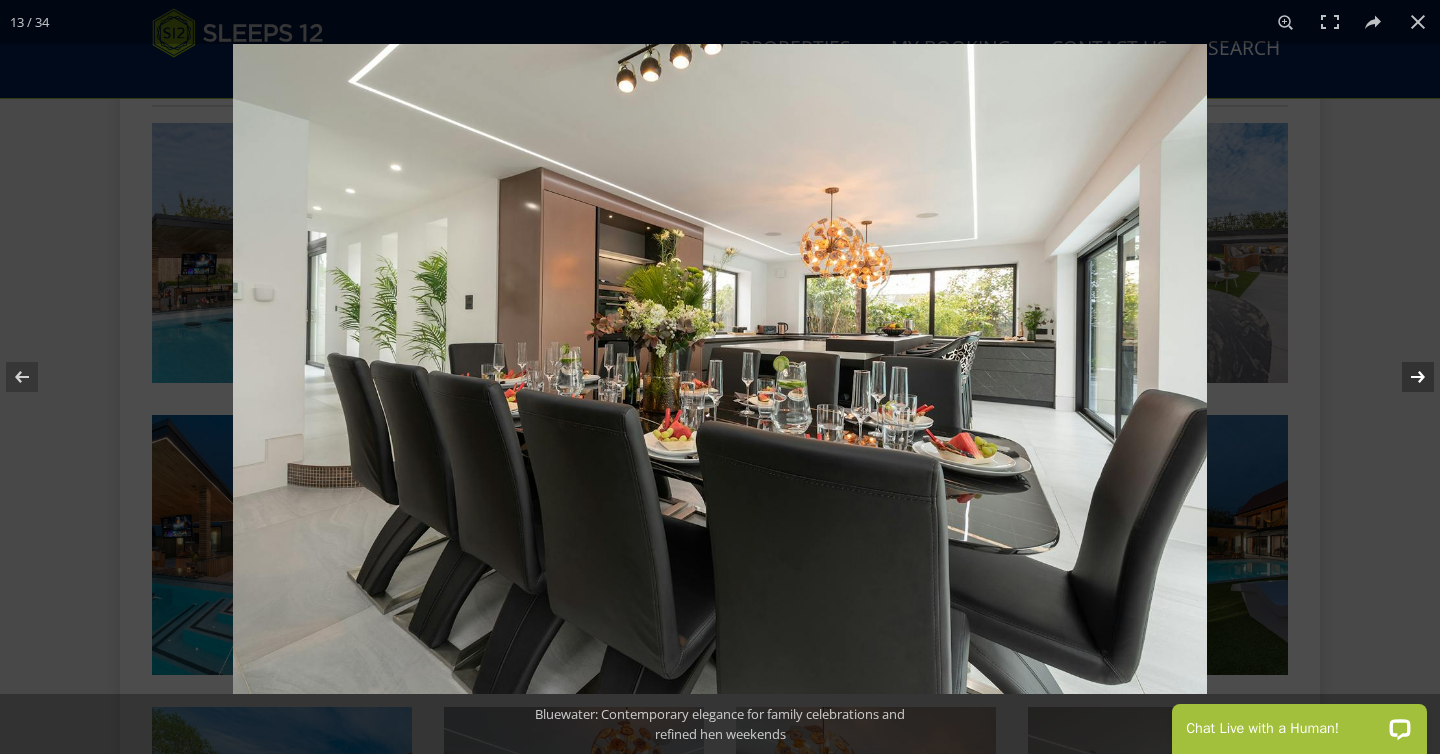 click at bounding box center [1405, 377] 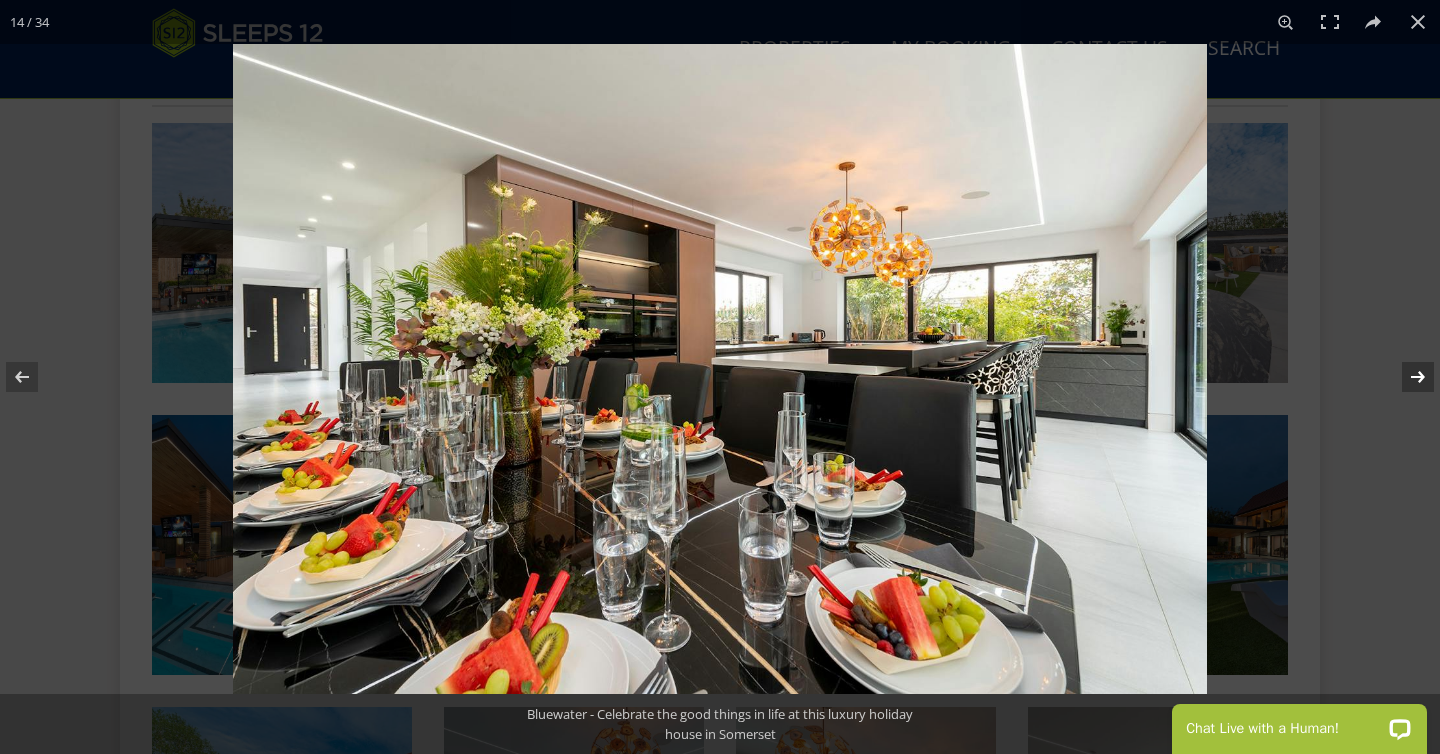 click at bounding box center [1405, 377] 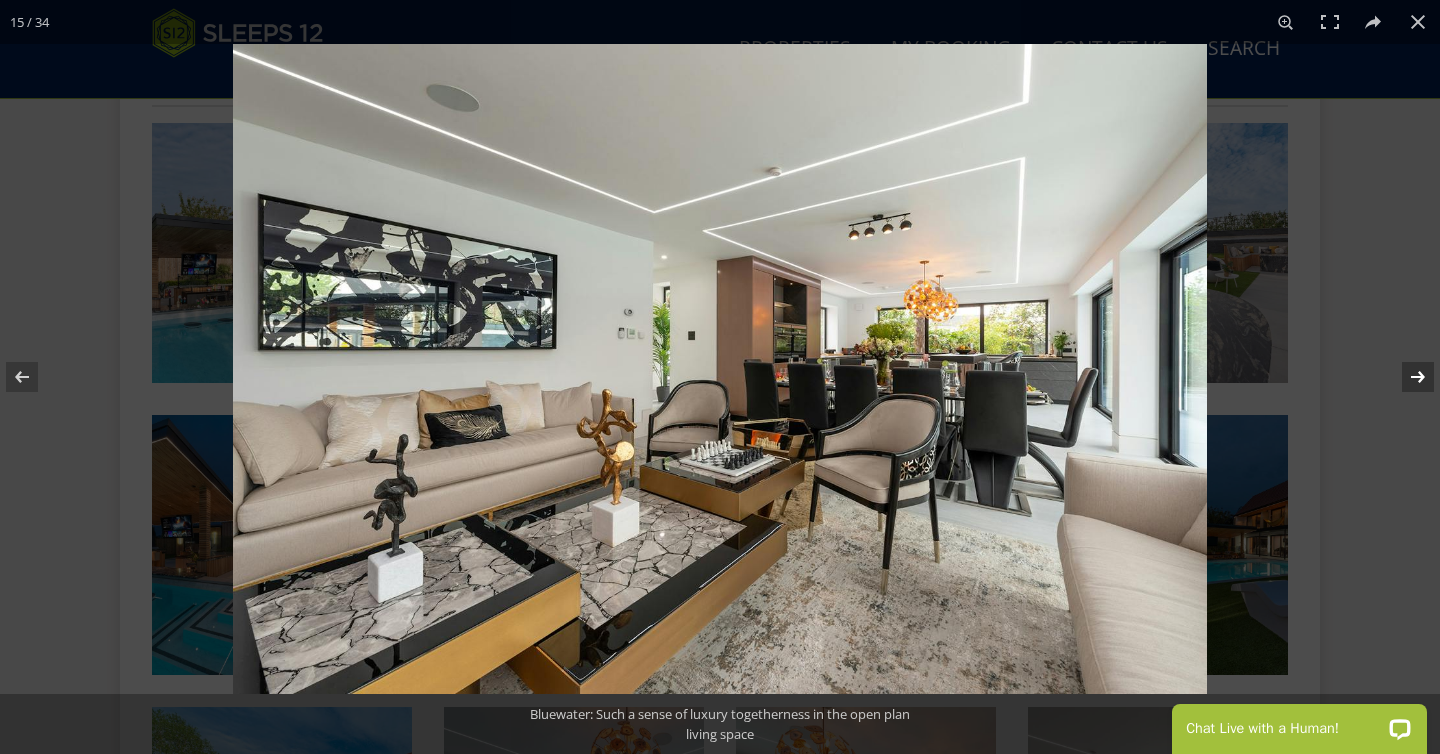 click at bounding box center (1405, 377) 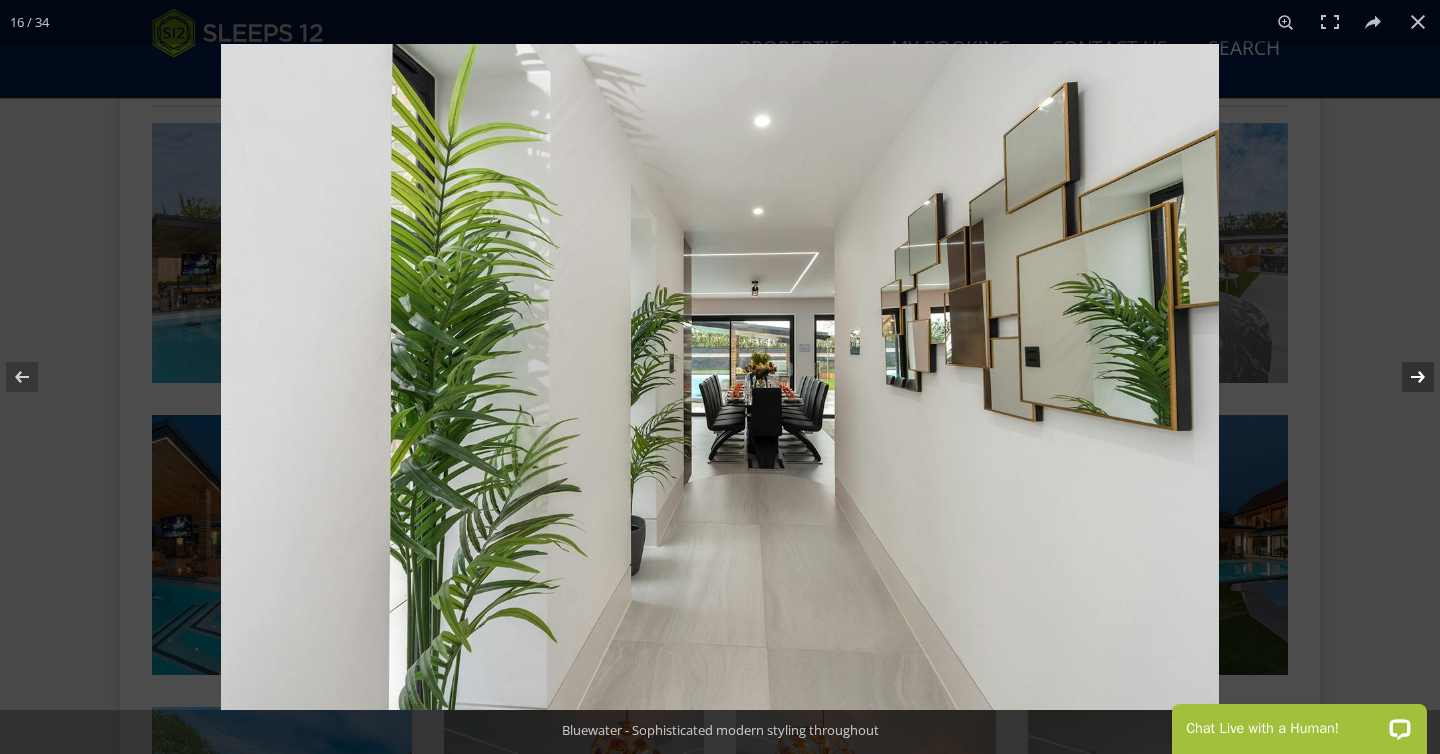 click at bounding box center (1405, 377) 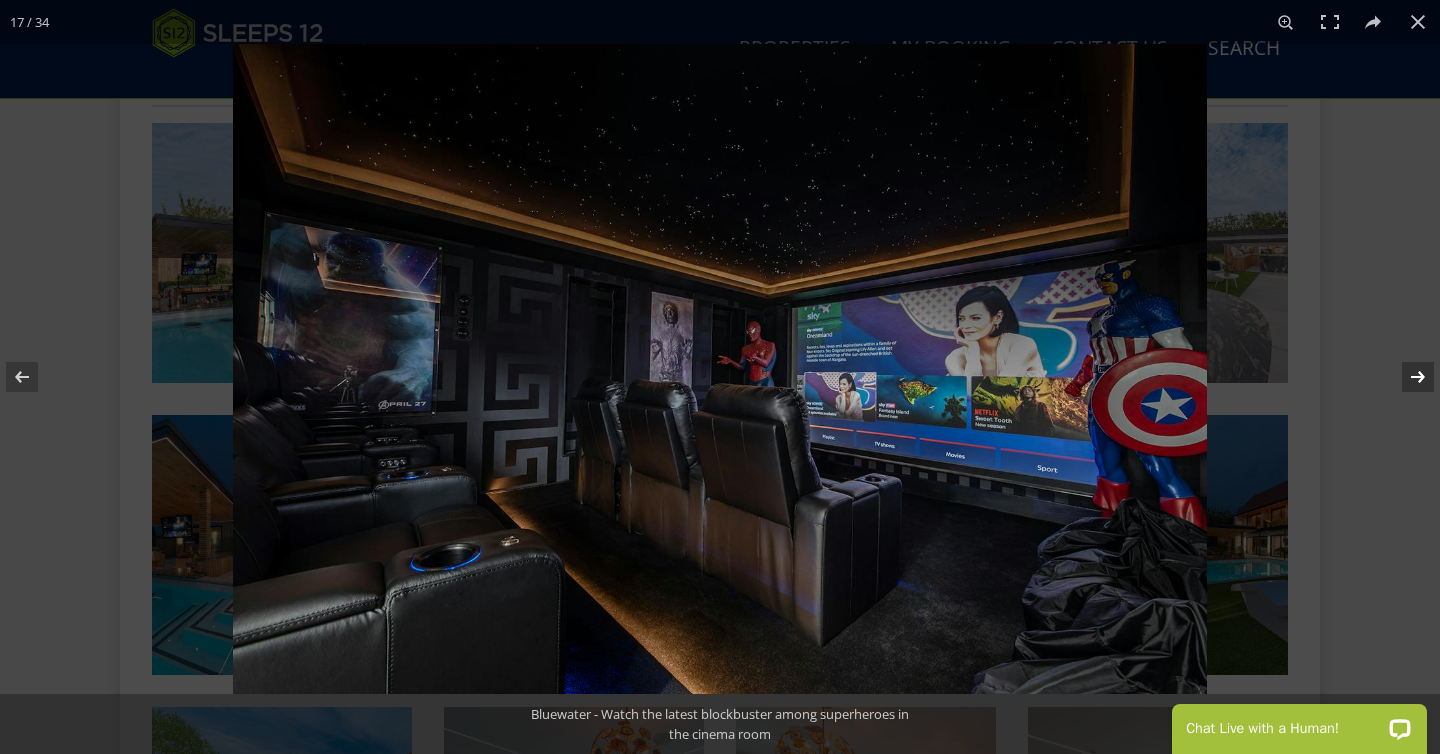 click at bounding box center (1405, 377) 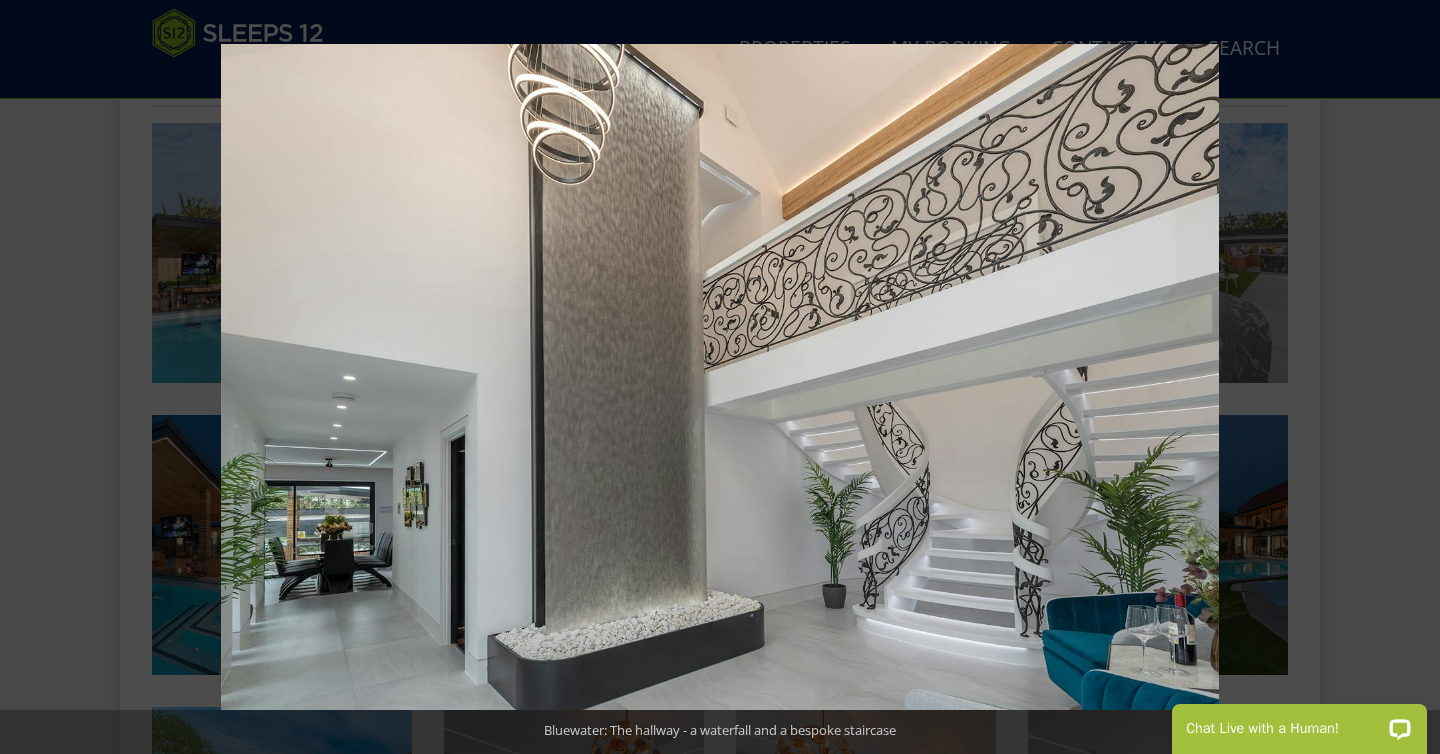 click at bounding box center [1405, 377] 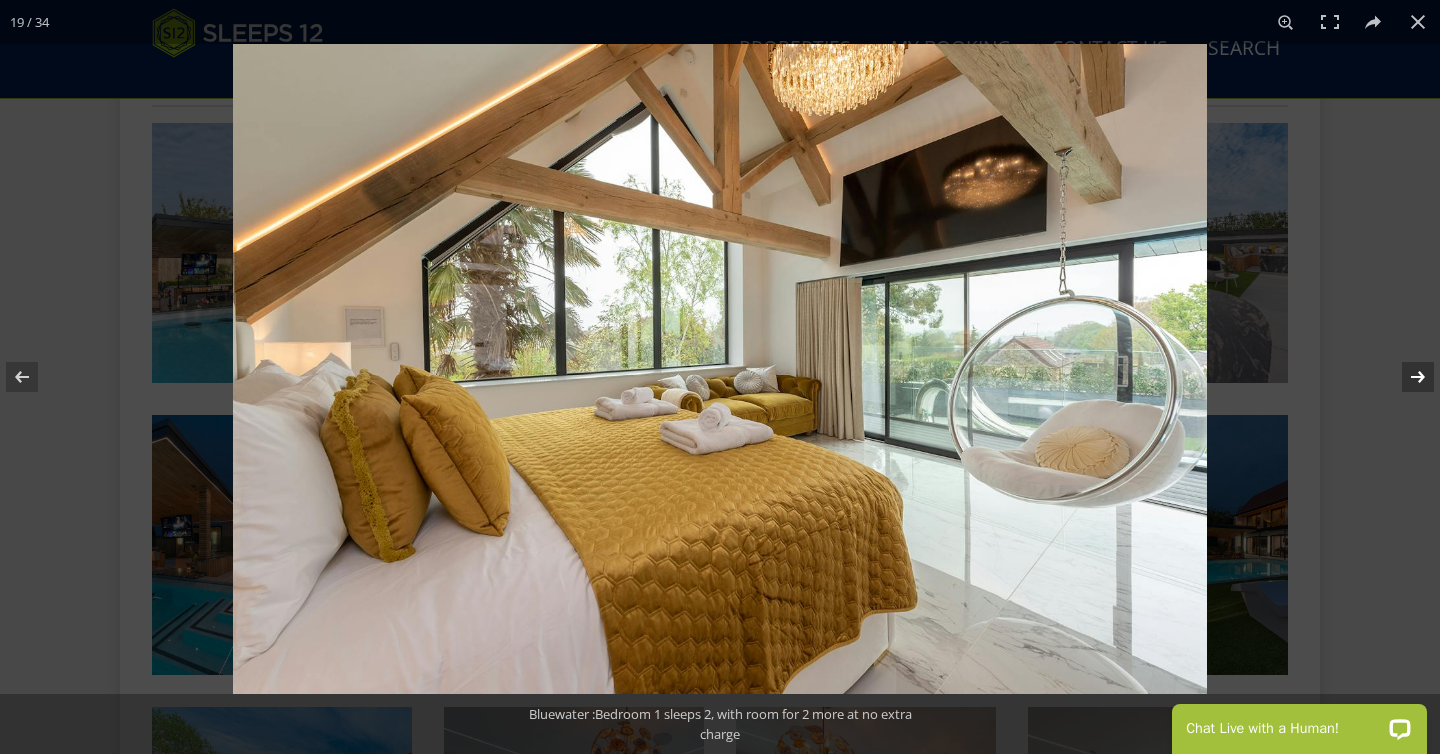 click at bounding box center (1405, 377) 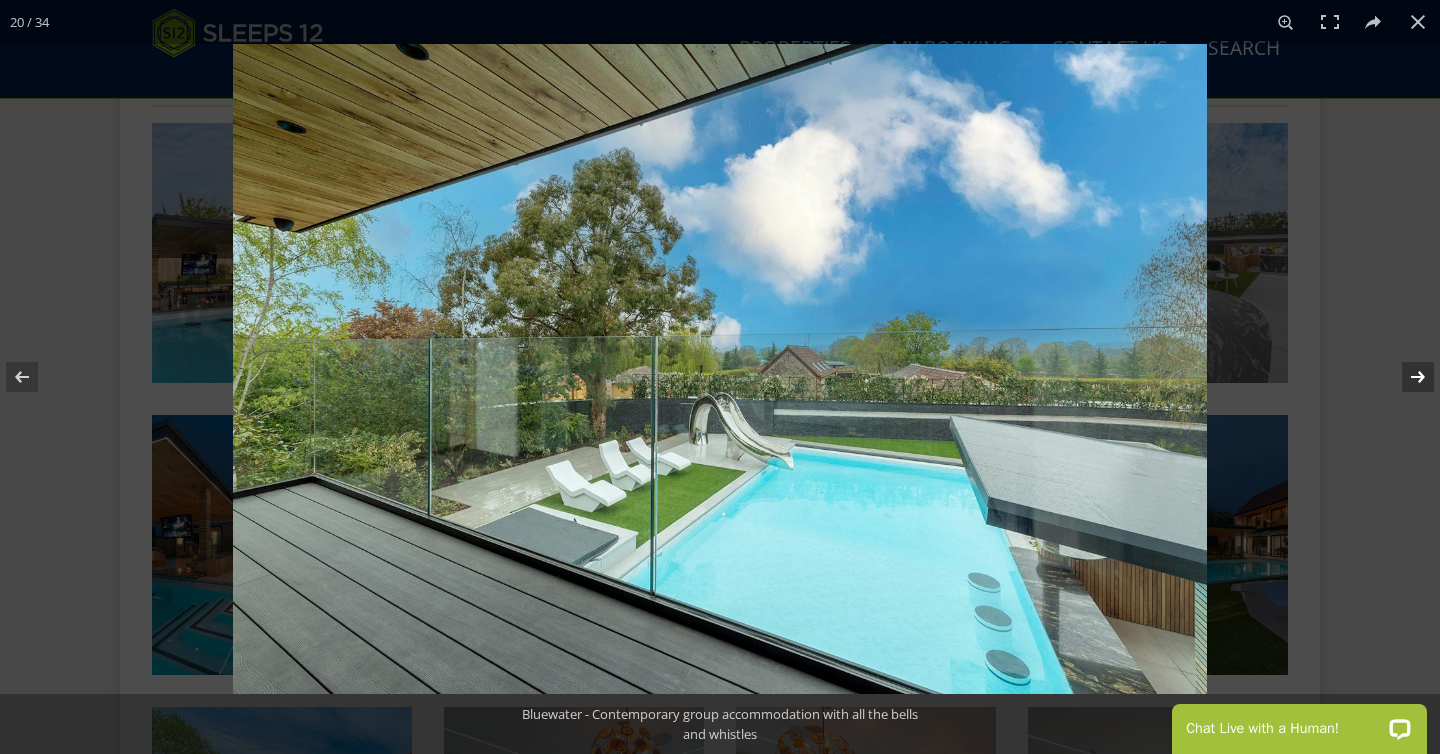 click at bounding box center (1405, 377) 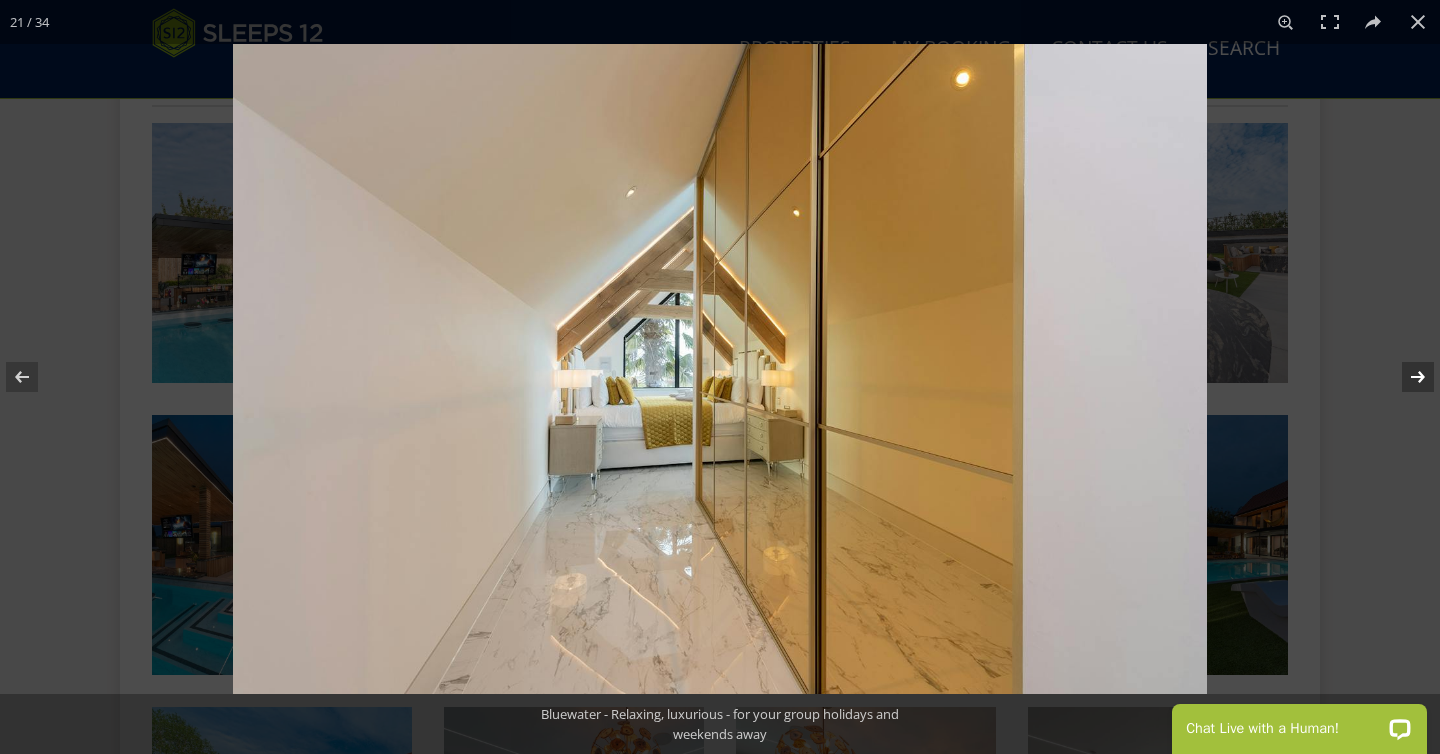 click at bounding box center [1405, 377] 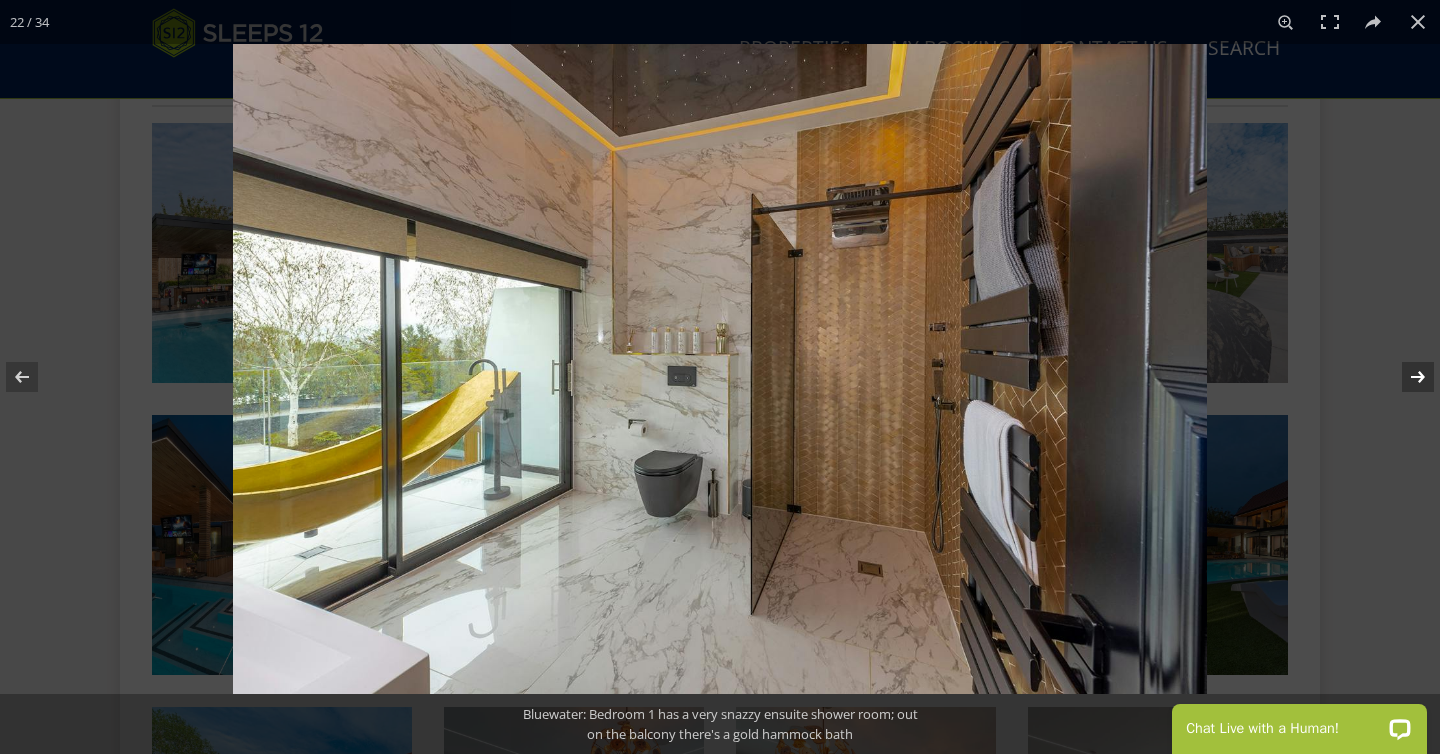 click at bounding box center [1405, 377] 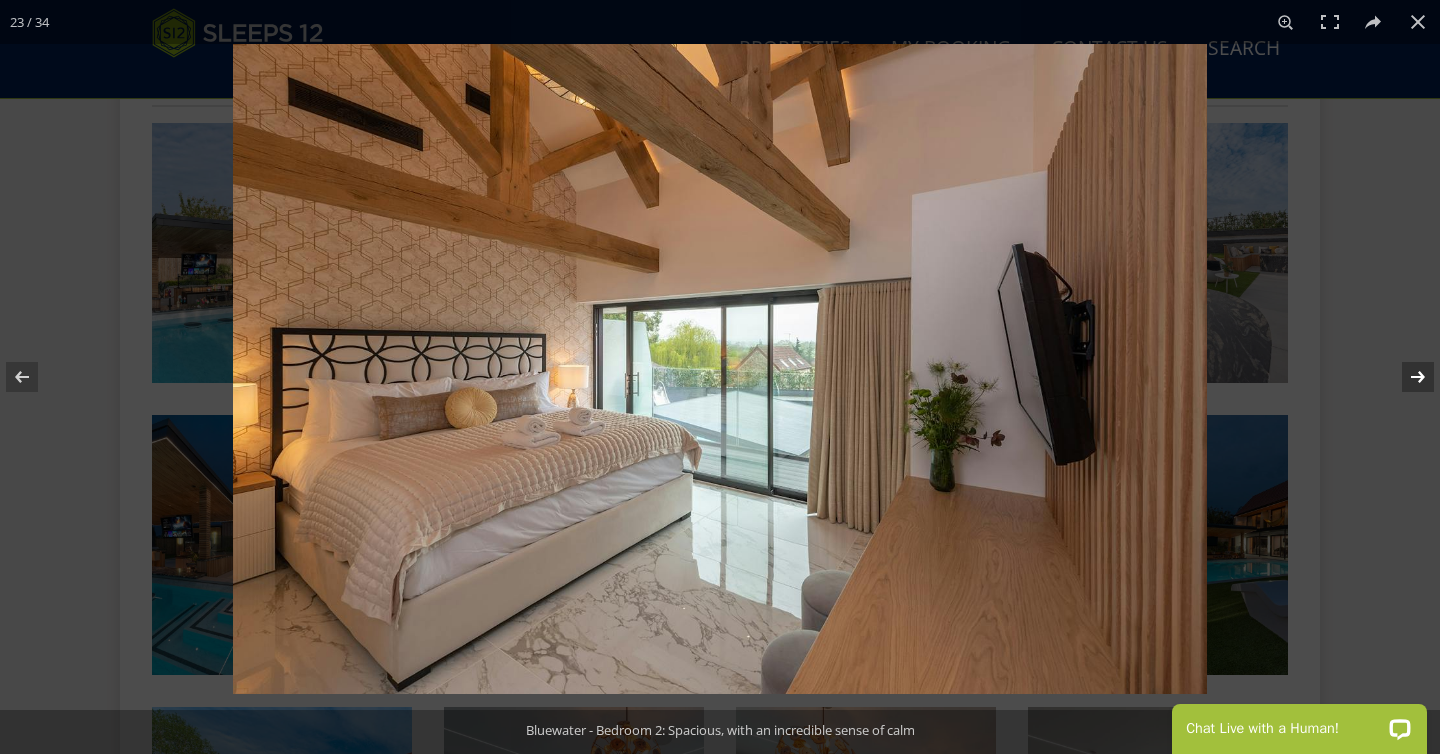 click at bounding box center [1405, 377] 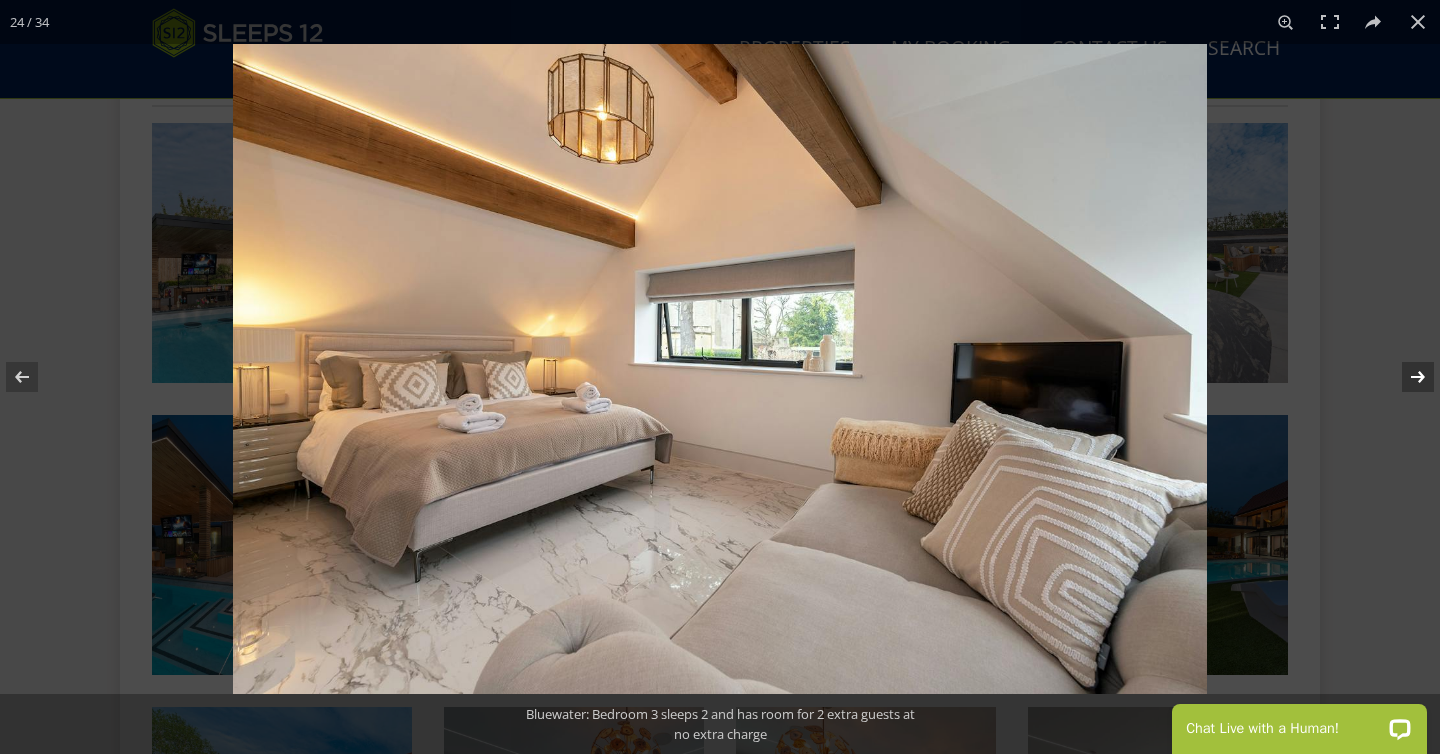 click at bounding box center (1405, 377) 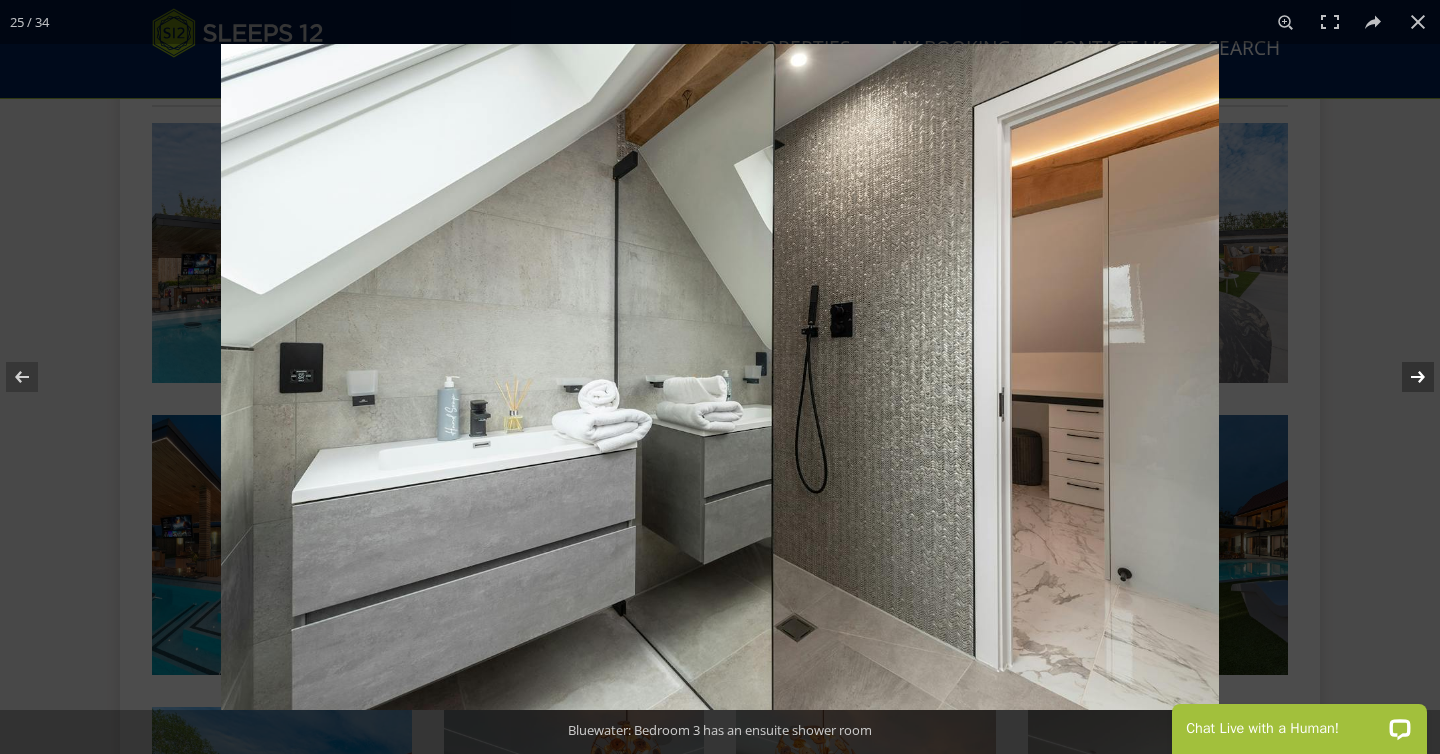 click at bounding box center (1405, 377) 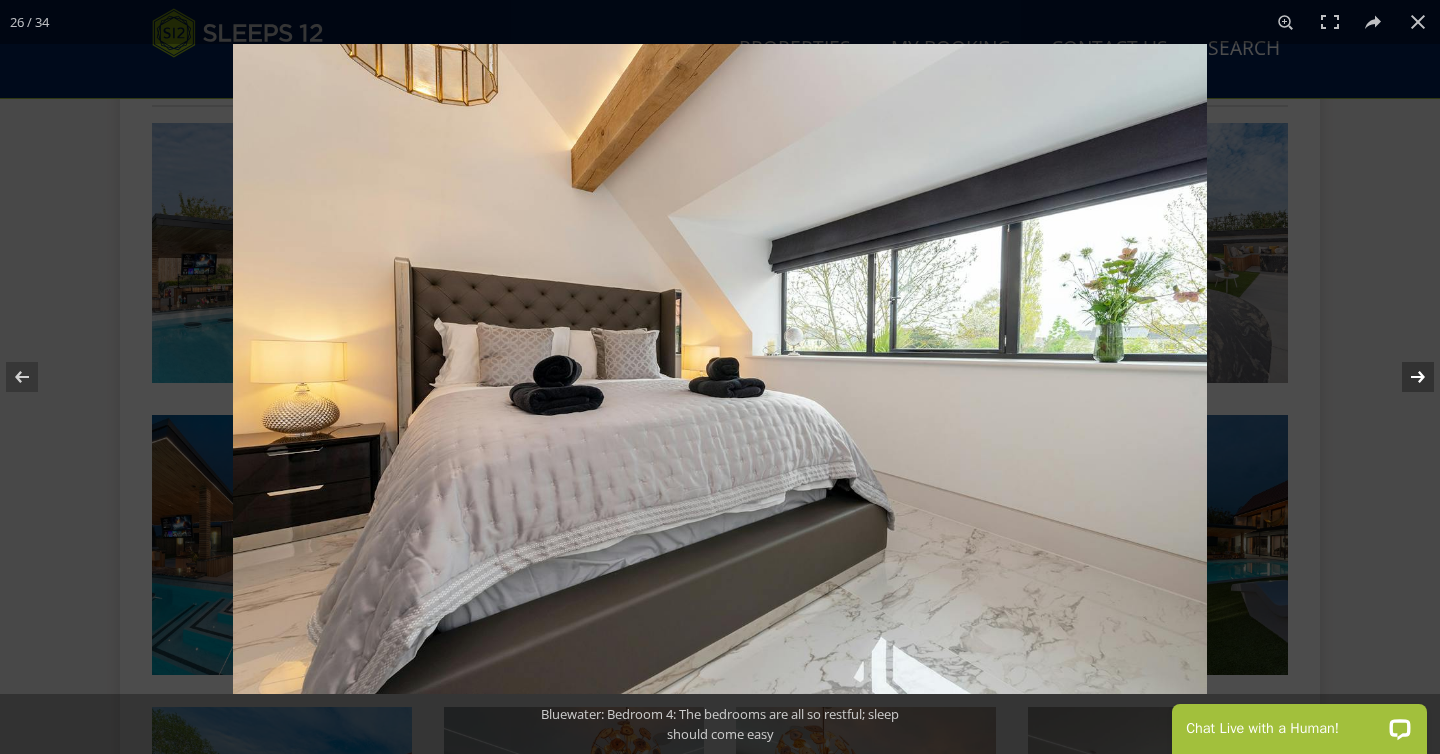 click at bounding box center (1405, 377) 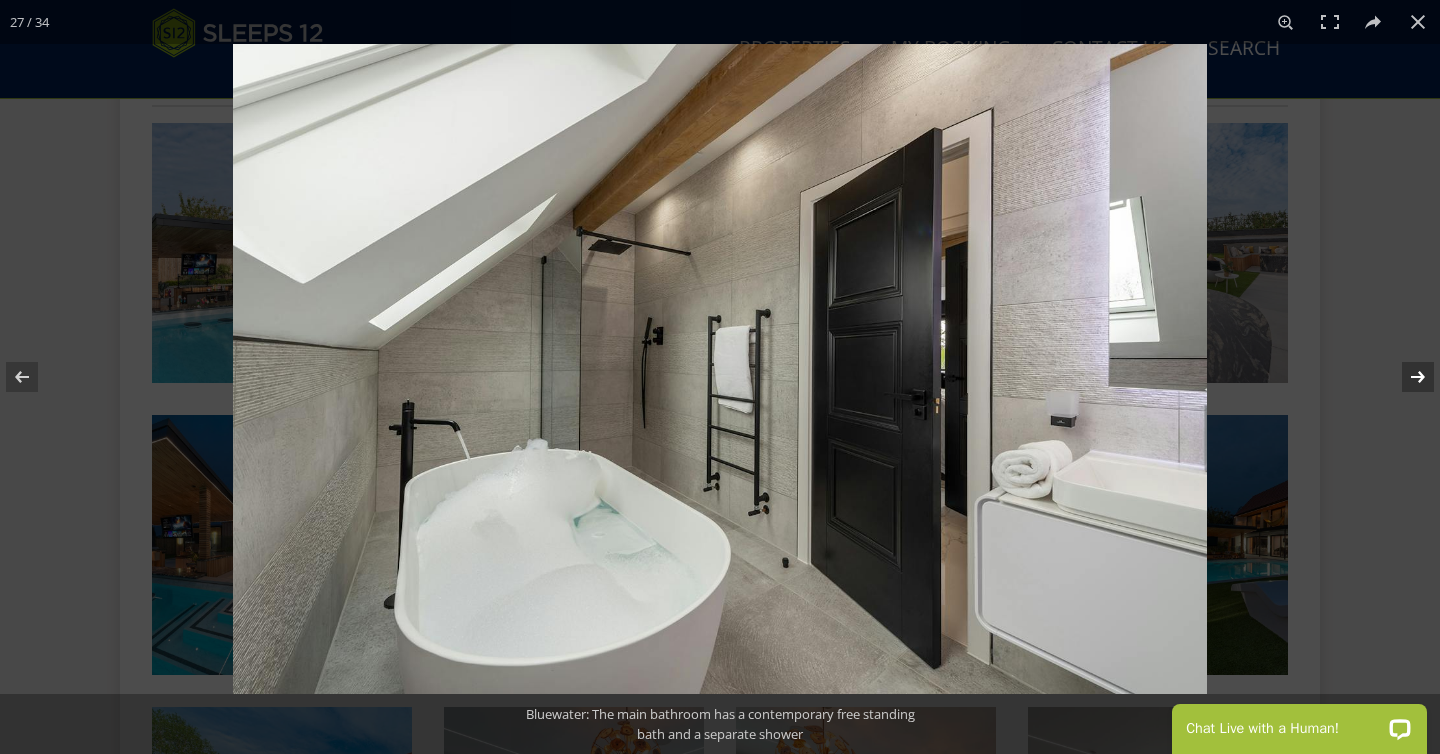 click at bounding box center (1405, 377) 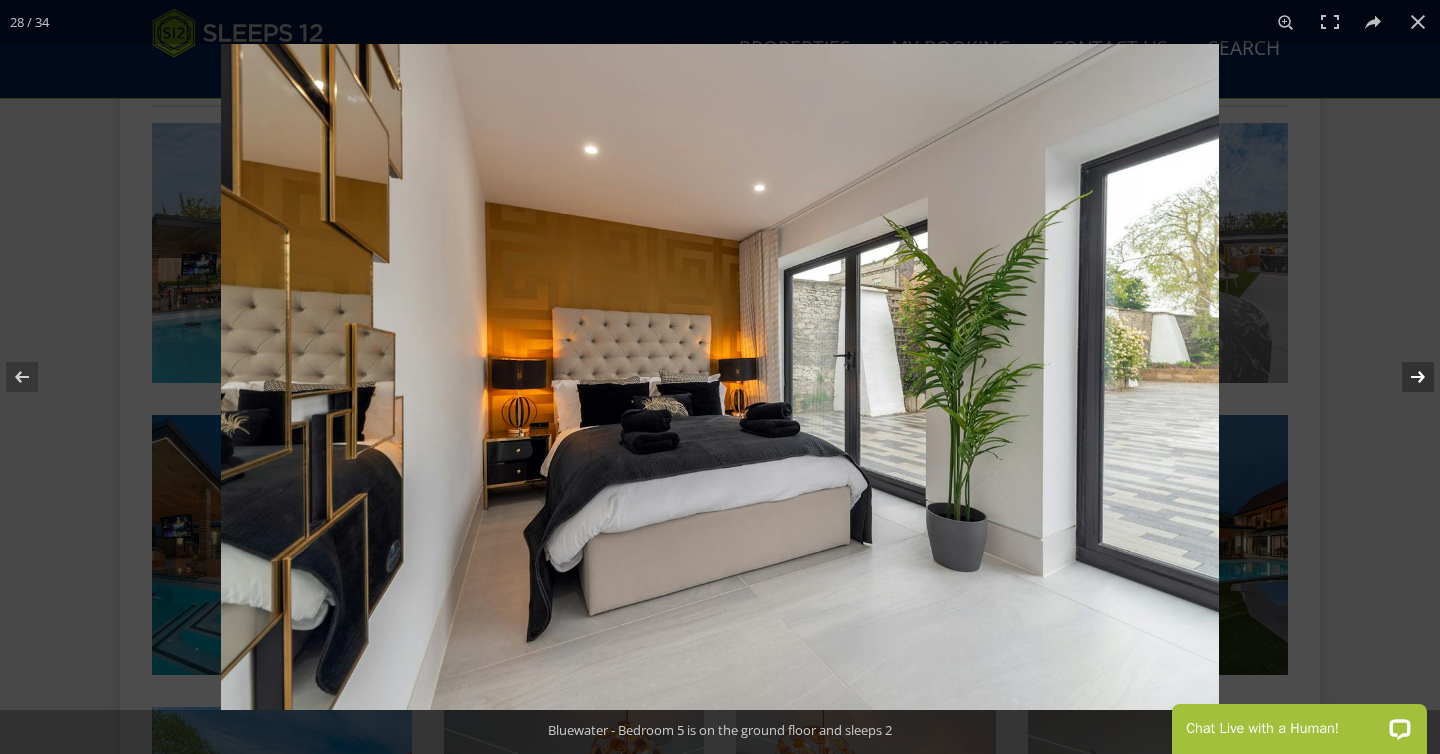 click at bounding box center (1405, 377) 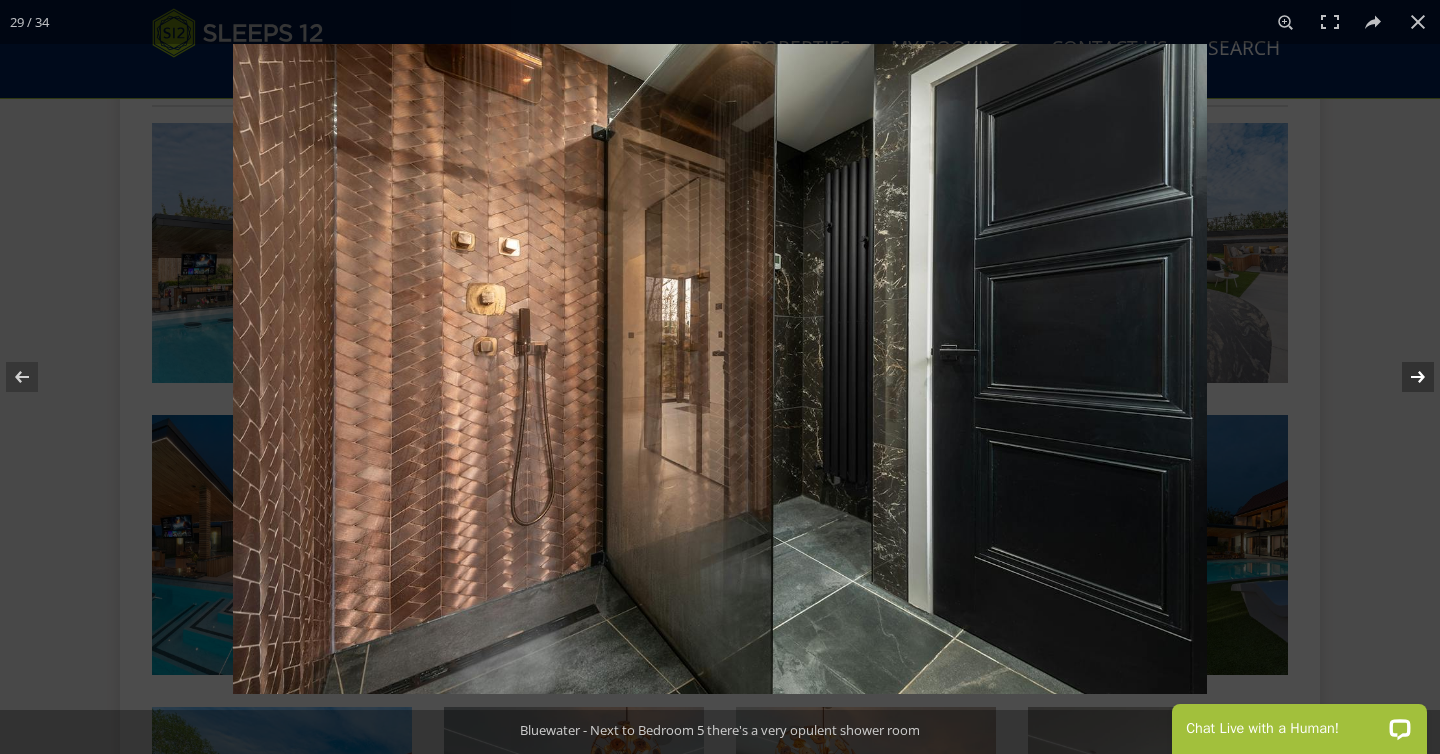 click at bounding box center (1405, 377) 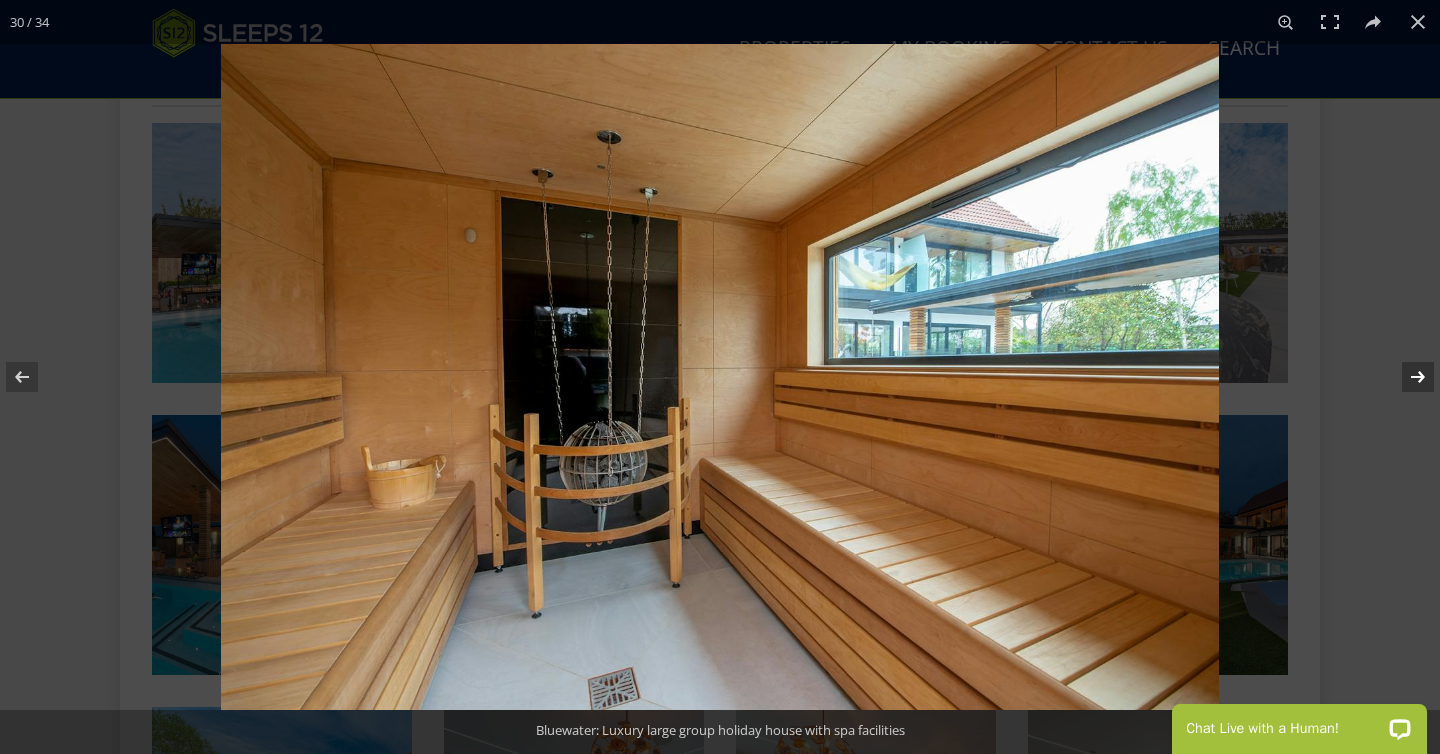 click at bounding box center [1405, 377] 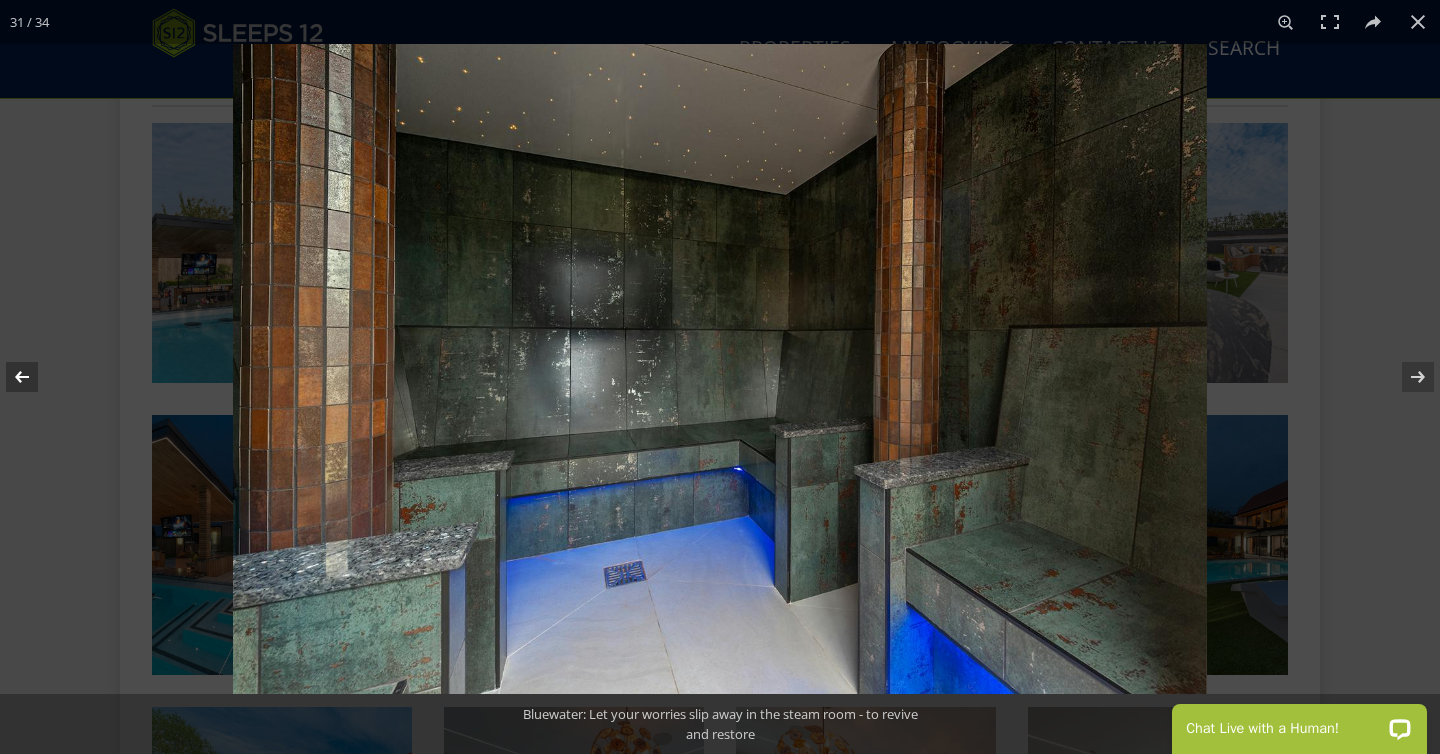 click at bounding box center [35, 377] 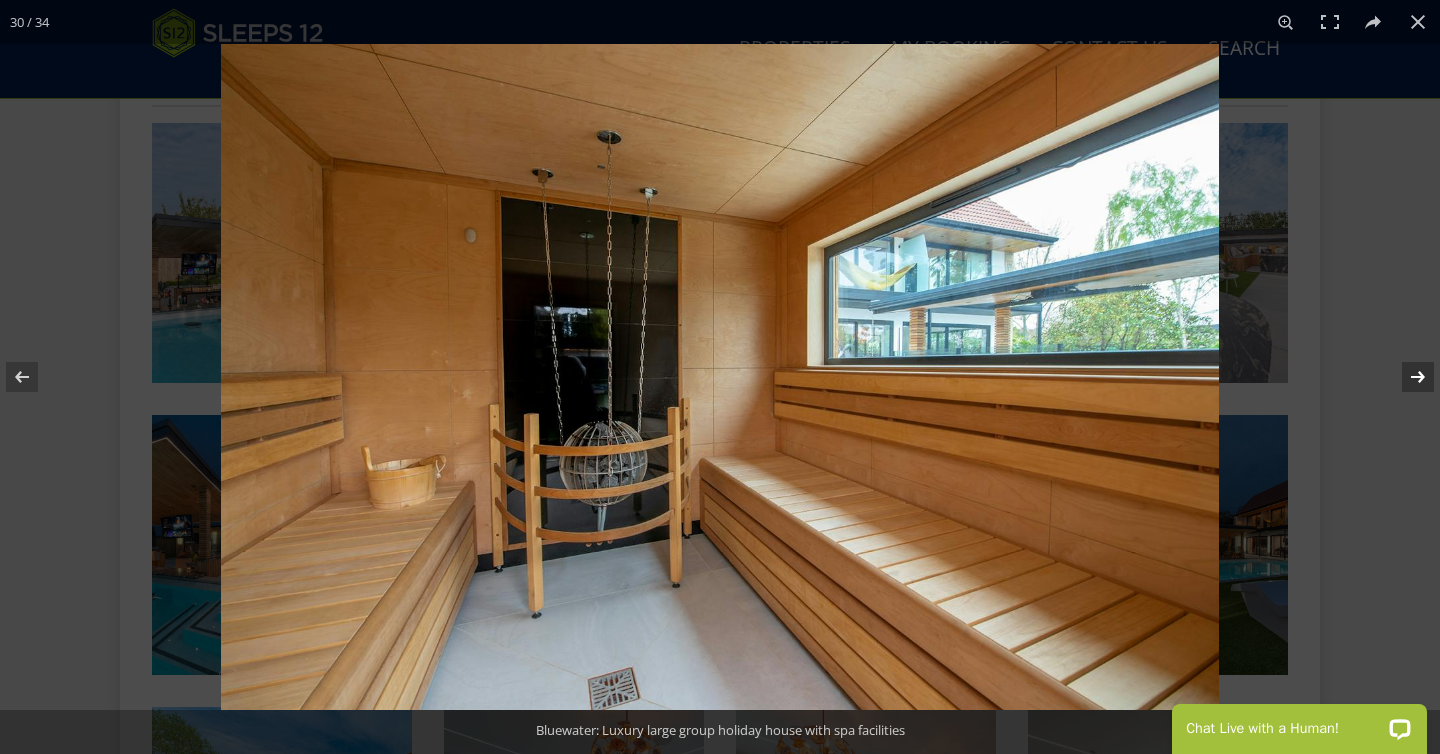 click at bounding box center [1405, 377] 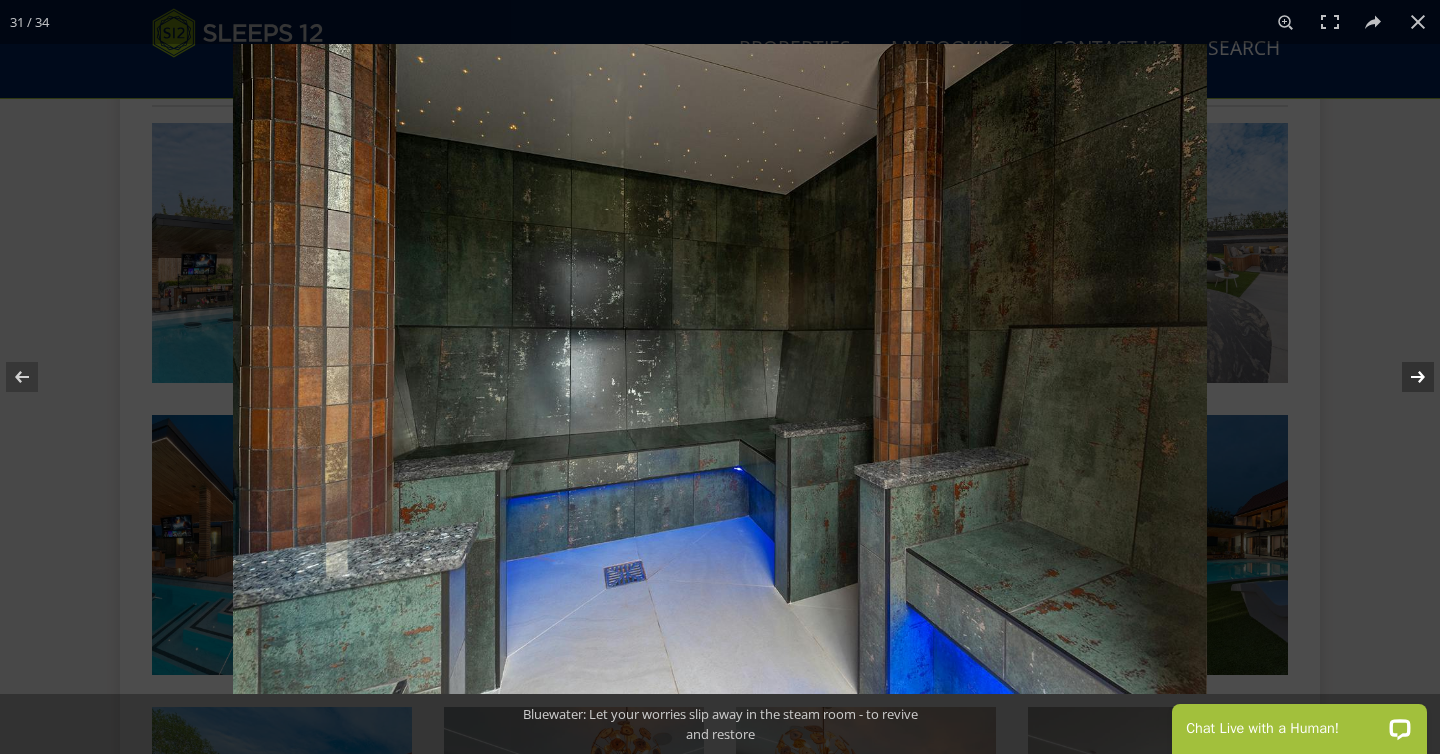 click at bounding box center [1405, 377] 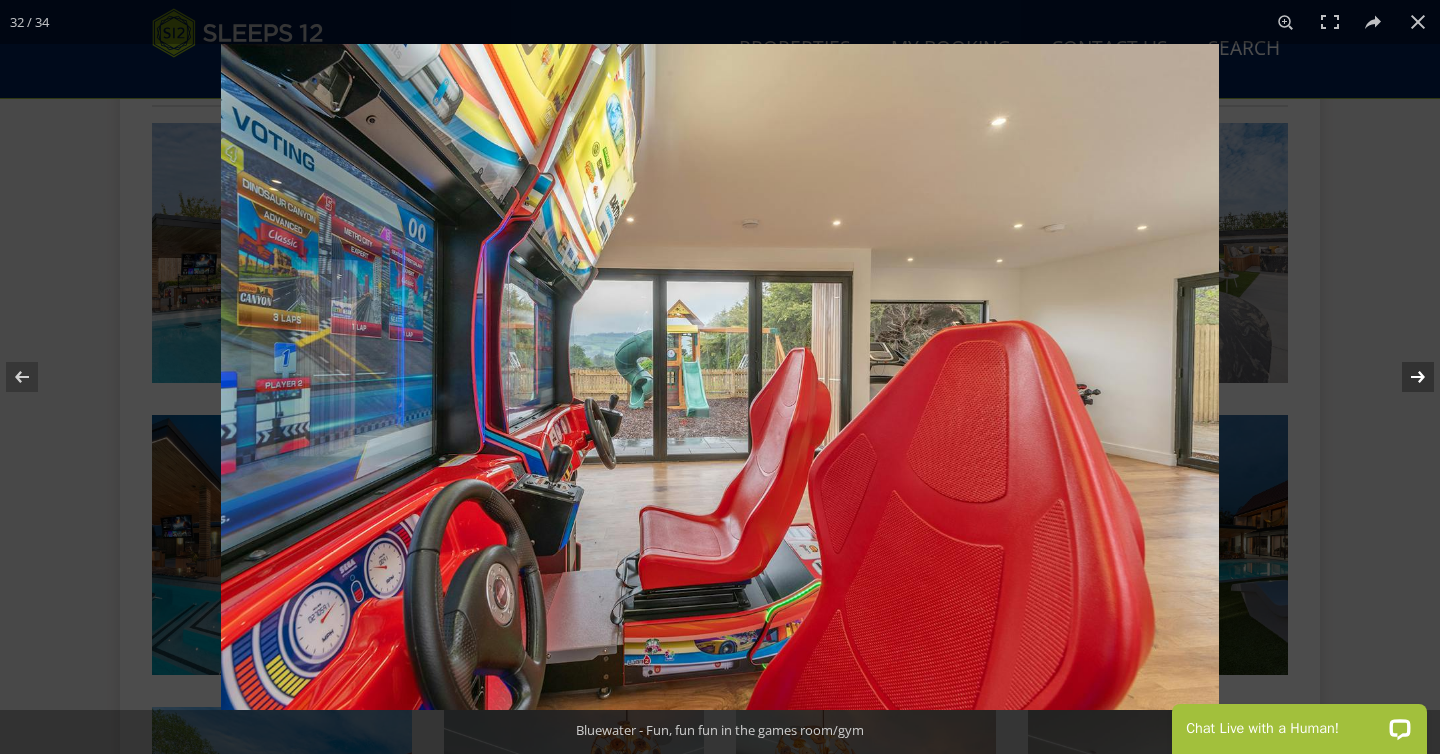 click at bounding box center (1405, 377) 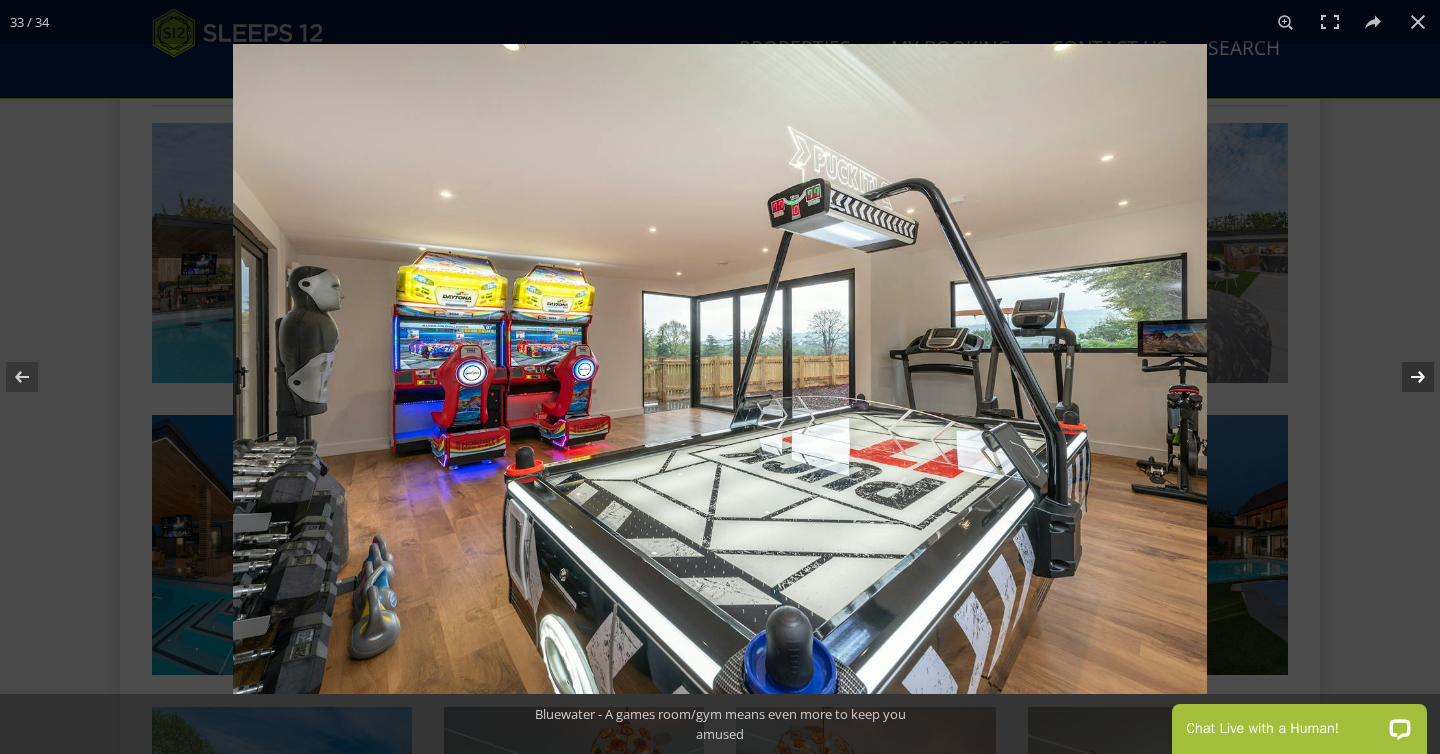 click at bounding box center (1405, 377) 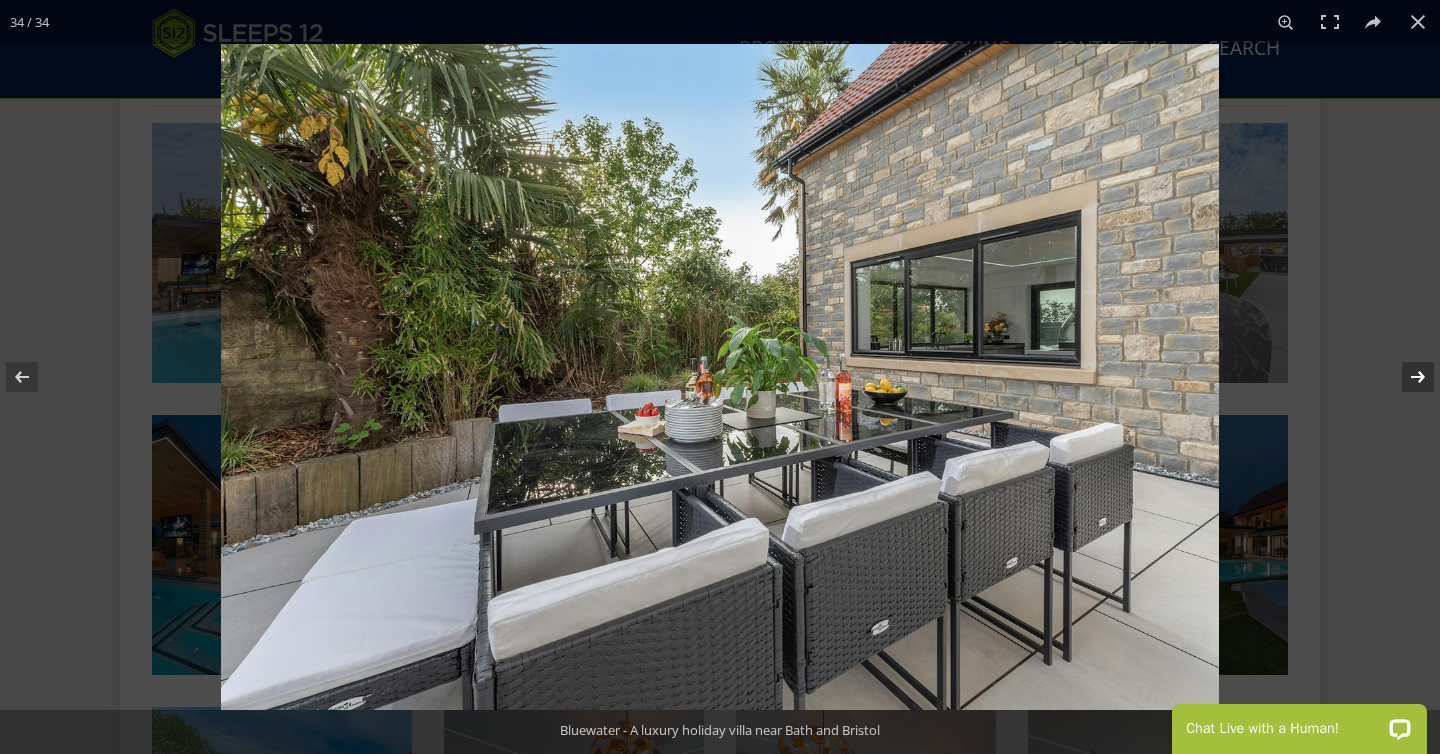 click at bounding box center [1405, 377] 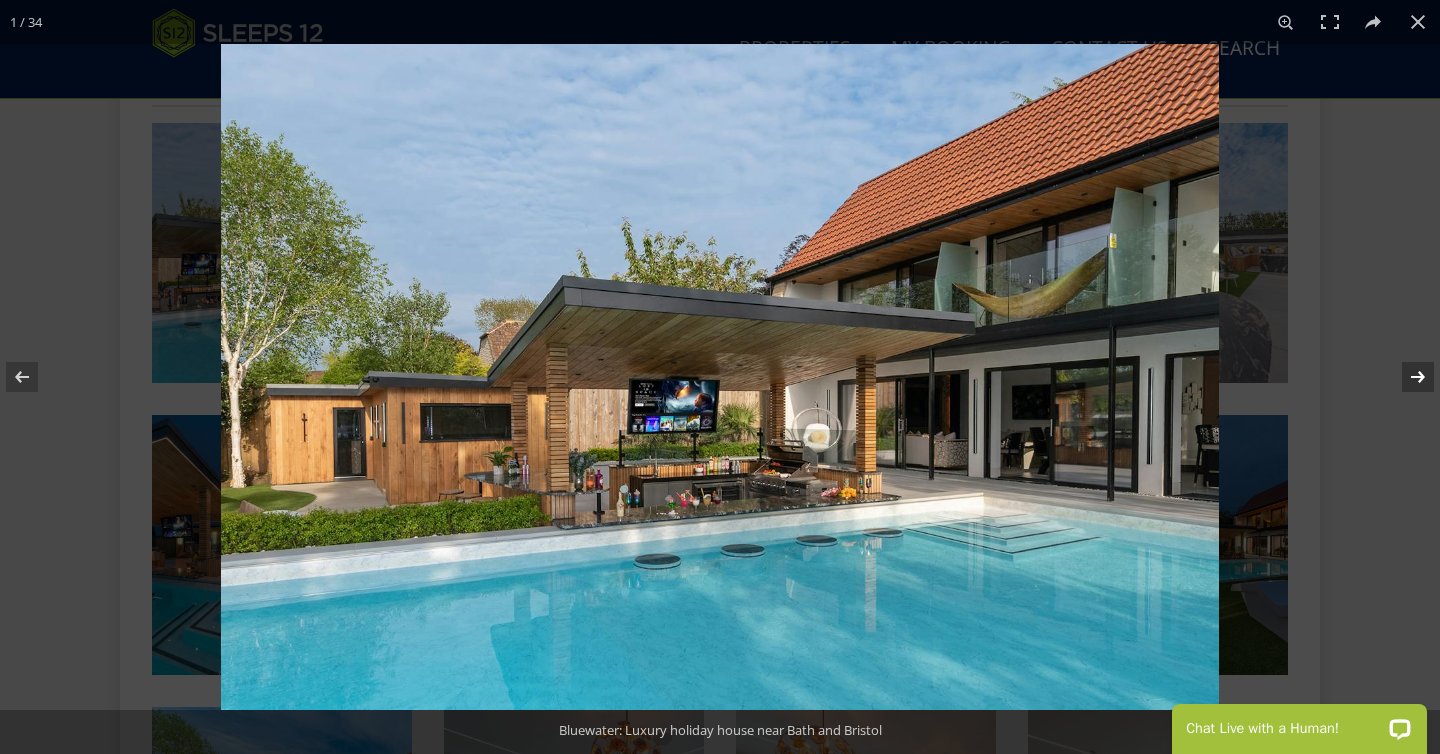 click at bounding box center [1405, 377] 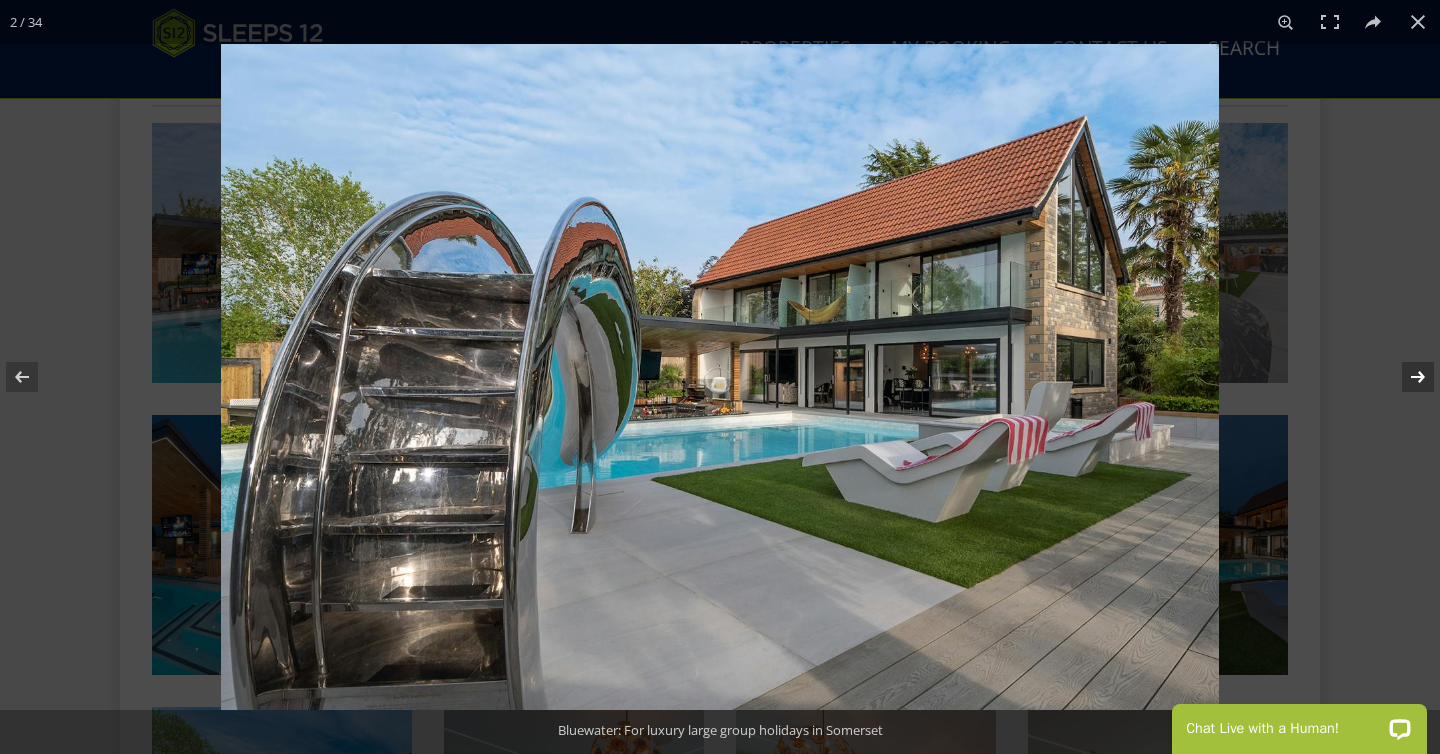 click at bounding box center [1405, 377] 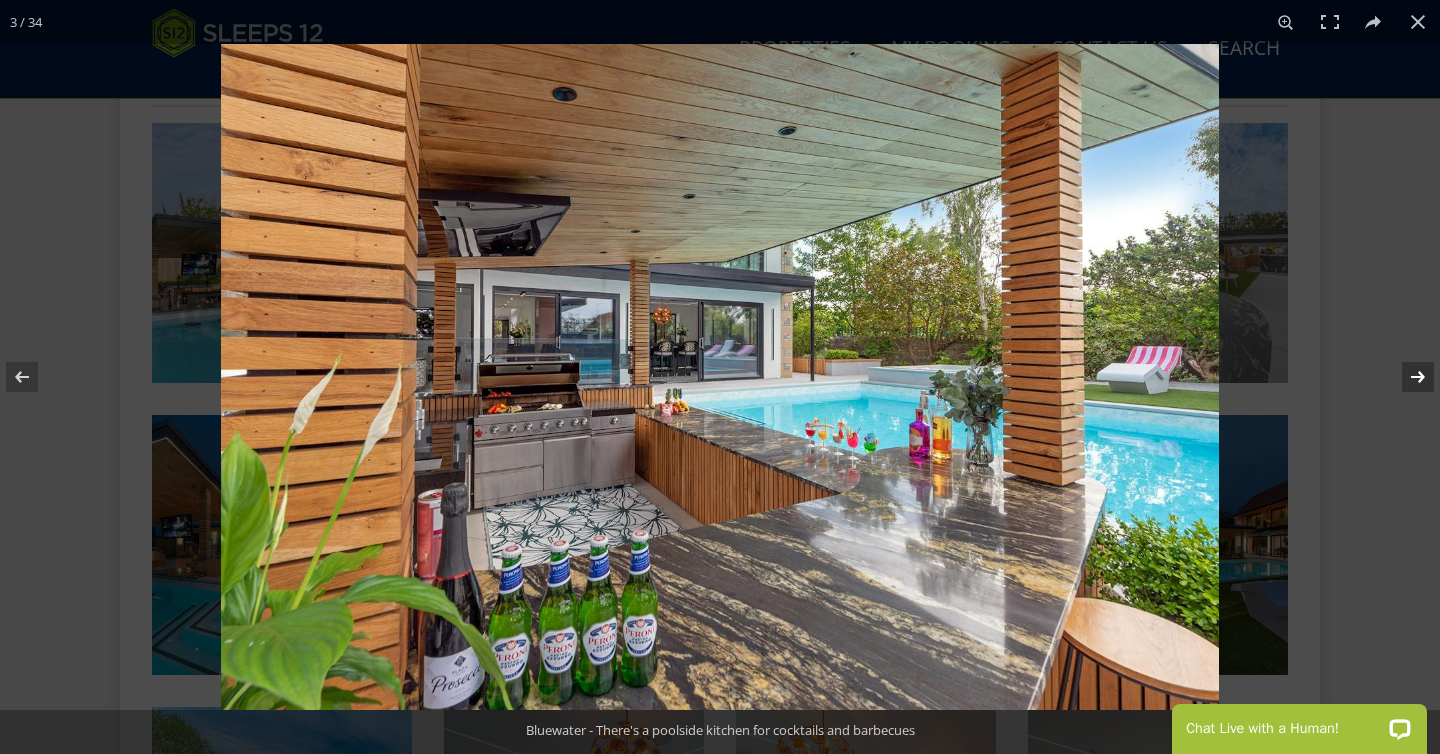click at bounding box center [1405, 377] 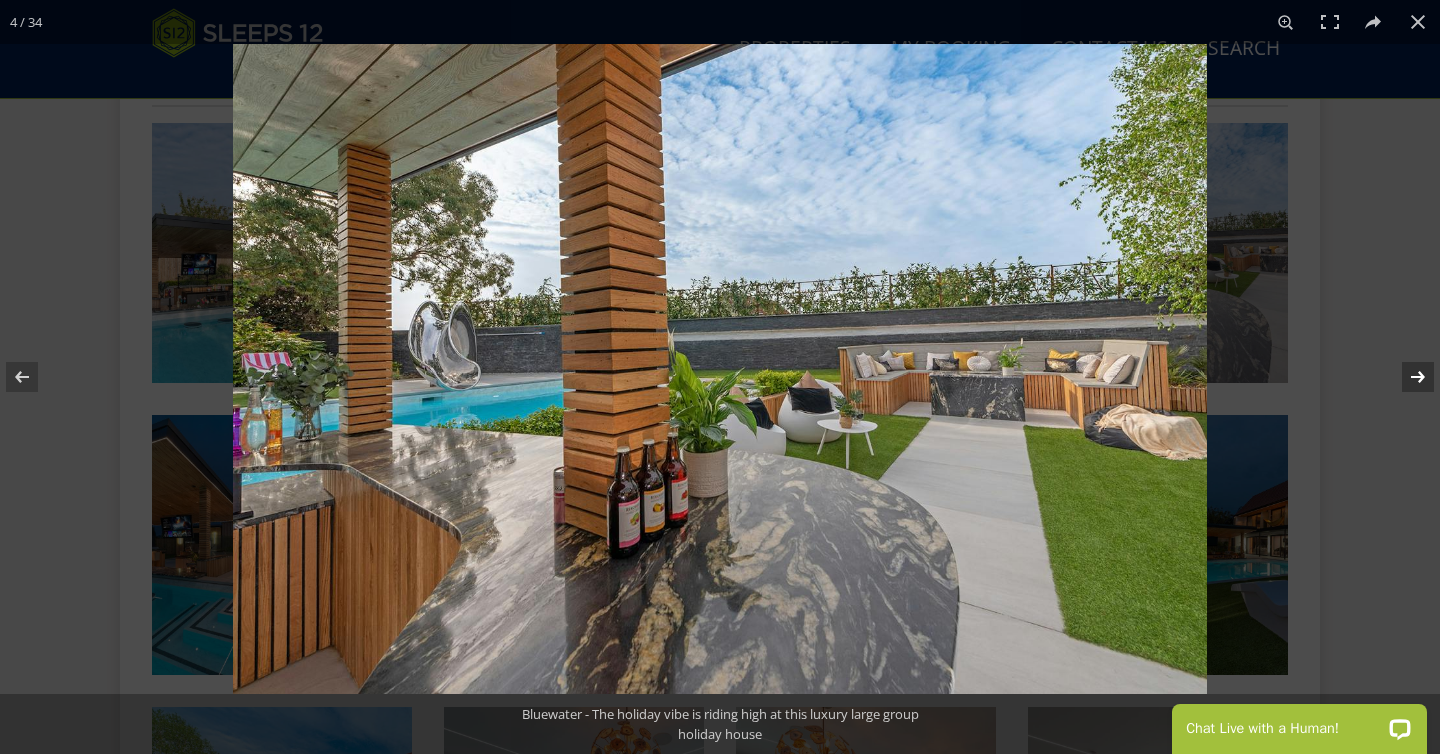 click at bounding box center (1405, 377) 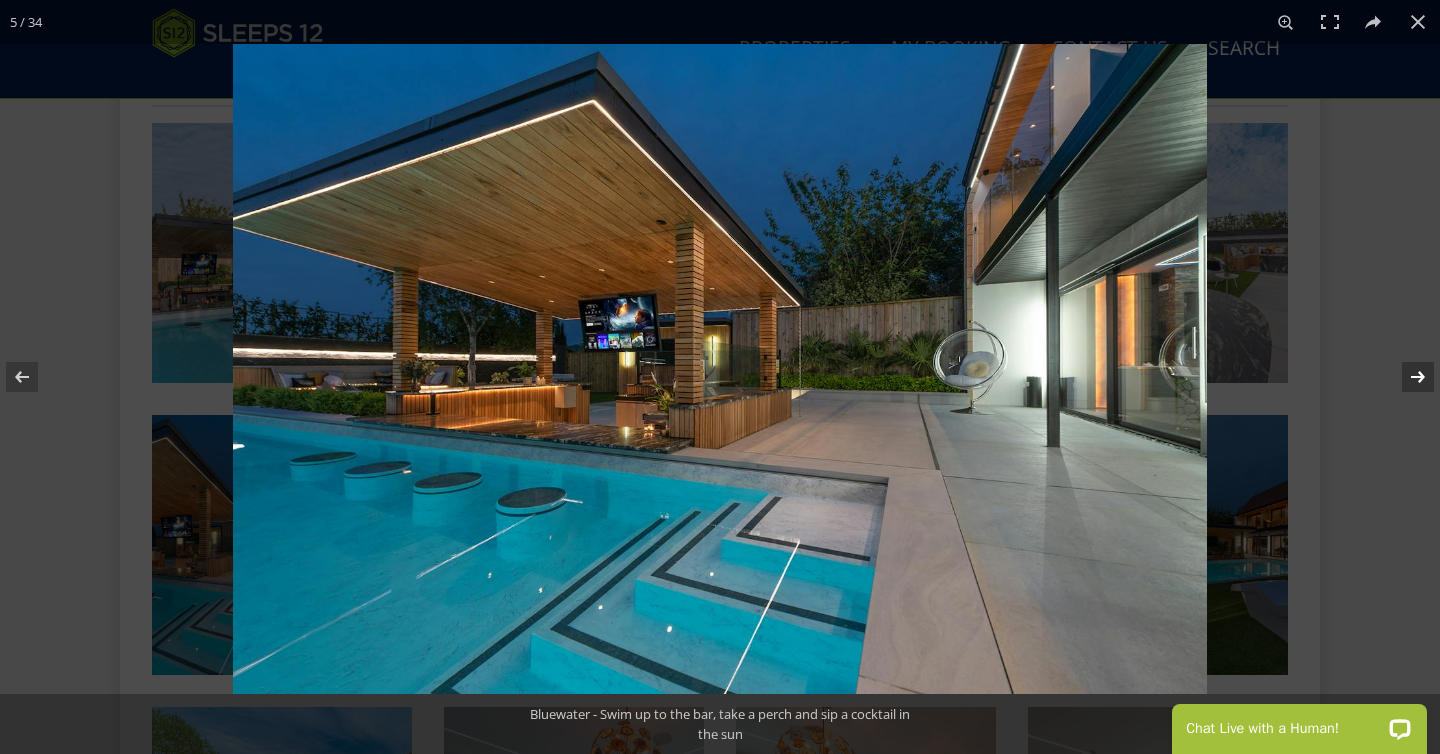 click at bounding box center (1405, 377) 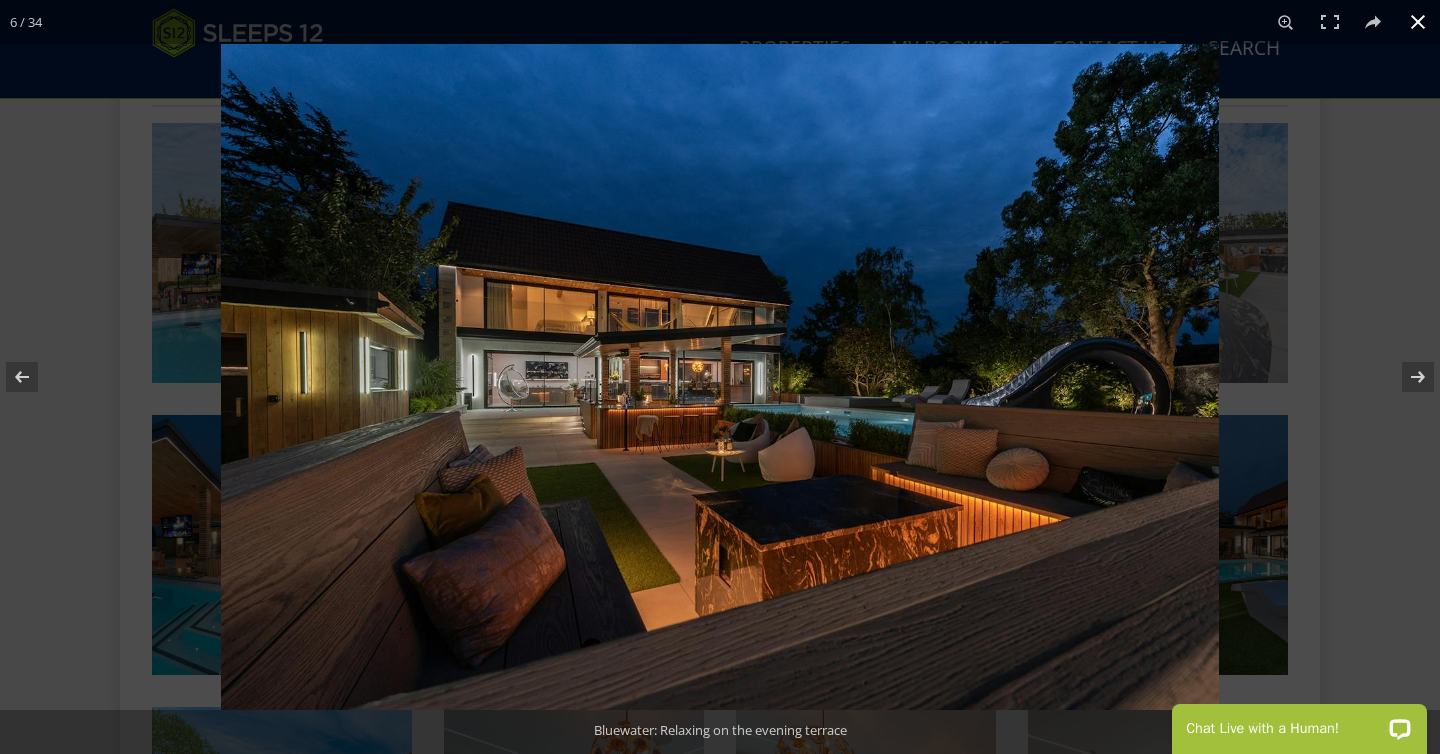 click at bounding box center [1418, 22] 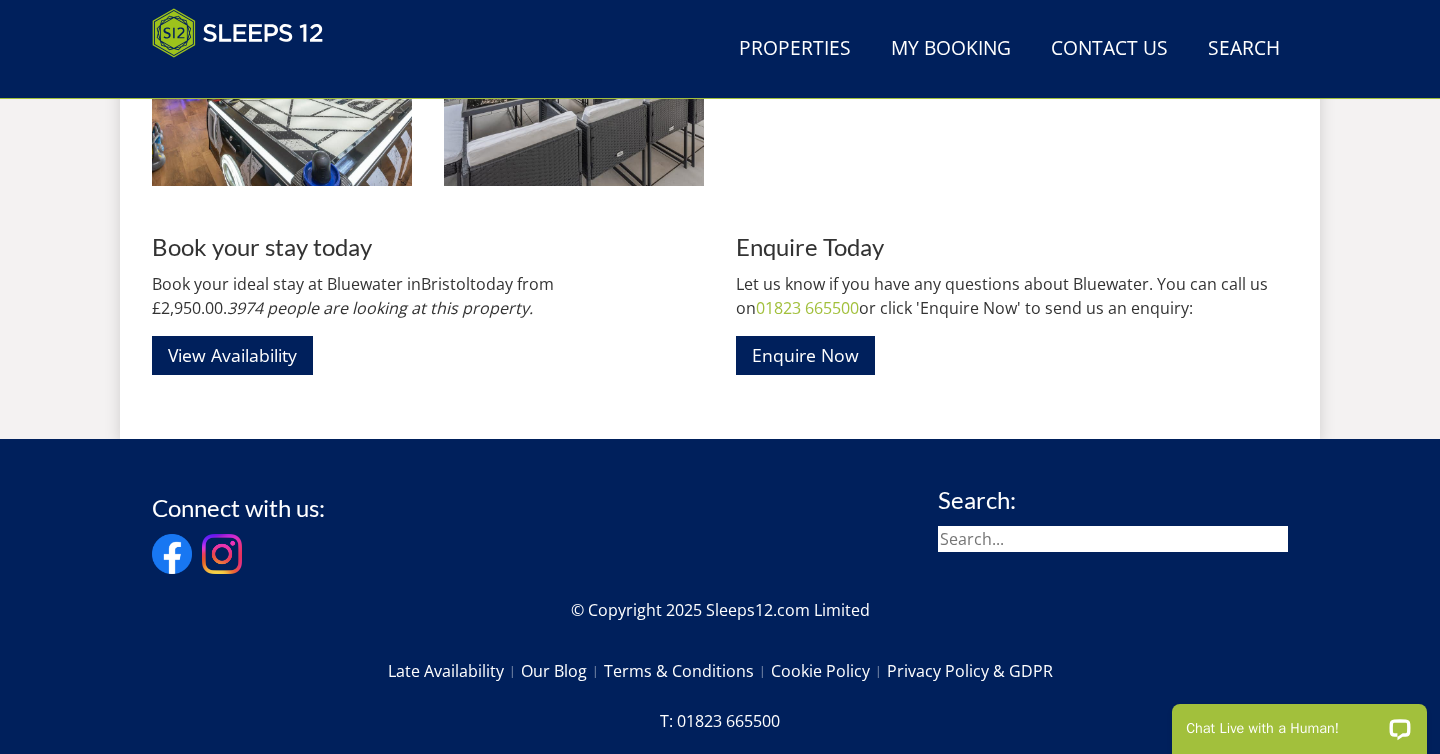 scroll, scrollTop: 3381, scrollLeft: 0, axis: vertical 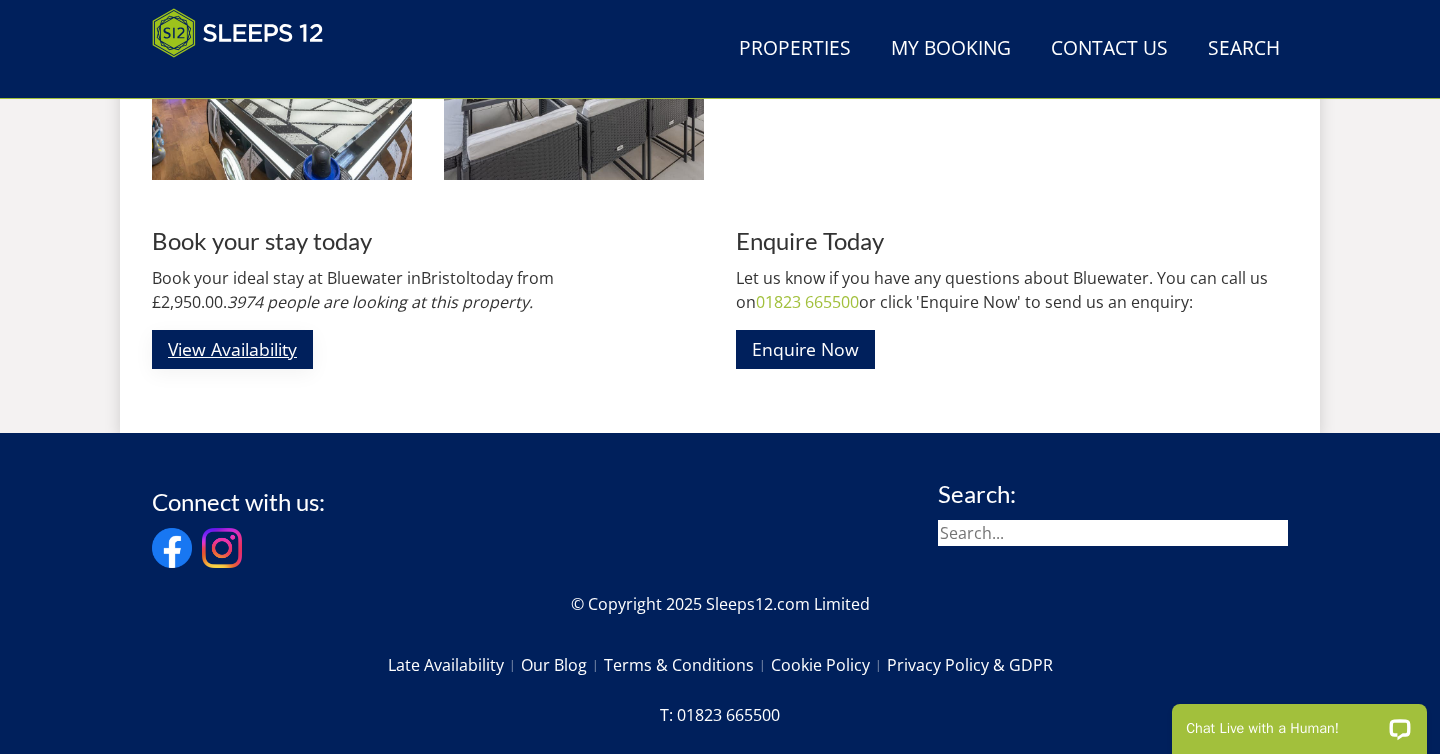 click on "View Availability" at bounding box center (232, 349) 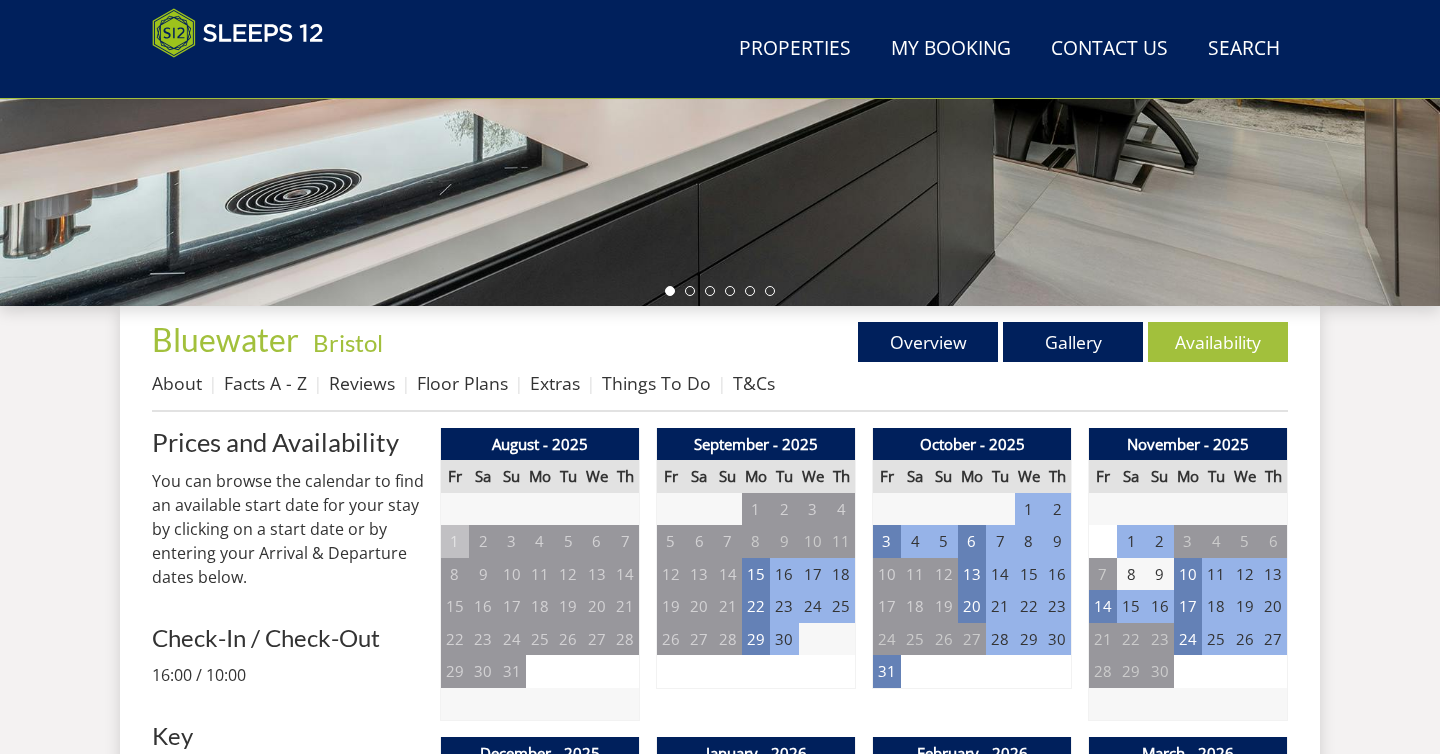 scroll, scrollTop: 659, scrollLeft: 0, axis: vertical 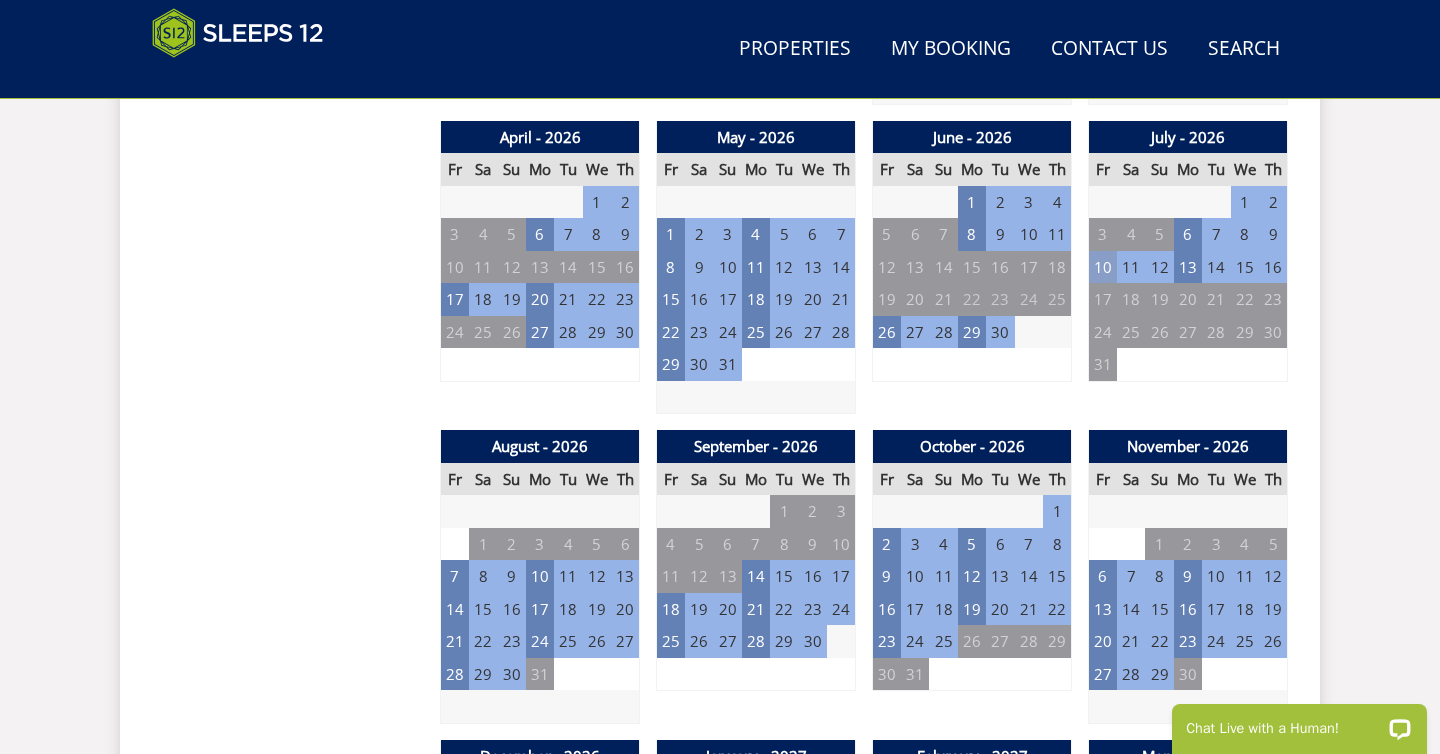 click on "10" at bounding box center (1103, 267) 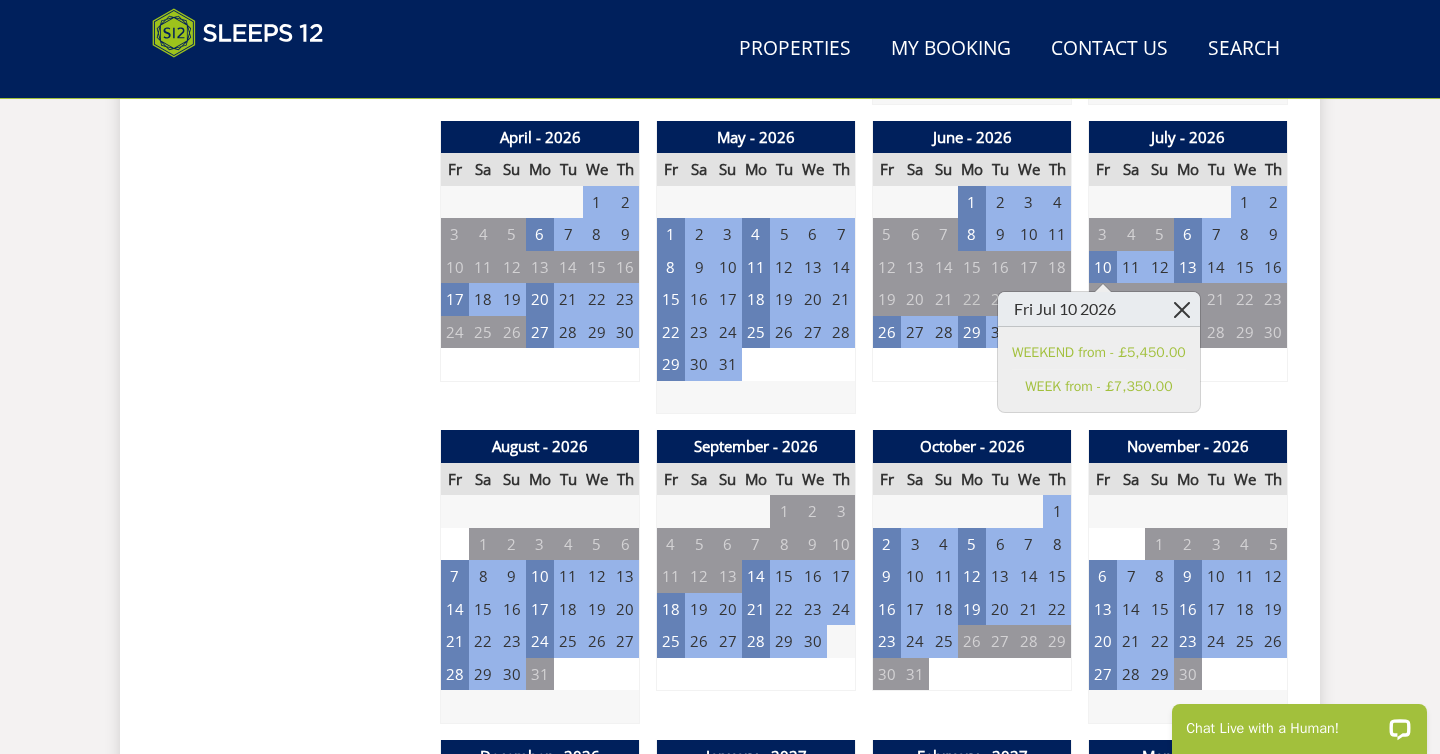 click at bounding box center [1182, 309] 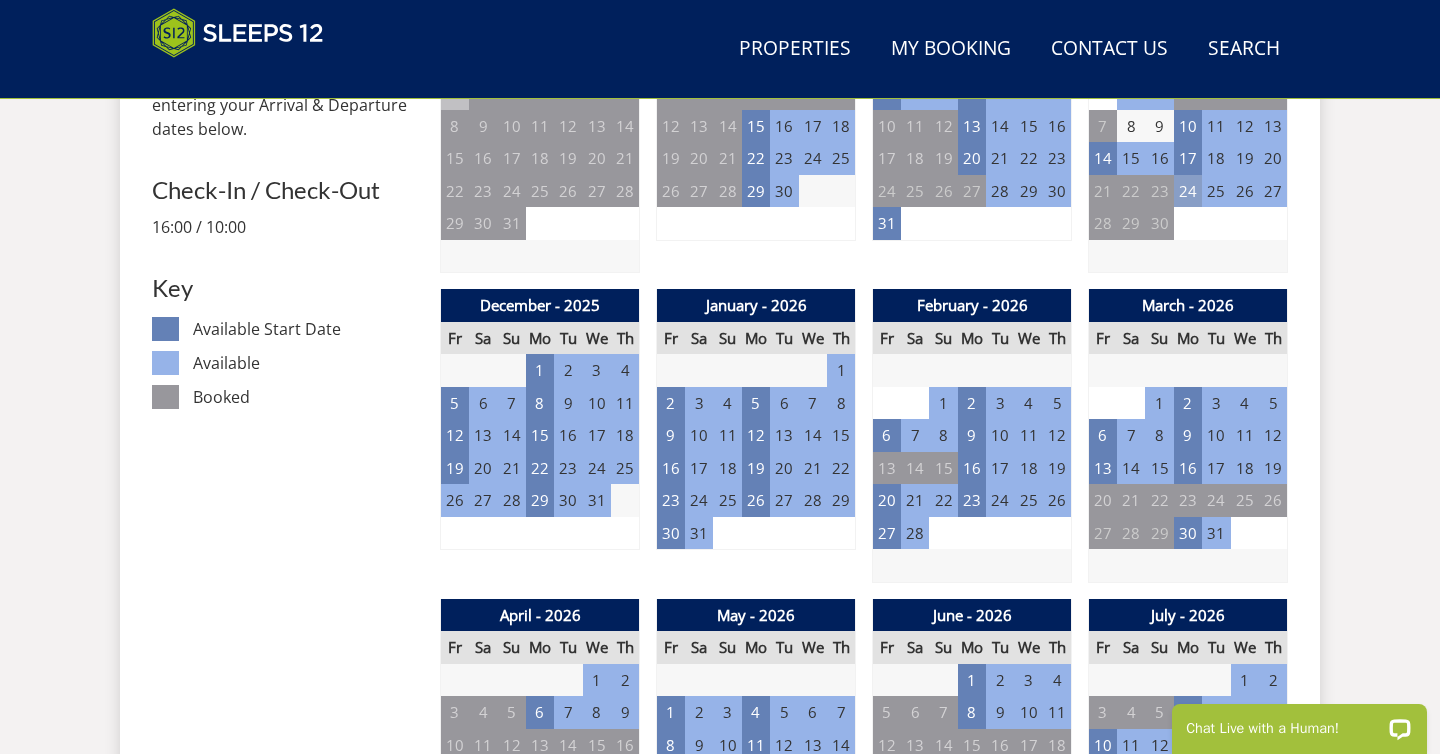 scroll, scrollTop: 893, scrollLeft: 0, axis: vertical 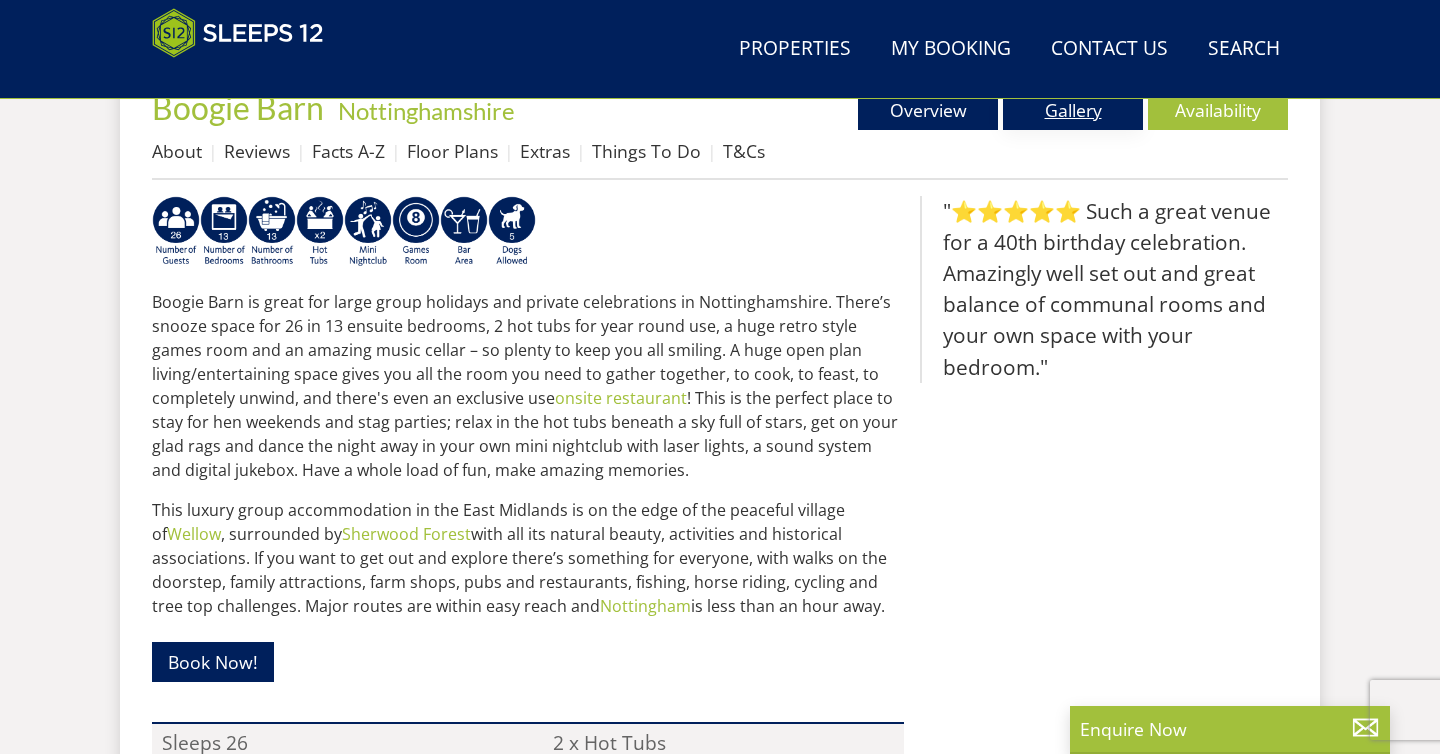click on "Gallery" at bounding box center [1073, 110] 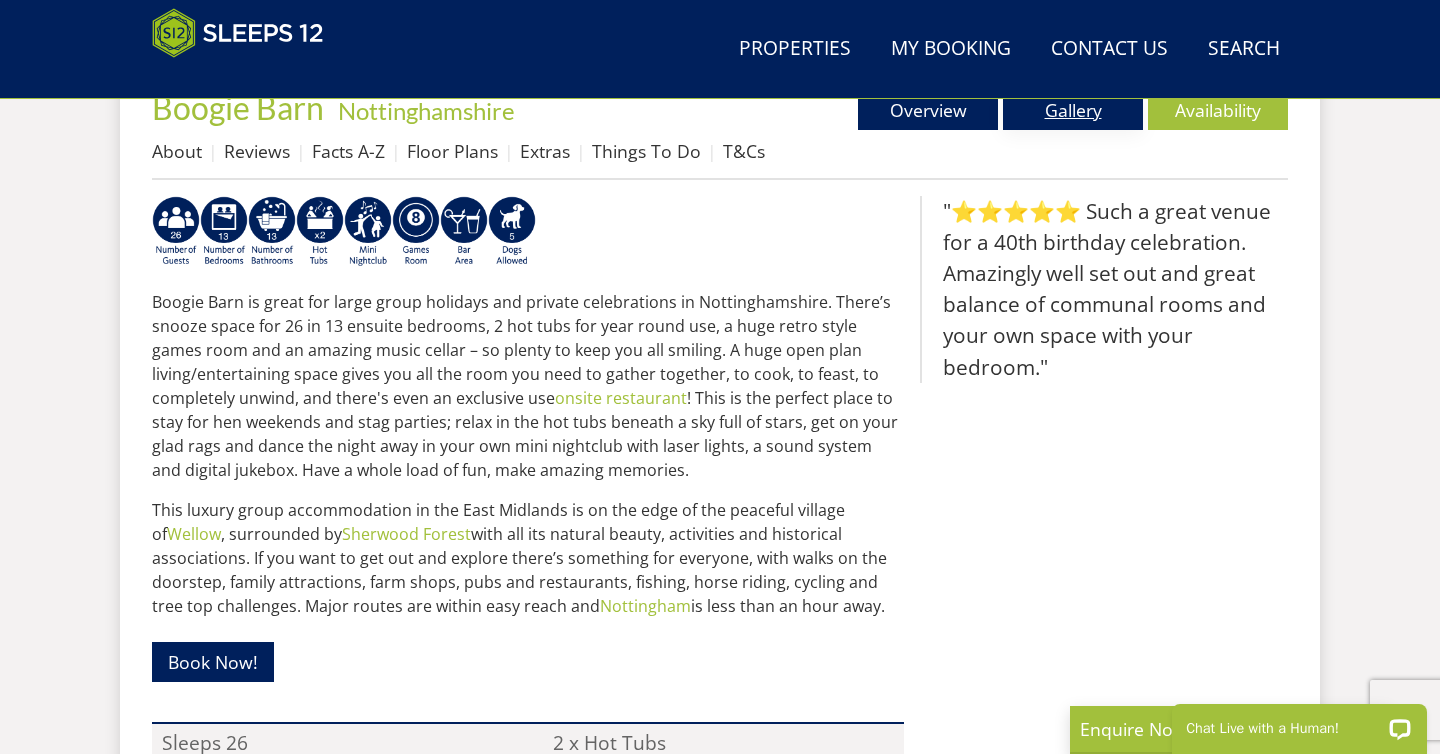 scroll, scrollTop: 0, scrollLeft: 0, axis: both 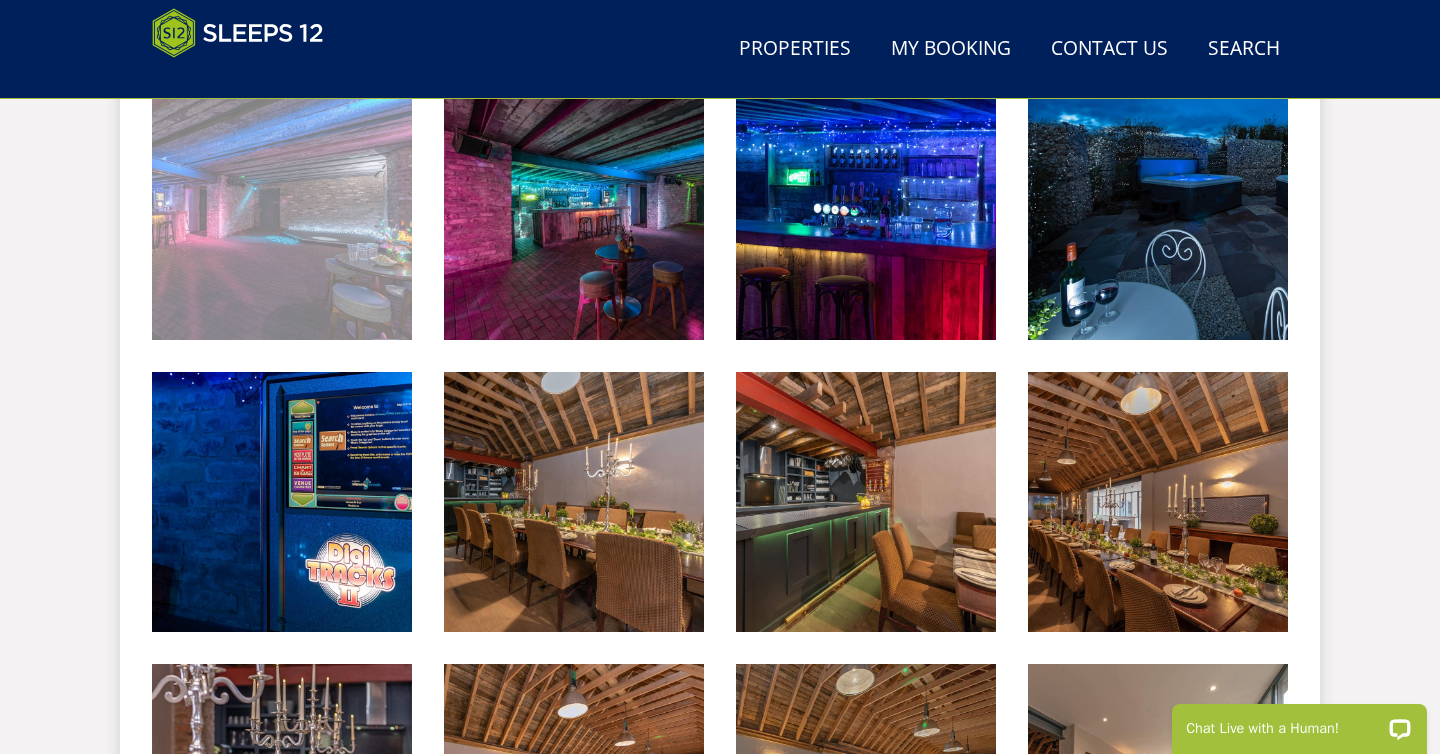 click at bounding box center (282, 210) 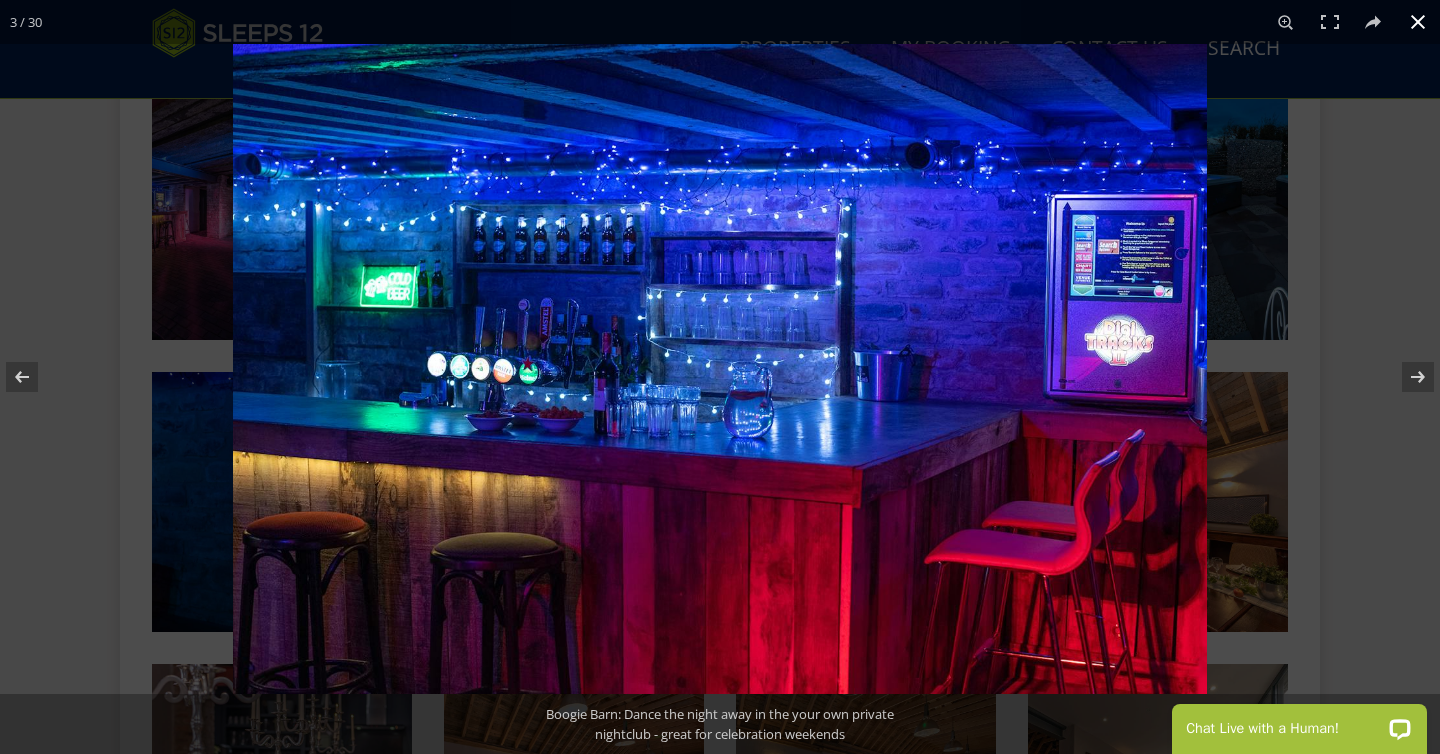 click at bounding box center (953, 421) 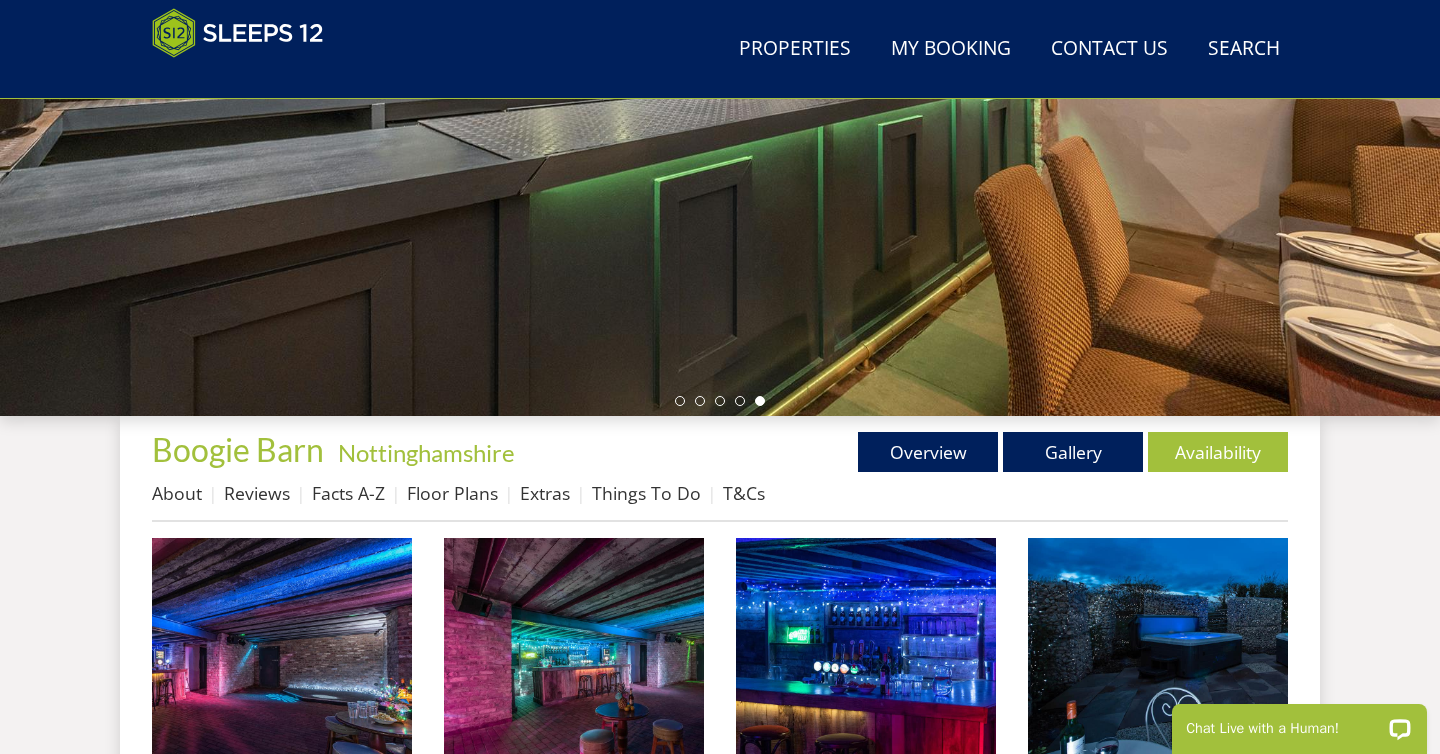 scroll, scrollTop: 514, scrollLeft: 0, axis: vertical 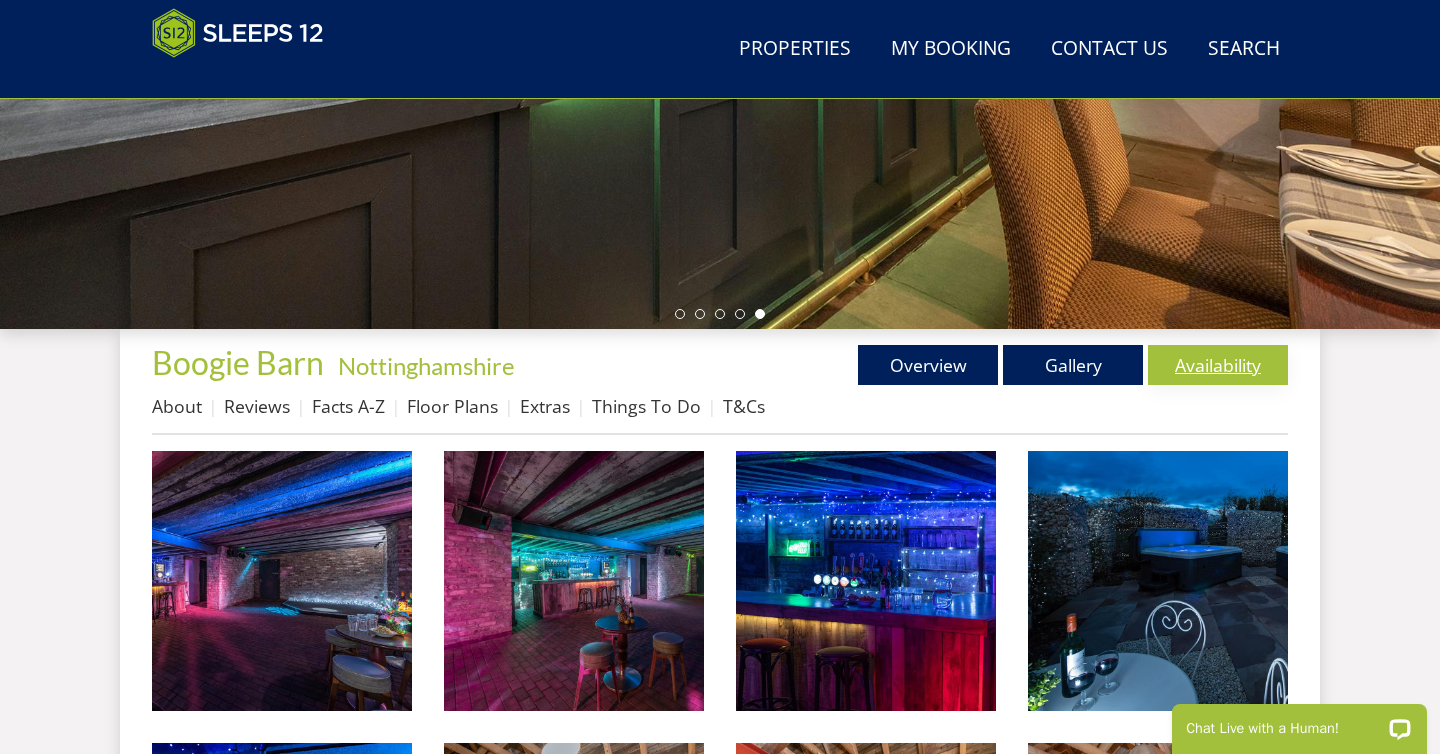 click on "Availability" at bounding box center [1218, 365] 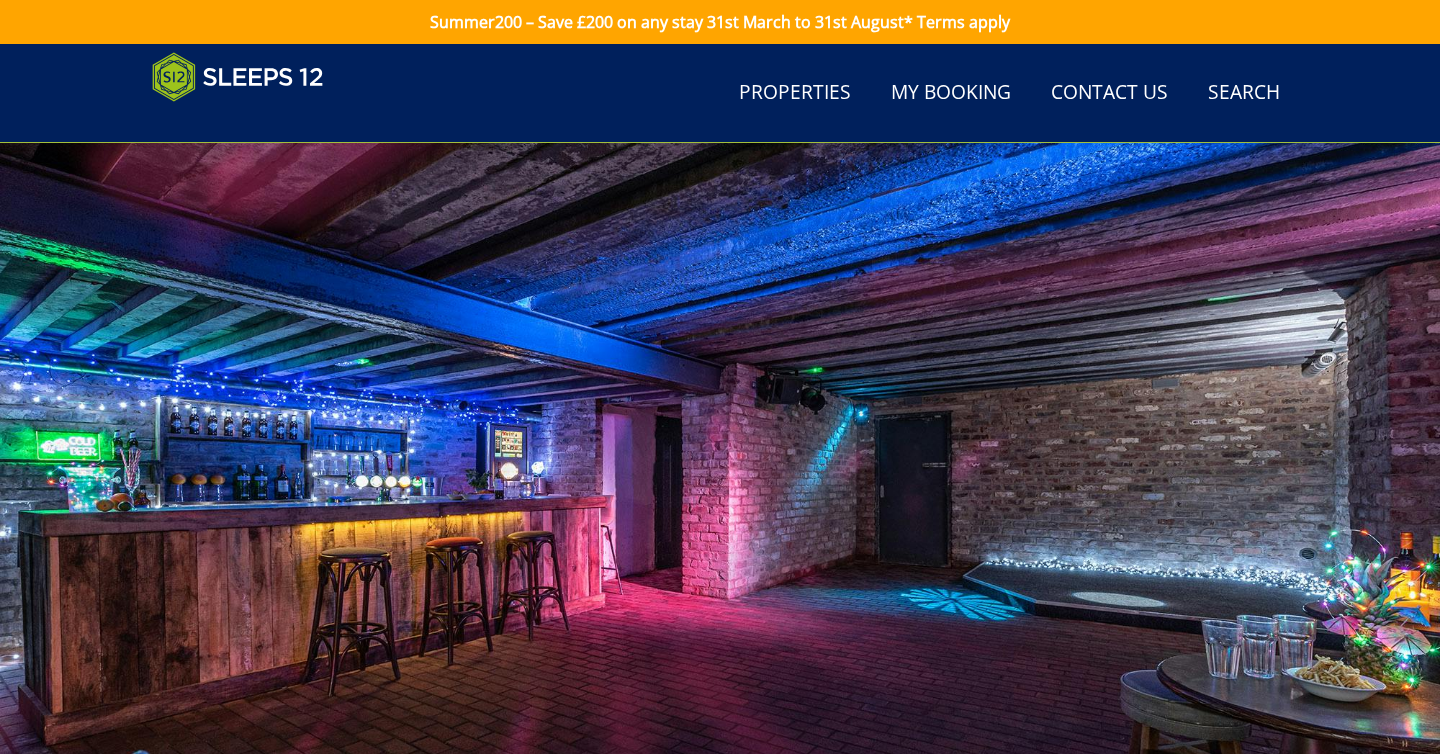 scroll, scrollTop: 841, scrollLeft: 0, axis: vertical 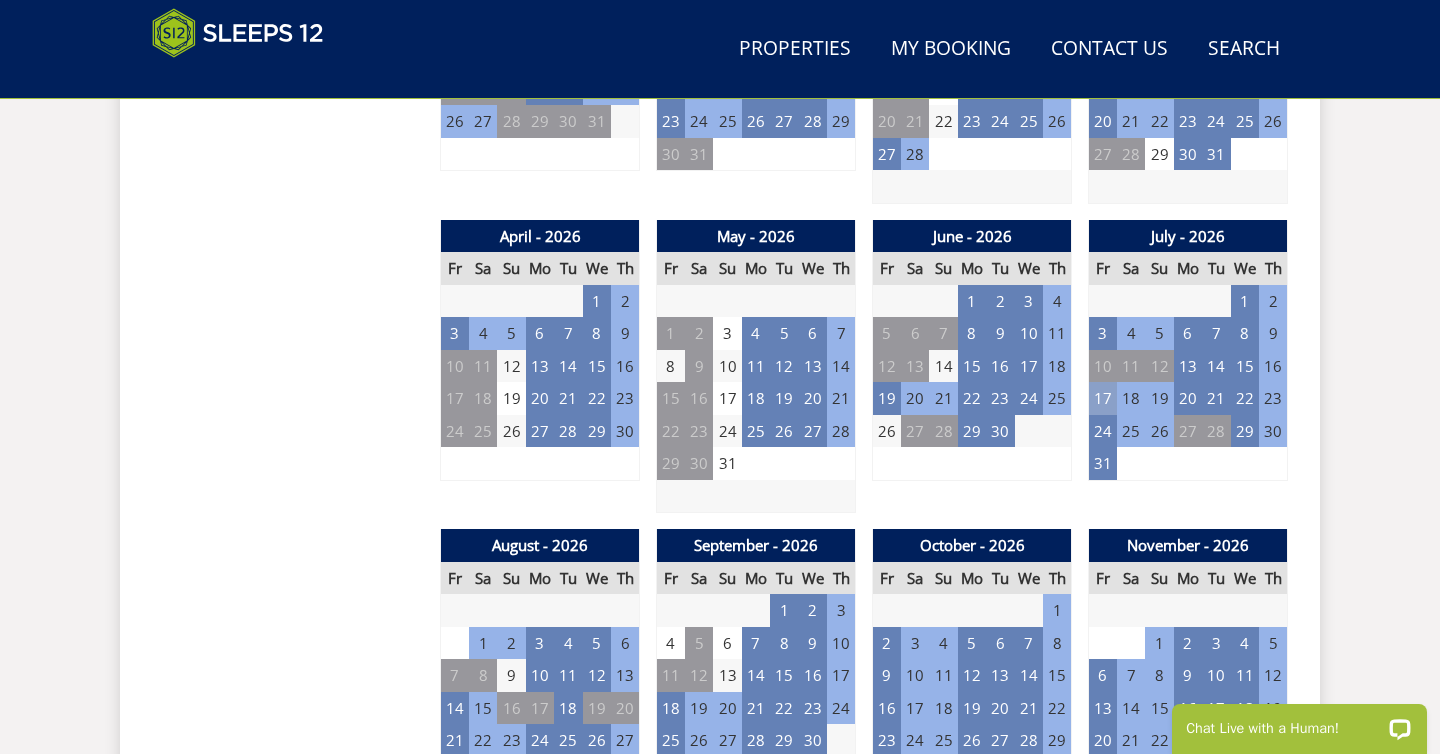 click on "17" at bounding box center (1103, 398) 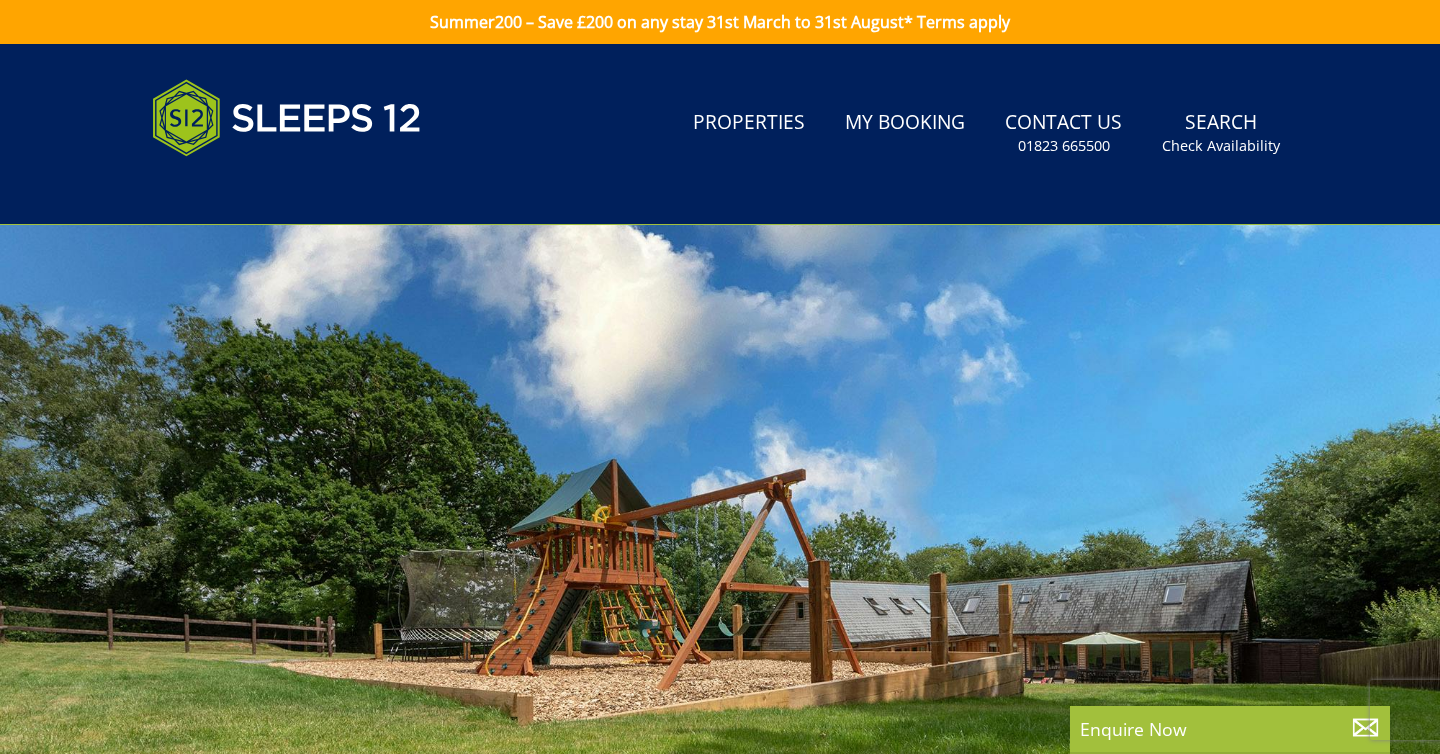 scroll, scrollTop: 0, scrollLeft: 0, axis: both 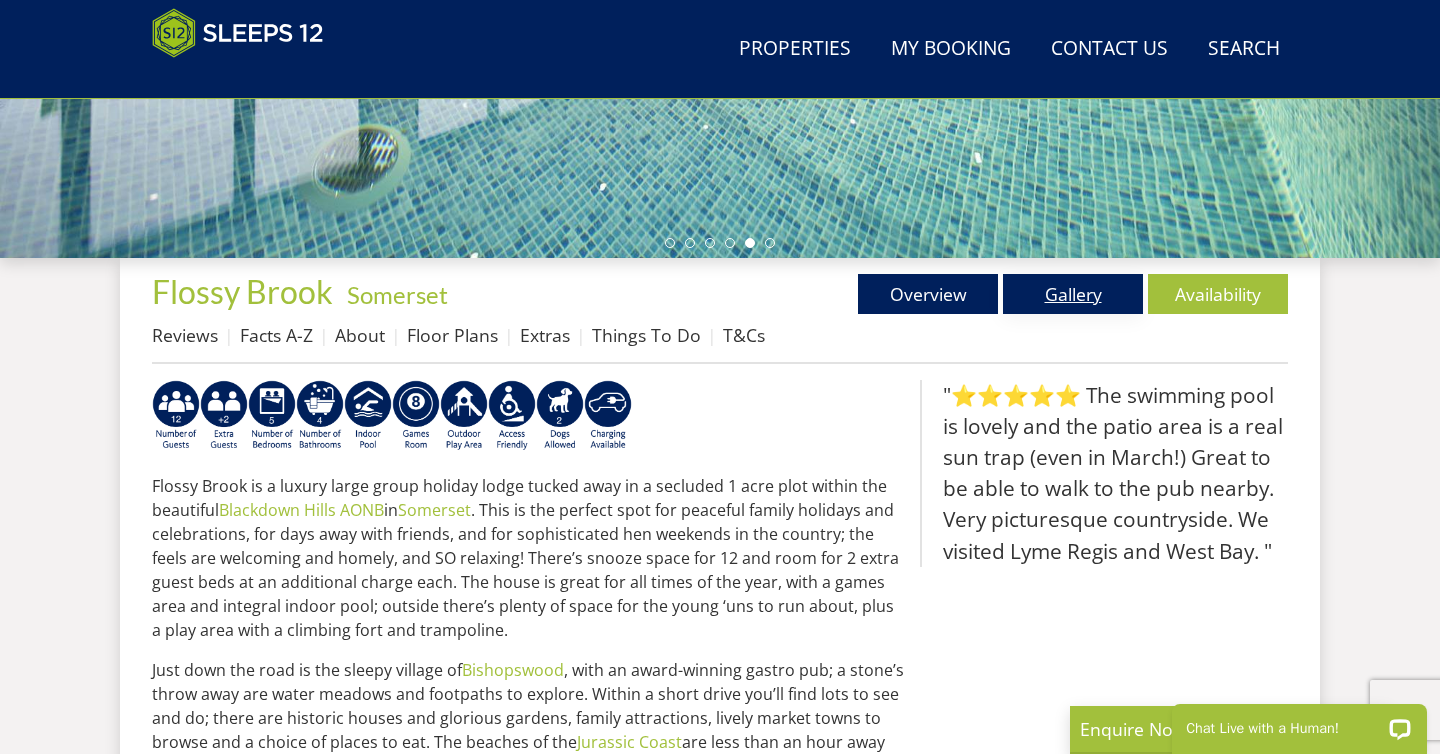 click on "Gallery" at bounding box center [1073, 294] 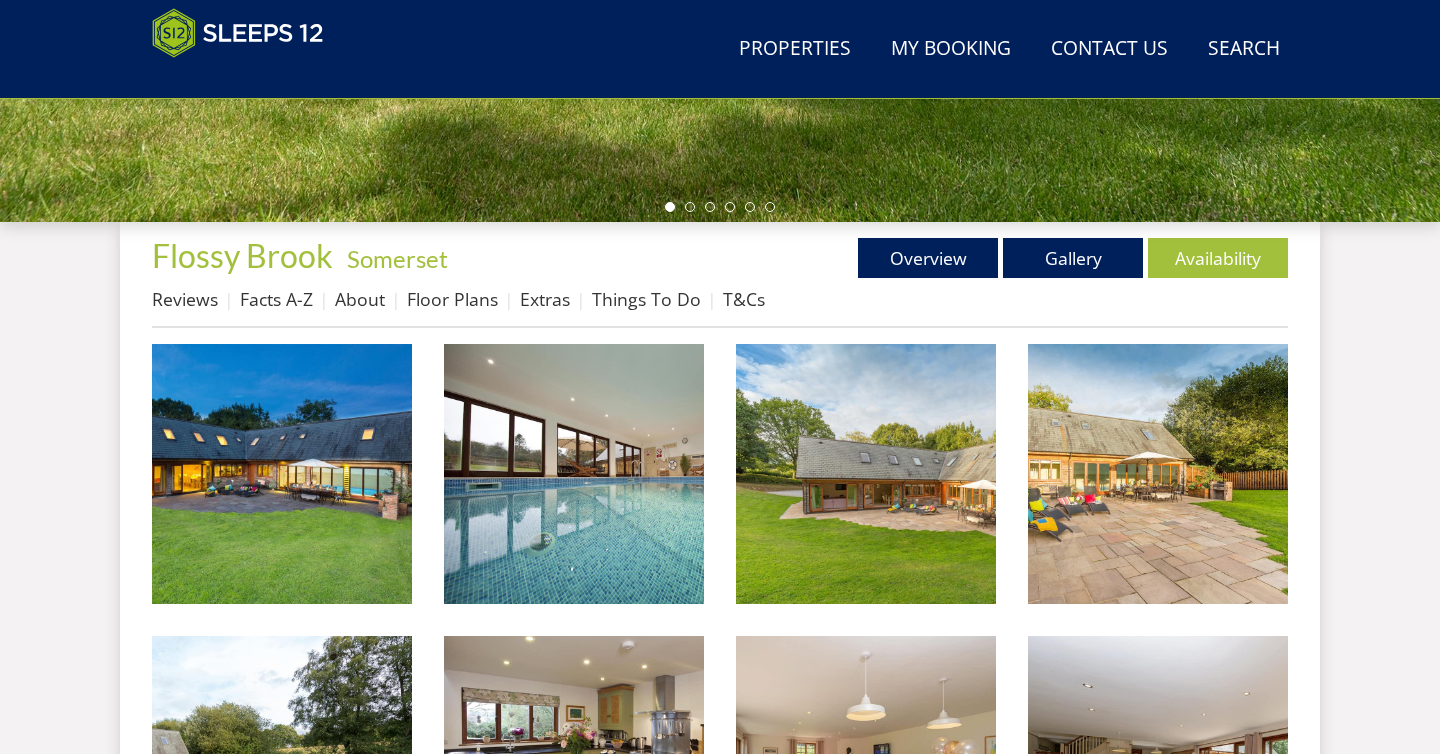 scroll, scrollTop: 782, scrollLeft: 0, axis: vertical 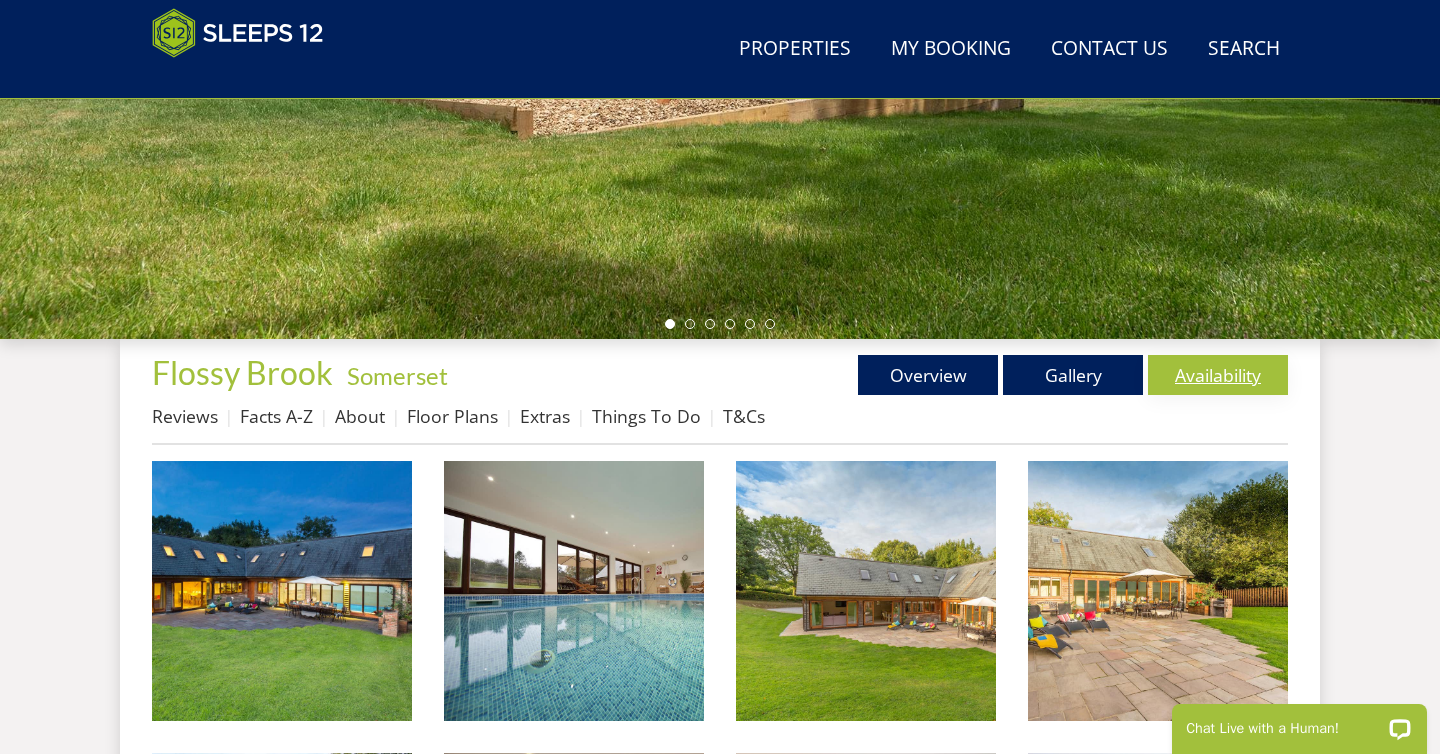 click on "Availability" at bounding box center (1218, 375) 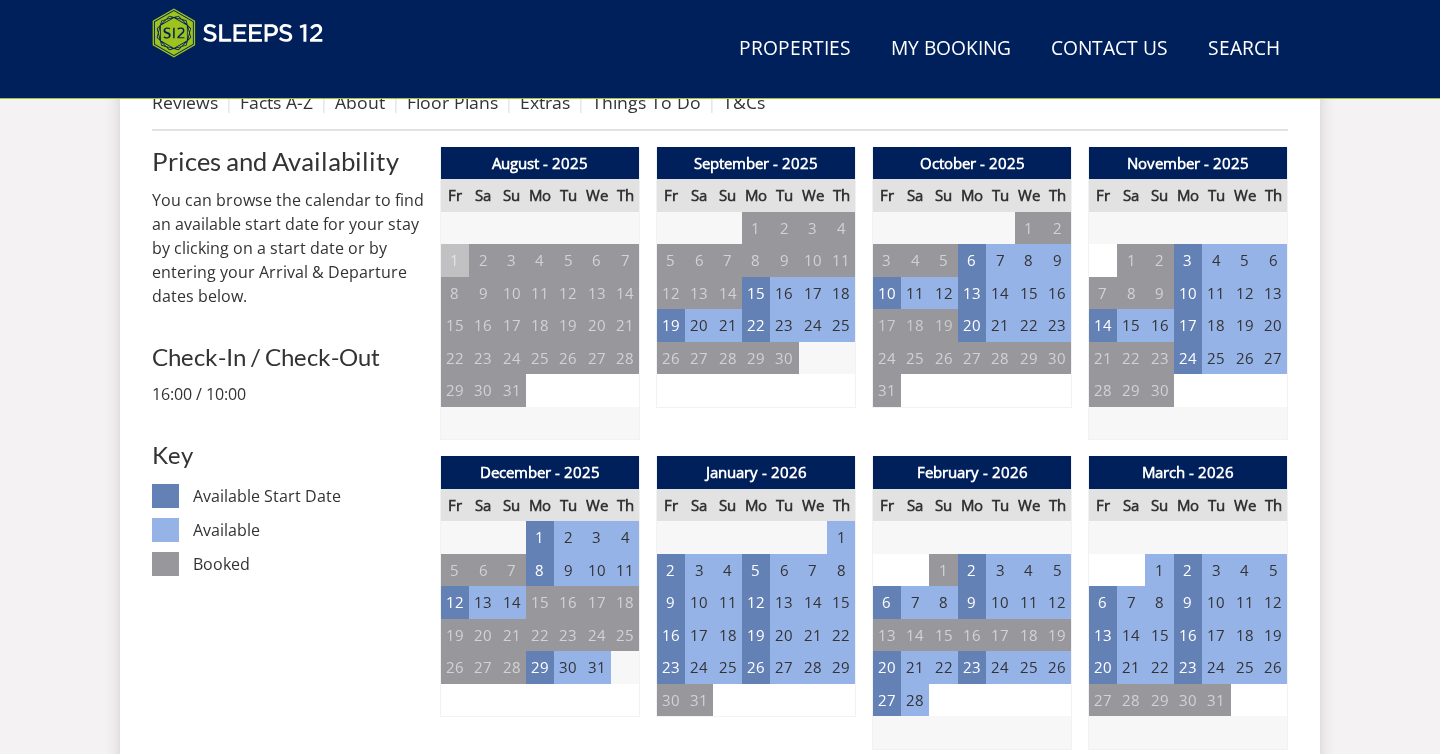 scroll, scrollTop: 885, scrollLeft: 0, axis: vertical 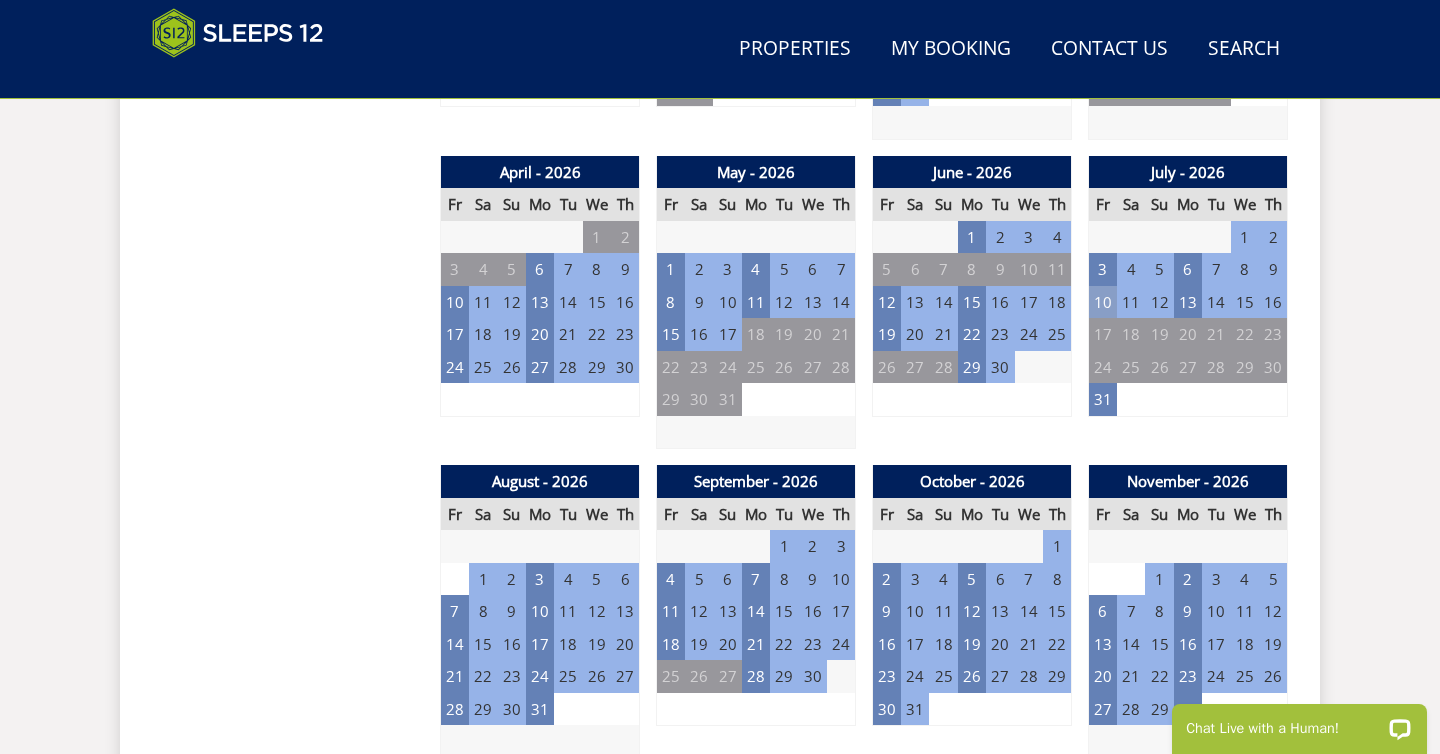 click on "10" at bounding box center [1103, 302] 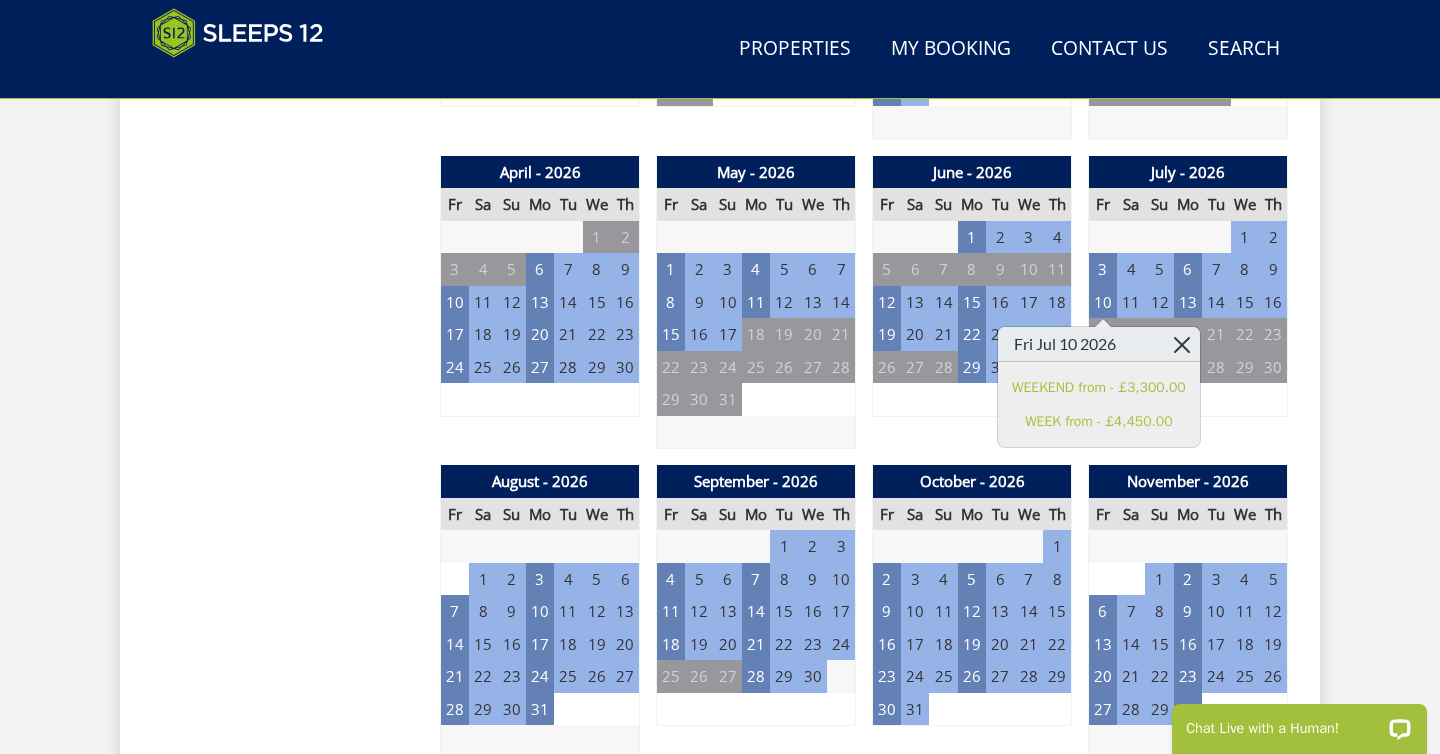 click at bounding box center (1182, 344) 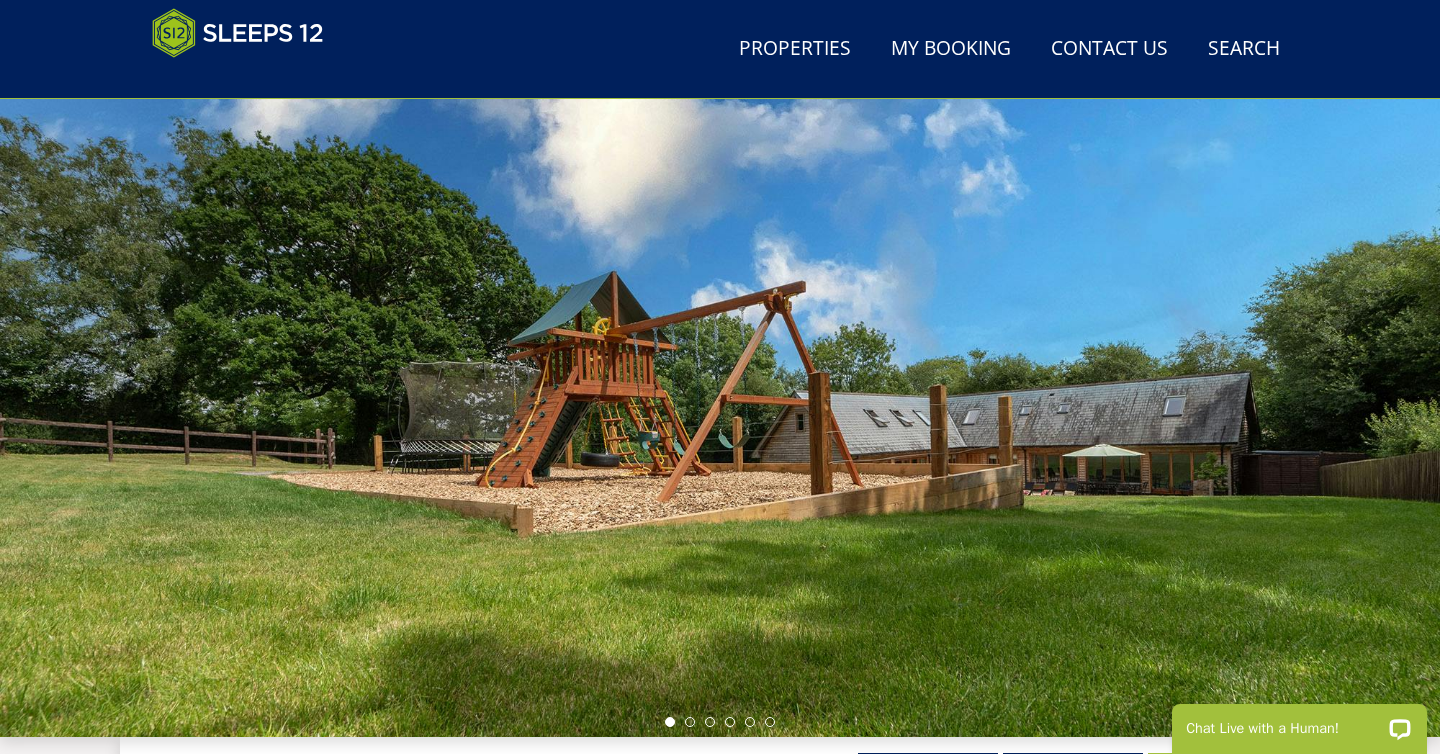 scroll, scrollTop: 466, scrollLeft: 0, axis: vertical 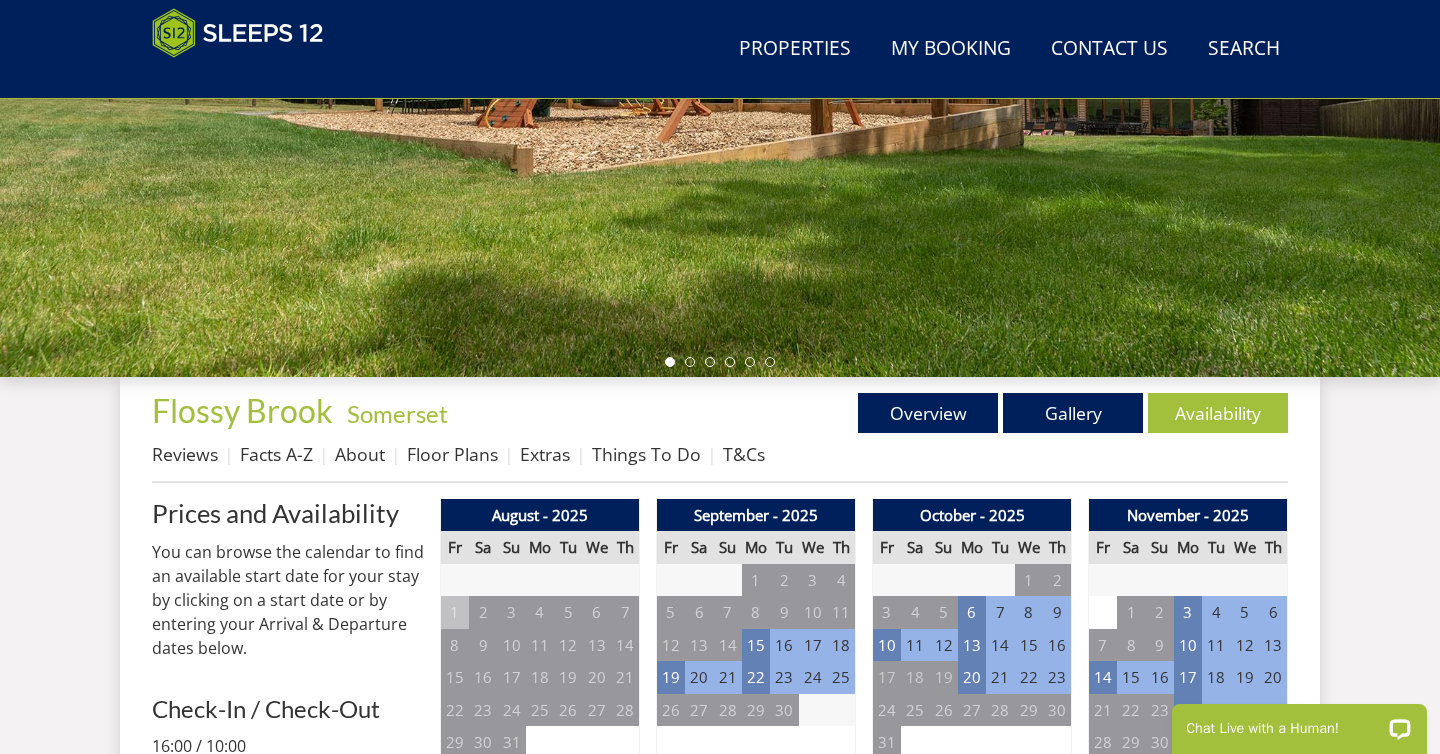 click on "Reviews
Facts A-Z
About
Floor Plans
Extras
Things To Do
T&Cs" at bounding box center [720, 459] 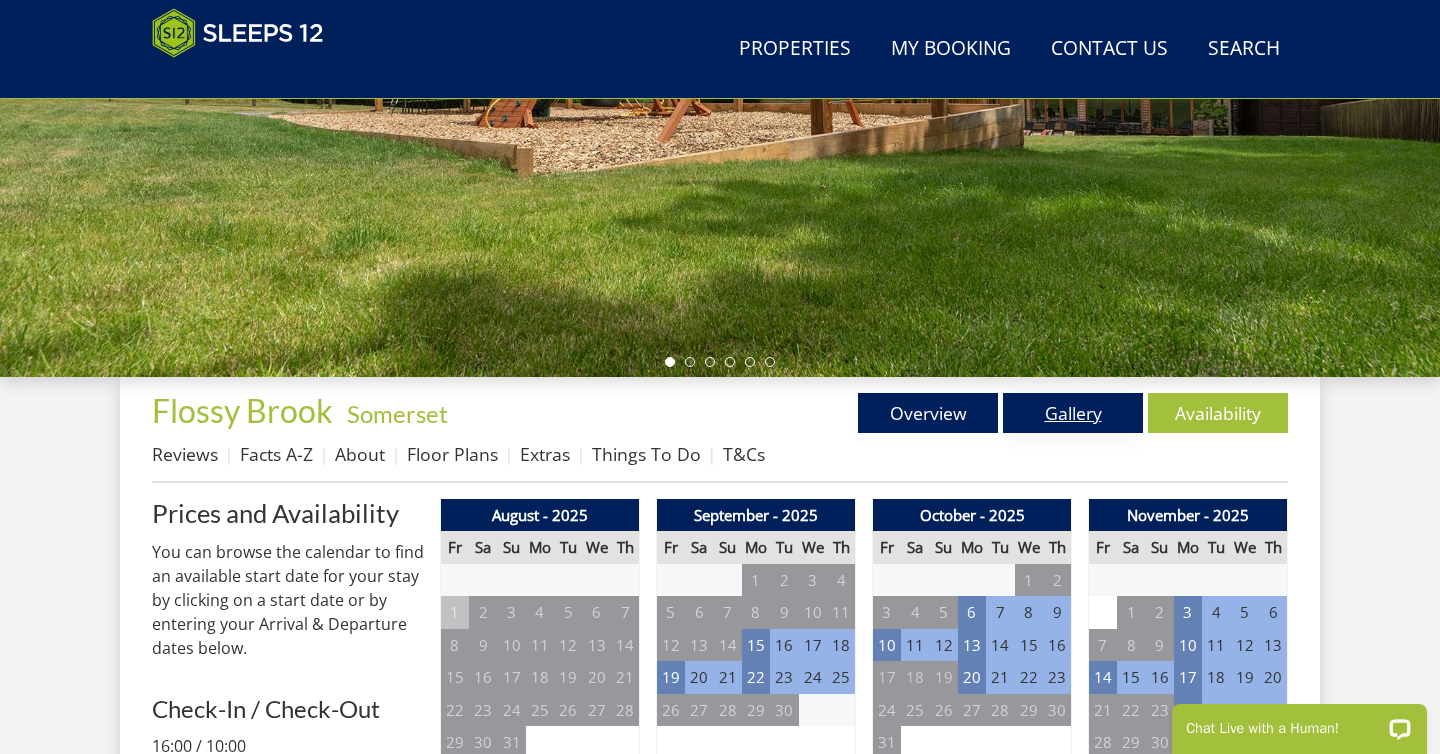 click on "Gallery" at bounding box center [1073, 413] 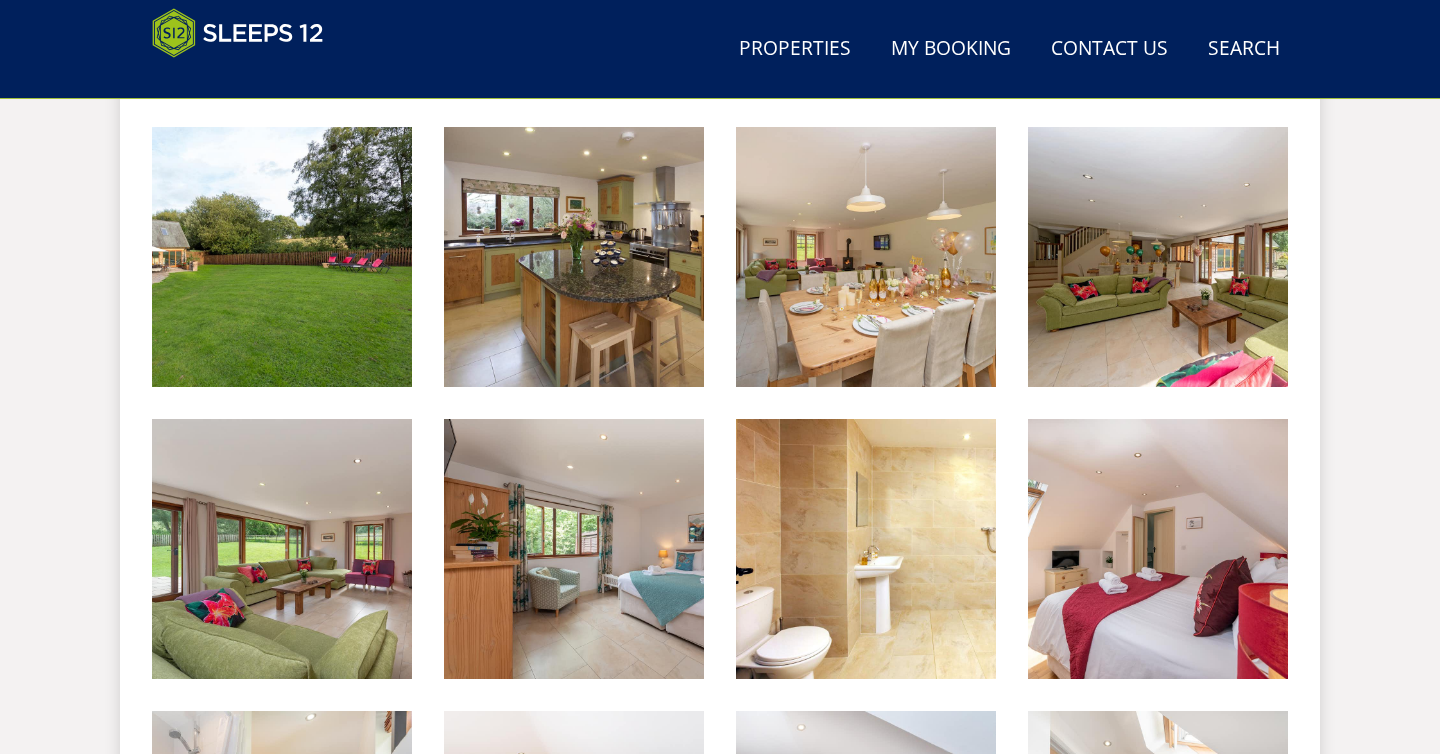 scroll, scrollTop: 1942, scrollLeft: 0, axis: vertical 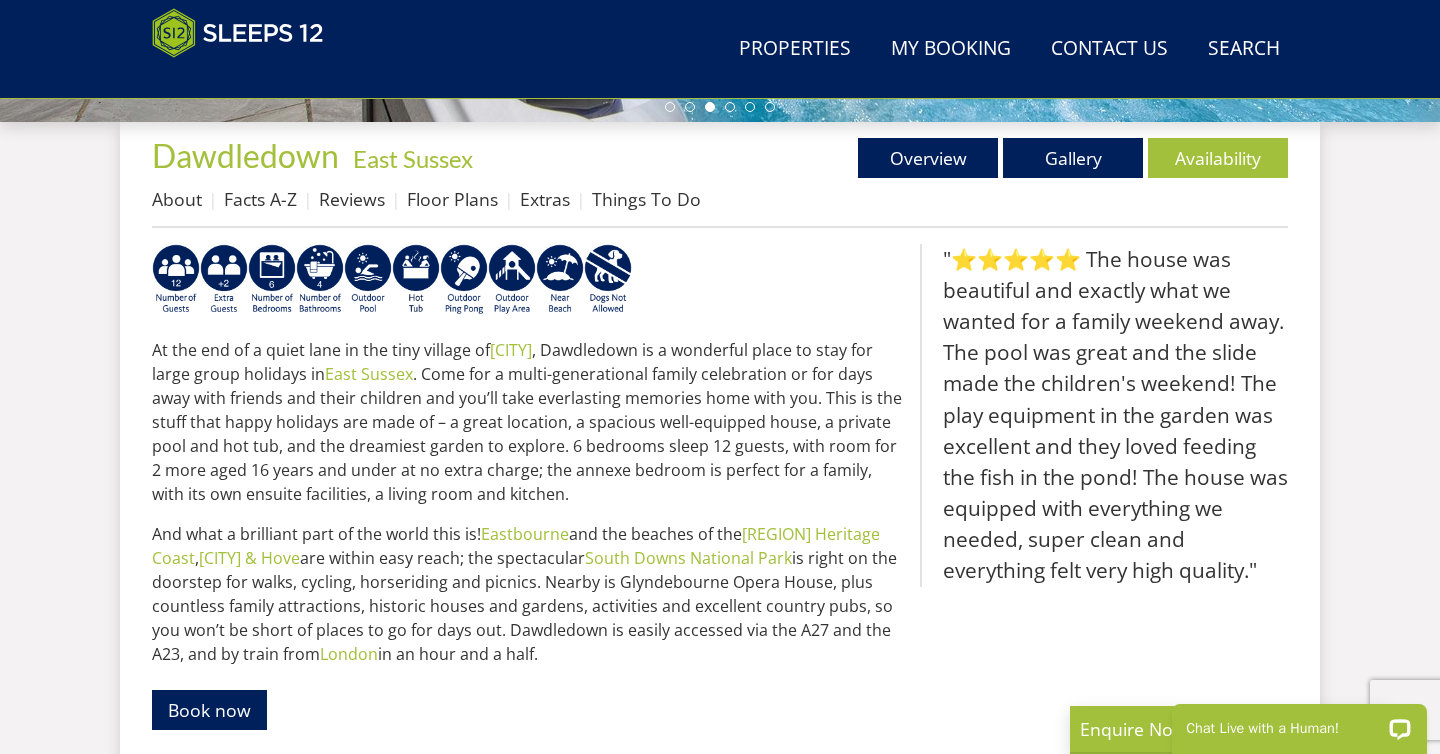 click on "Properties
Dawdledown
-  East Sussex
Overview
Gallery
Availability
About
Facts A-Z
Reviews
Floor Plans
Extras
Things To Do" at bounding box center [720, 183] 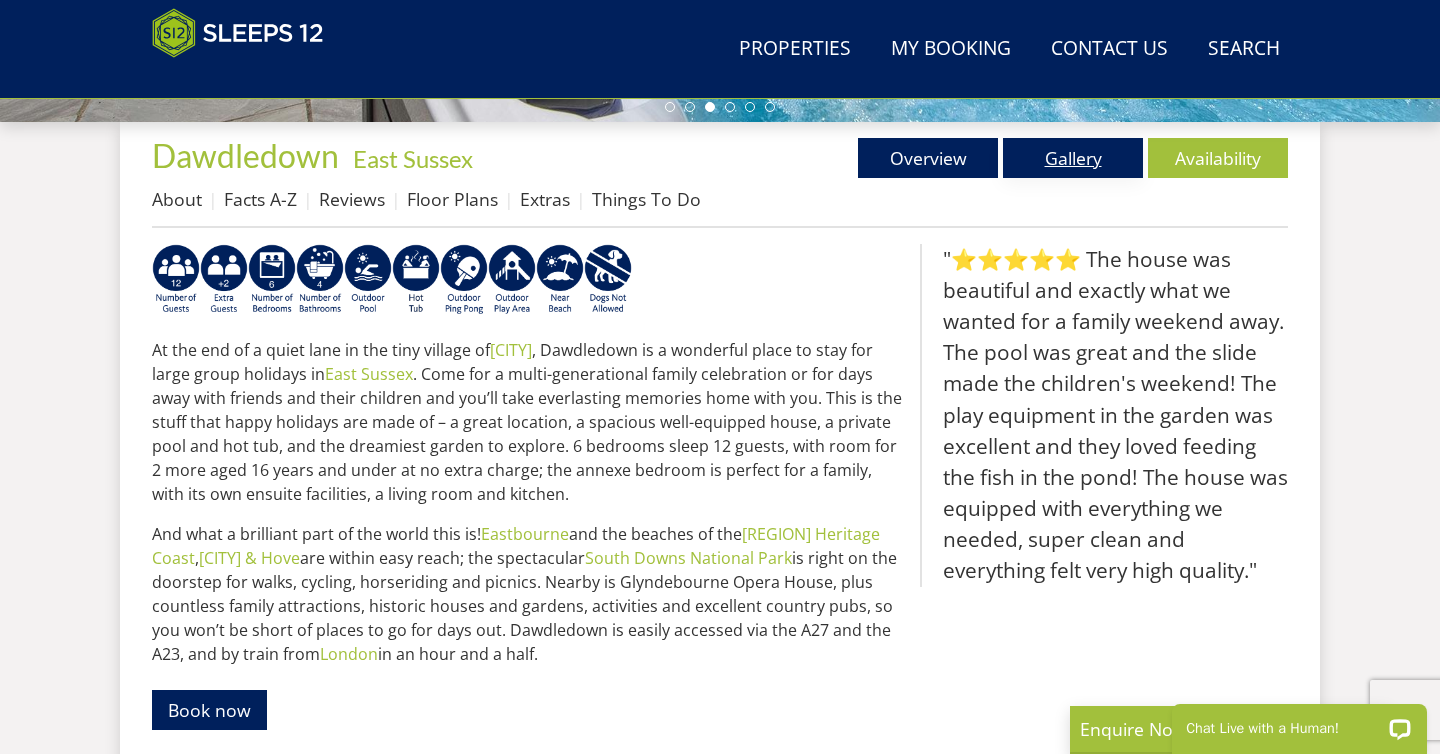 click on "Gallery" at bounding box center (1073, 158) 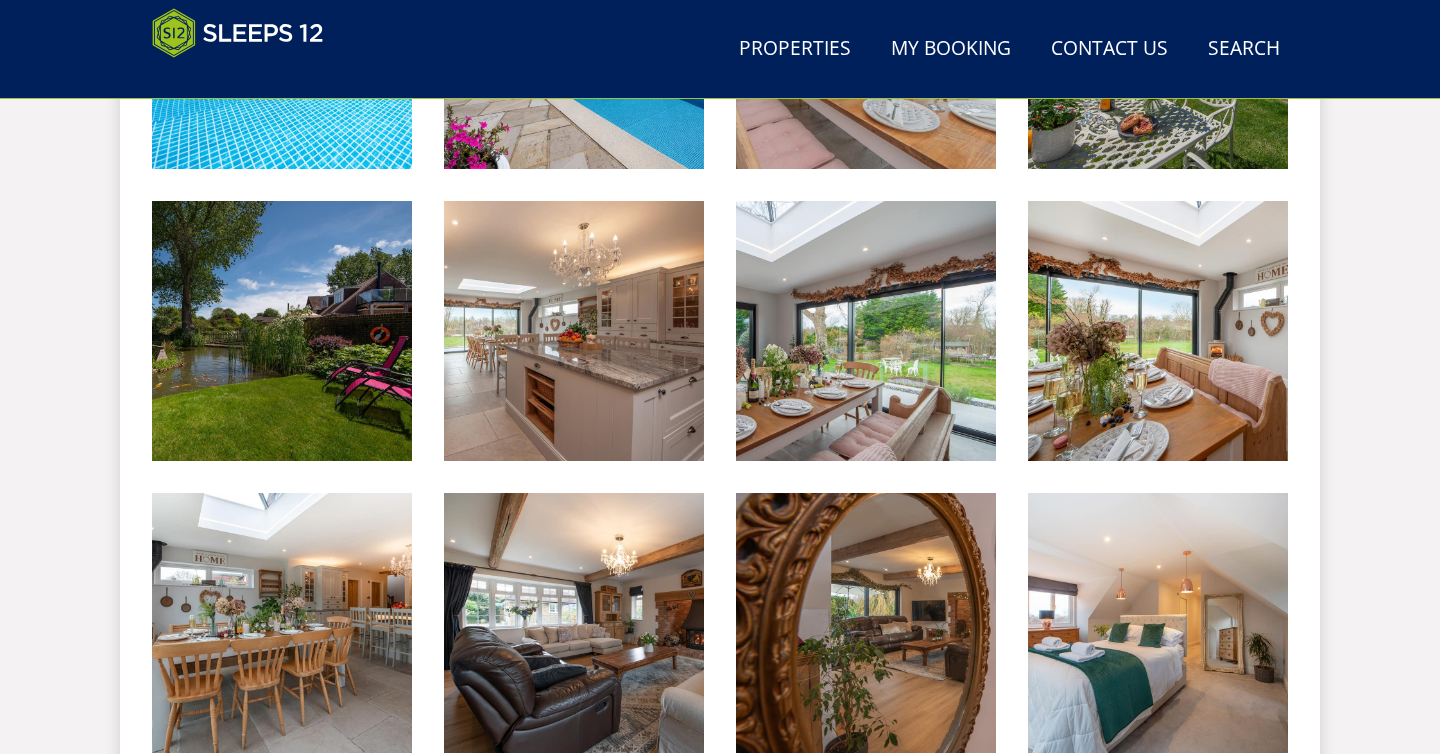 scroll, scrollTop: 1129, scrollLeft: 0, axis: vertical 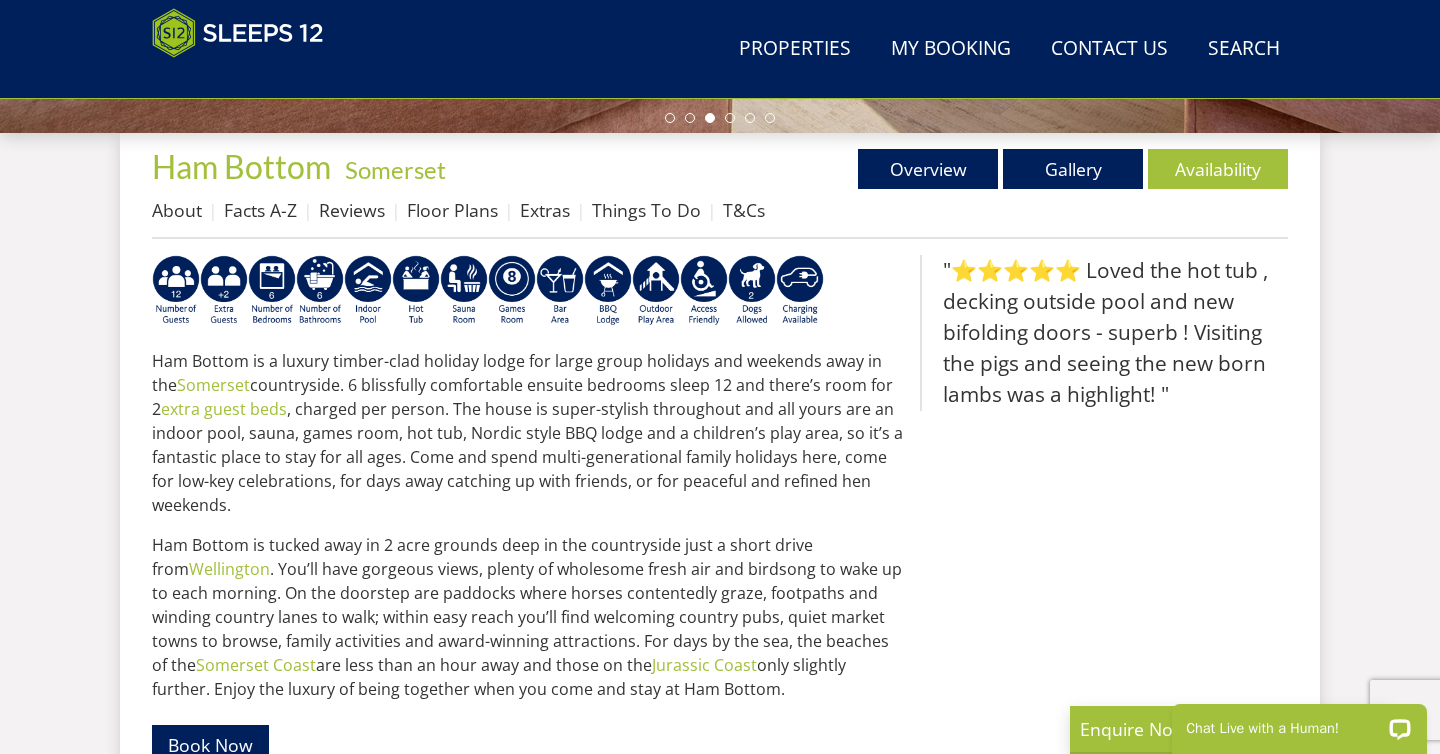 click on "Properties
Ham Bottom
-  [STATE]
Overview
Gallery
Availability
About
Facts A-Z
Reviews
Floor Plans
Extras
Things To Do
T&Cs
Ham Bottom is a luxury timber-clad holiday lodge for large group holidays and weekends away in the  [STATE]  countryside. 6 blissfully comfortable ensuite bedrooms sleep 12 and there’s room for 2  extra guest beds
Wellington [STATE]  Coast  are less than an hour away and those on the  Jurassic Coast" at bounding box center (720, 703) 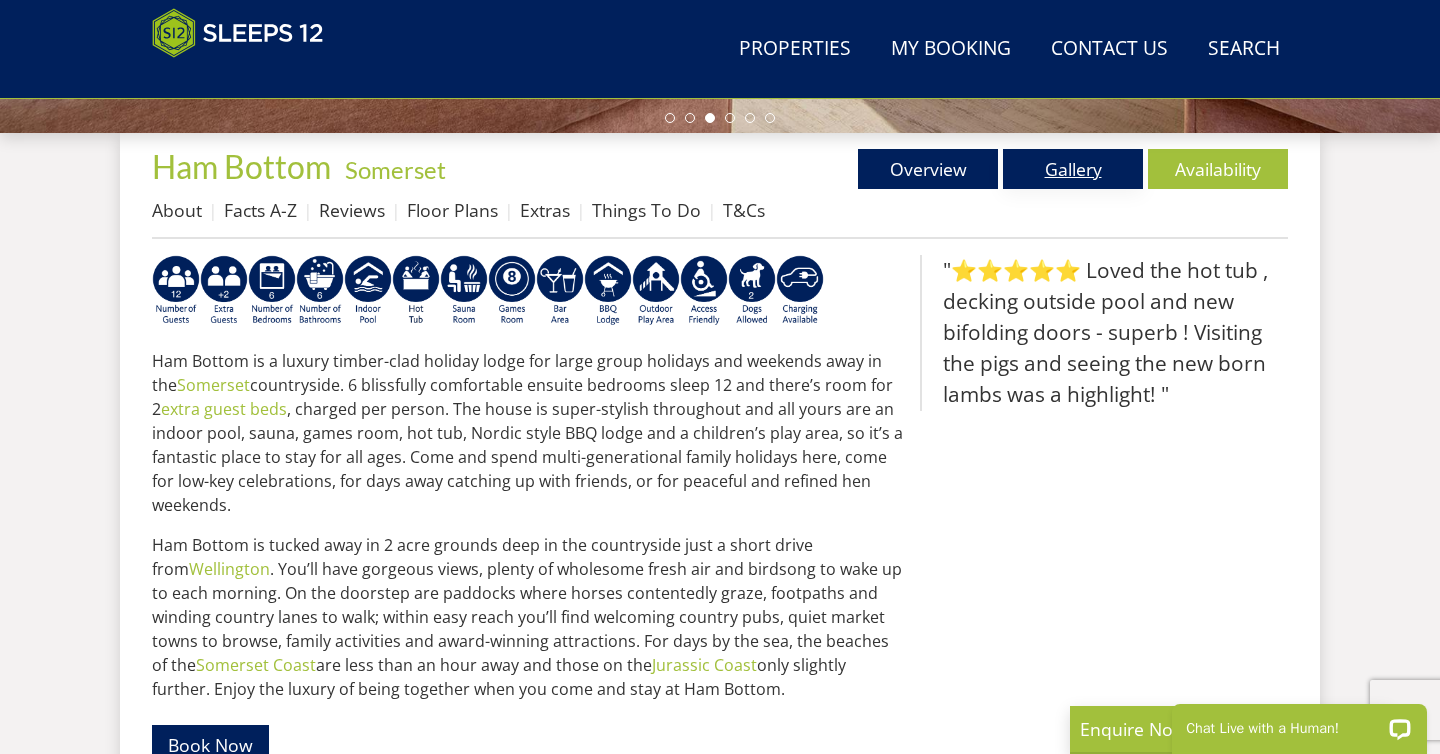 click on "Gallery" at bounding box center [1073, 169] 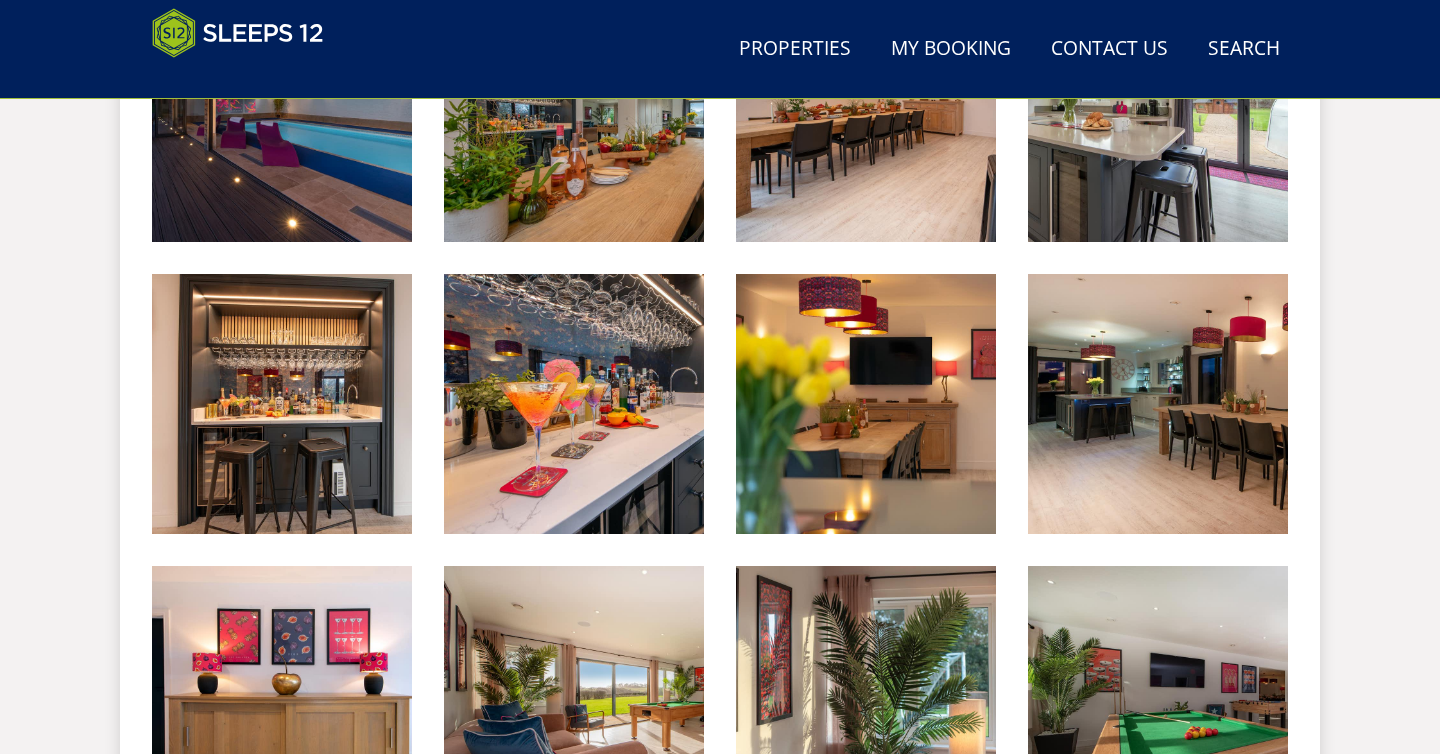 scroll, scrollTop: 1299, scrollLeft: 0, axis: vertical 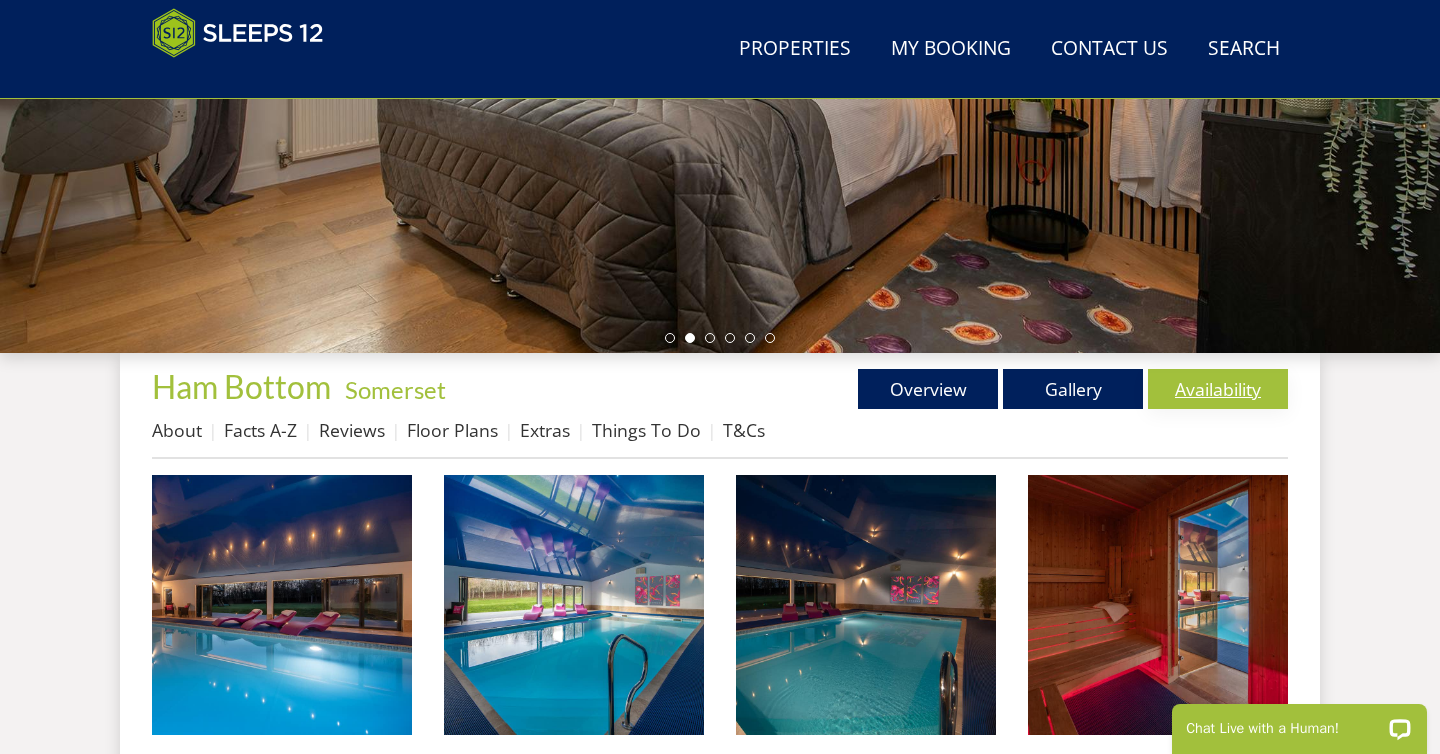 click on "Availability" at bounding box center [1218, 389] 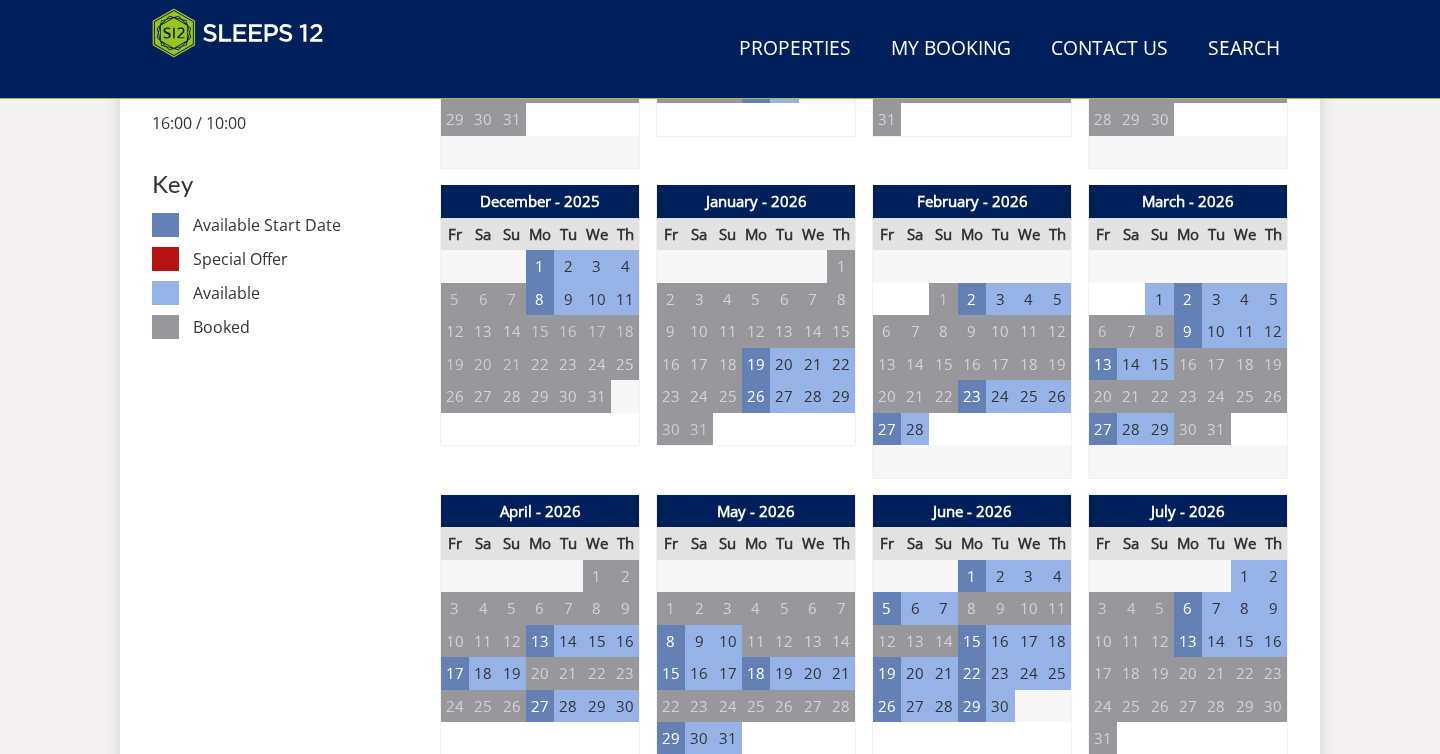 scroll, scrollTop: 1128, scrollLeft: 0, axis: vertical 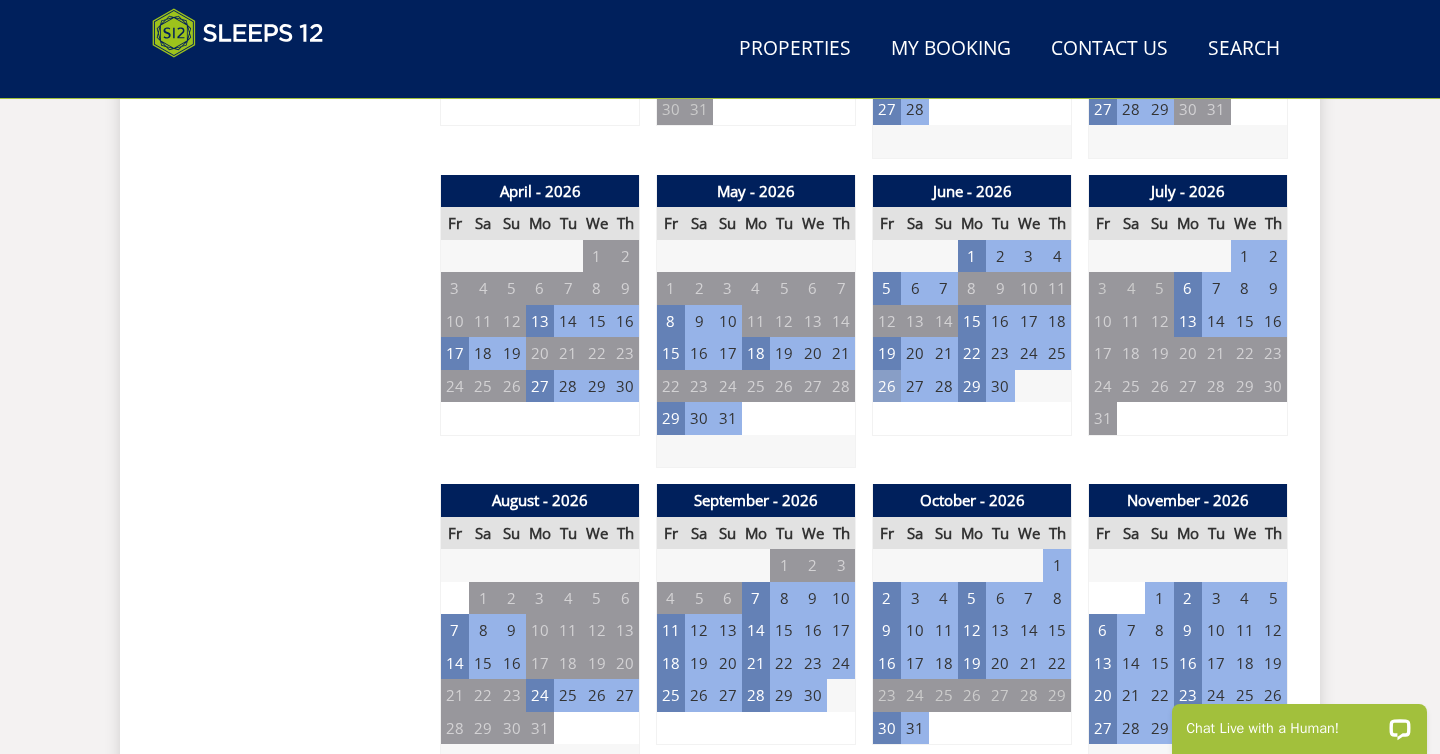 click on "26" at bounding box center (887, 386) 